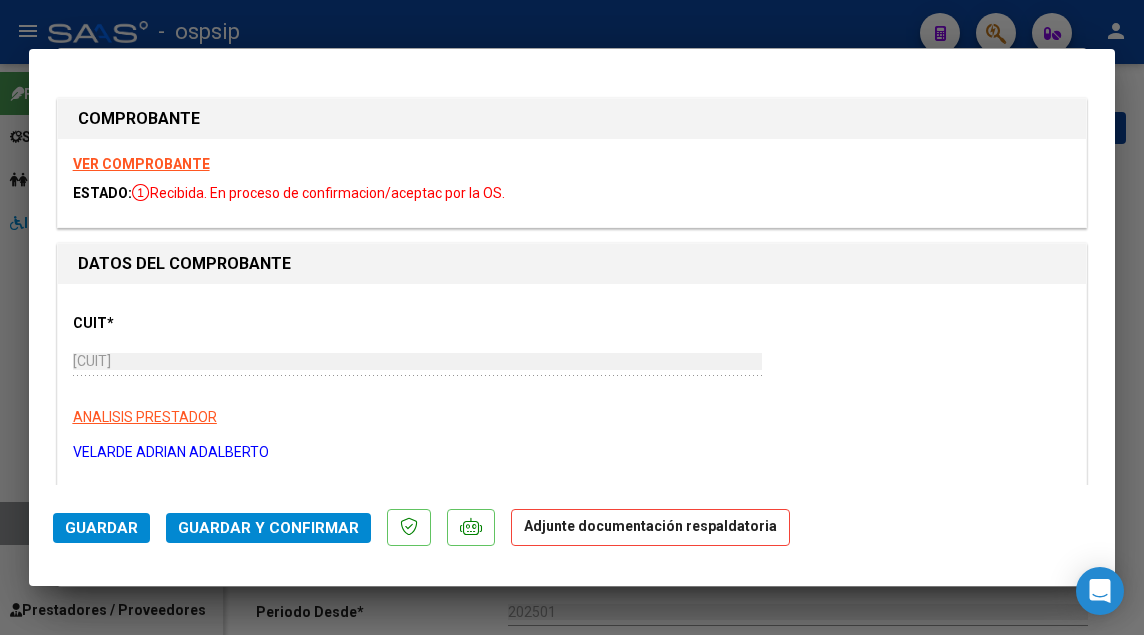 scroll, scrollTop: 0, scrollLeft: 0, axis: both 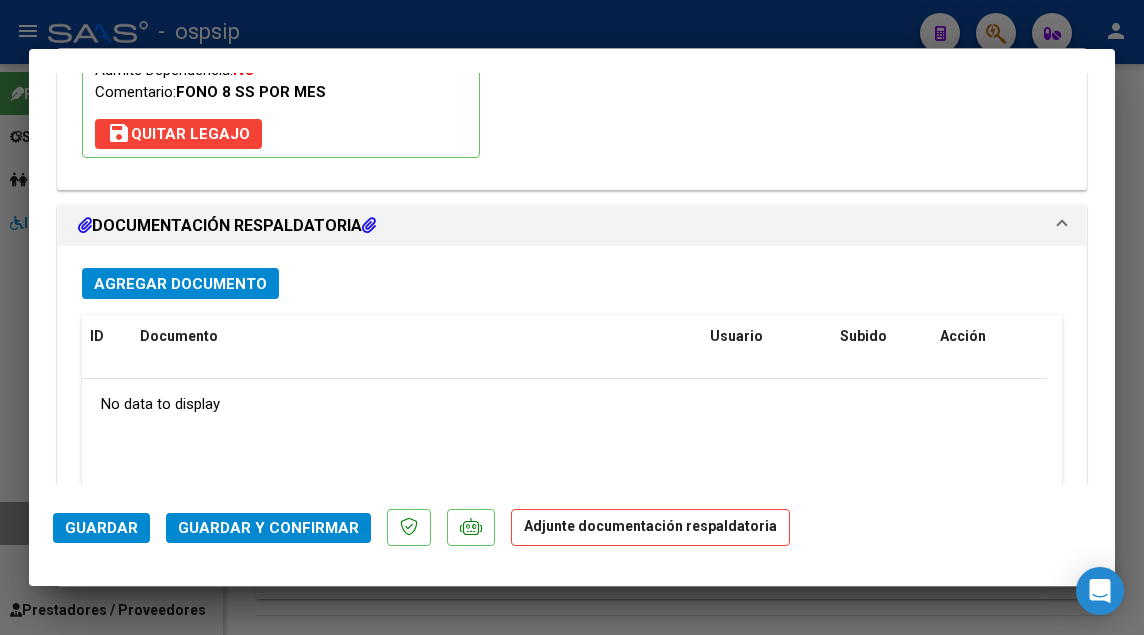type 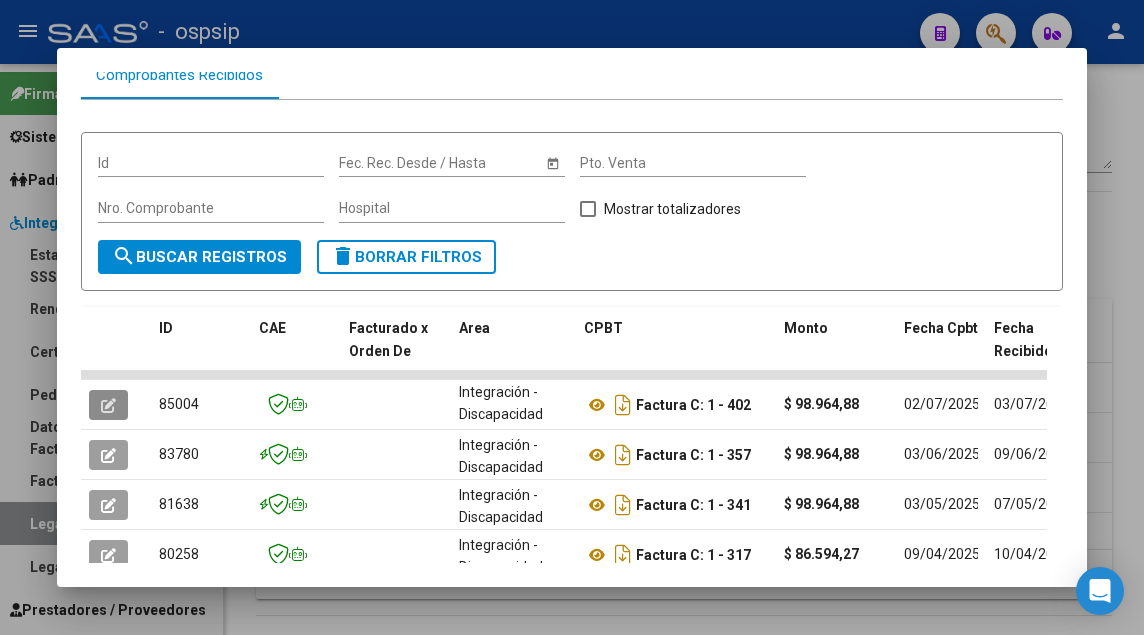 type 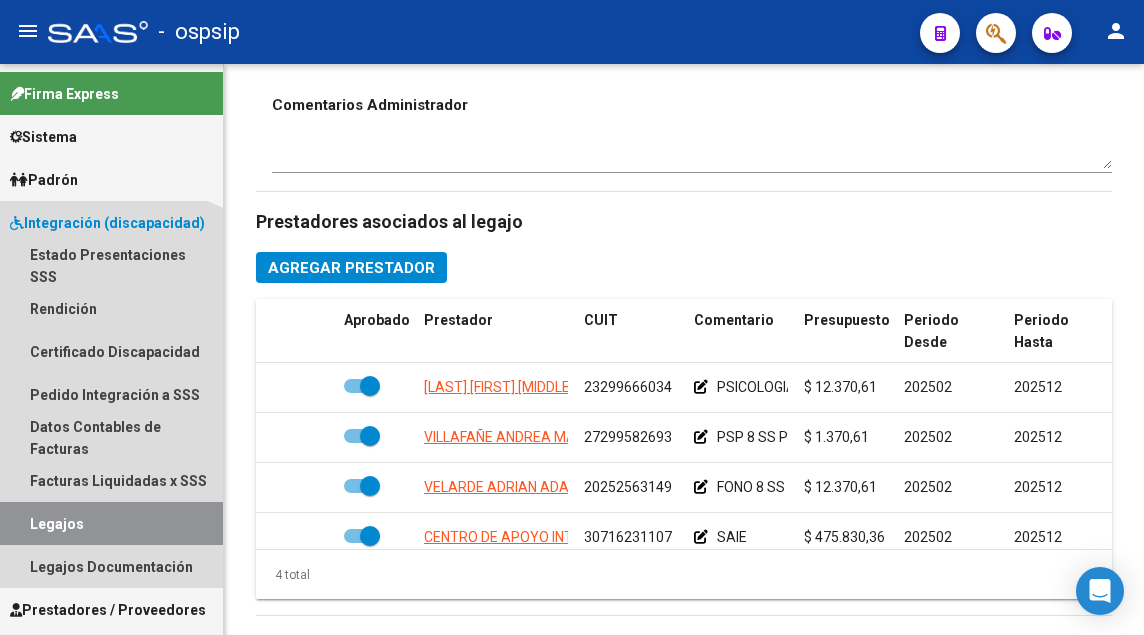 click on "Legajos" at bounding box center [111, 523] 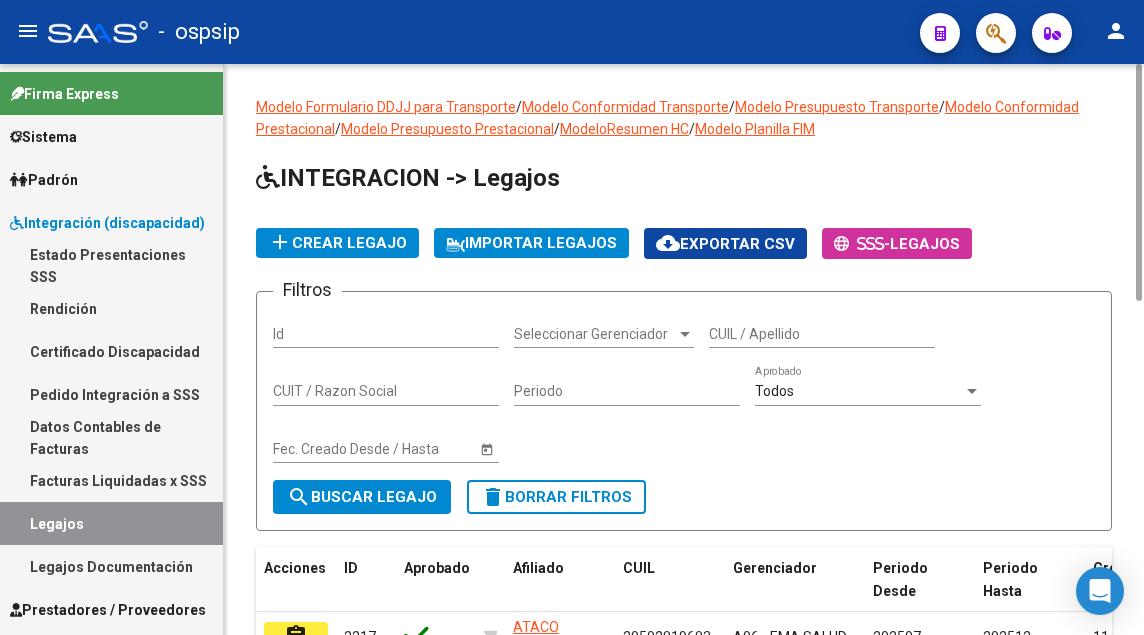 click on "CUIL / Apellido" at bounding box center (822, 334) 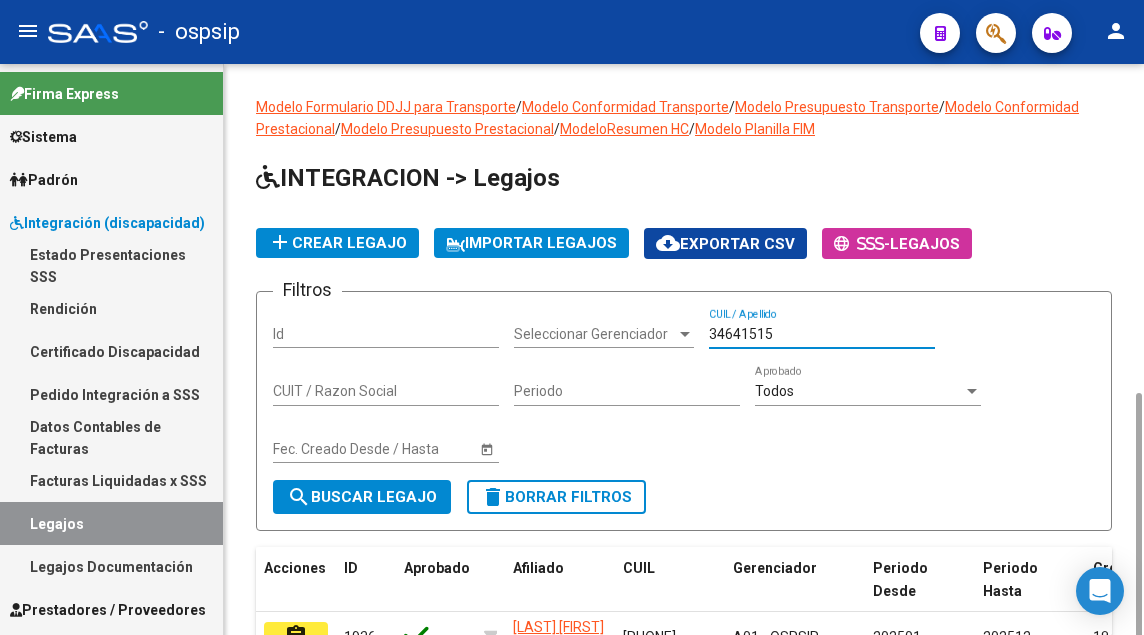 scroll, scrollTop: 200, scrollLeft: 0, axis: vertical 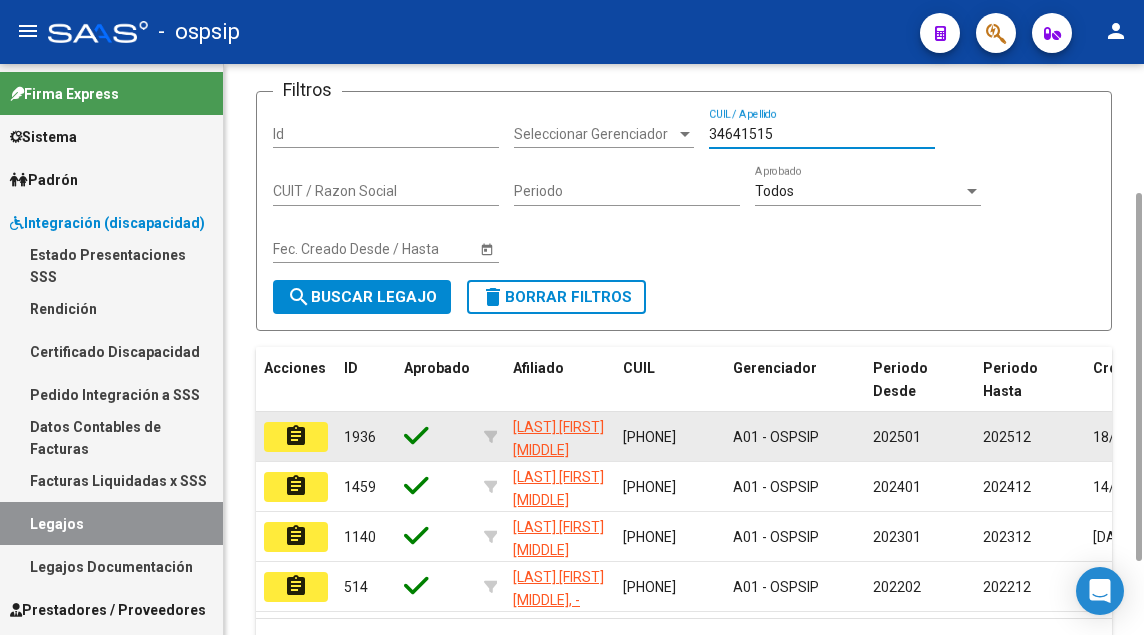 type on "34641515" 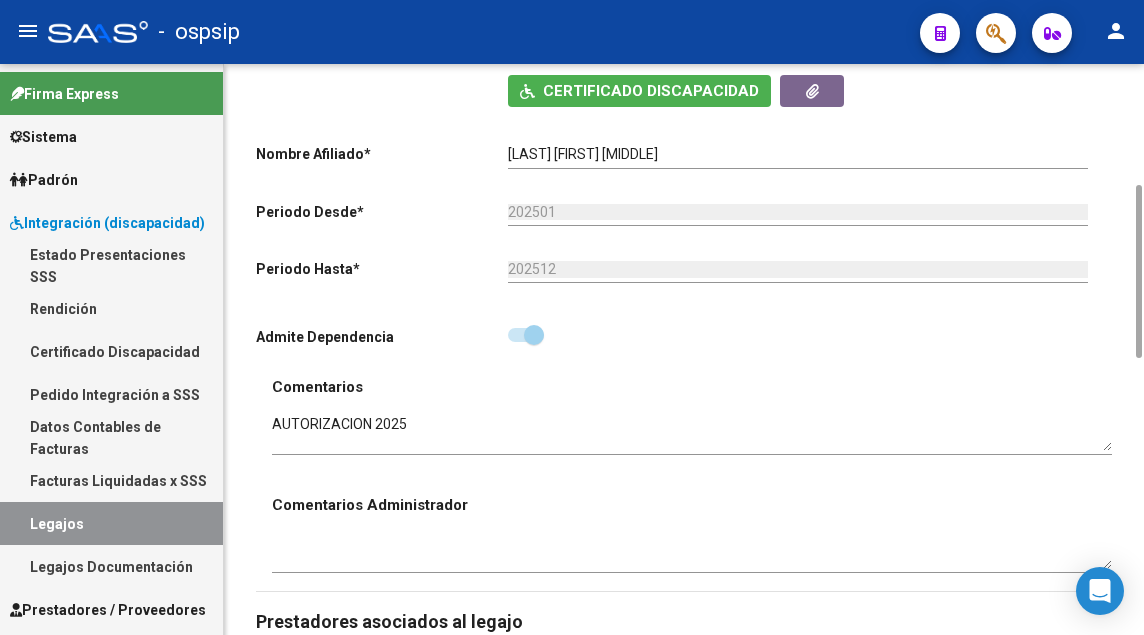 scroll, scrollTop: 800, scrollLeft: 0, axis: vertical 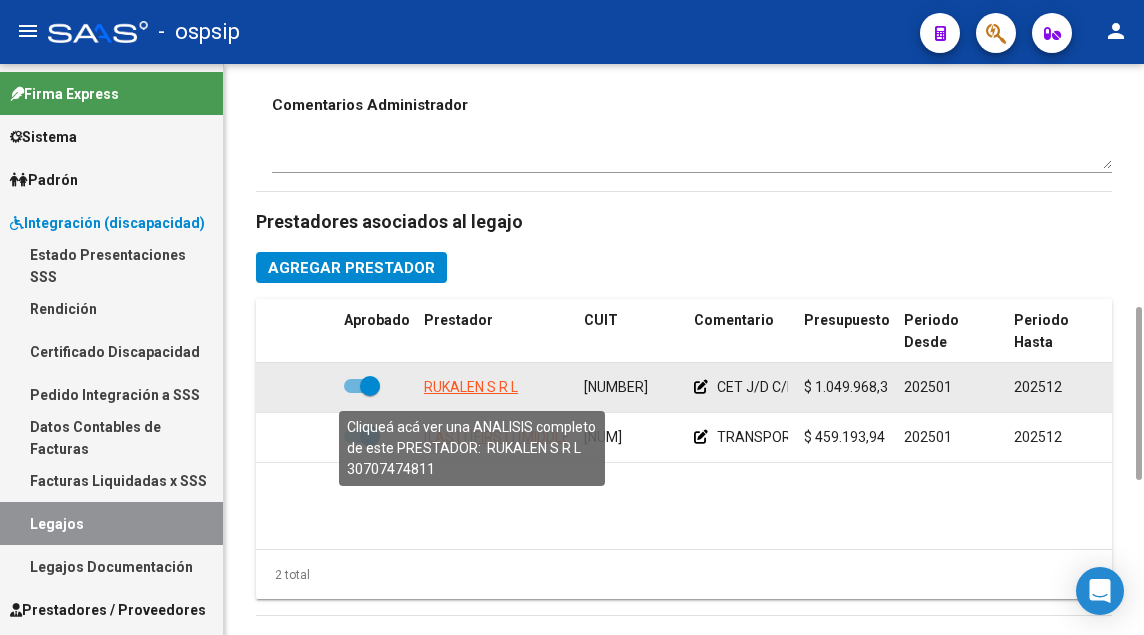 click on "RUKALEN S R L" 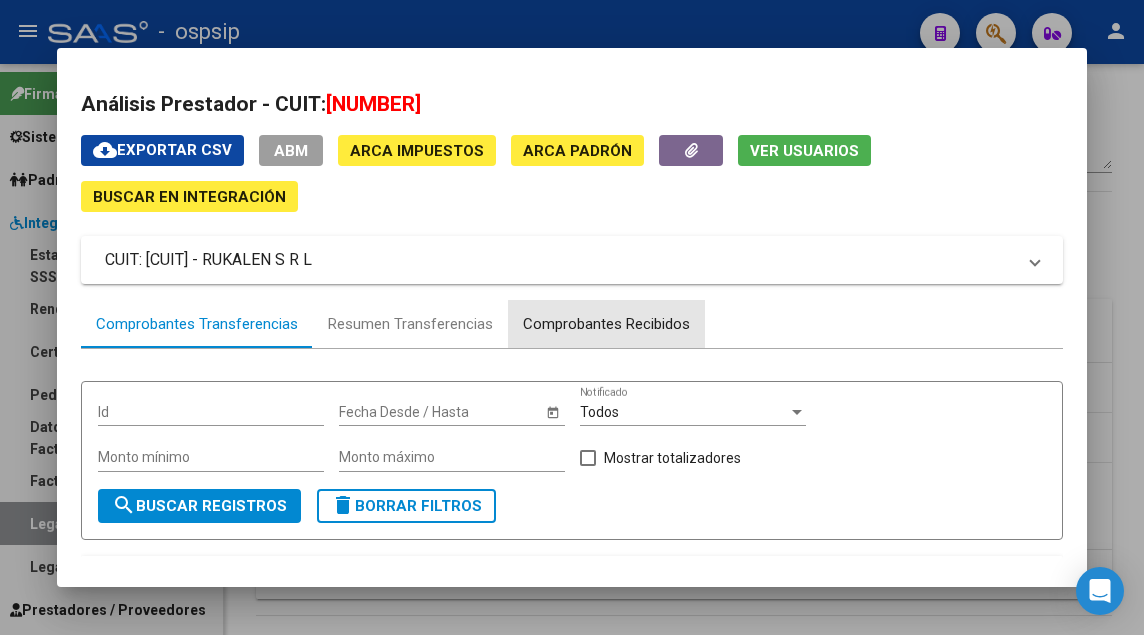 click on "Comprobantes Recibidos" at bounding box center (606, 324) 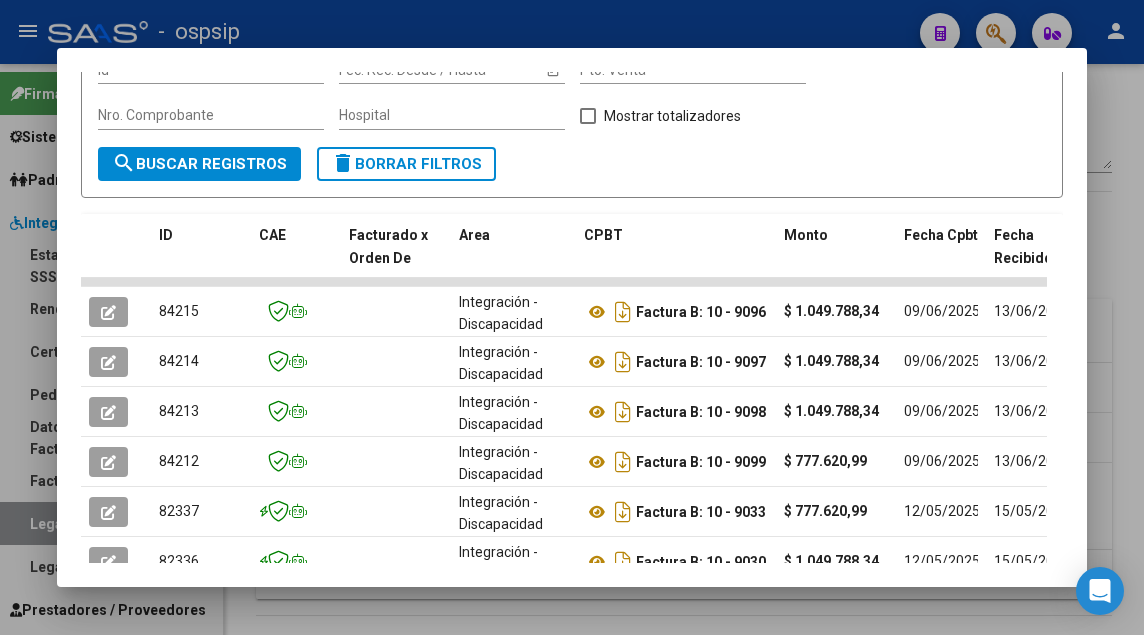 scroll, scrollTop: 349, scrollLeft: 0, axis: vertical 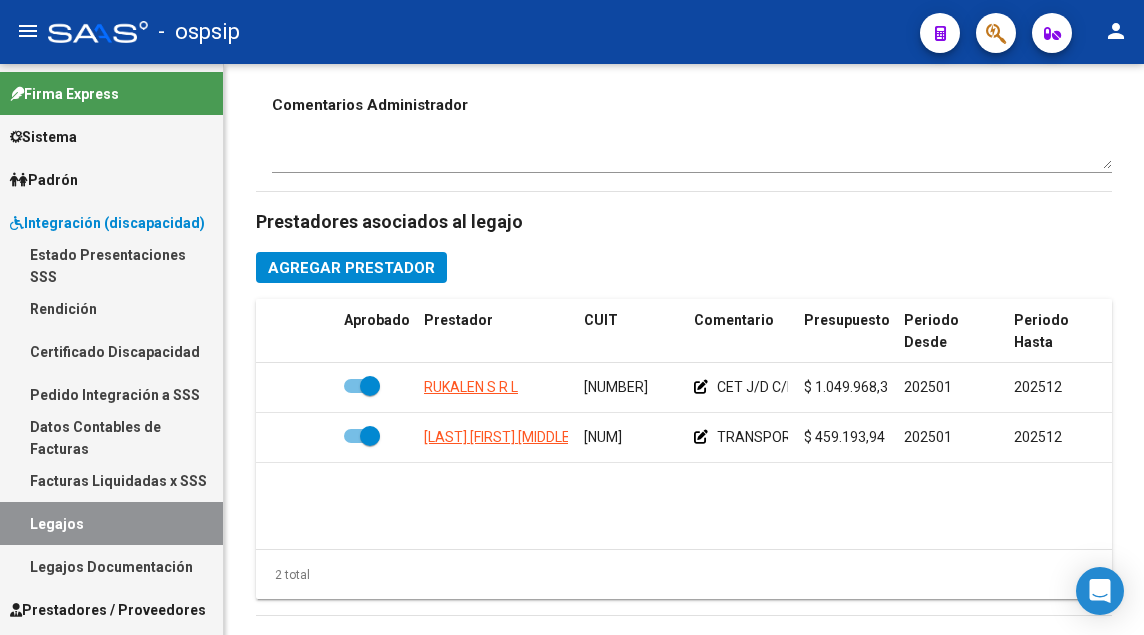 click on "Legajos" at bounding box center (111, 523) 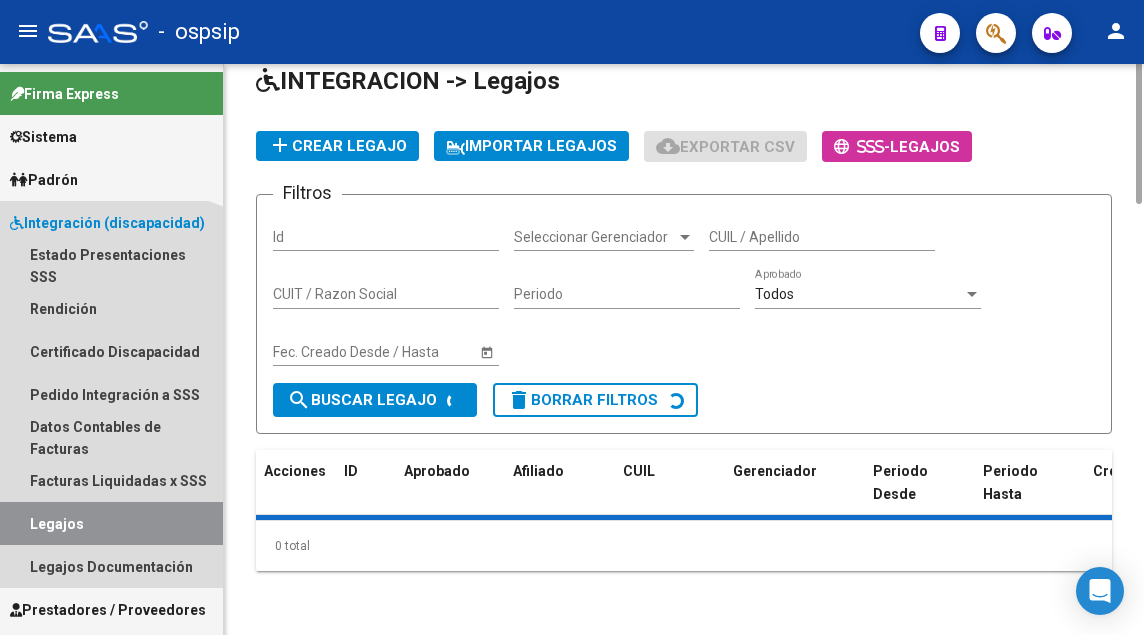 scroll, scrollTop: 0, scrollLeft: 0, axis: both 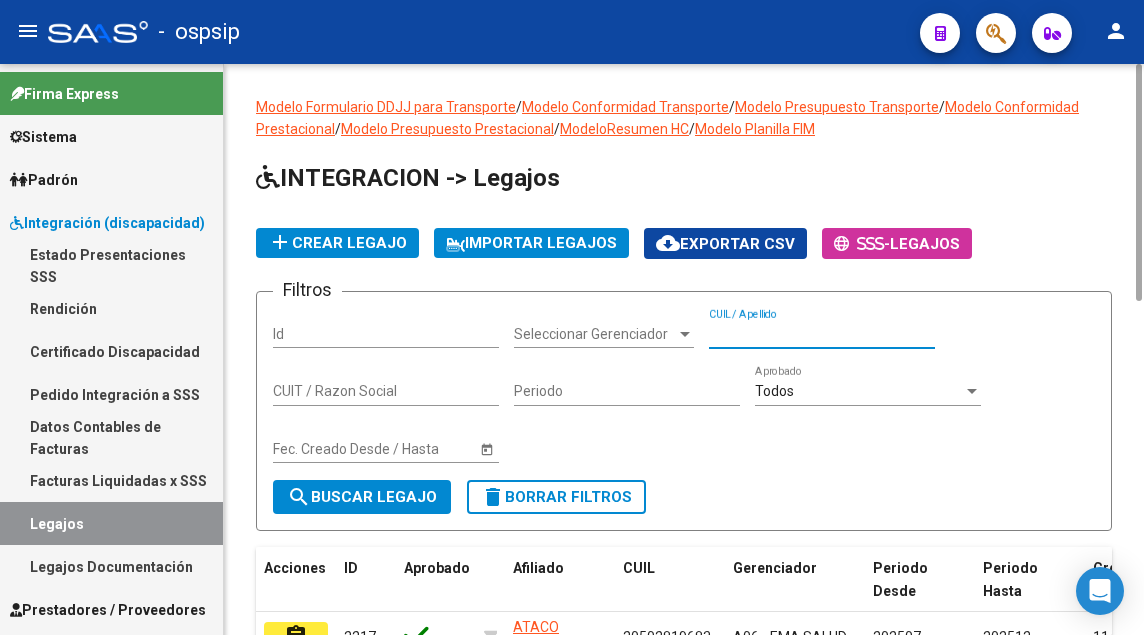 click on "CUIL / Apellido" at bounding box center (822, 334) 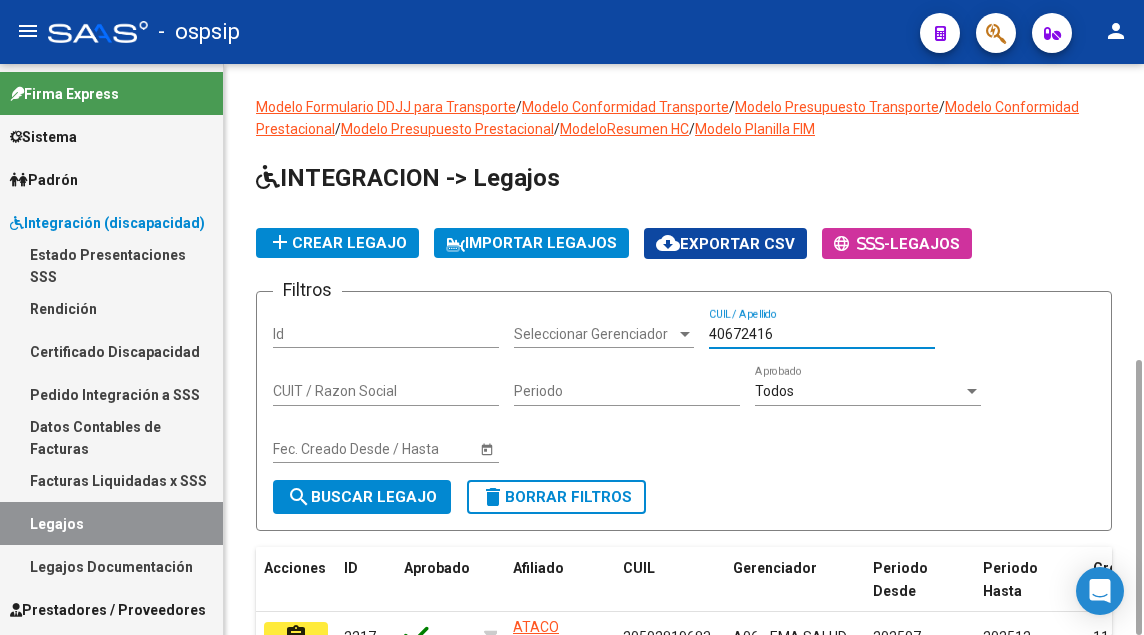 scroll, scrollTop: 200, scrollLeft: 0, axis: vertical 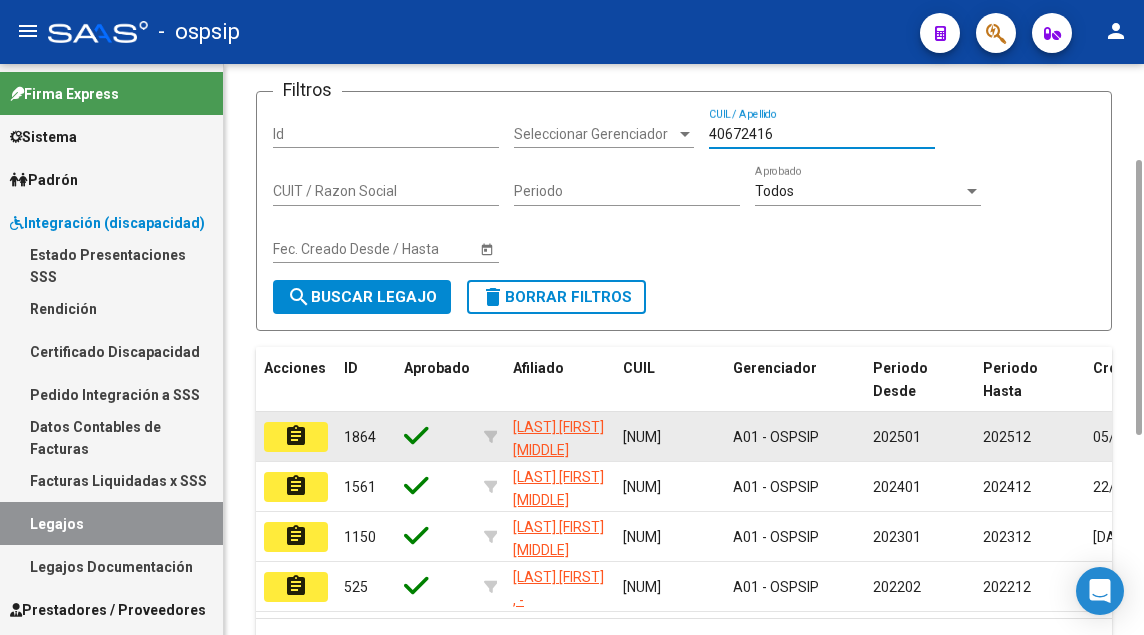 type on "40672416" 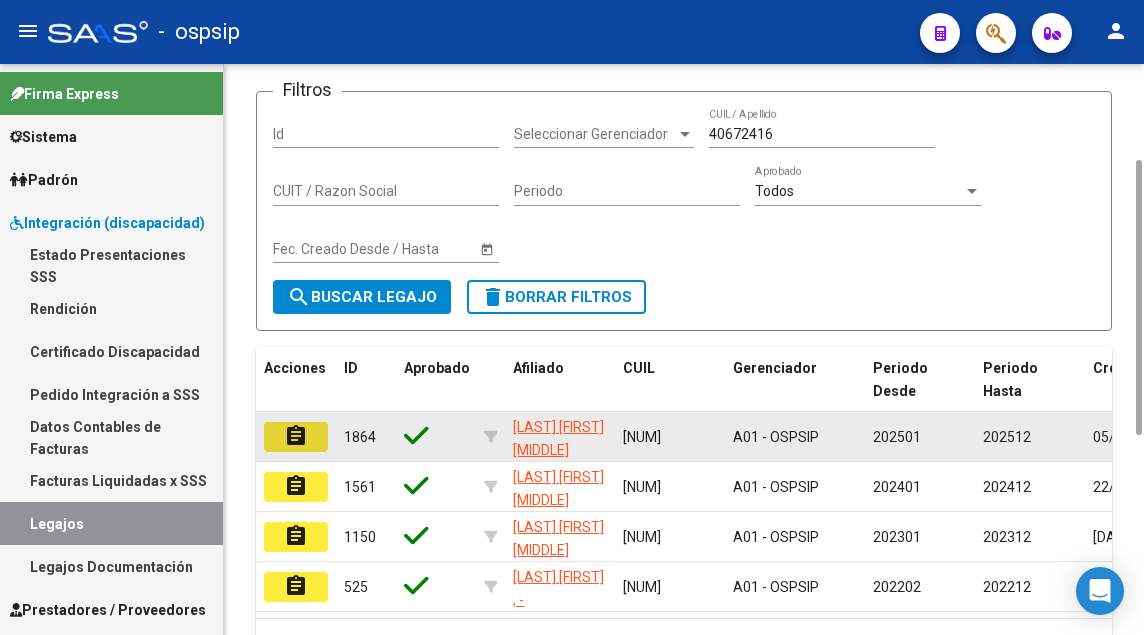 click on "assignment" 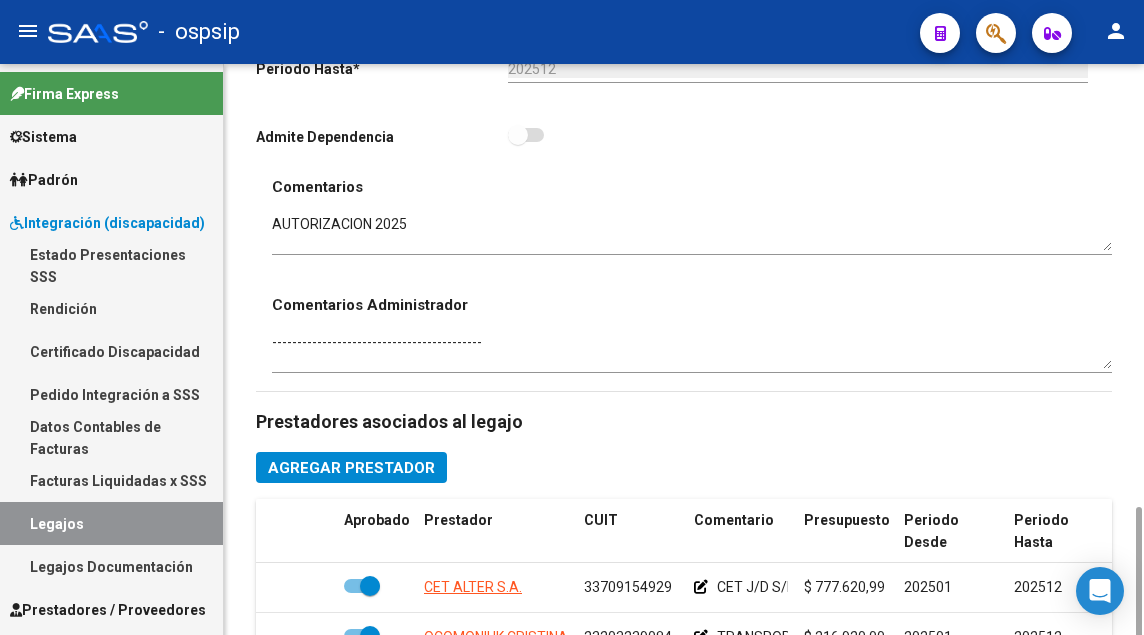 scroll, scrollTop: 800, scrollLeft: 0, axis: vertical 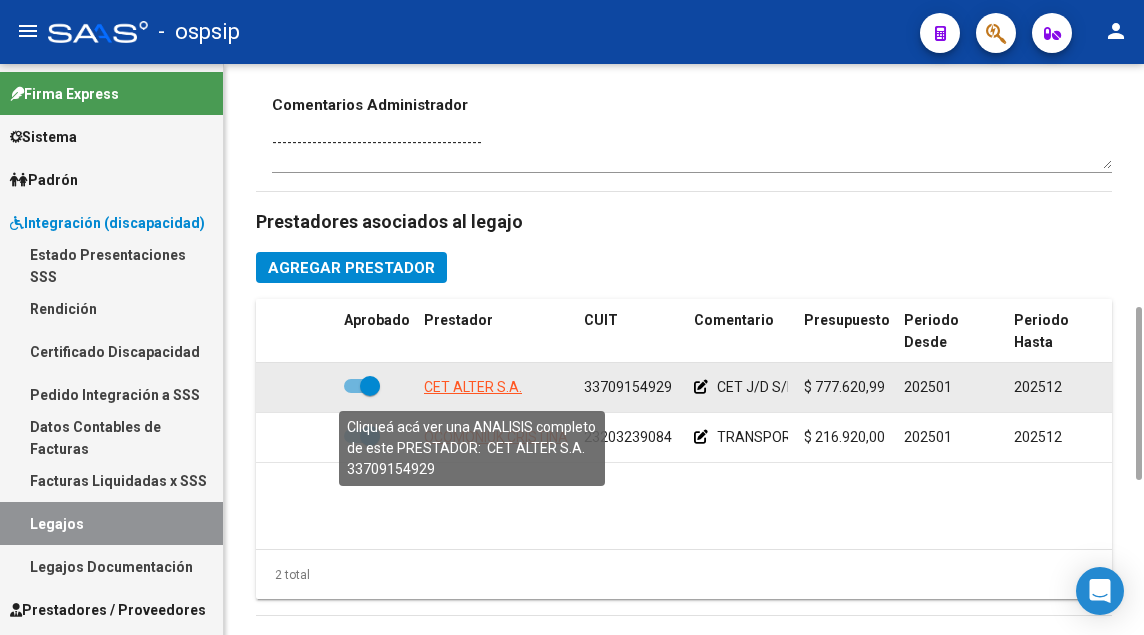 click on "CET ALTER S.A." 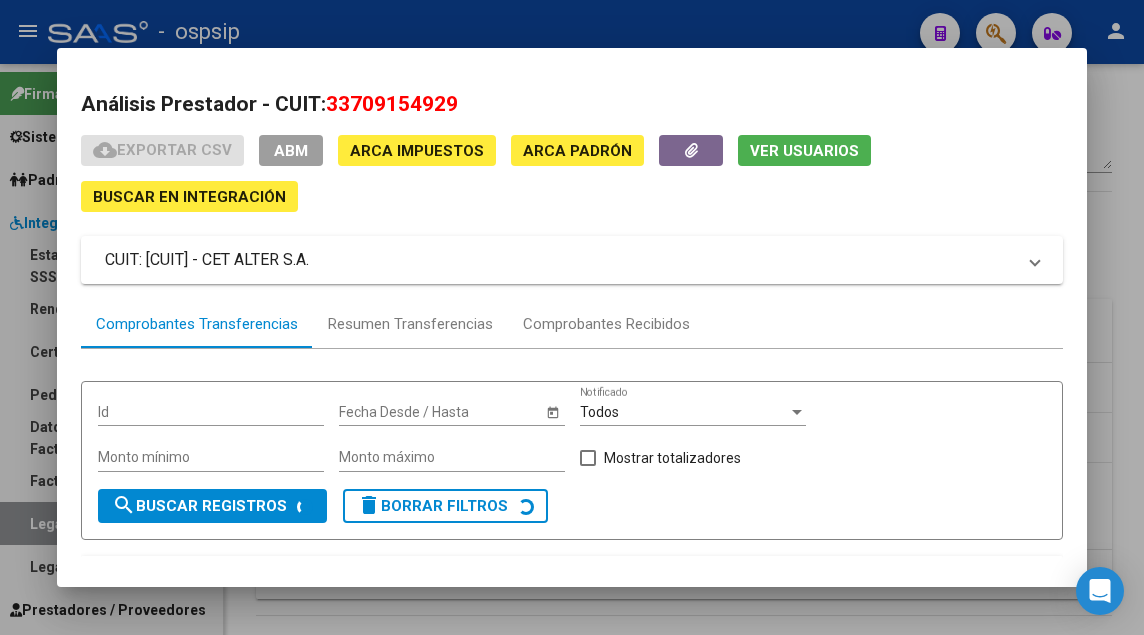 scroll, scrollTop: 100, scrollLeft: 0, axis: vertical 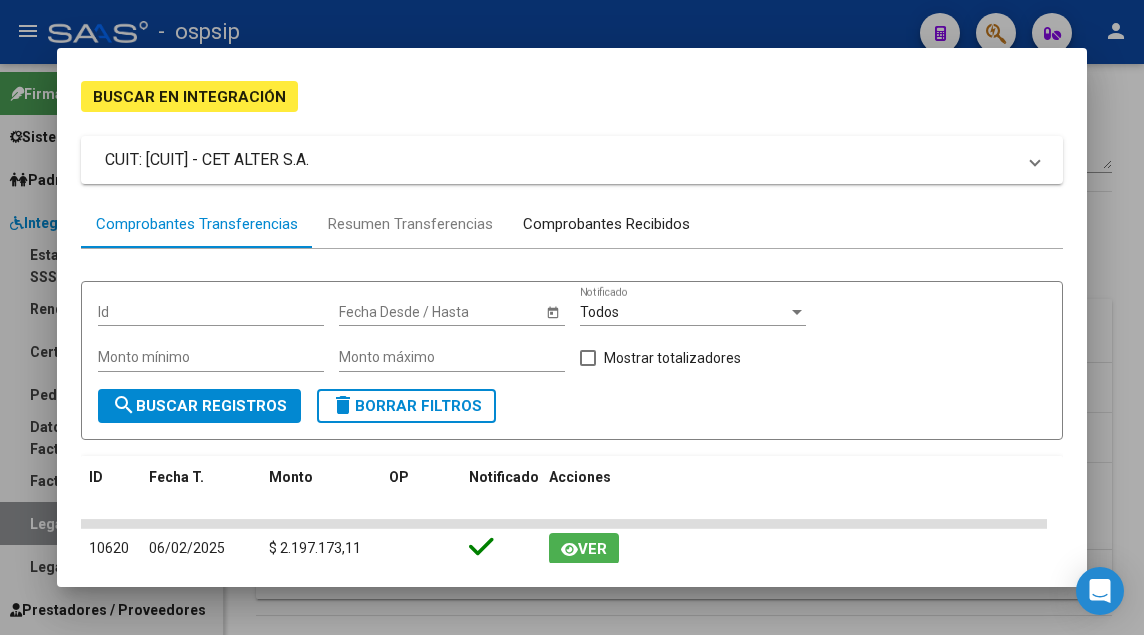 click on "Comprobantes Recibidos" at bounding box center (606, 224) 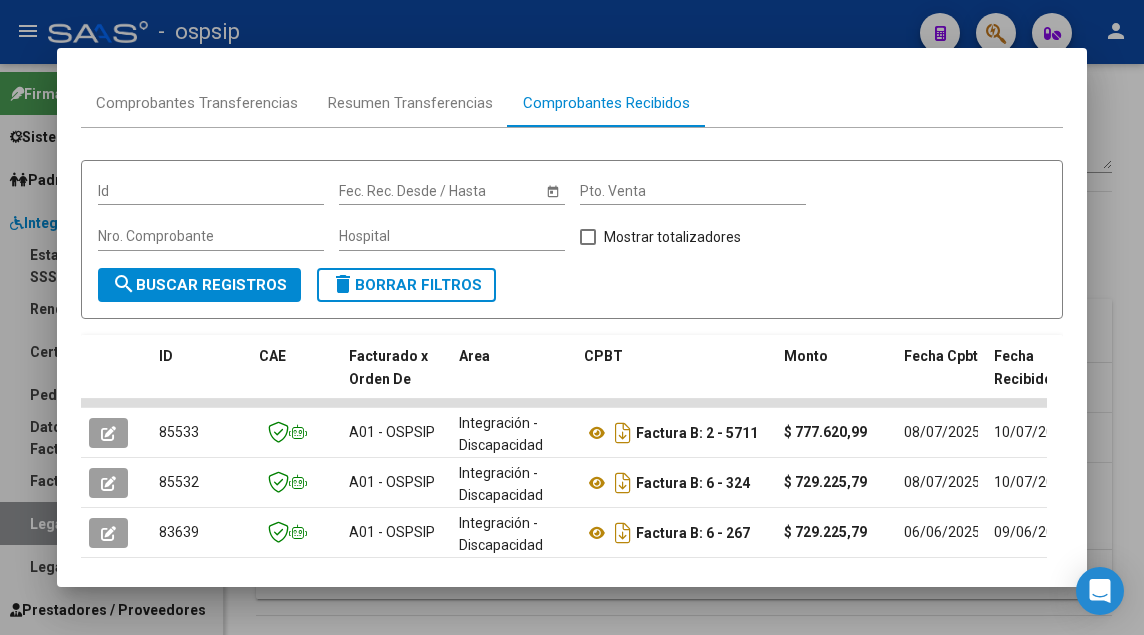 scroll, scrollTop: 249, scrollLeft: 0, axis: vertical 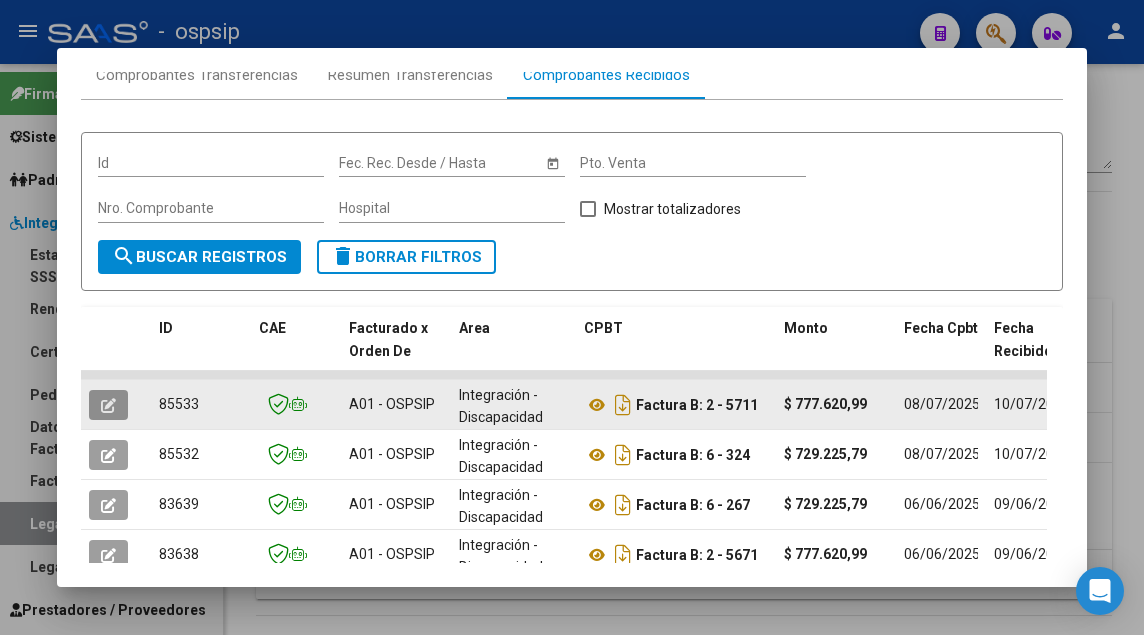 click 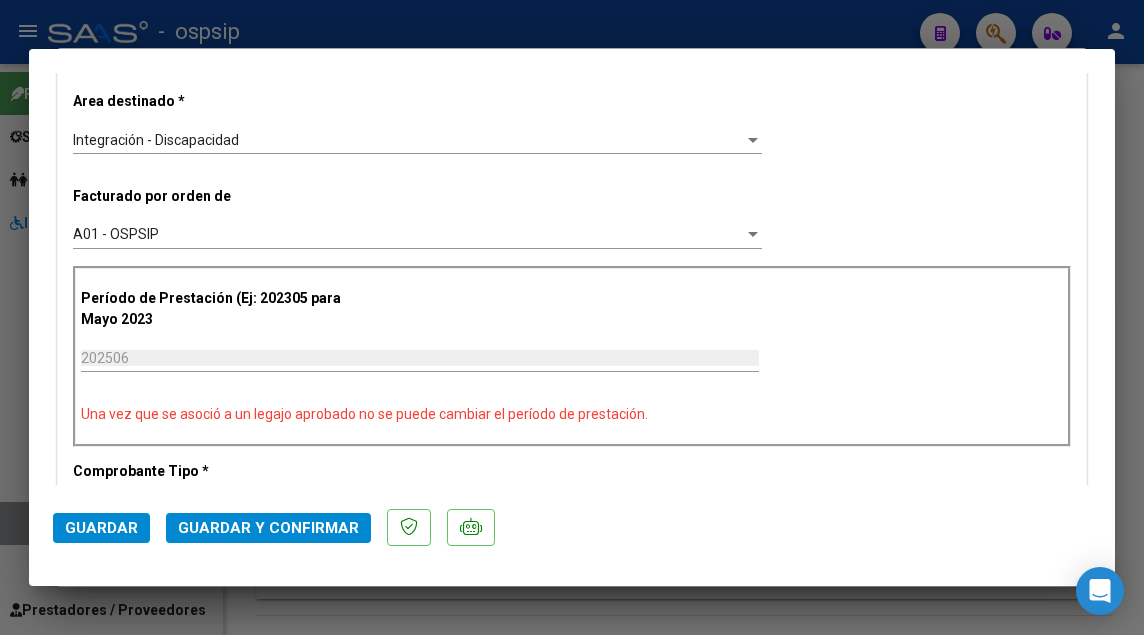 type 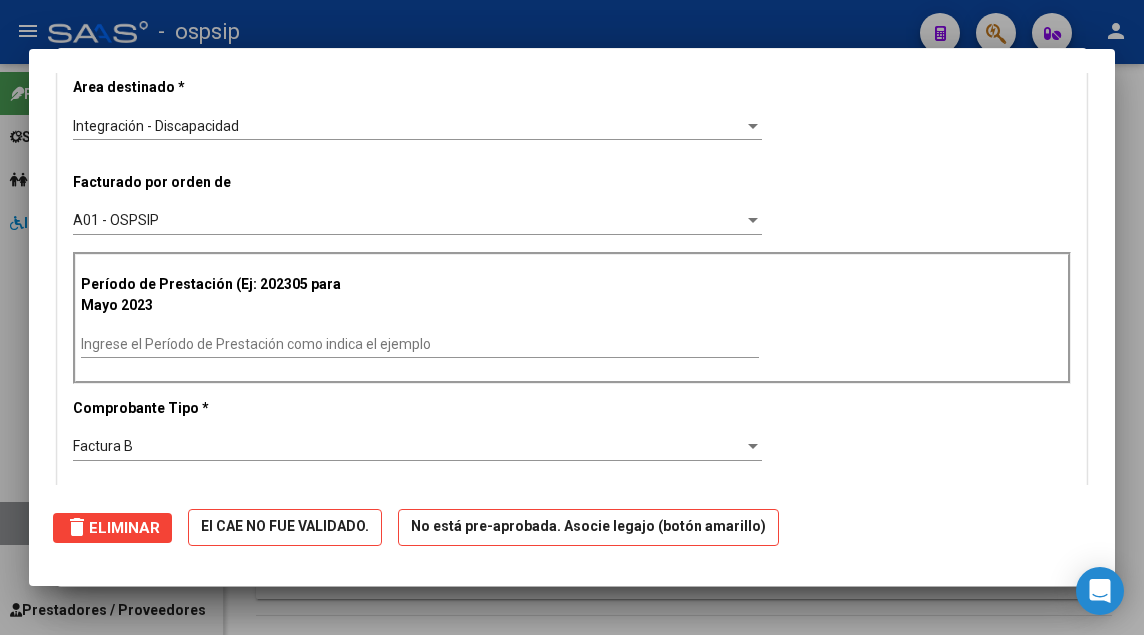 scroll, scrollTop: 386, scrollLeft: 0, axis: vertical 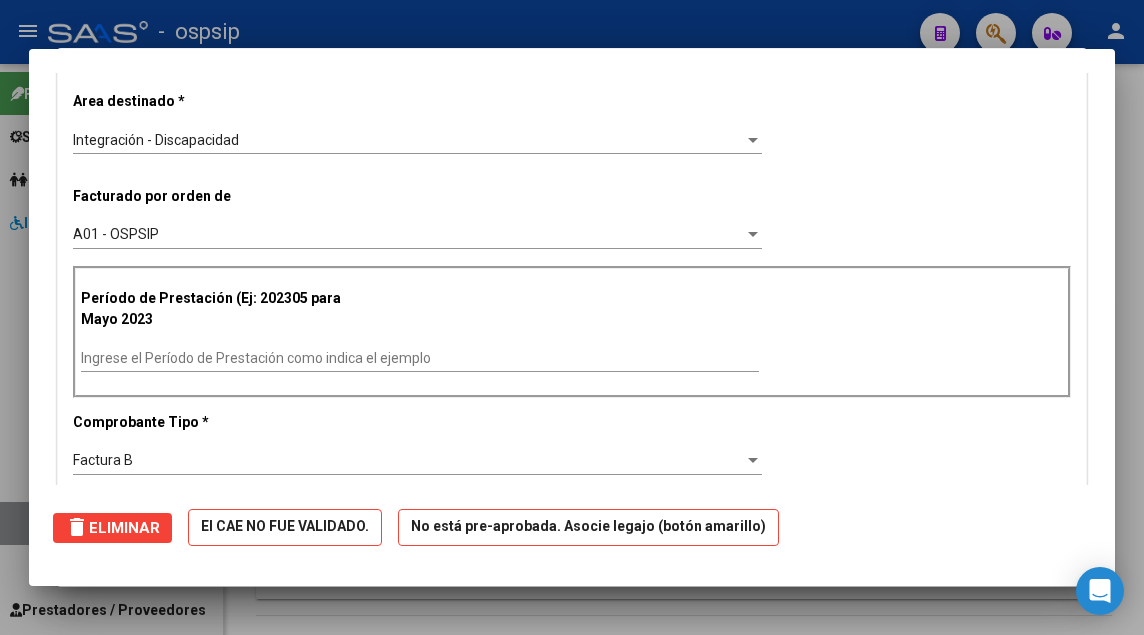 type 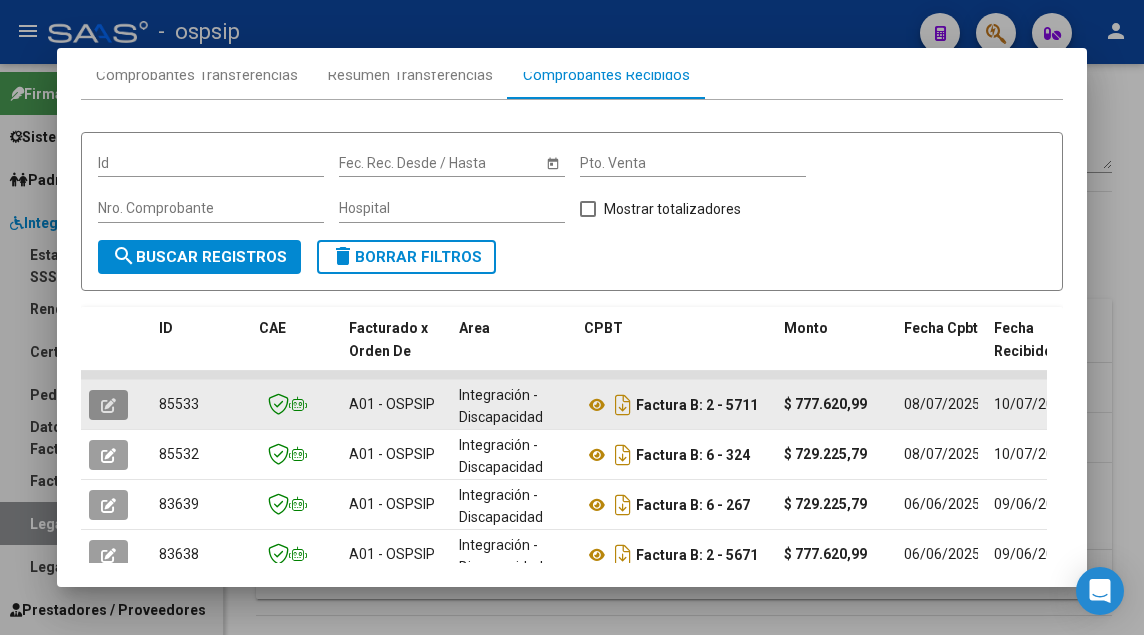 scroll, scrollTop: 349, scrollLeft: 0, axis: vertical 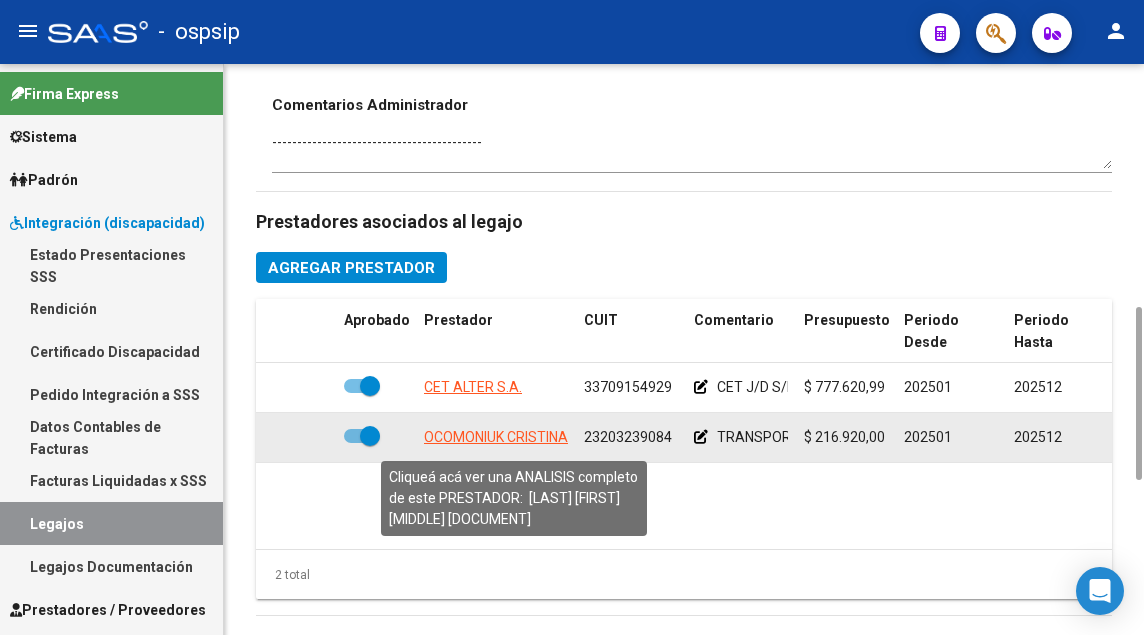 click on "OCOMONIUK CRISTINA INES" 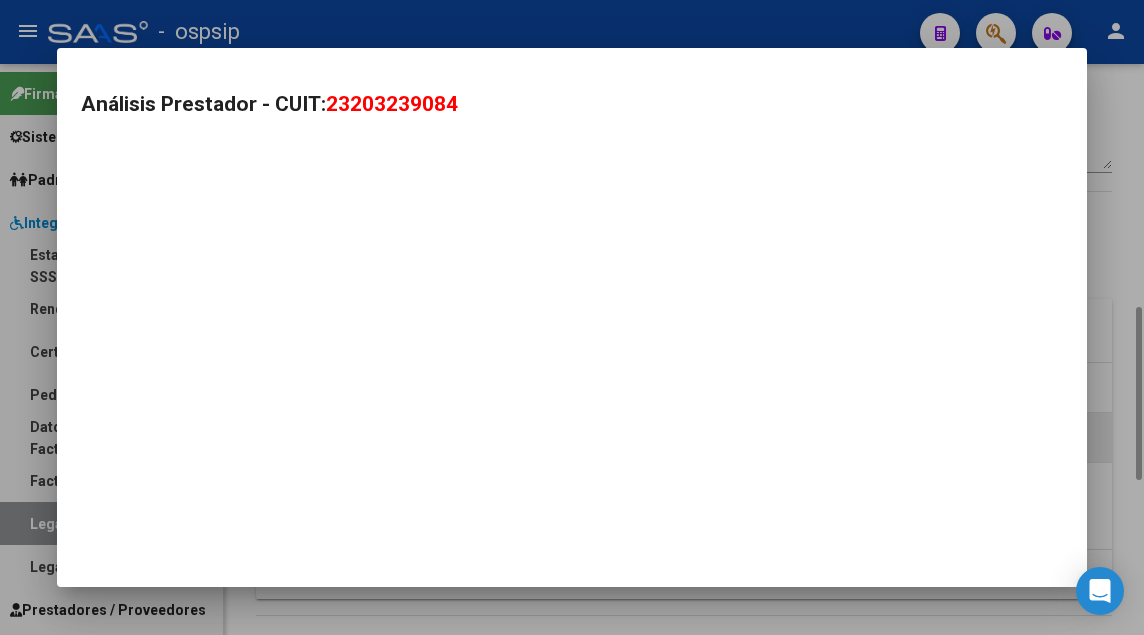 type on "23203239084" 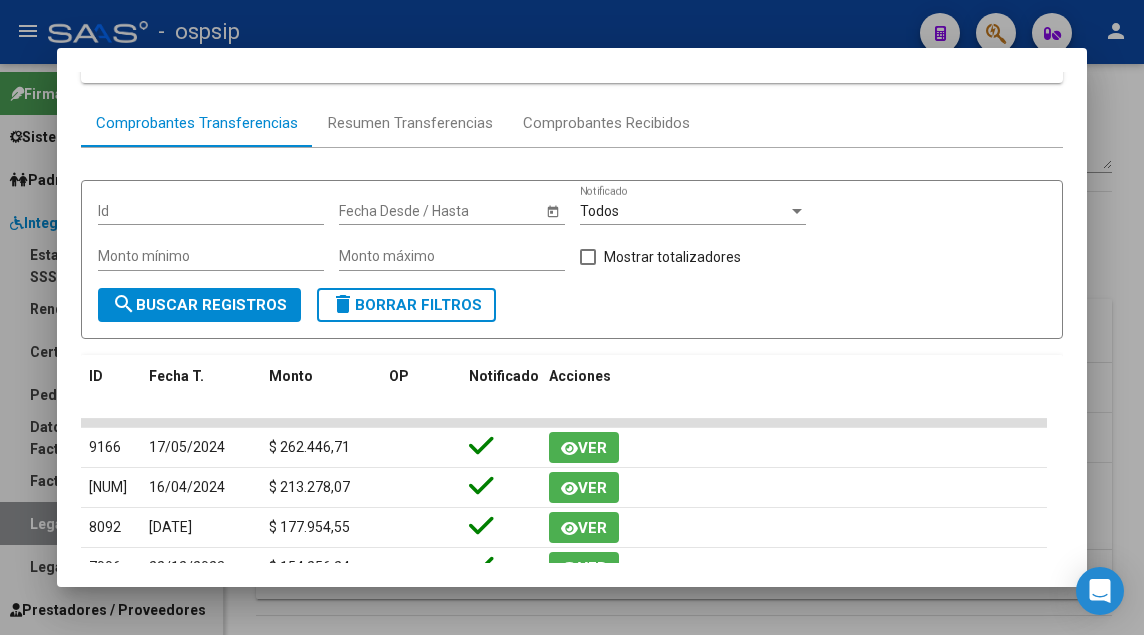 scroll, scrollTop: 200, scrollLeft: 0, axis: vertical 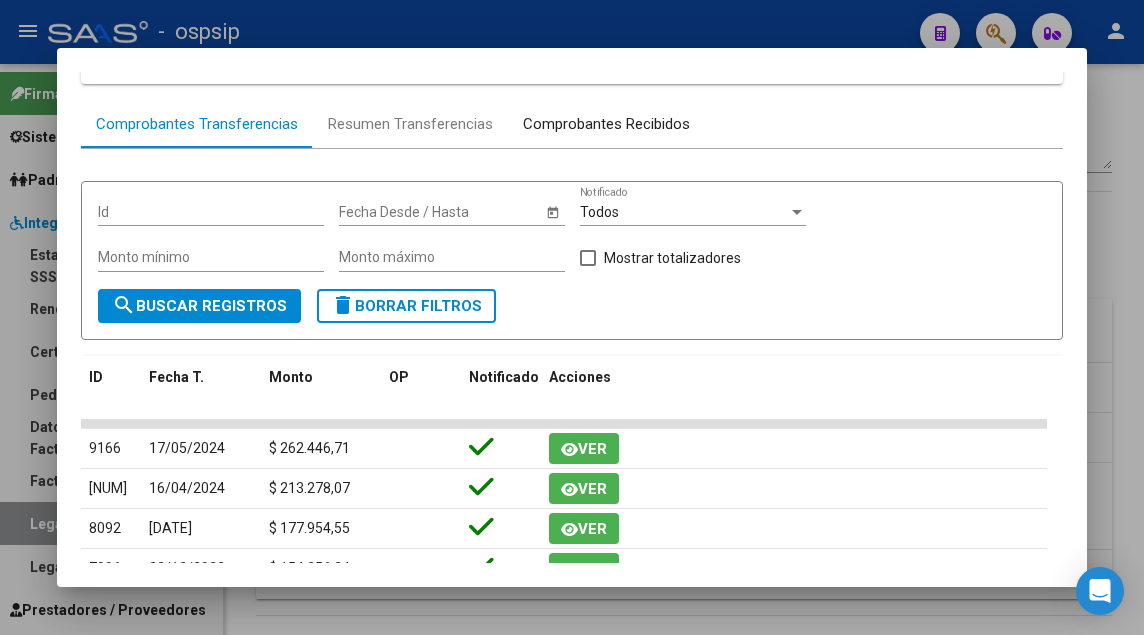 click on "Comprobantes Recibidos" at bounding box center [606, 124] 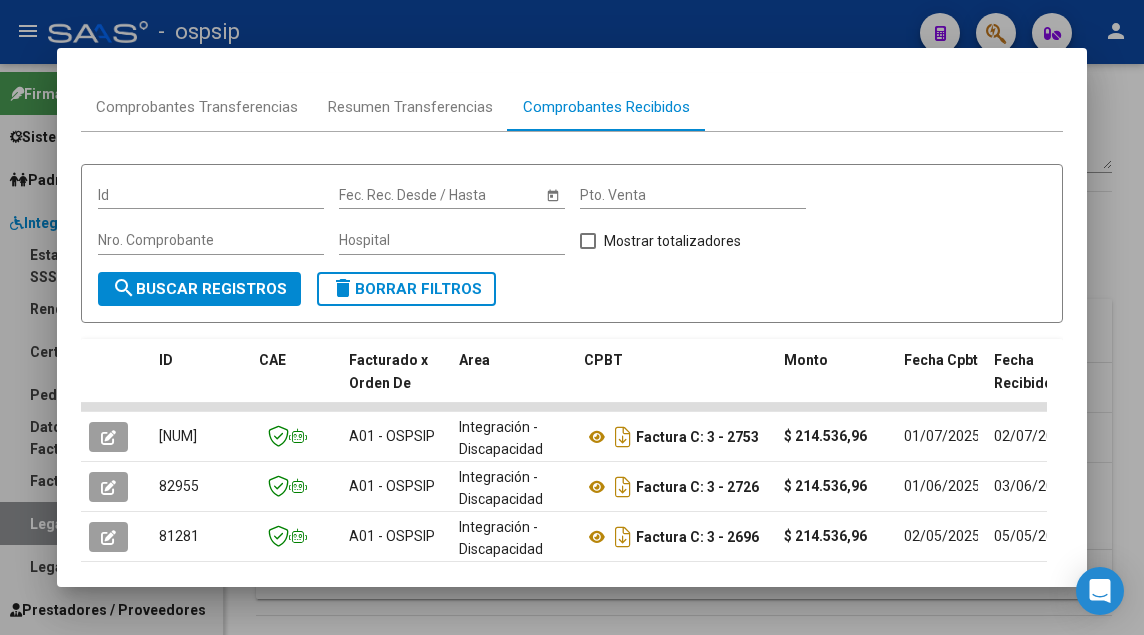 scroll, scrollTop: 249, scrollLeft: 0, axis: vertical 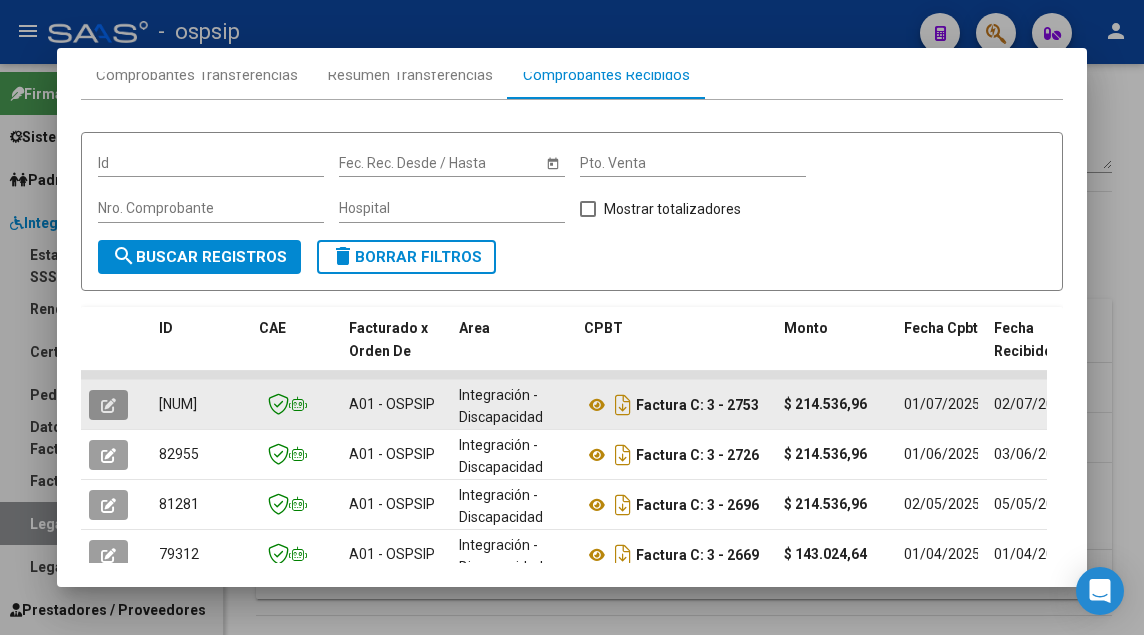 click 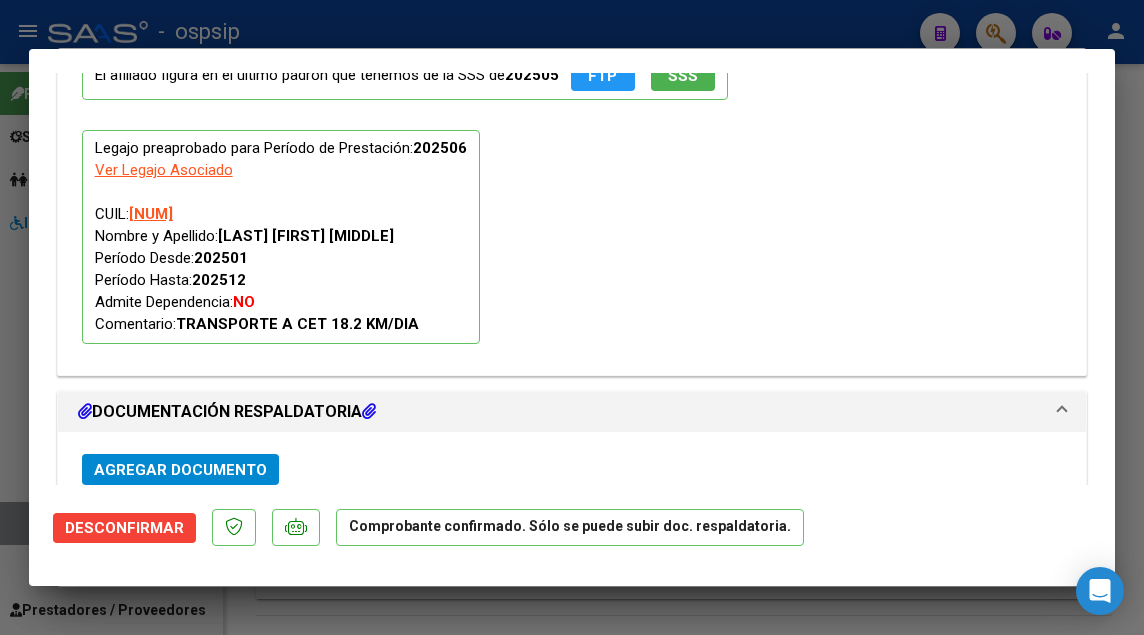 scroll, scrollTop: 2000, scrollLeft: 0, axis: vertical 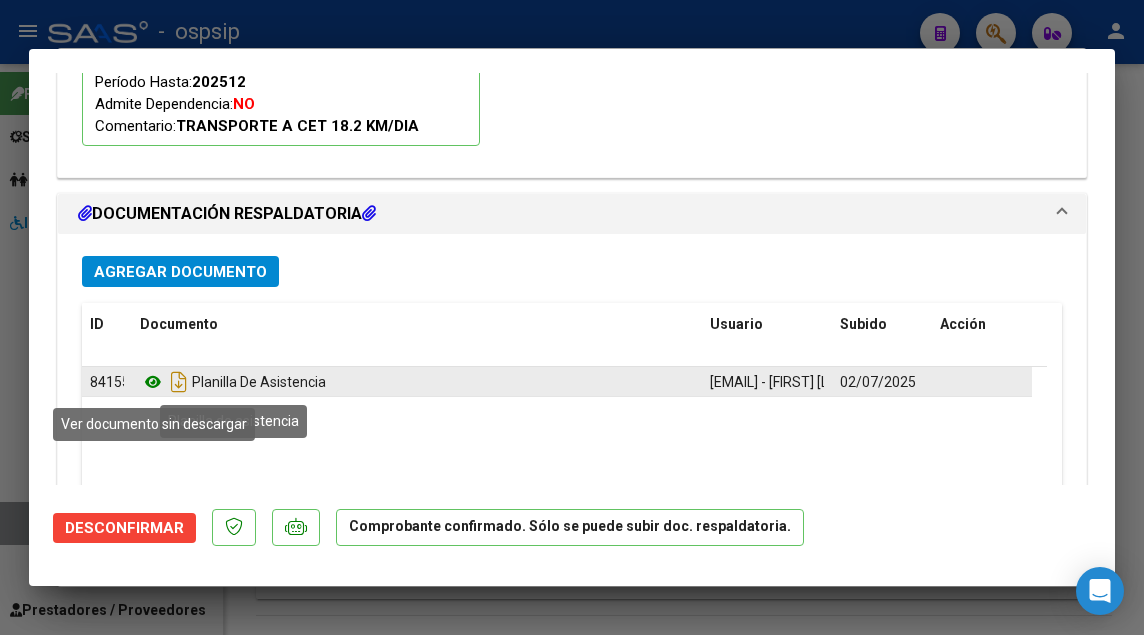 click 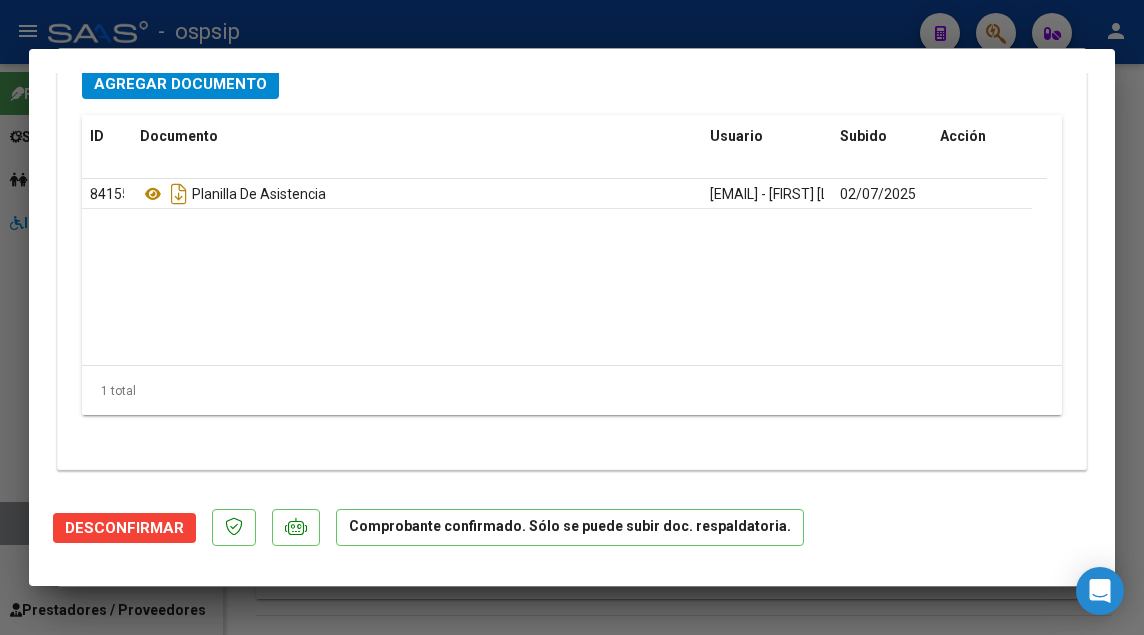 type 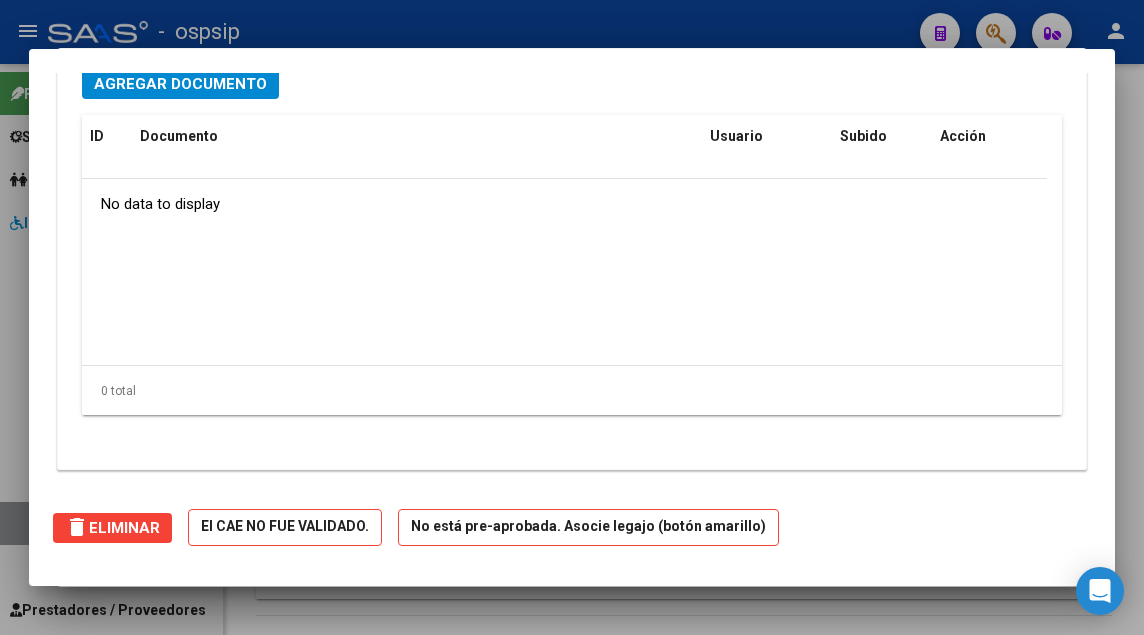 scroll, scrollTop: 1881, scrollLeft: 0, axis: vertical 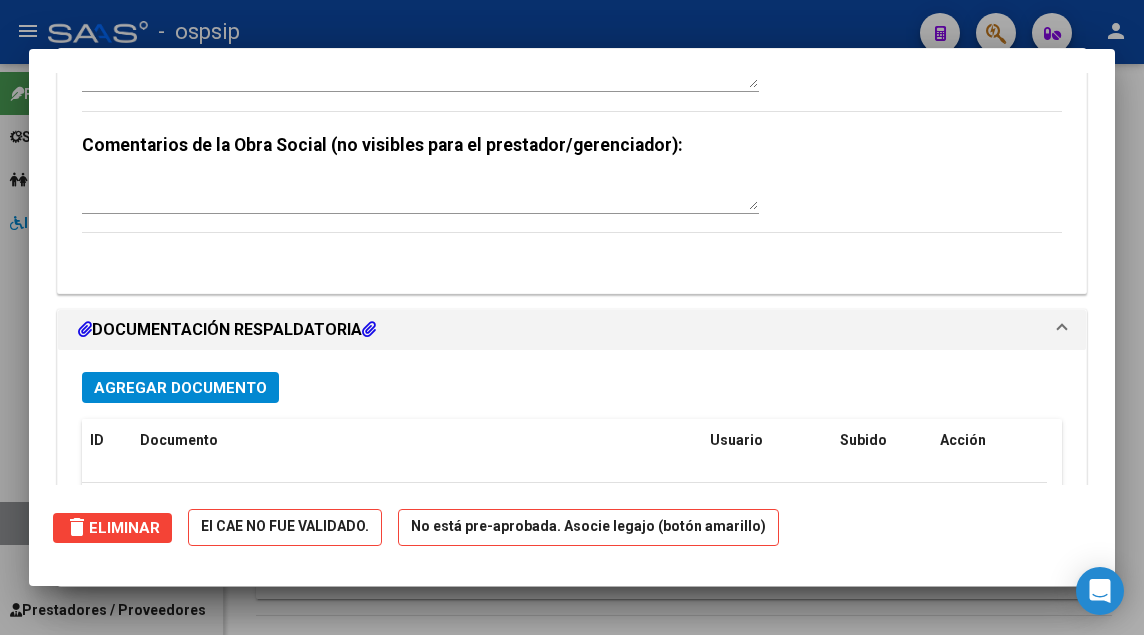 type 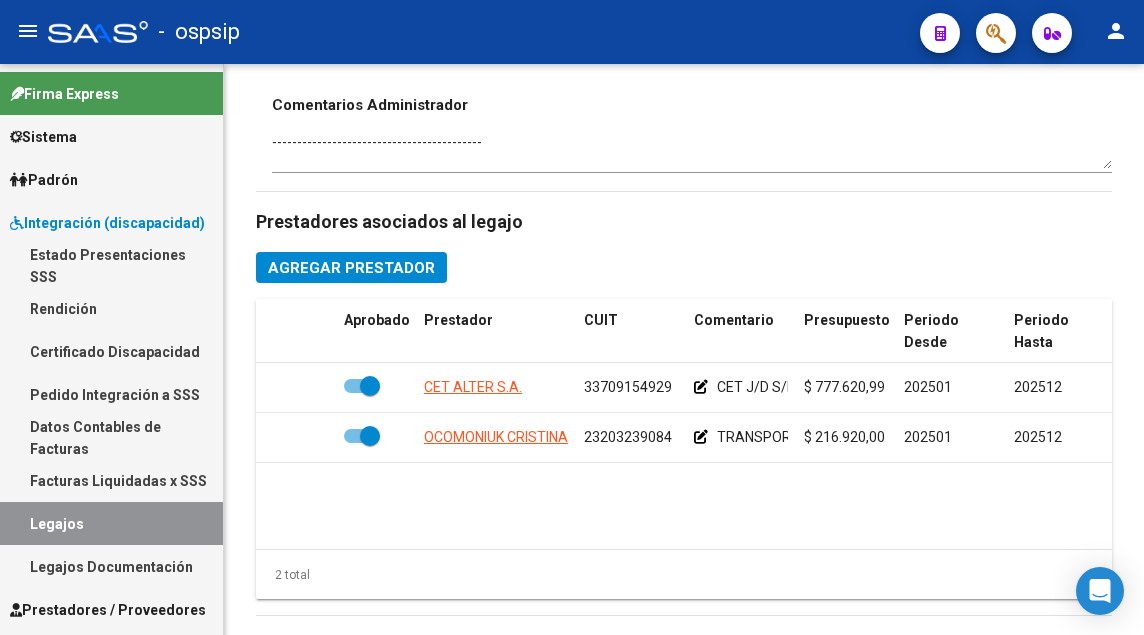 click on "Legajos" at bounding box center (111, 523) 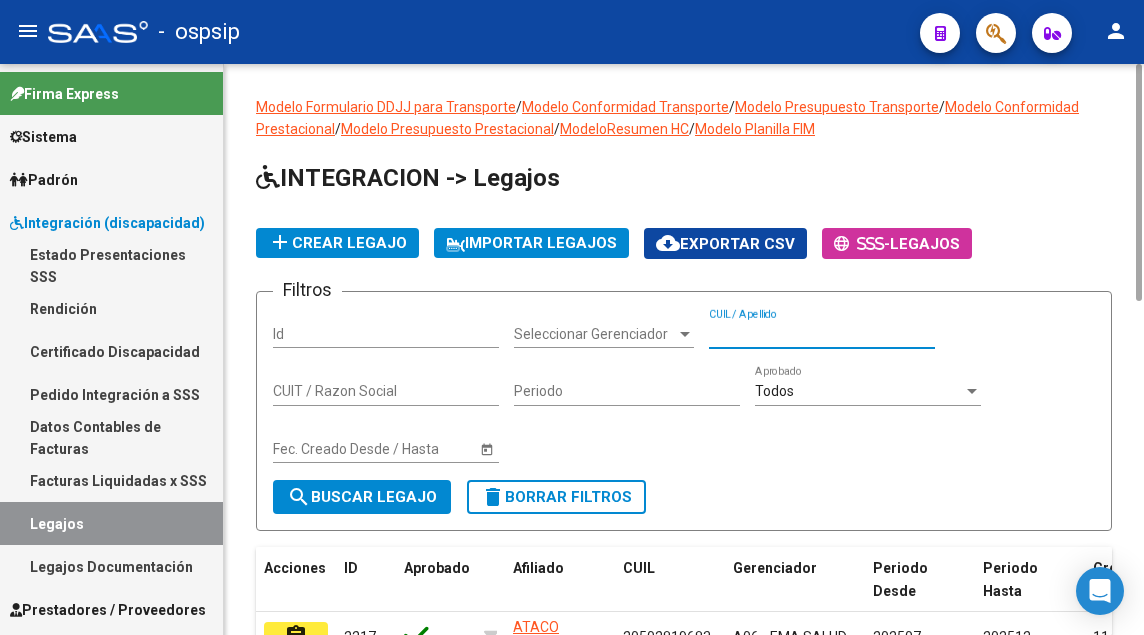 click on "CUIL / Apellido" at bounding box center (822, 334) 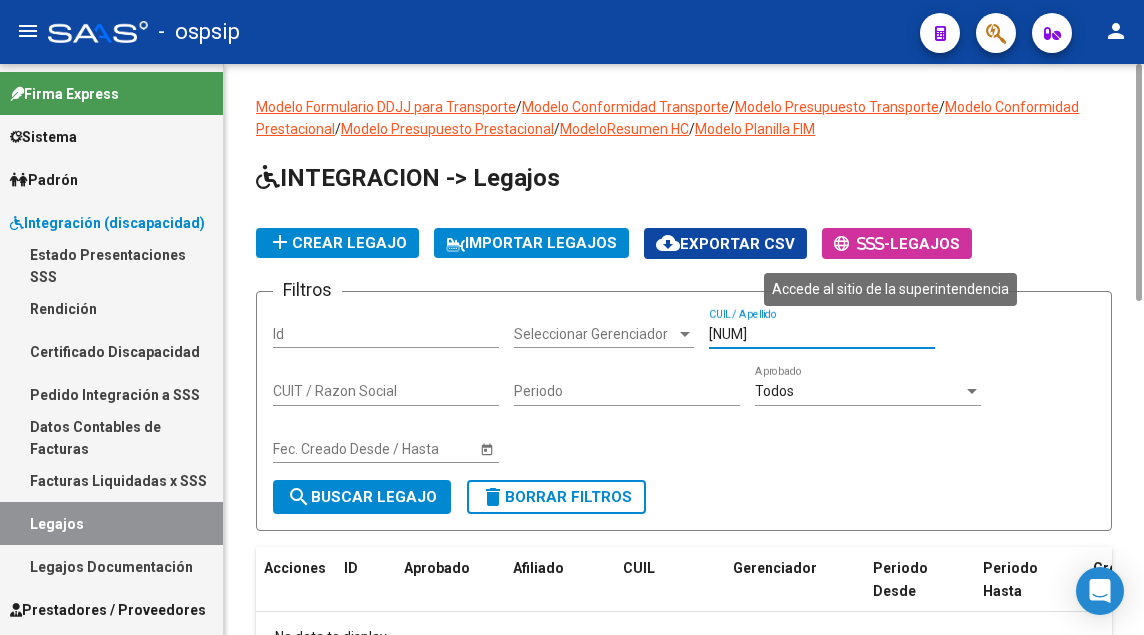scroll, scrollTop: 142, scrollLeft: 0, axis: vertical 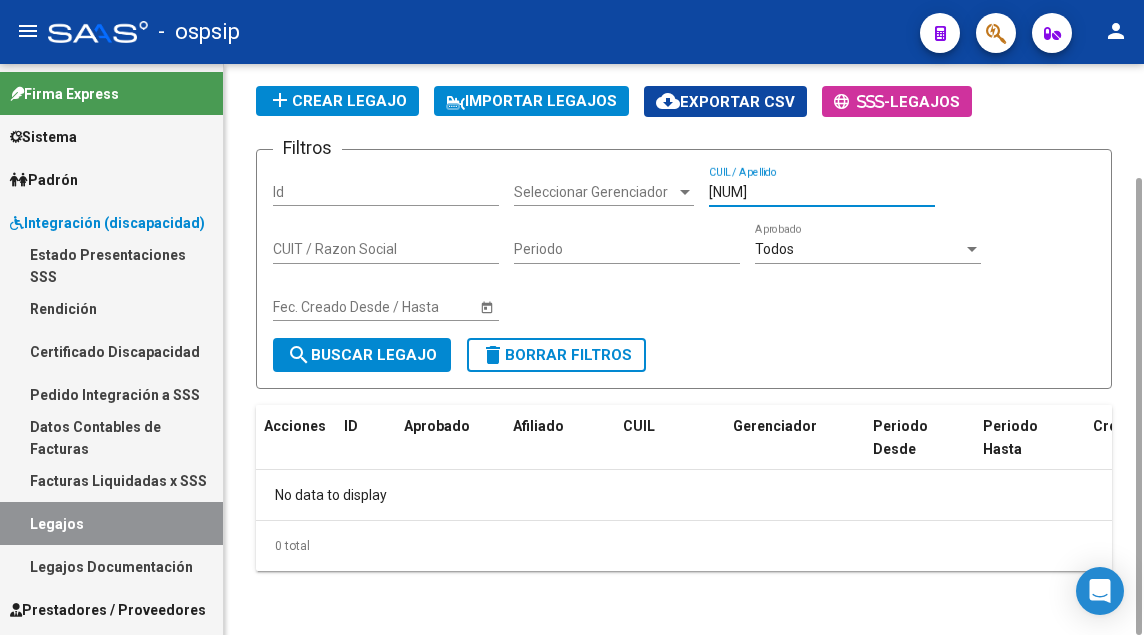 click on "[NUM]" at bounding box center (822, 192) 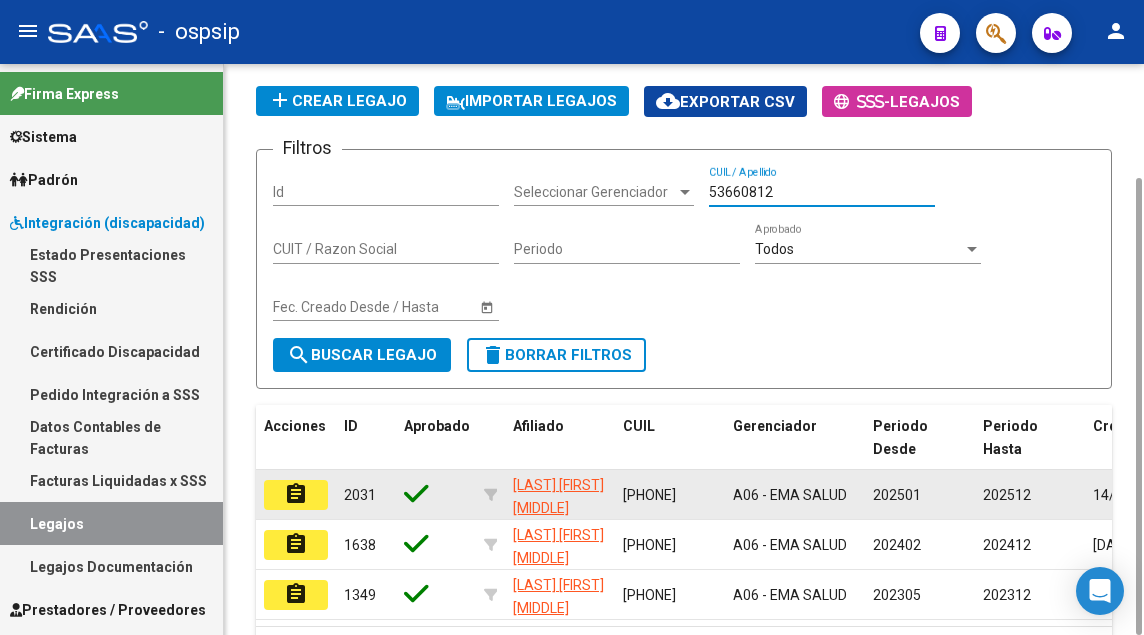 type on "53660812" 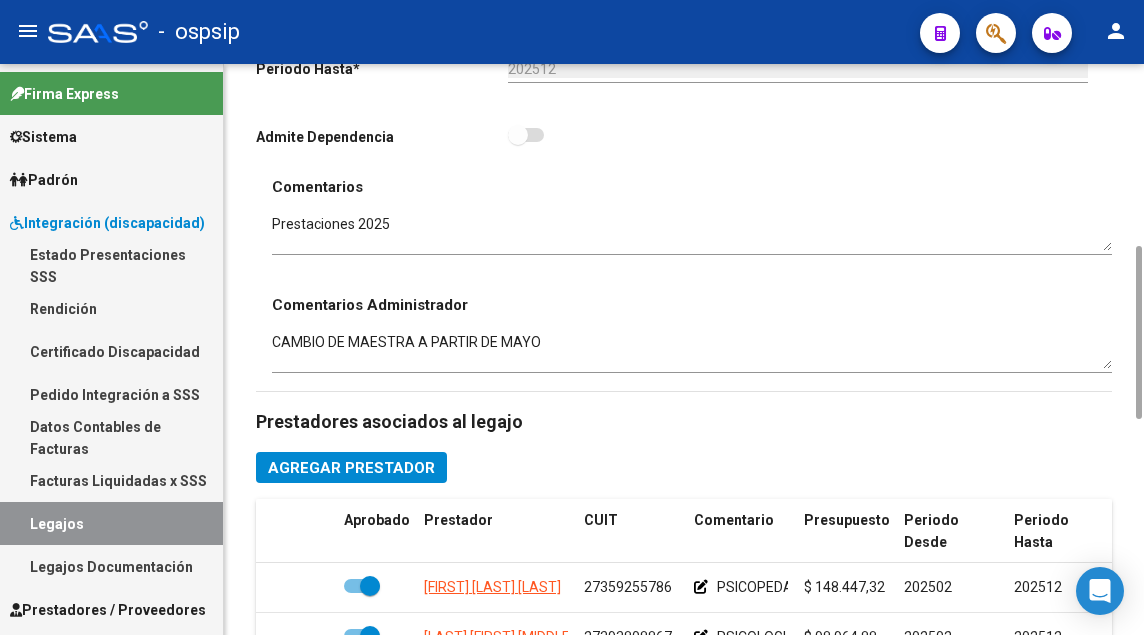scroll, scrollTop: 800, scrollLeft: 0, axis: vertical 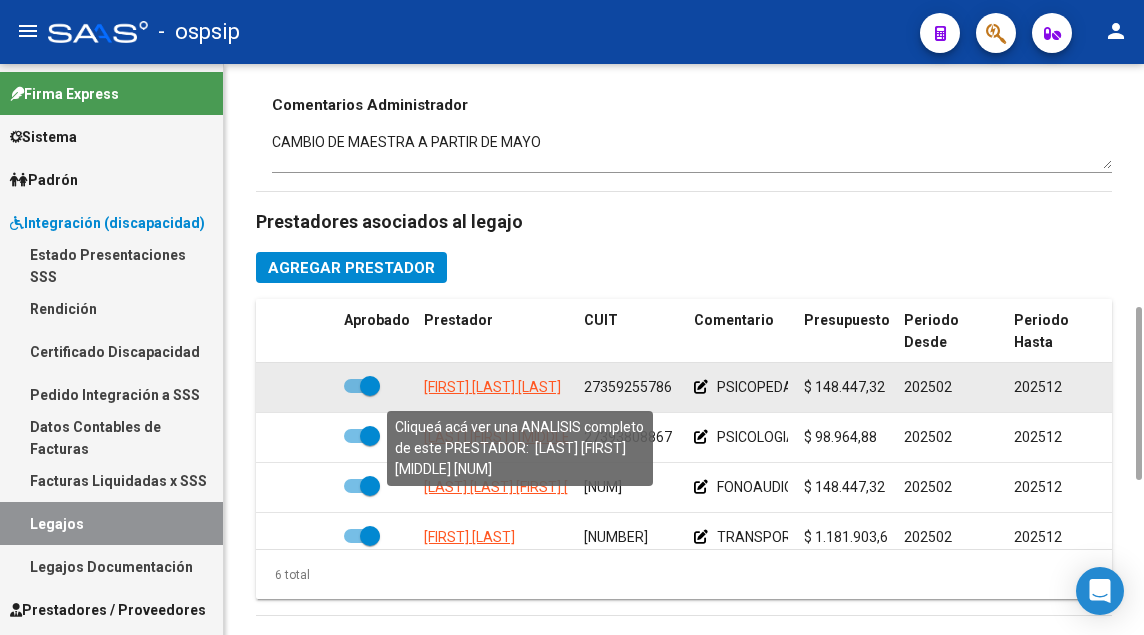 click on "[FIRST] [LAST] [LAST]" 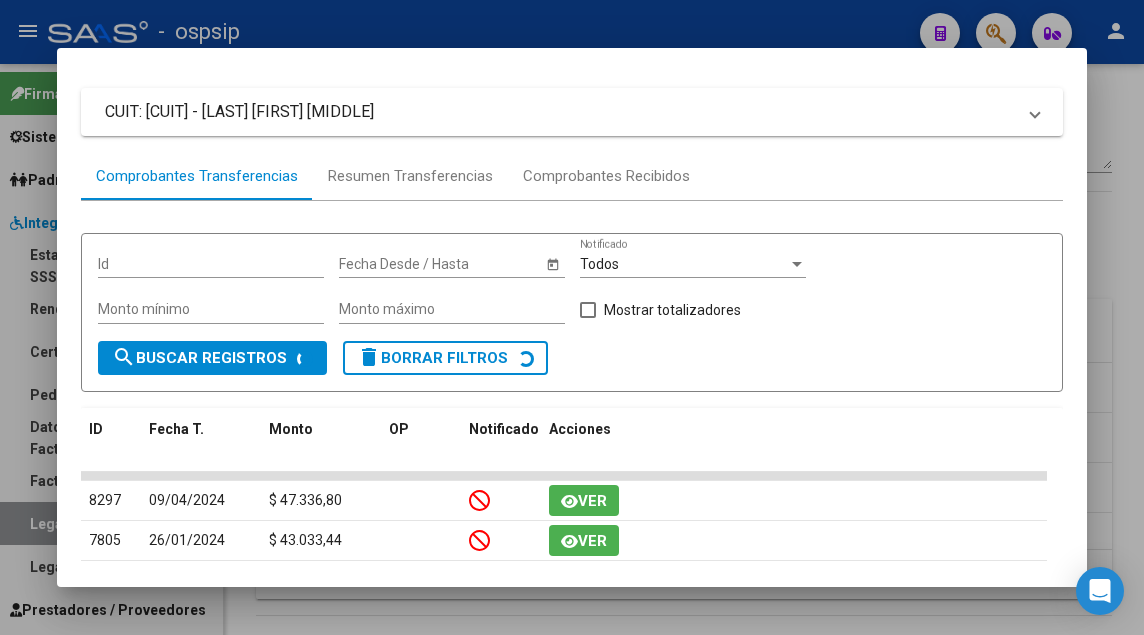 scroll, scrollTop: 150, scrollLeft: 0, axis: vertical 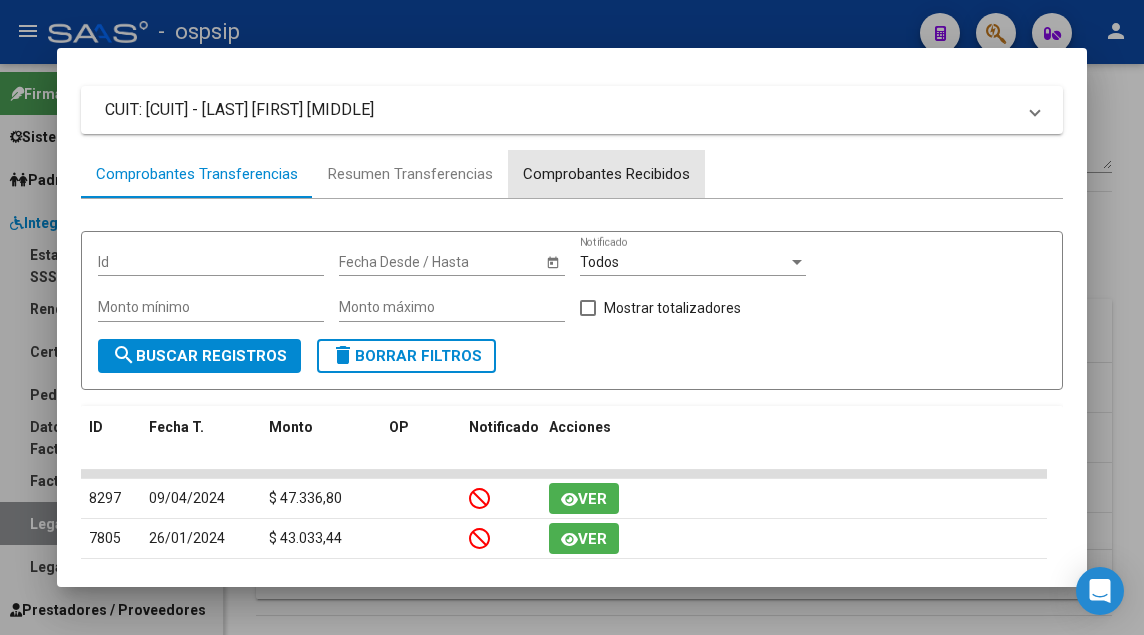 click on "Comprobantes Recibidos" at bounding box center (606, 174) 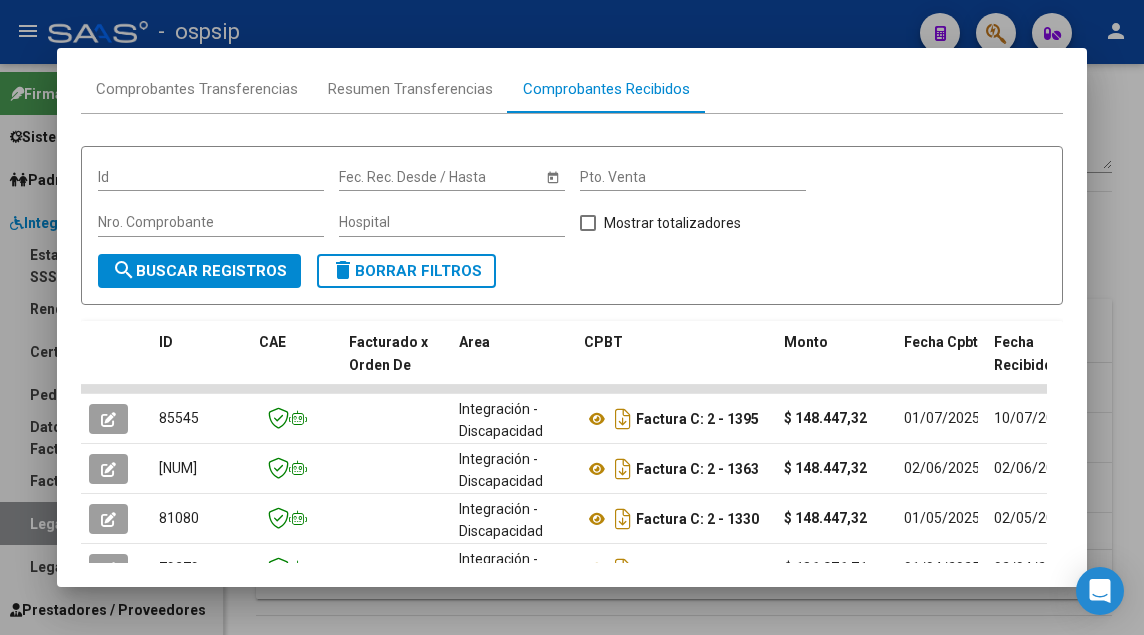 scroll, scrollTop: 349, scrollLeft: 0, axis: vertical 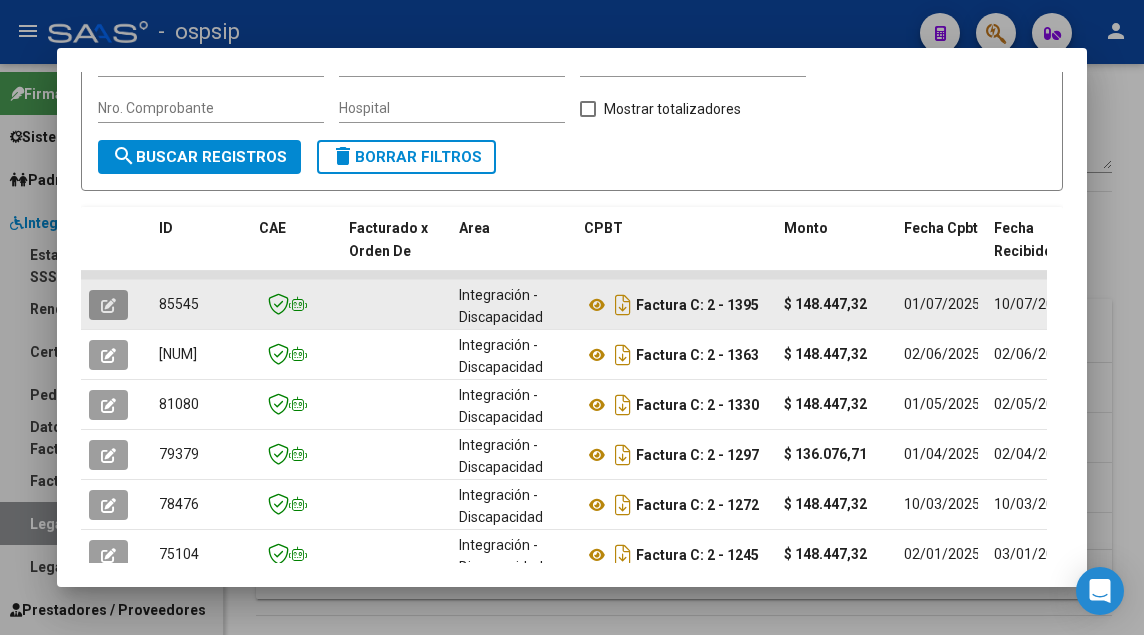 click 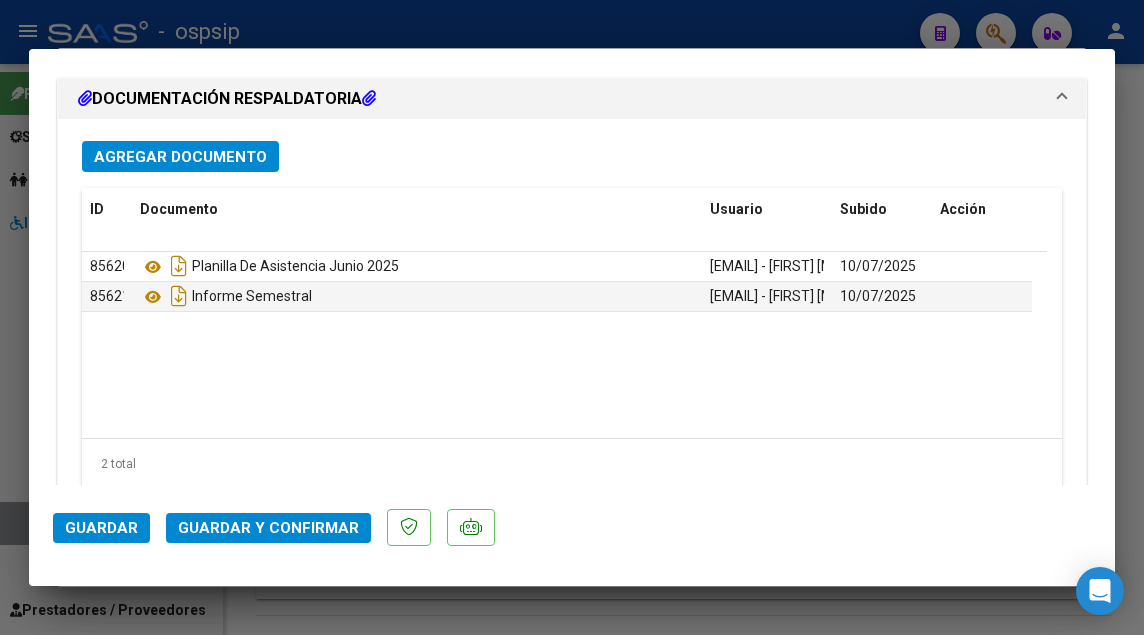 scroll, scrollTop: 2335, scrollLeft: 0, axis: vertical 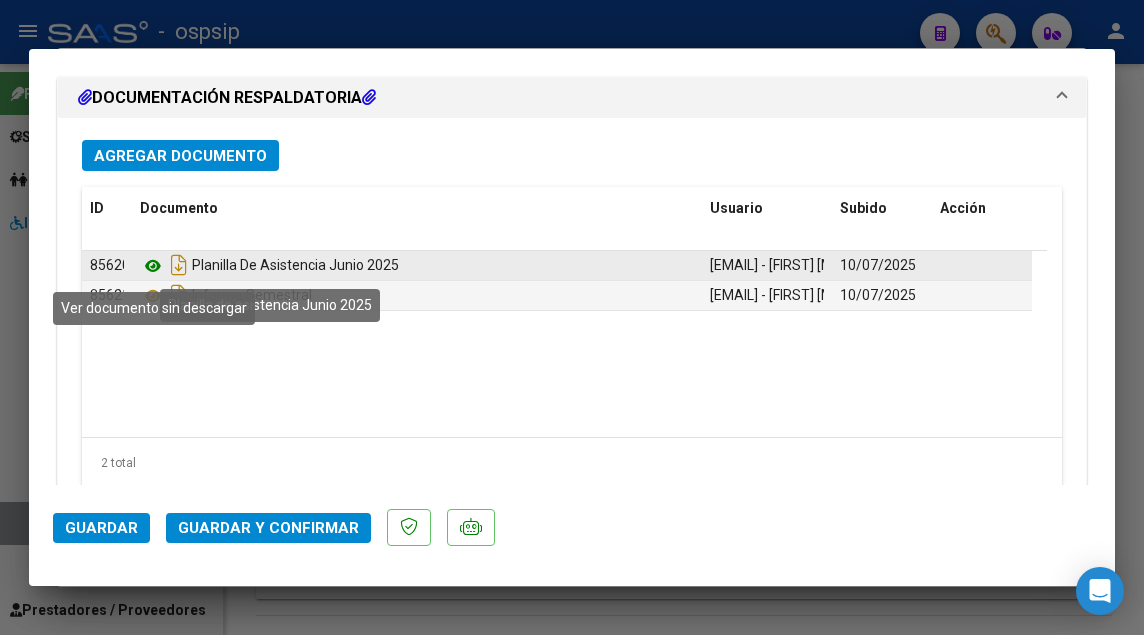click 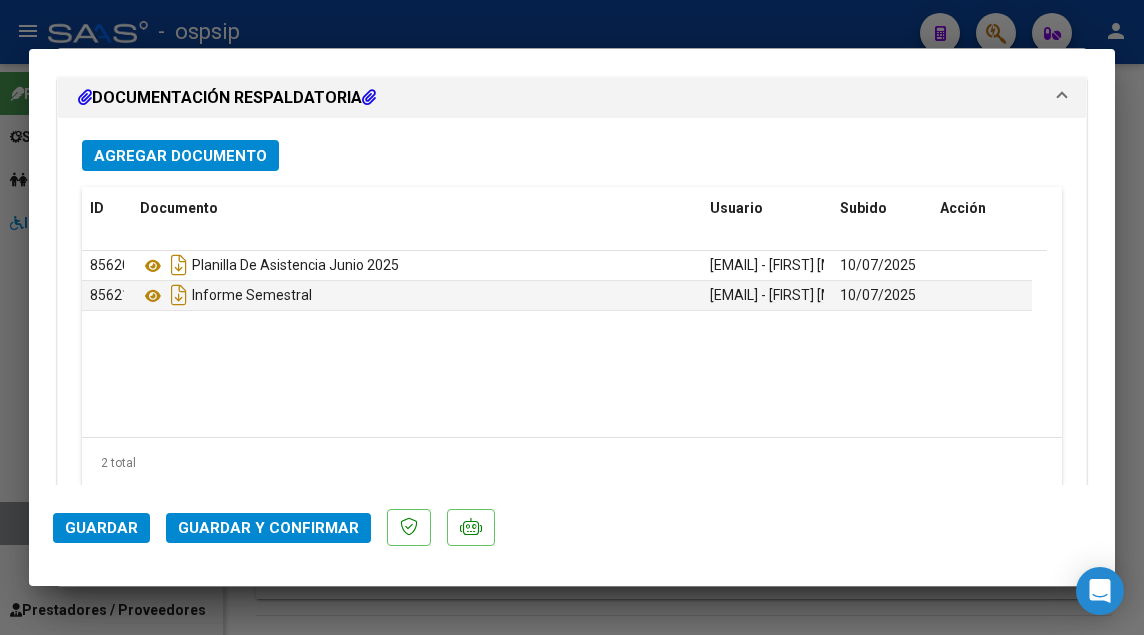 type 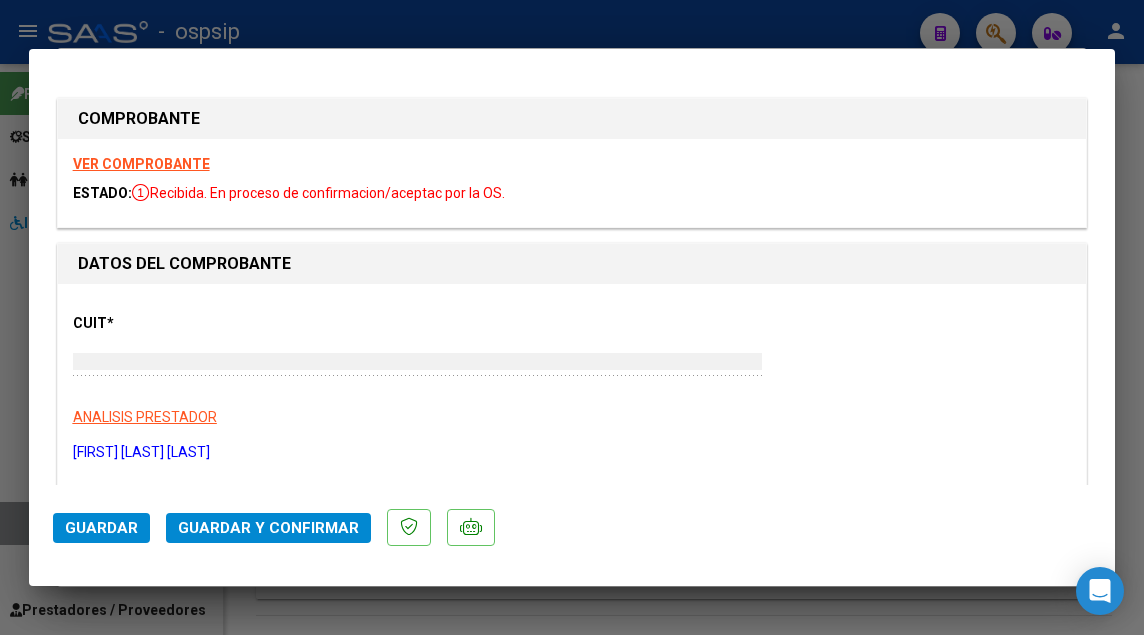 type 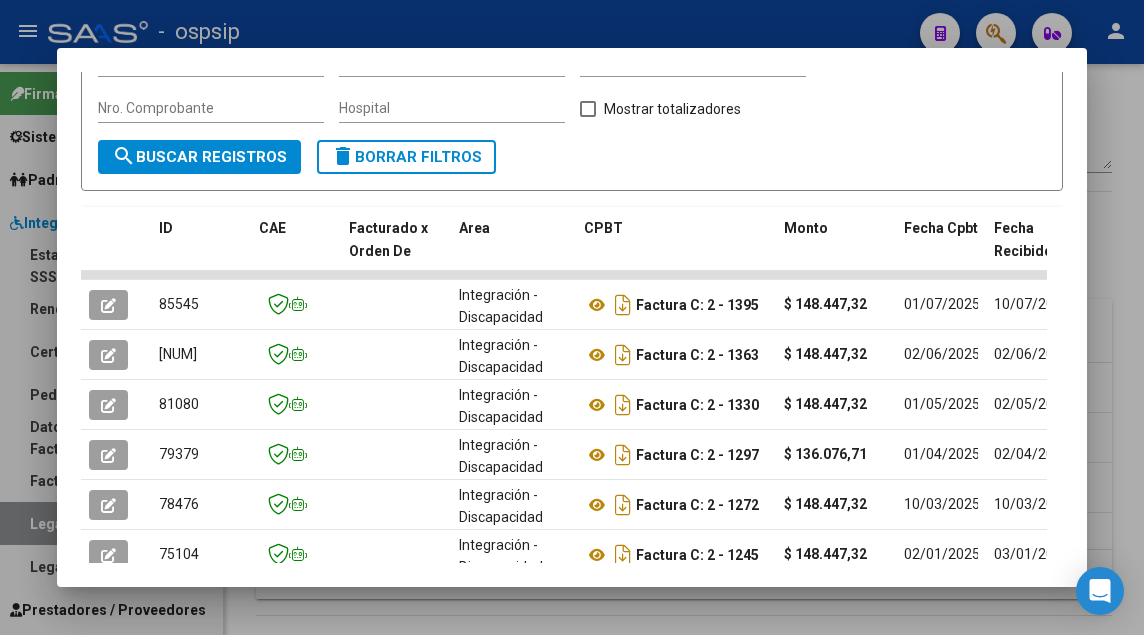 click at bounding box center (572, 317) 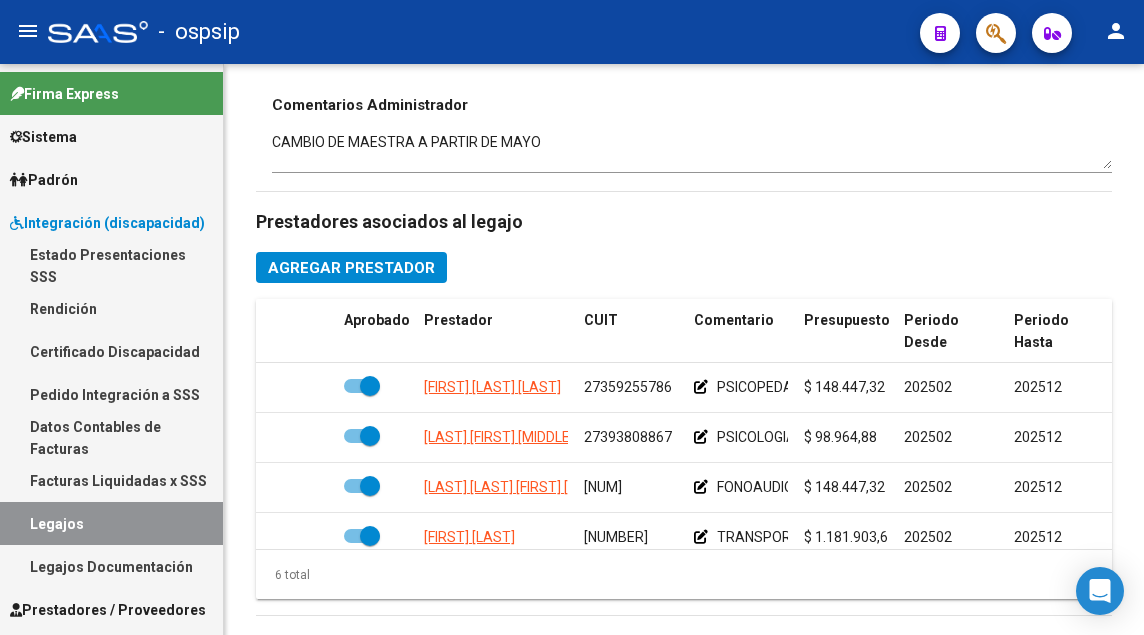 click on "Legajos" at bounding box center [111, 523] 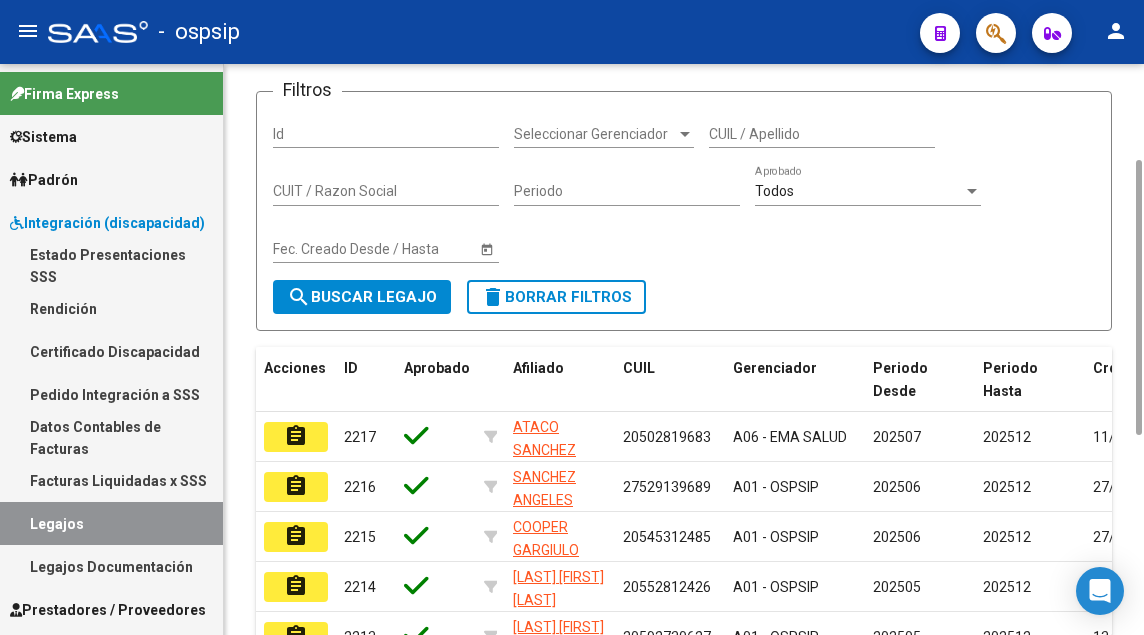 scroll, scrollTop: 600, scrollLeft: 0, axis: vertical 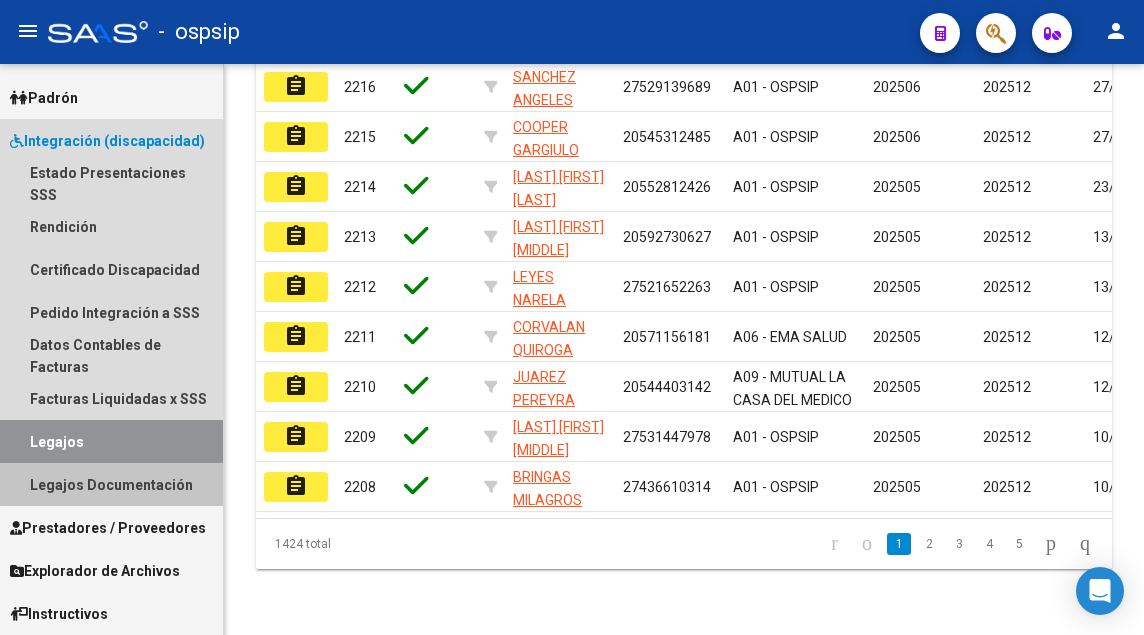 click on "Legajos Documentación" at bounding box center [111, 484] 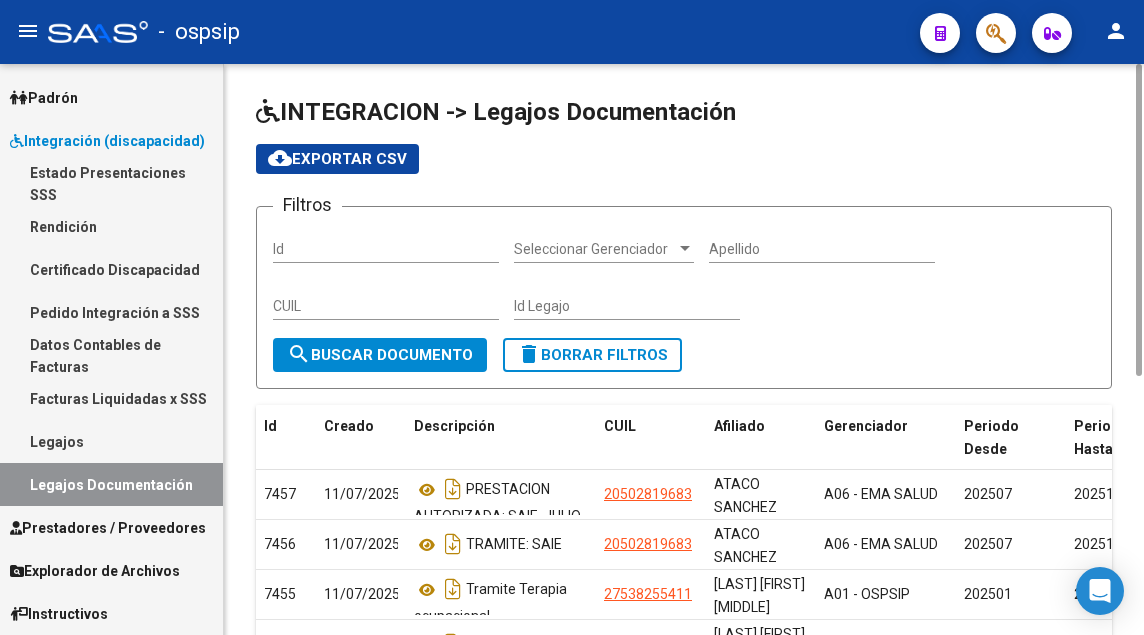 scroll, scrollTop: 200, scrollLeft: 0, axis: vertical 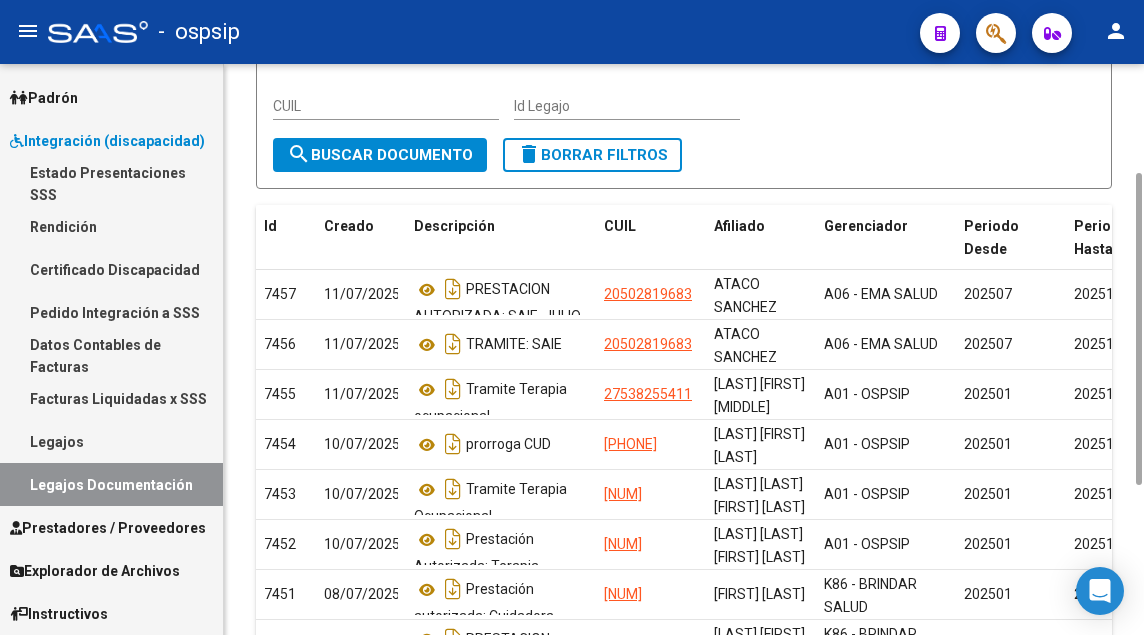 click on "Prestadores / Proveedores" at bounding box center (108, 528) 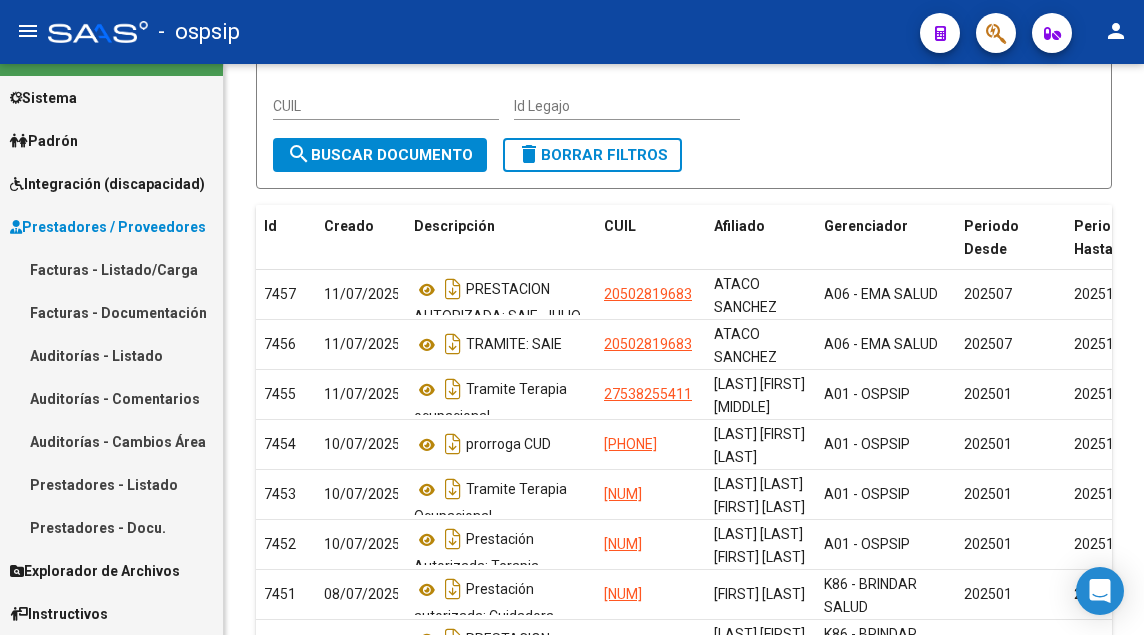 scroll, scrollTop: 39, scrollLeft: 0, axis: vertical 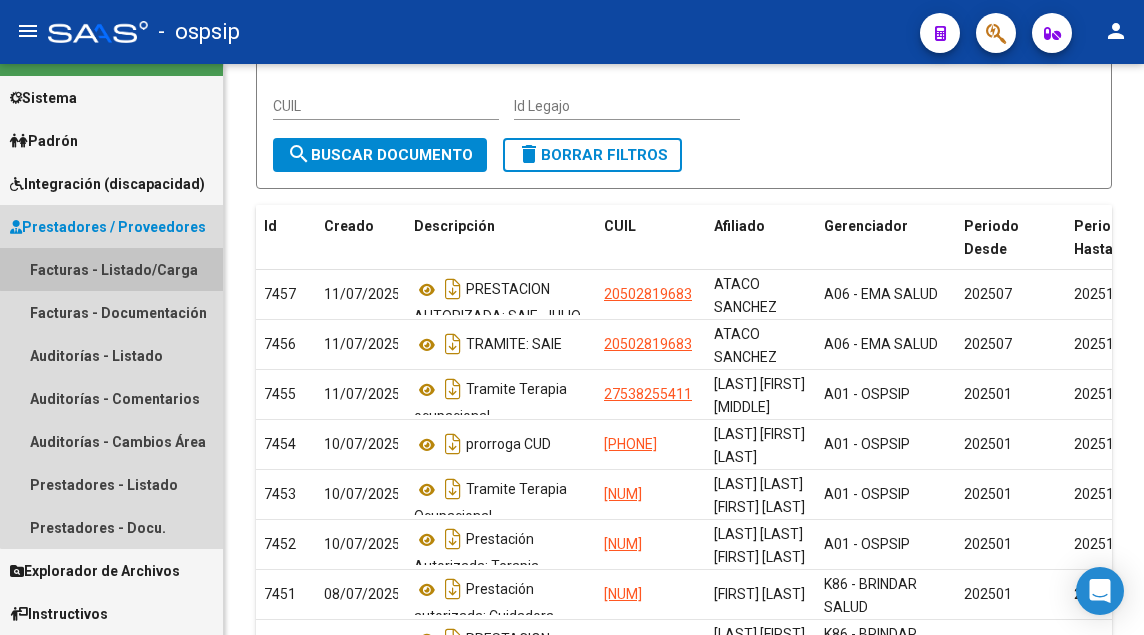 click on "Facturas - Listado/Carga" at bounding box center [111, 269] 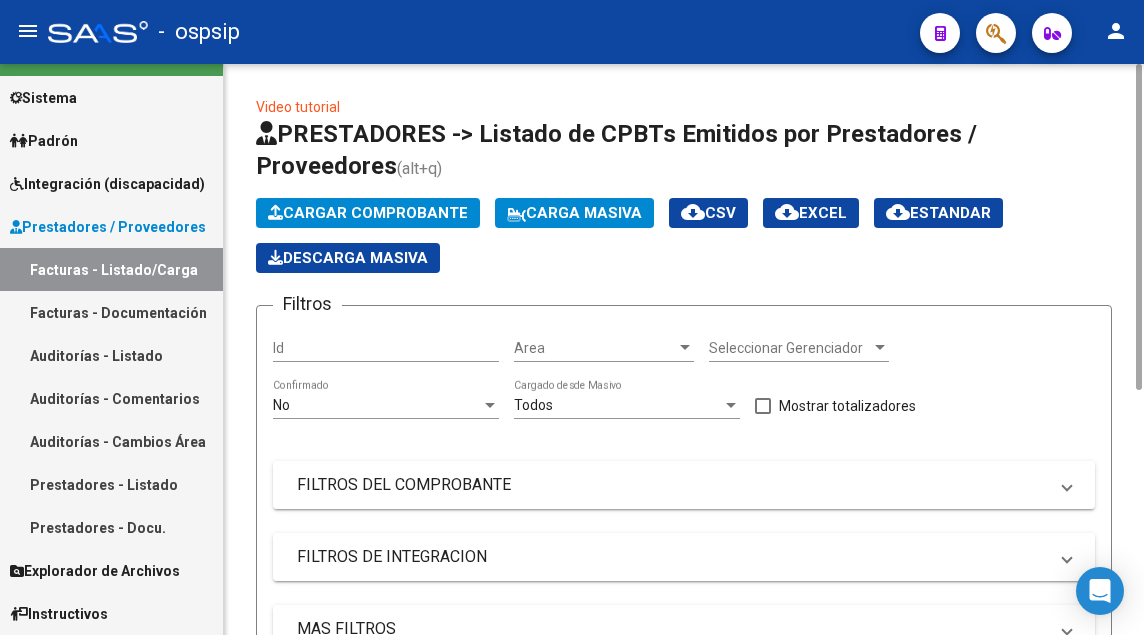 scroll, scrollTop: 200, scrollLeft: 0, axis: vertical 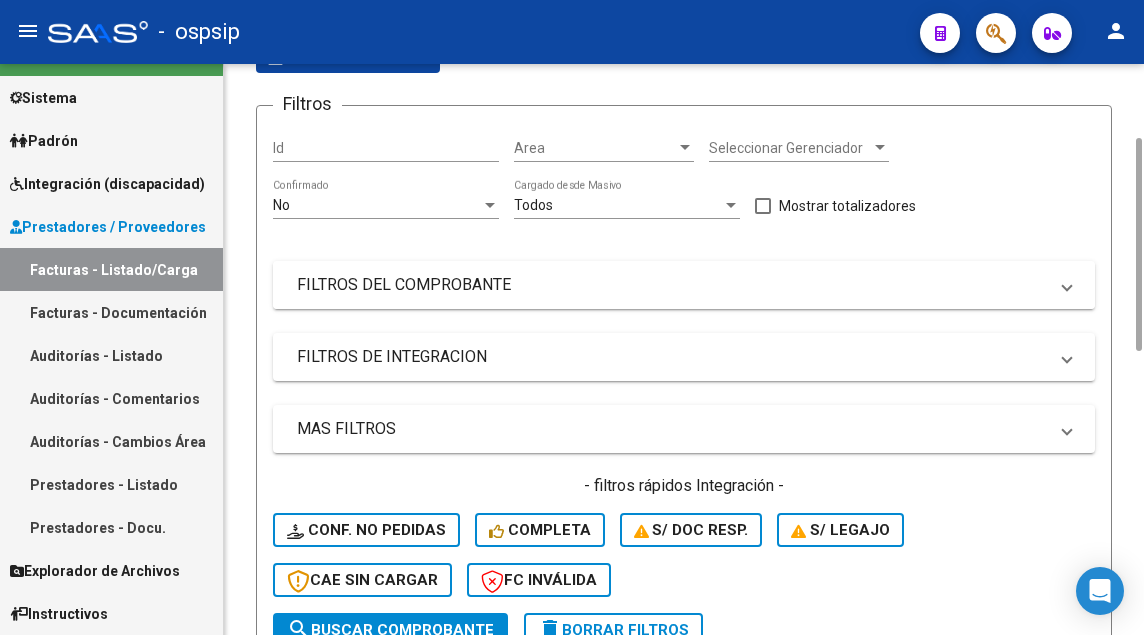 click on "FILTROS DEL COMPROBANTE" at bounding box center [680, 285] 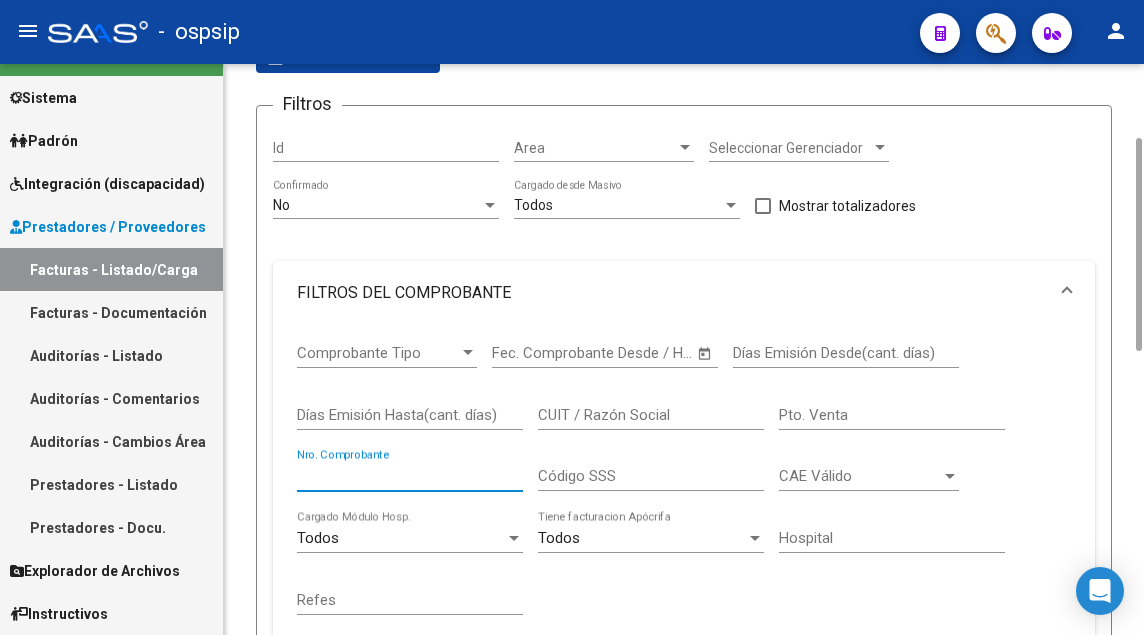 click on "Nro. Comprobante" at bounding box center (410, 476) 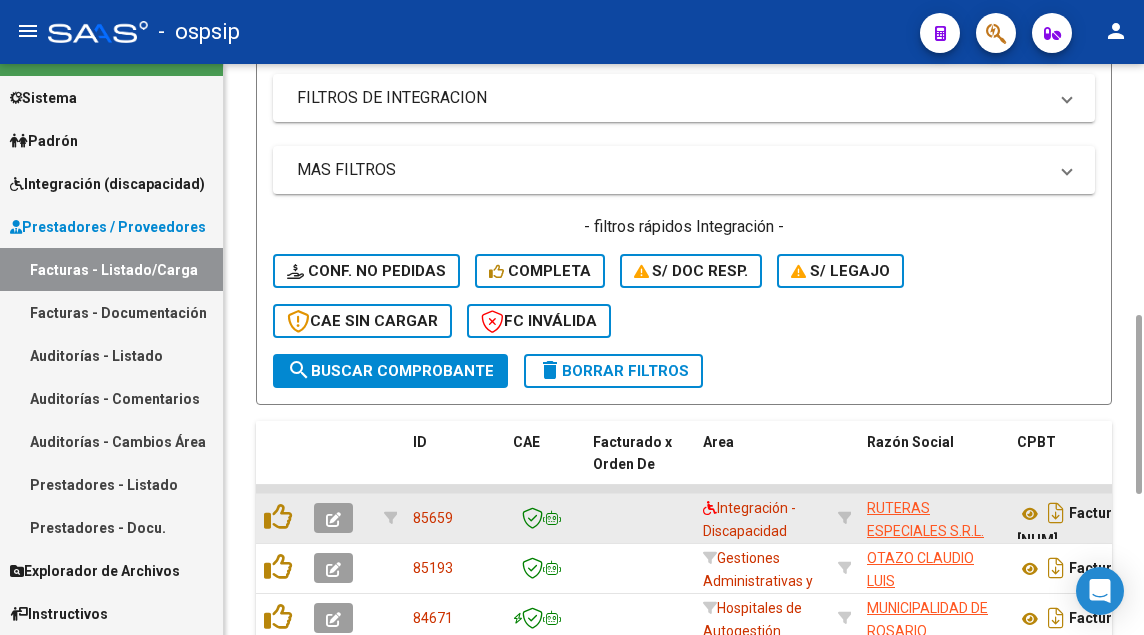 scroll, scrollTop: 1000, scrollLeft: 0, axis: vertical 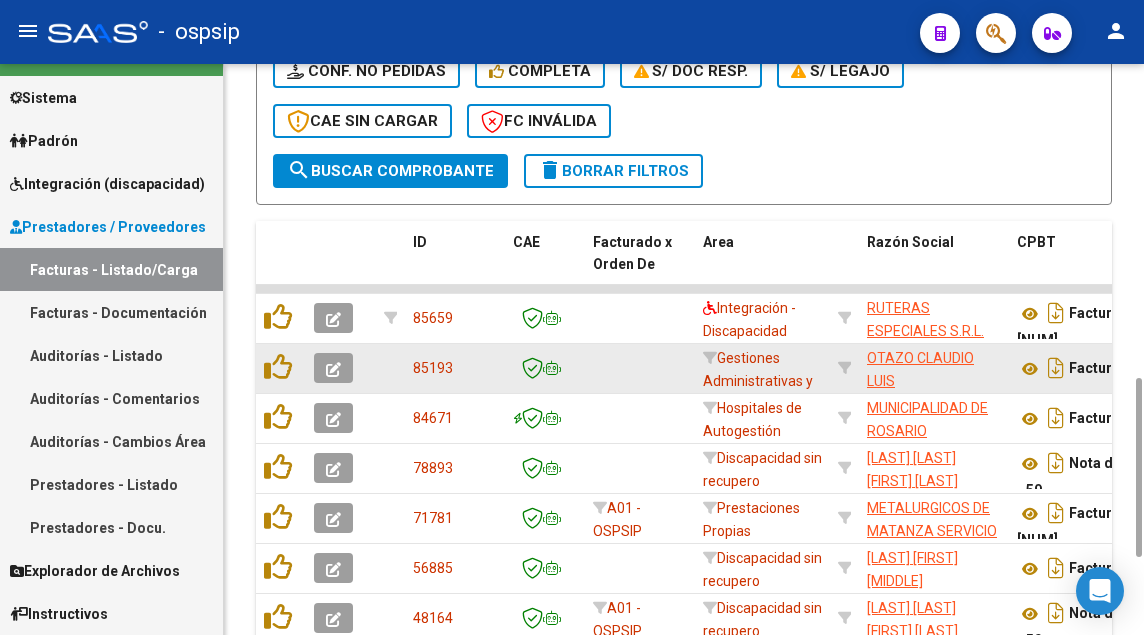 type on "59" 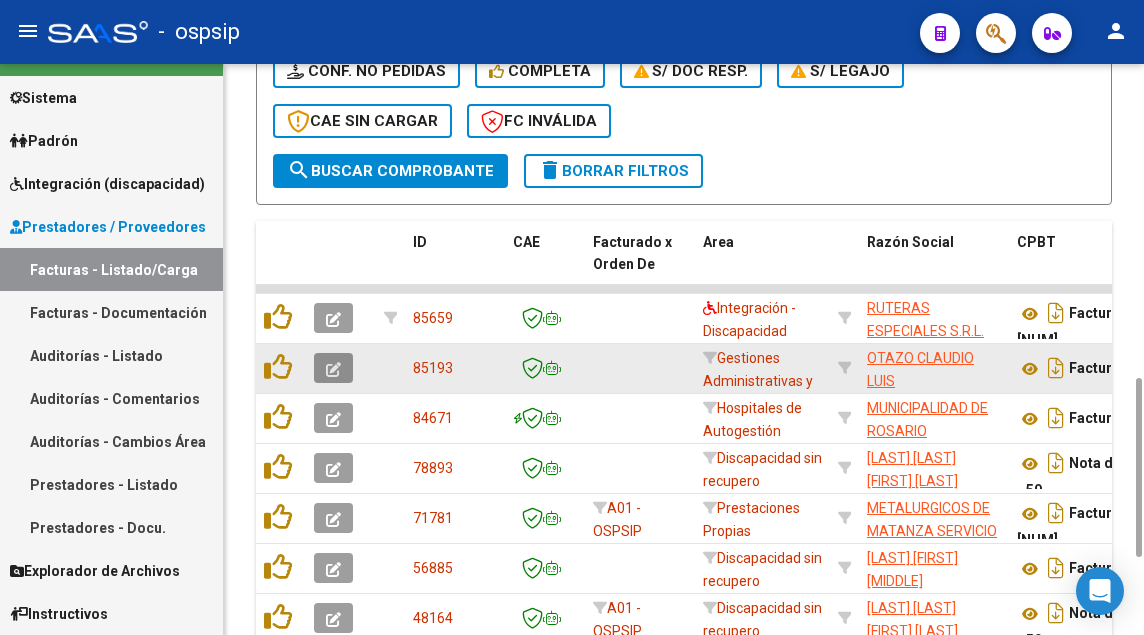 click 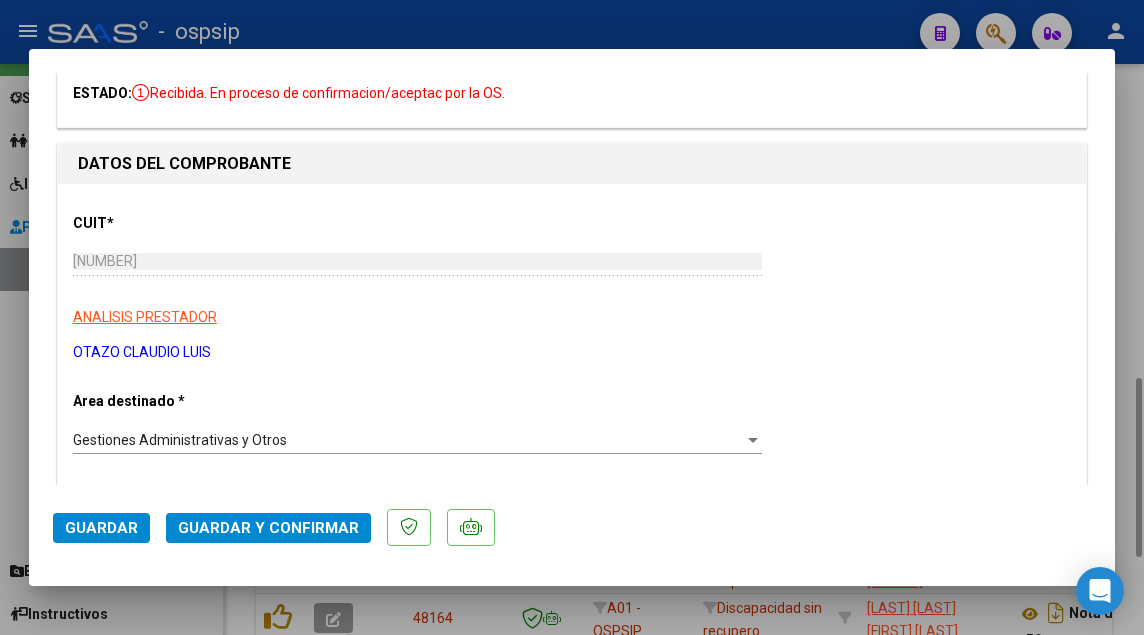 scroll, scrollTop: 200, scrollLeft: 0, axis: vertical 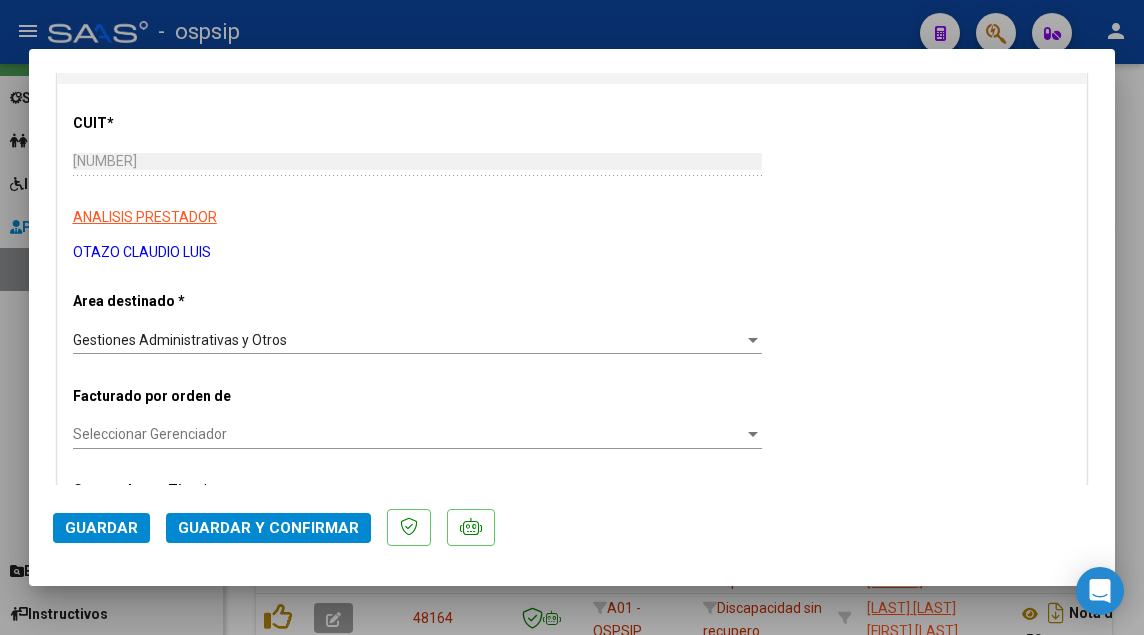 click on "Gestiones Administrativas y Otros Seleccionar Area" at bounding box center (417, 340) 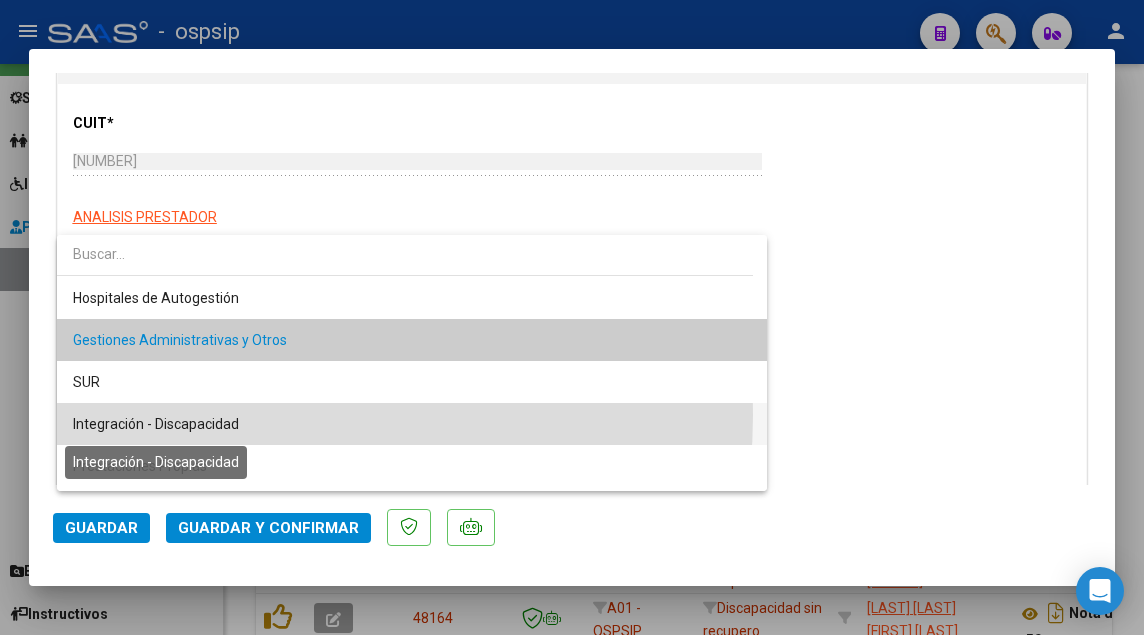 click on "Integración - Discapacidad" at bounding box center (156, 424) 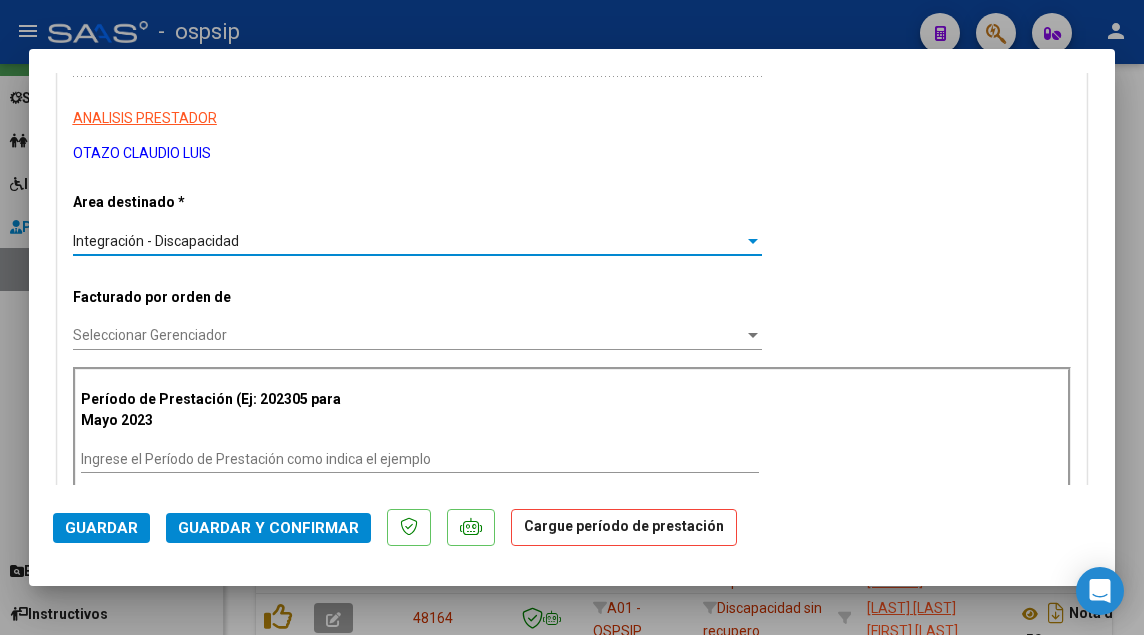scroll, scrollTop: 300, scrollLeft: 0, axis: vertical 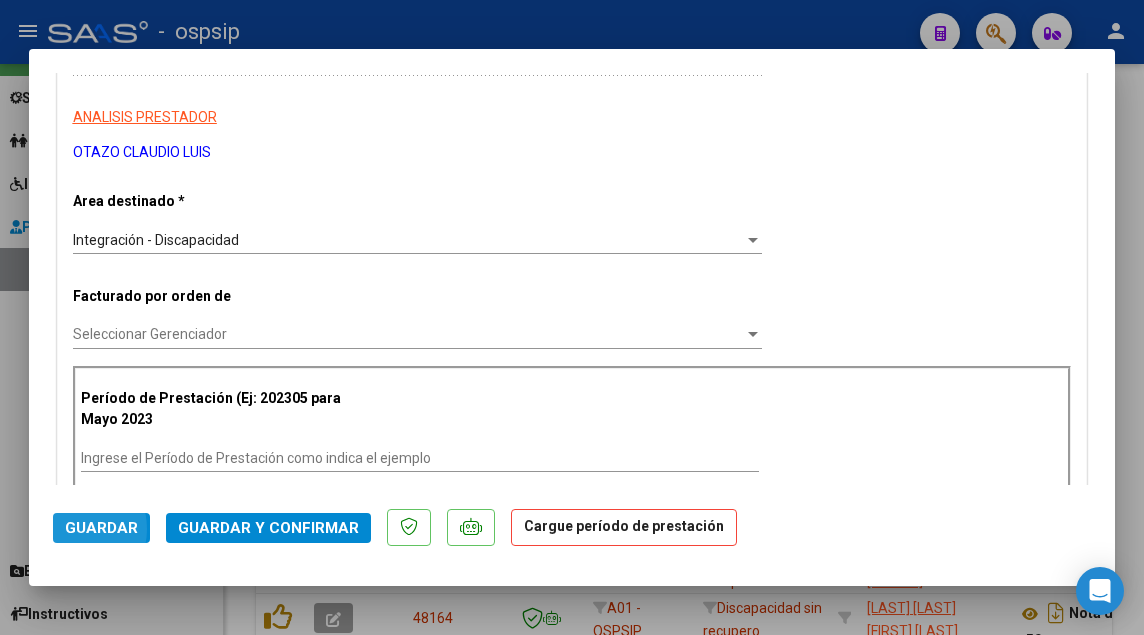 click on "Guardar" 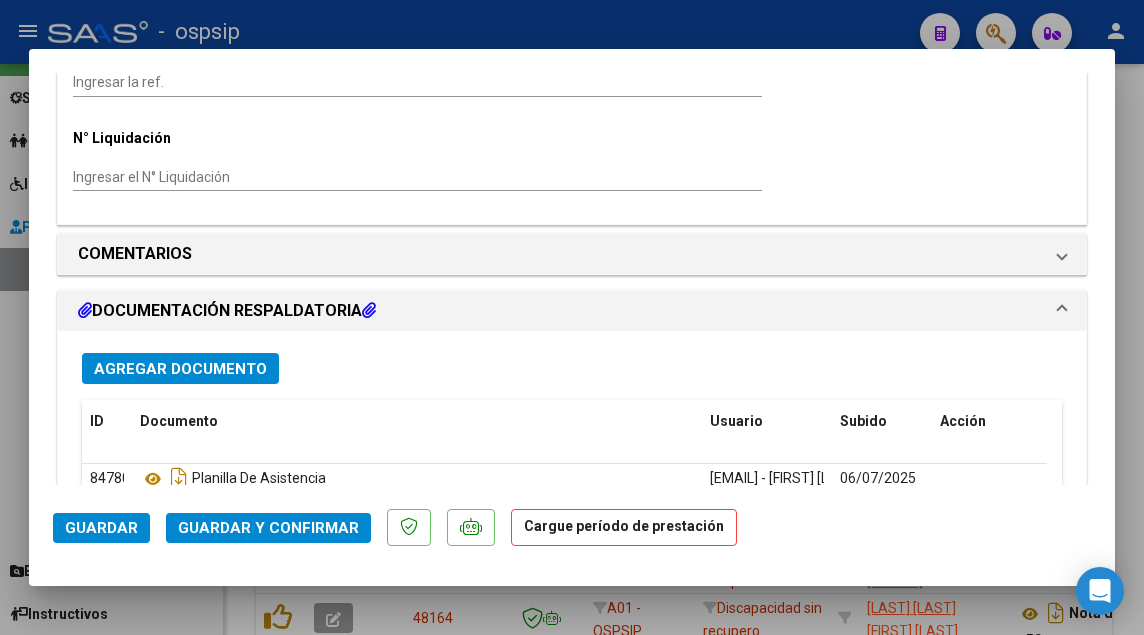 scroll, scrollTop: 1944, scrollLeft: 0, axis: vertical 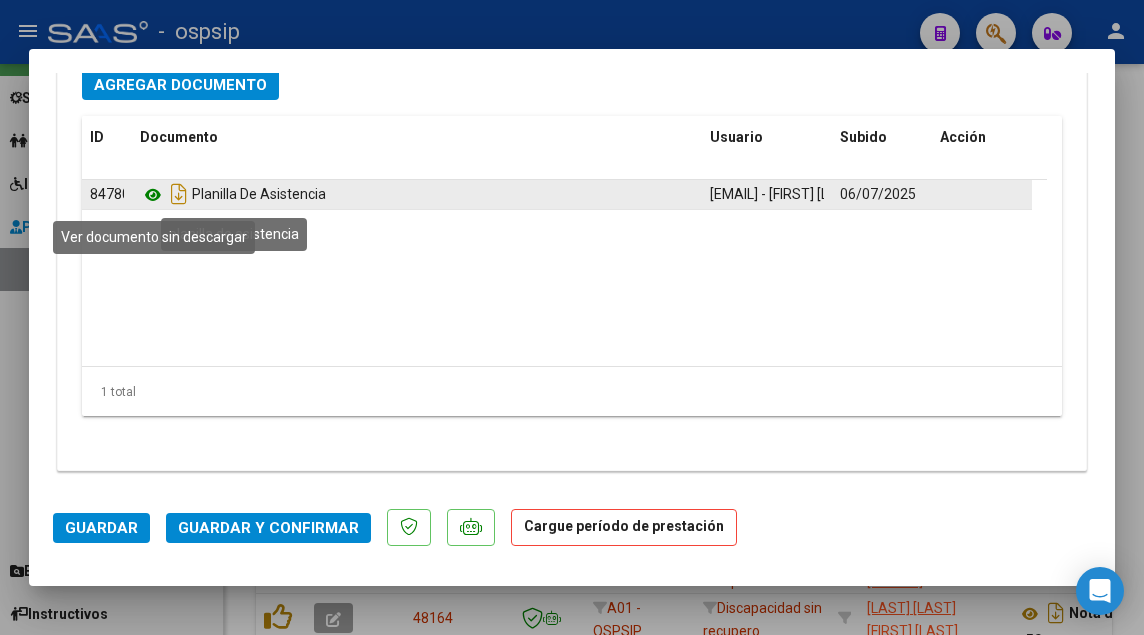 click 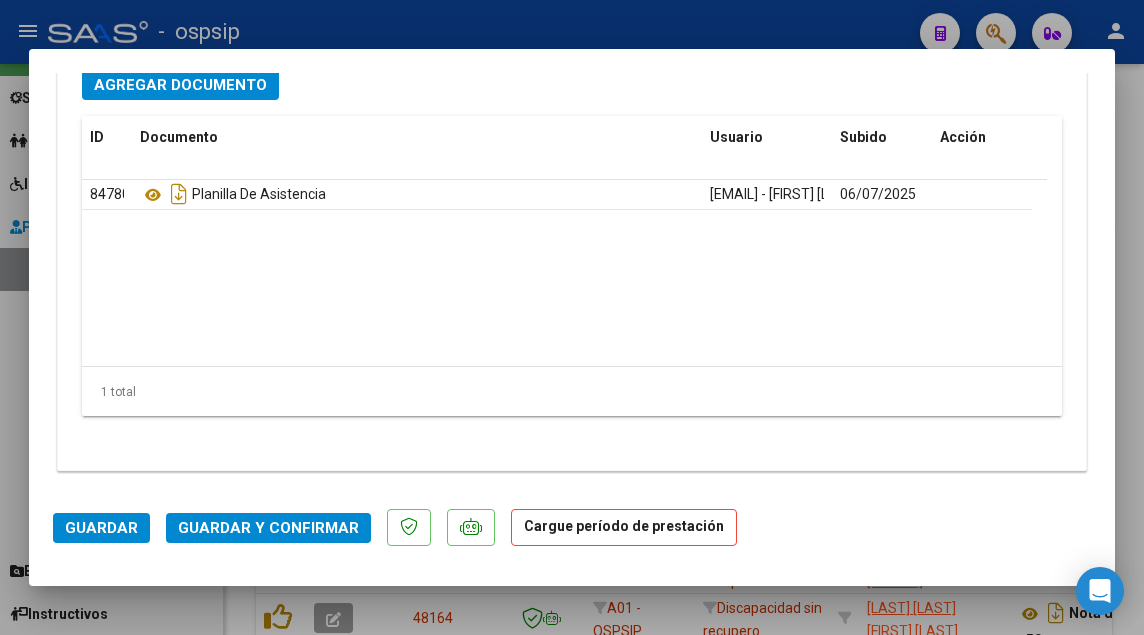type 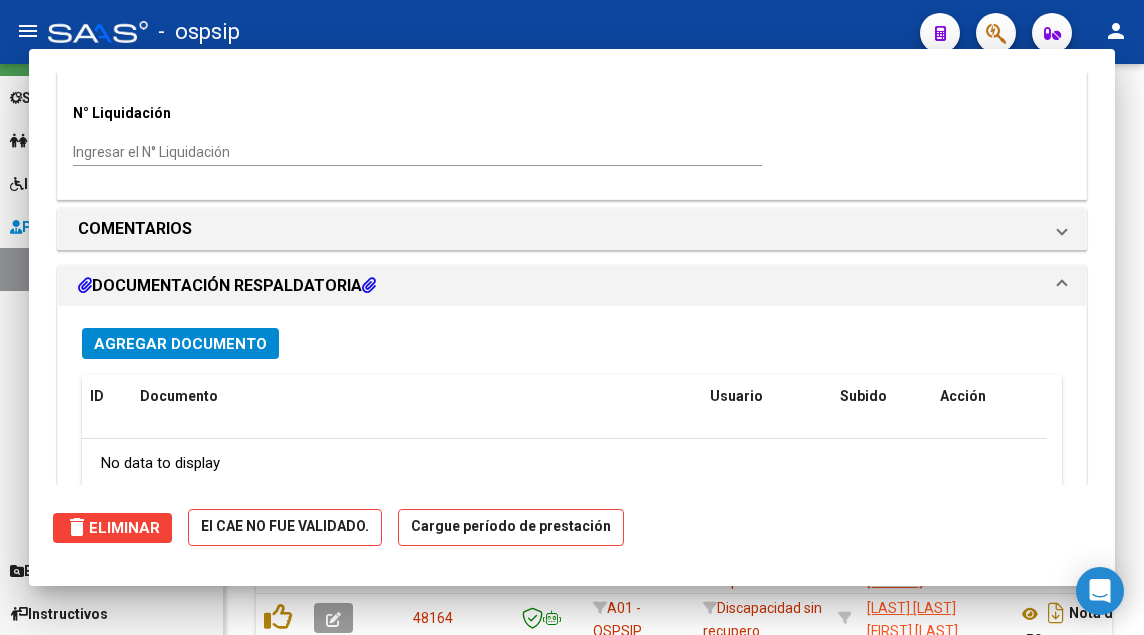 scroll, scrollTop: 0, scrollLeft: 0, axis: both 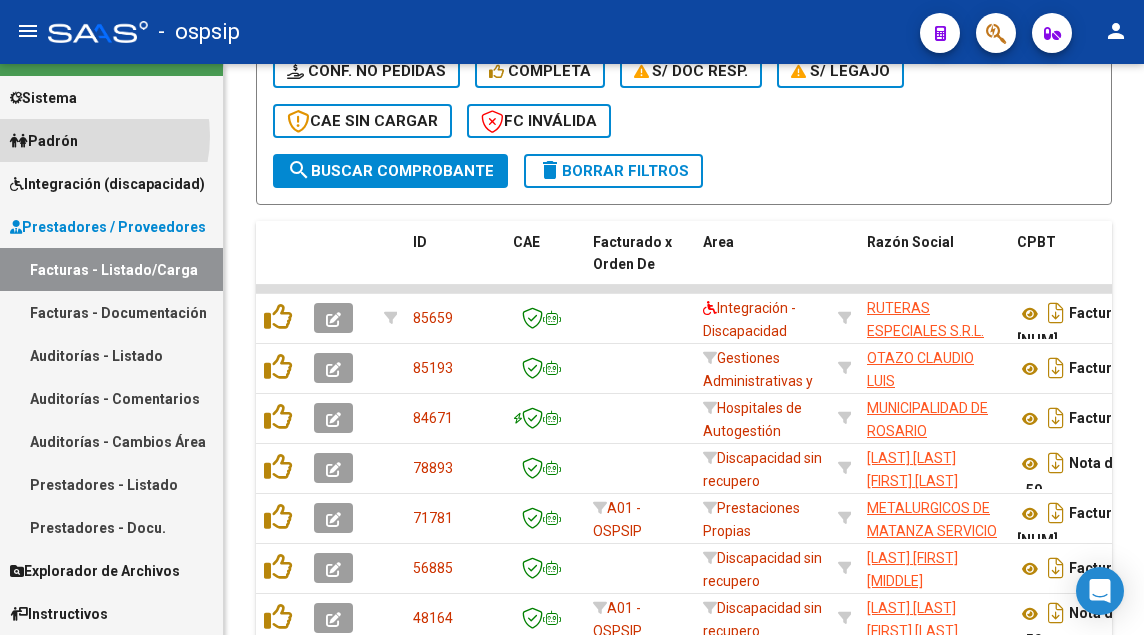 click on "Padrón" at bounding box center (44, 141) 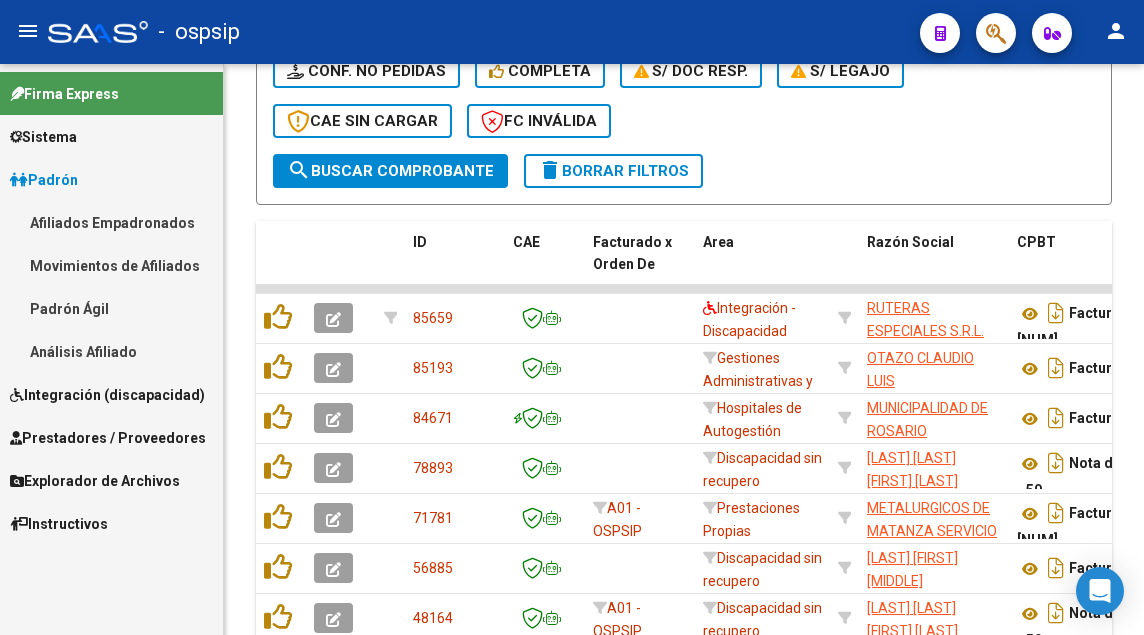 scroll, scrollTop: 0, scrollLeft: 0, axis: both 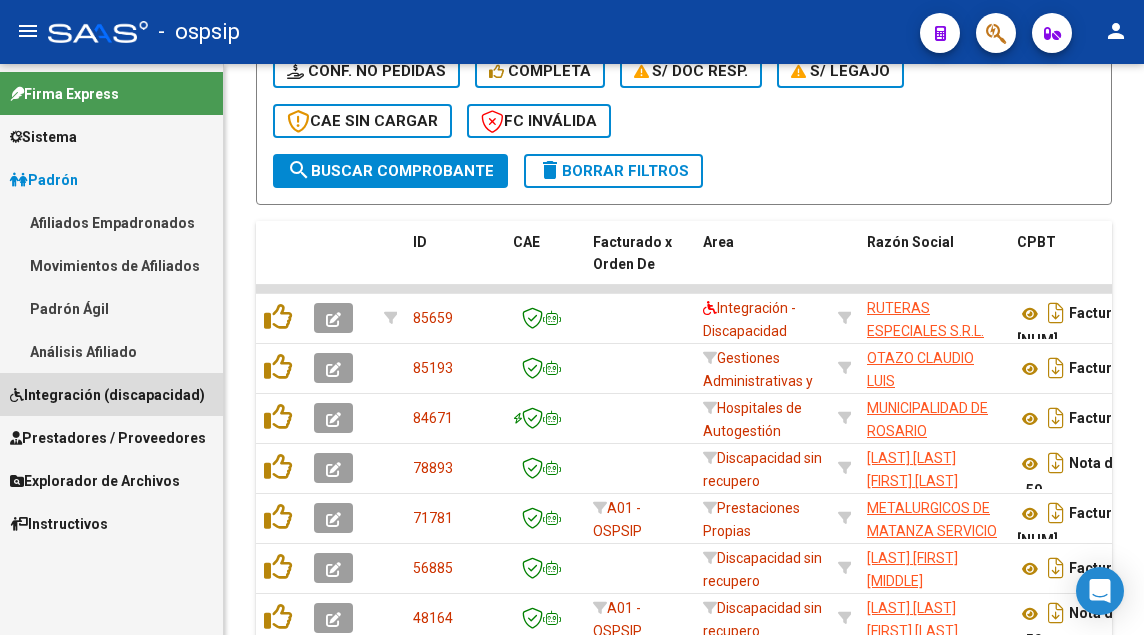 click on "Integración (discapacidad)" at bounding box center [107, 395] 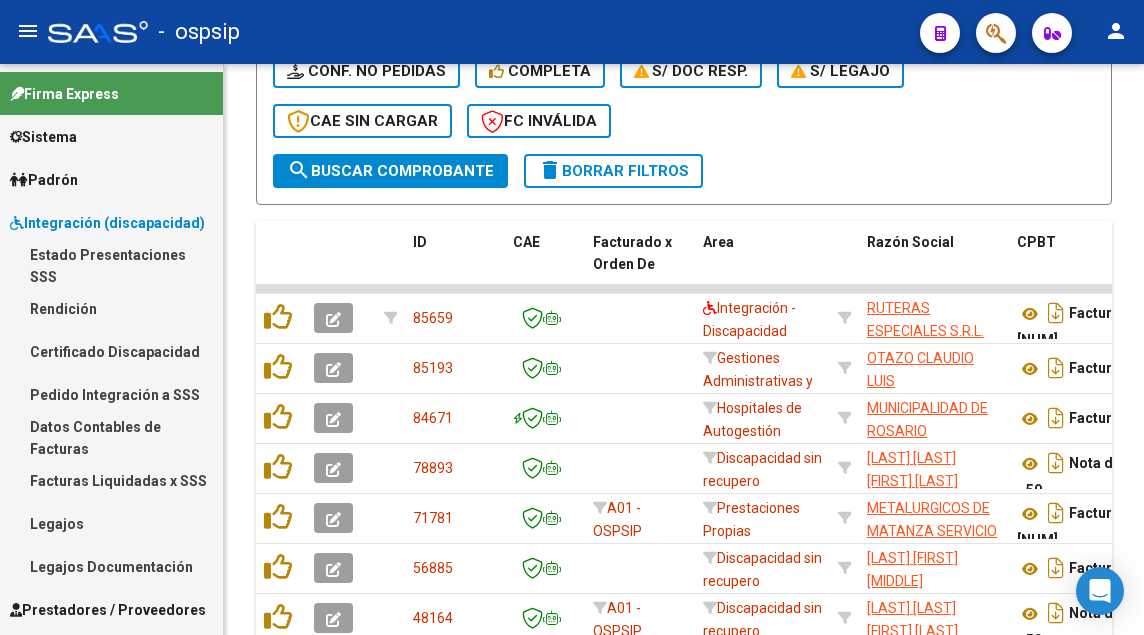 click on "Legajos" at bounding box center (111, 523) 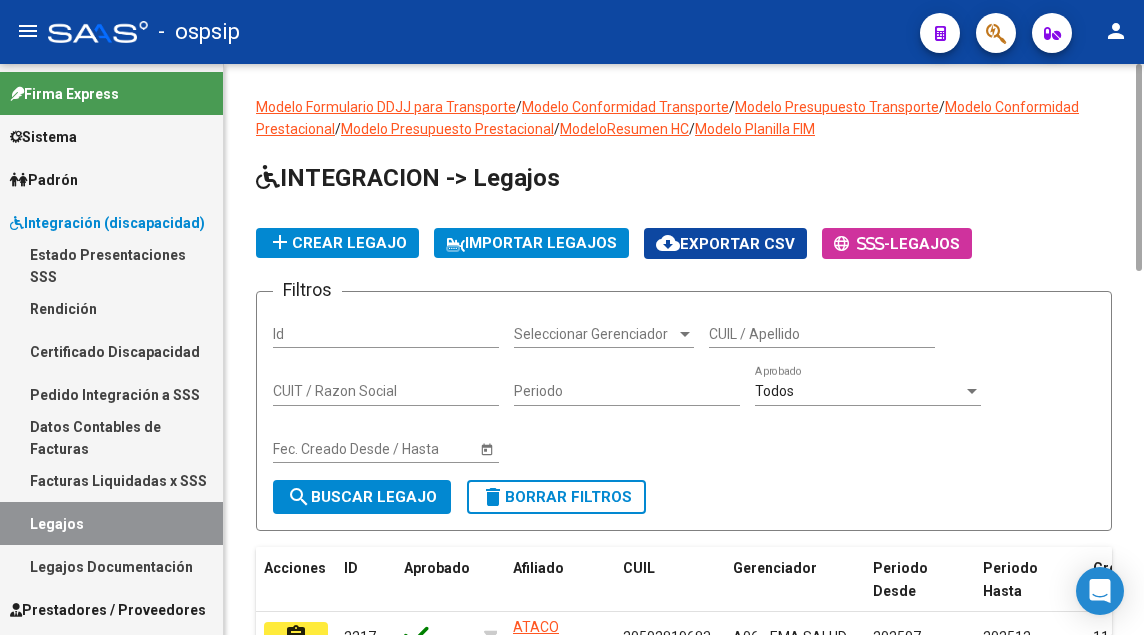 scroll, scrollTop: 200, scrollLeft: 0, axis: vertical 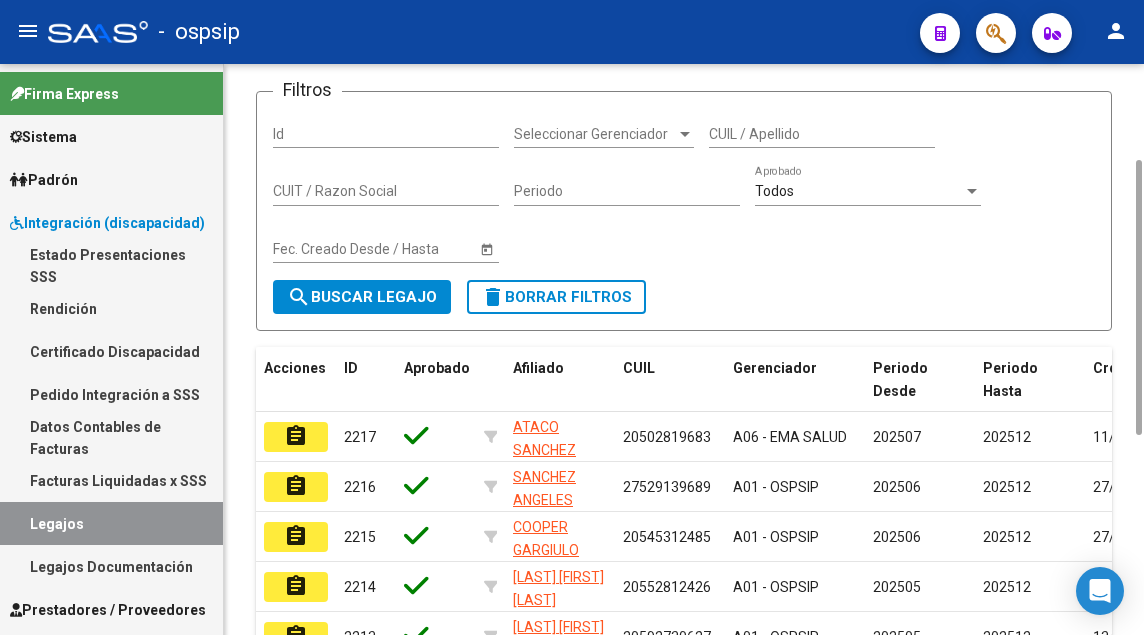 click on "CUIL / Apellido" at bounding box center (822, 134) 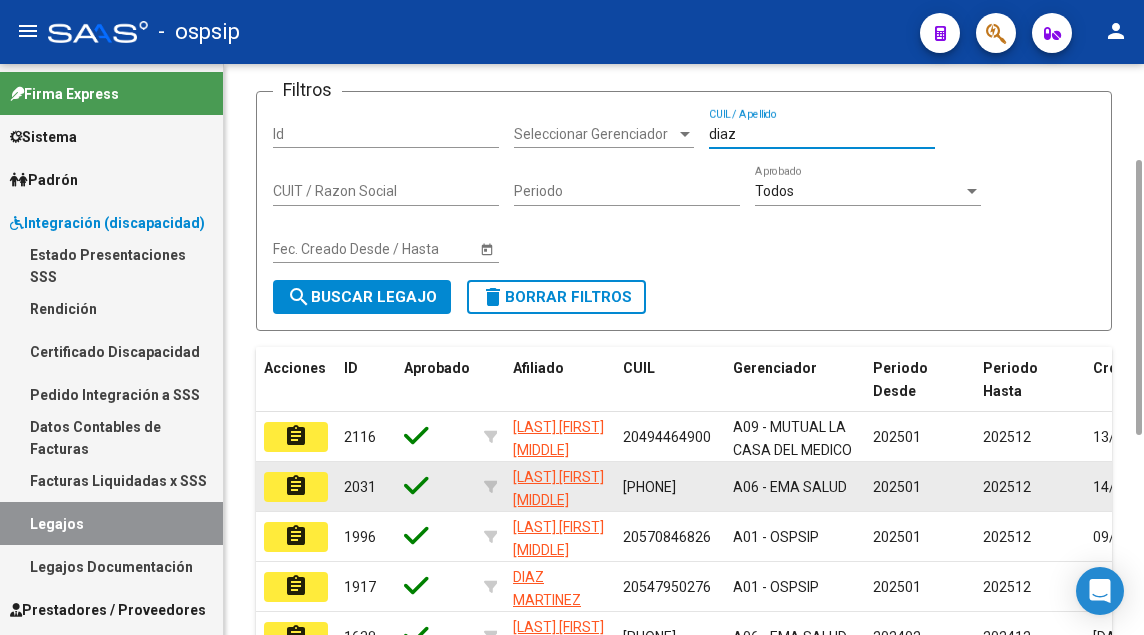 type on "diaz" 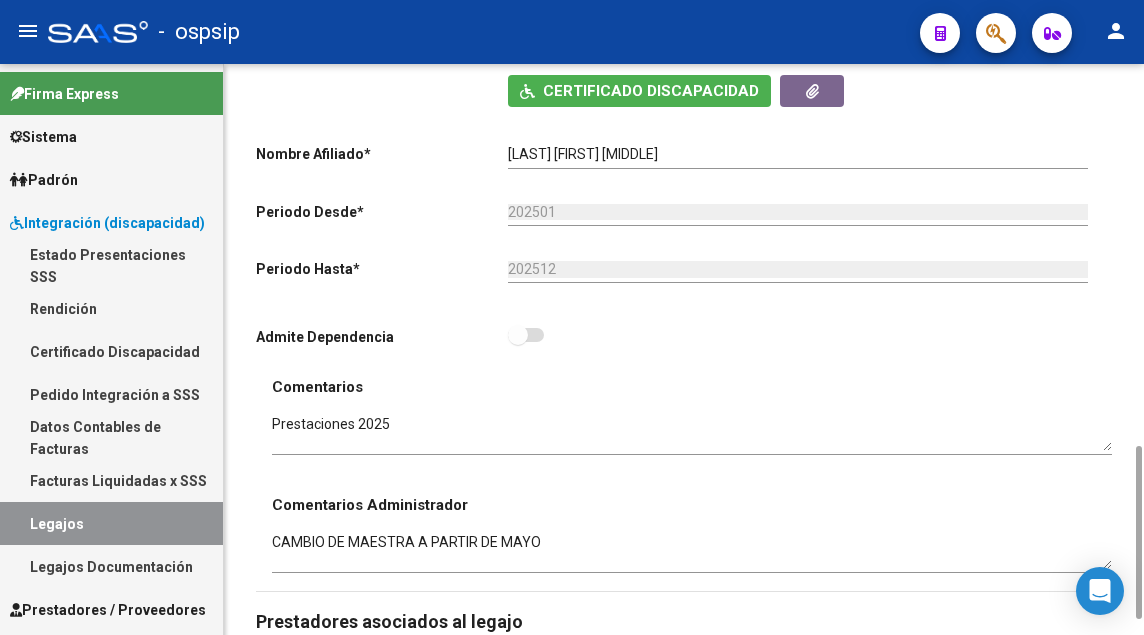 scroll, scrollTop: 800, scrollLeft: 0, axis: vertical 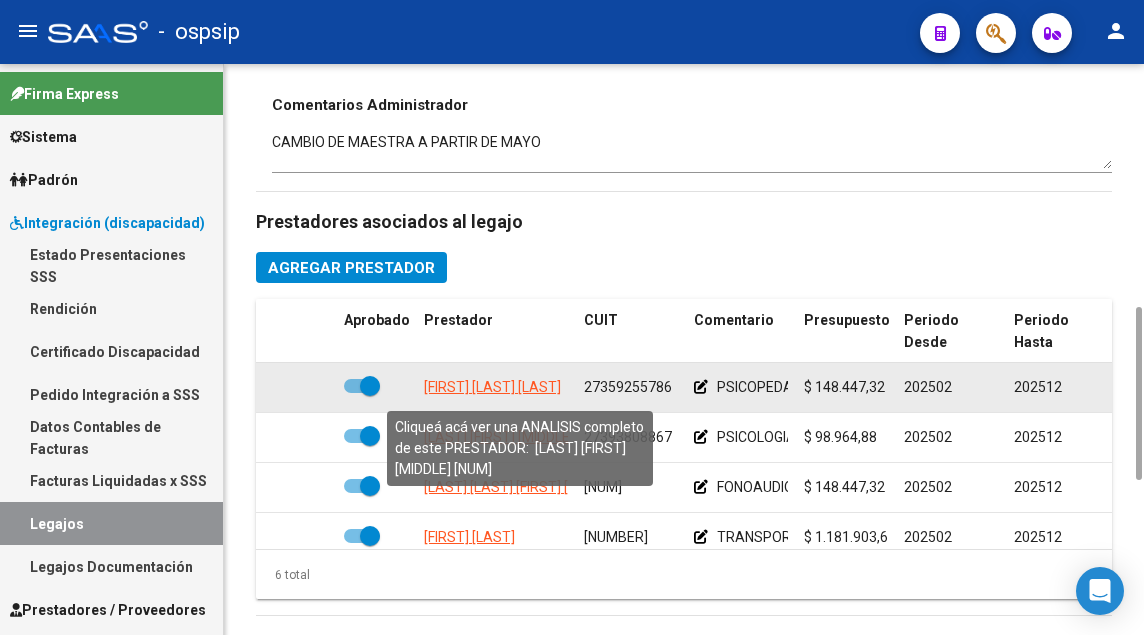 click on "[FIRST] [LAST] [LAST]" 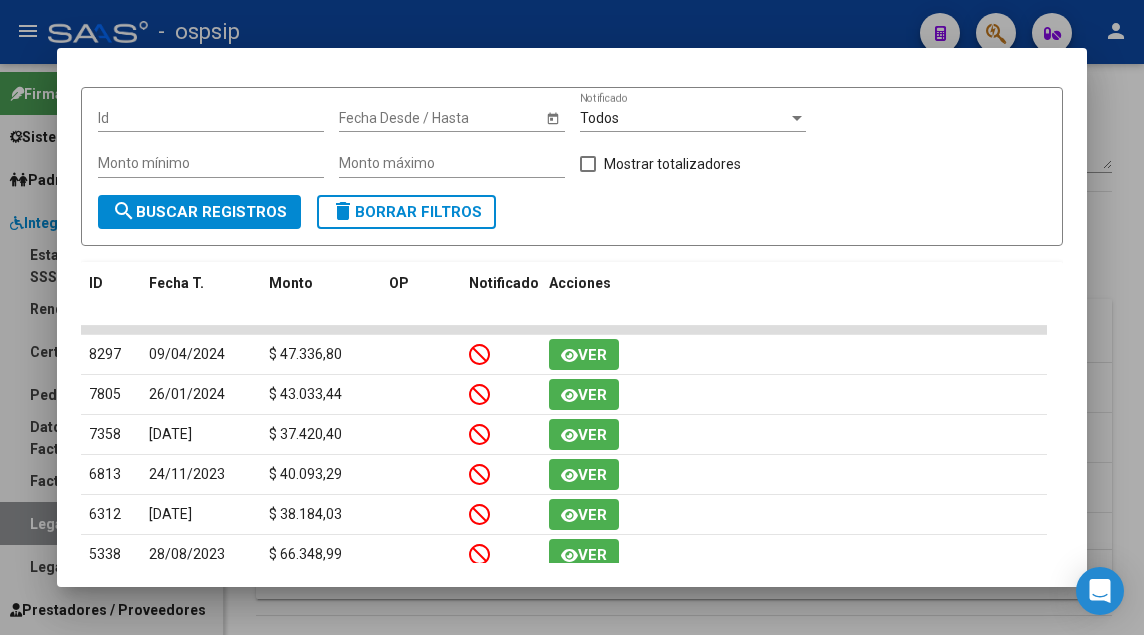 scroll, scrollTop: 200, scrollLeft: 0, axis: vertical 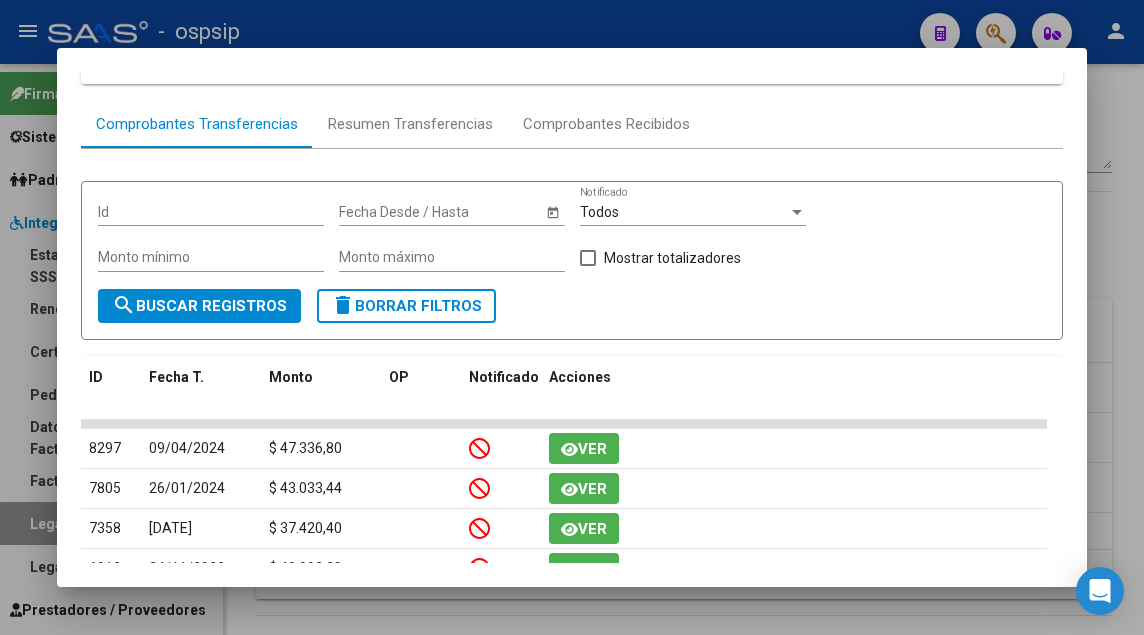 click on "cloud_download  Exportar CSV   ABM  ARCA Impuestos ARCA Padrón Ver Usuarios Buscar en Integración  CUIT: [CUIT] - MARTINEZ MARIA FLORENCIA  Es Prestador Discapacidad:  Si Activo:  Si Comprobantes Transferencias Resumen Transferencias Comprobantes Recibidos Id Start date – Fecha Desde / Hasta Todos  Notificado Monto mínimo Monto máximo    Mostrar totalizadores  search  Buscar Registros  delete  Borrar Filtros  ID Fecha T. Monto OP Notificado Acciones 8297 09/04/2024 $ 47.336,80 Ver    7805 26/01/2024 $ 43.033,44 Ver    7358 03/01/2024 $ 37.420,40 Ver    6813 24/11/2023 $ 40.093,29 Ver    6312 24/10/2023 $ 38.184,03 Ver    5338 28/08/2023 $ 66.348,99 Ver     6 total   1" at bounding box center (572, 340) 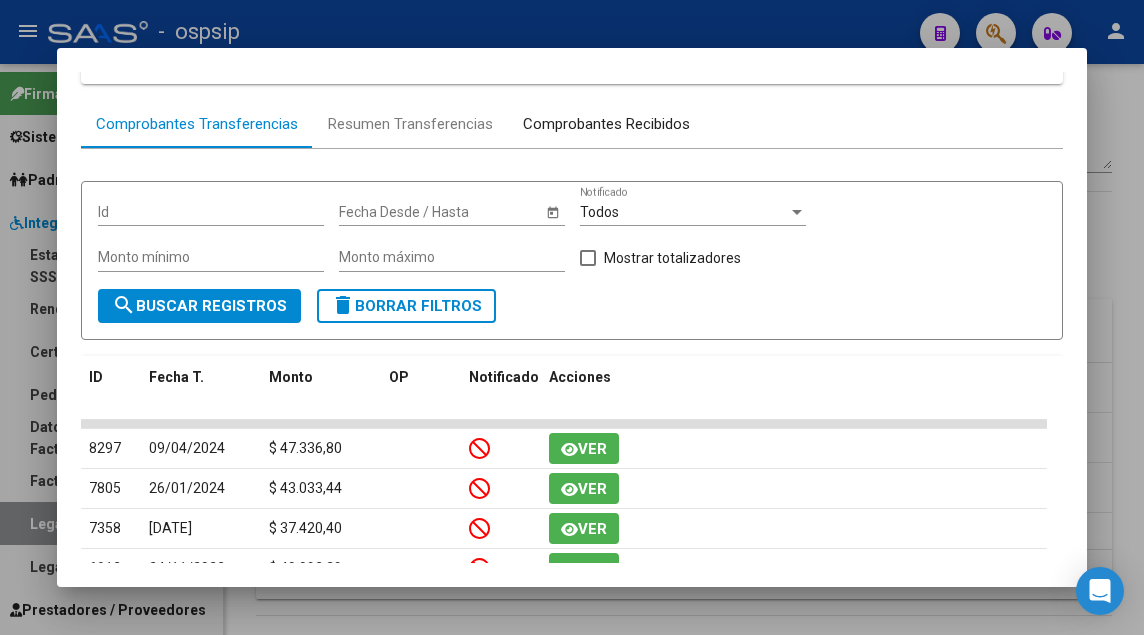 click on "Comprobantes Recibidos" at bounding box center [606, 124] 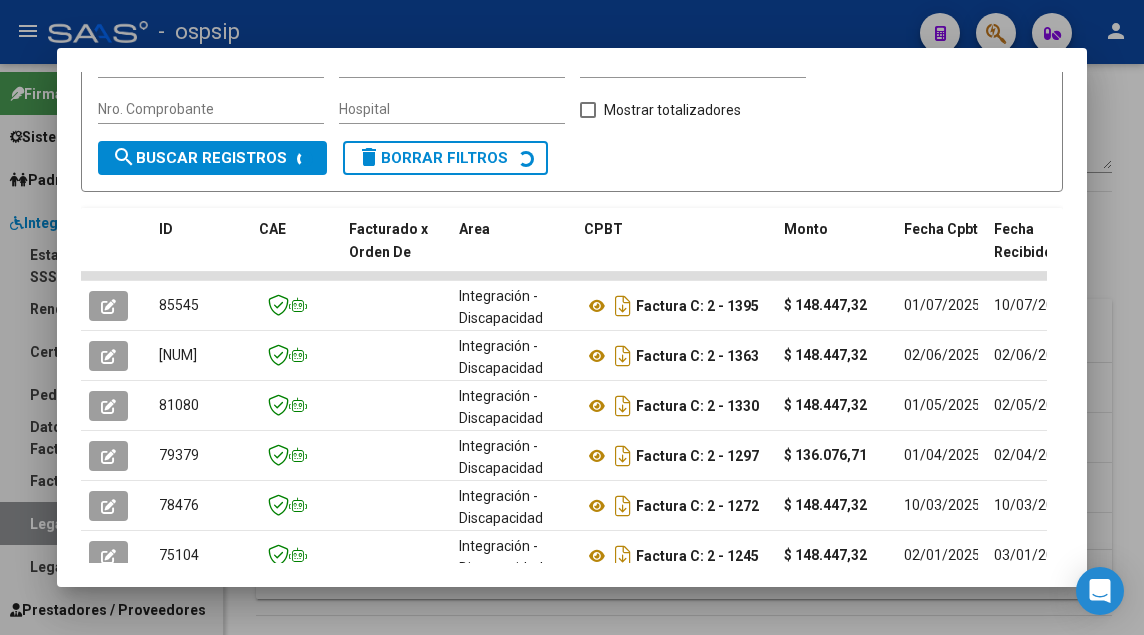 scroll, scrollTop: 349, scrollLeft: 0, axis: vertical 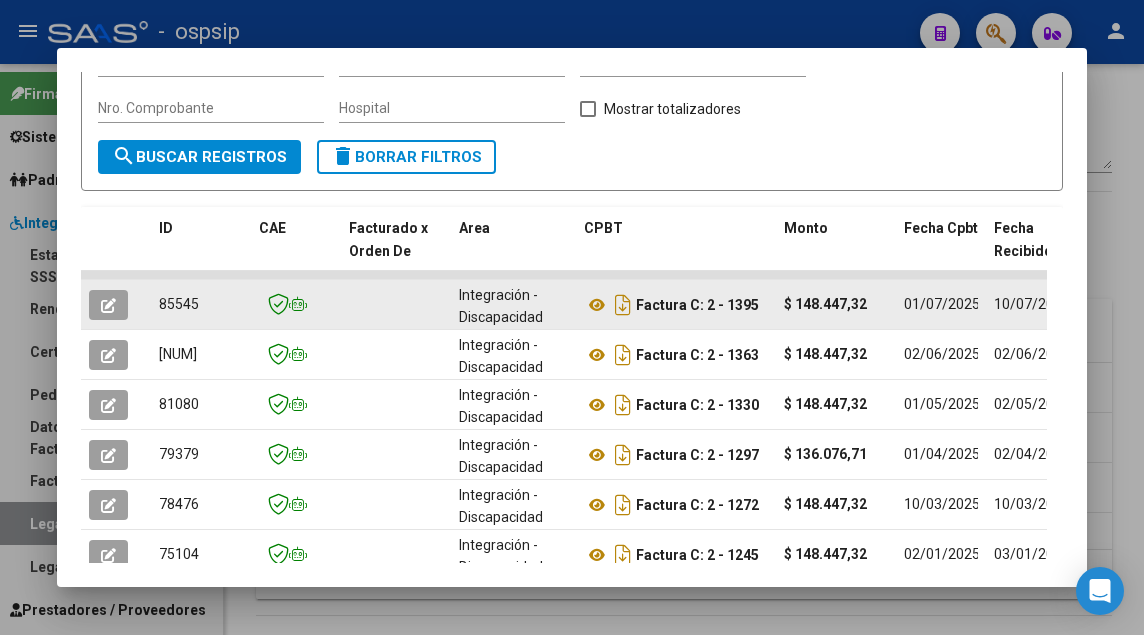click 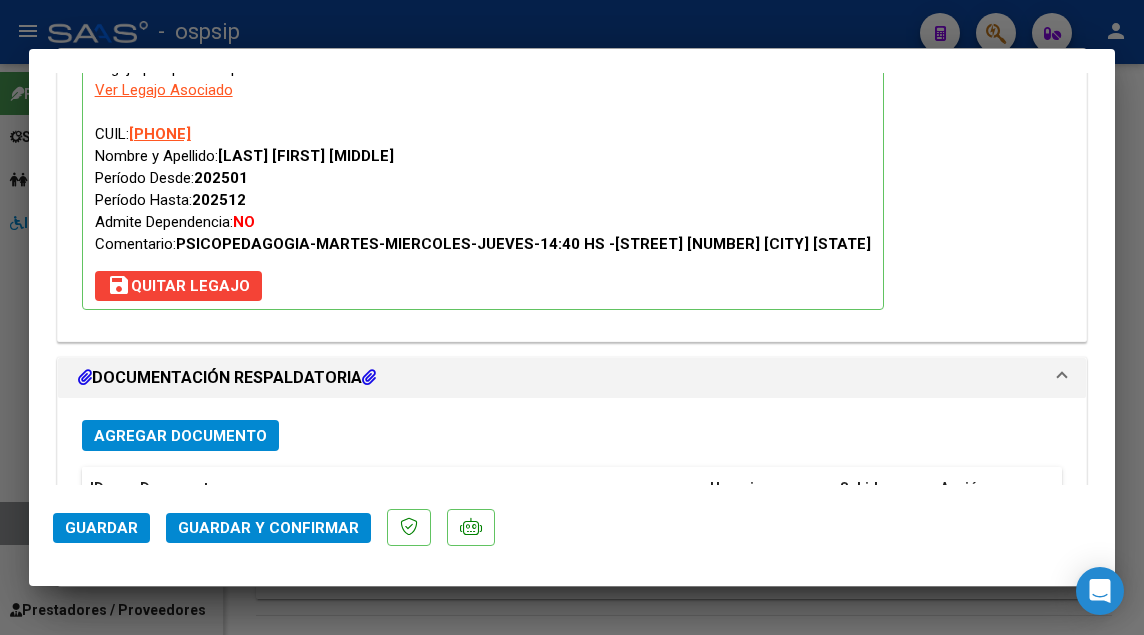 scroll, scrollTop: 2100, scrollLeft: 0, axis: vertical 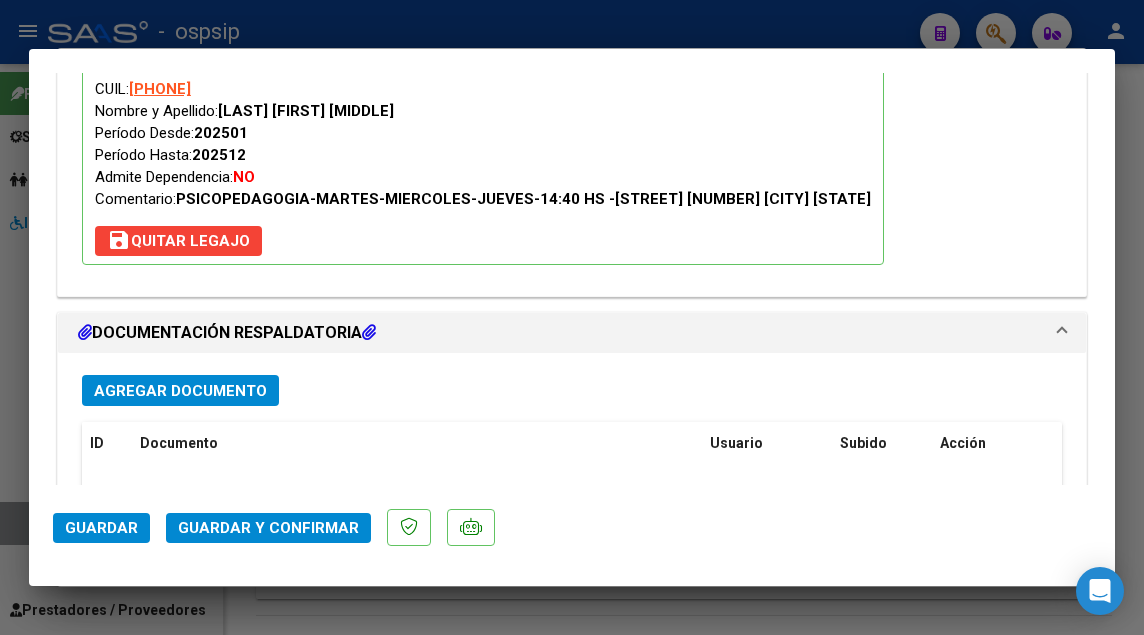type 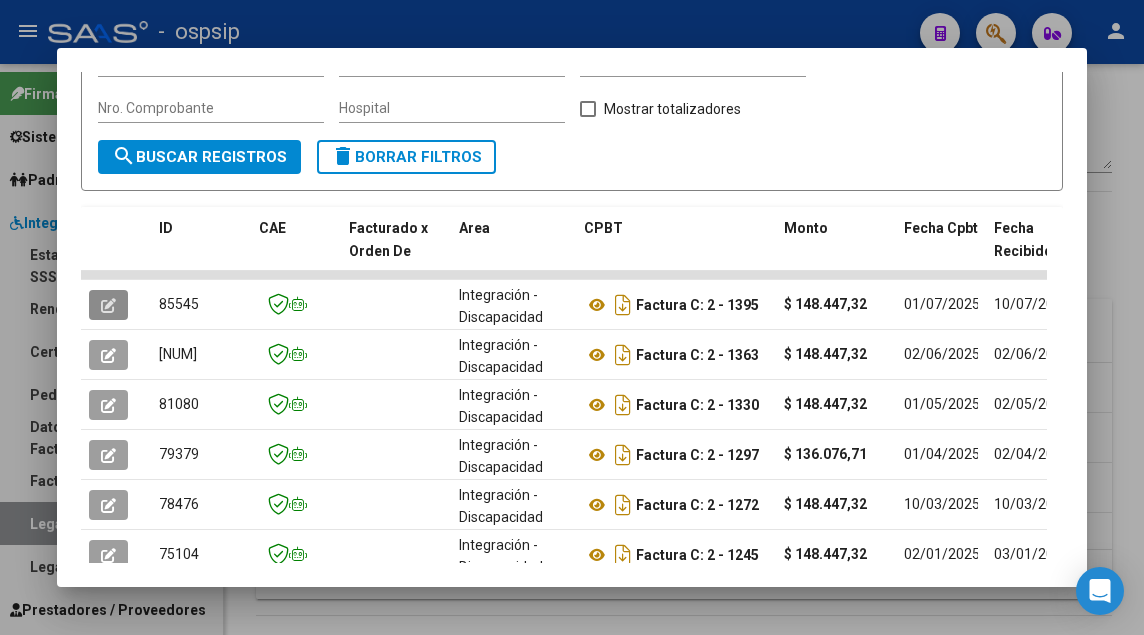 type 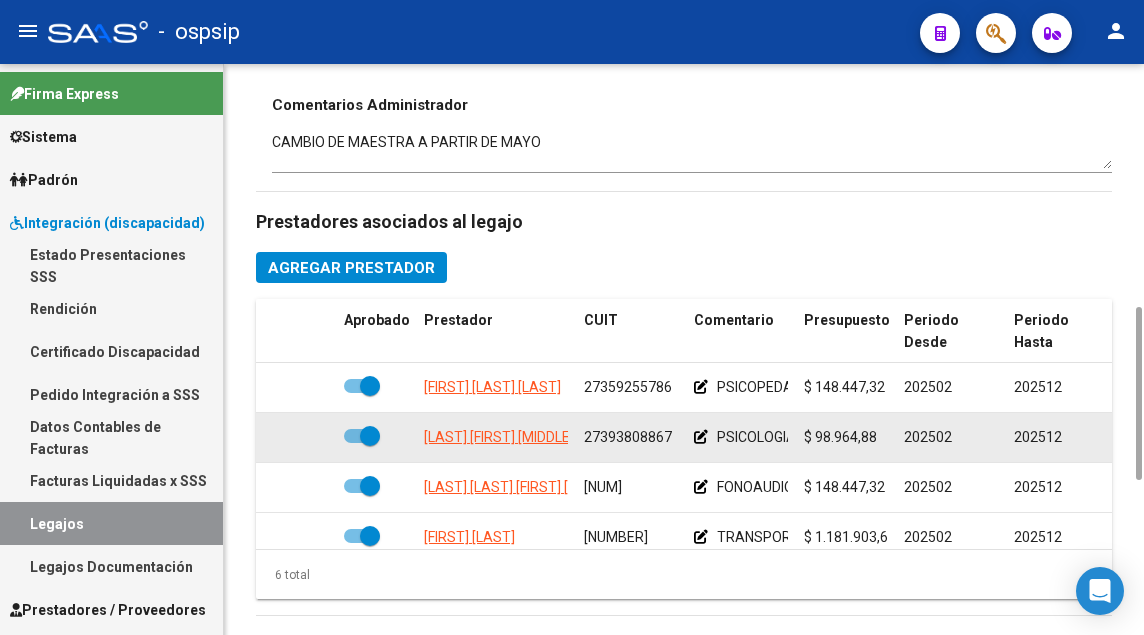 click on "[LAST] [FIRST] [MIDDLE]" 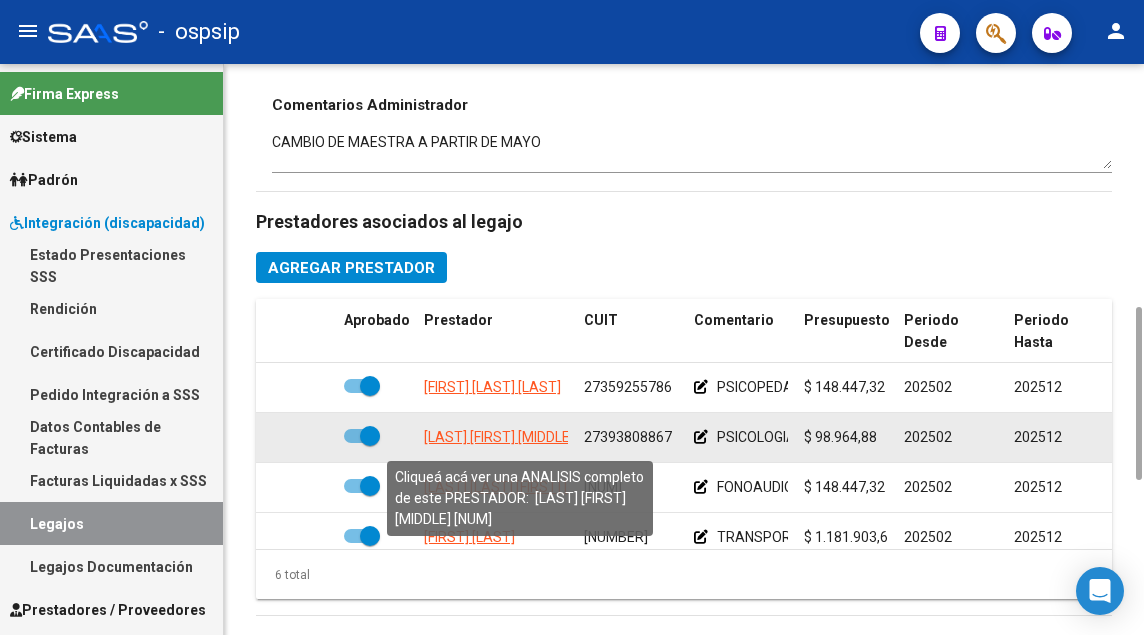 click on "[LAST] [FIRST] [MIDDLE]" 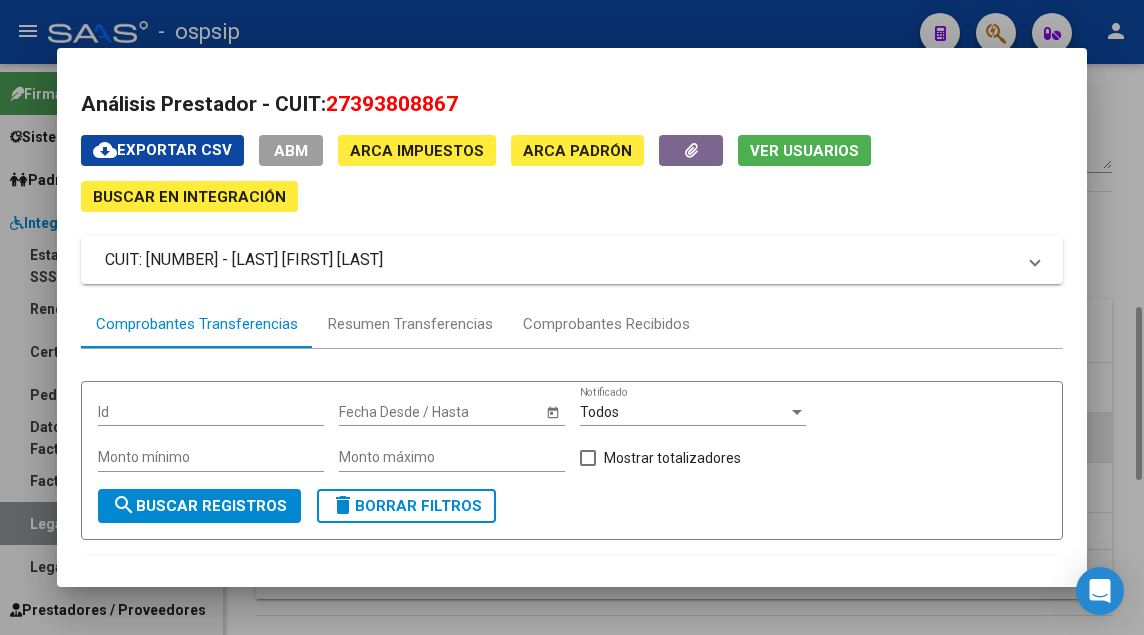 scroll, scrollTop: 200, scrollLeft: 0, axis: vertical 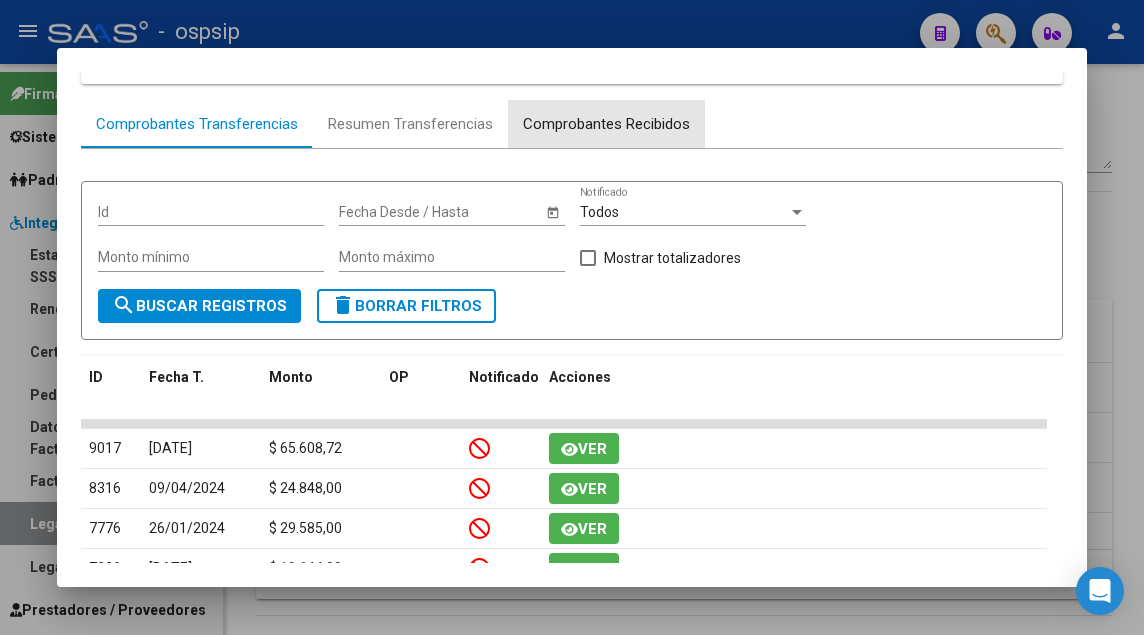 click on "Comprobantes Recibidos" at bounding box center (606, 124) 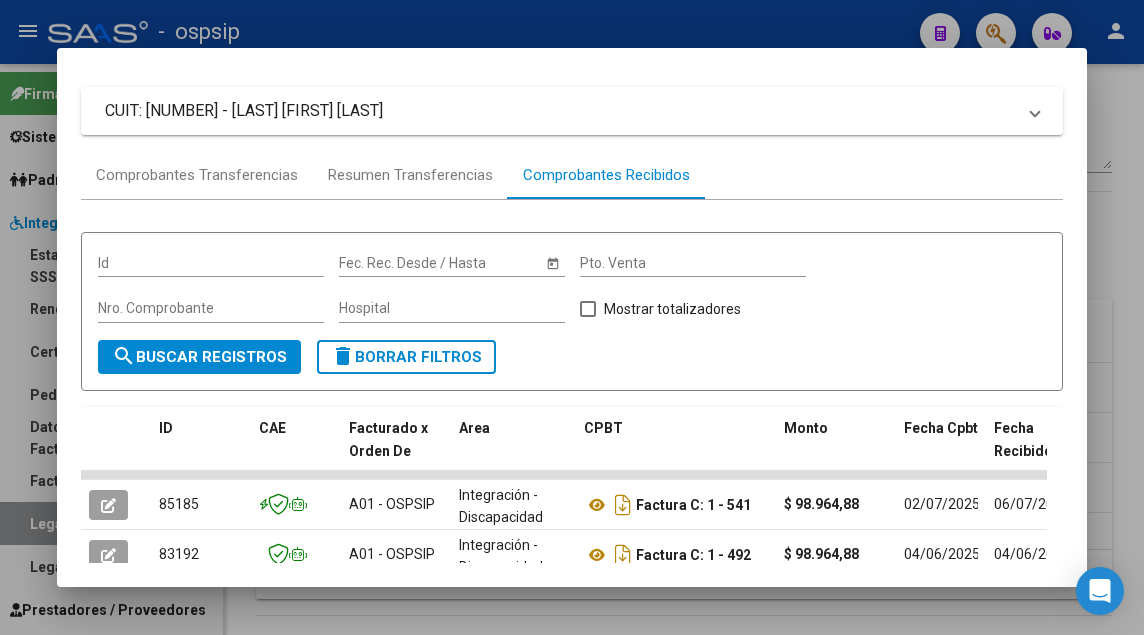 scroll, scrollTop: 249, scrollLeft: 0, axis: vertical 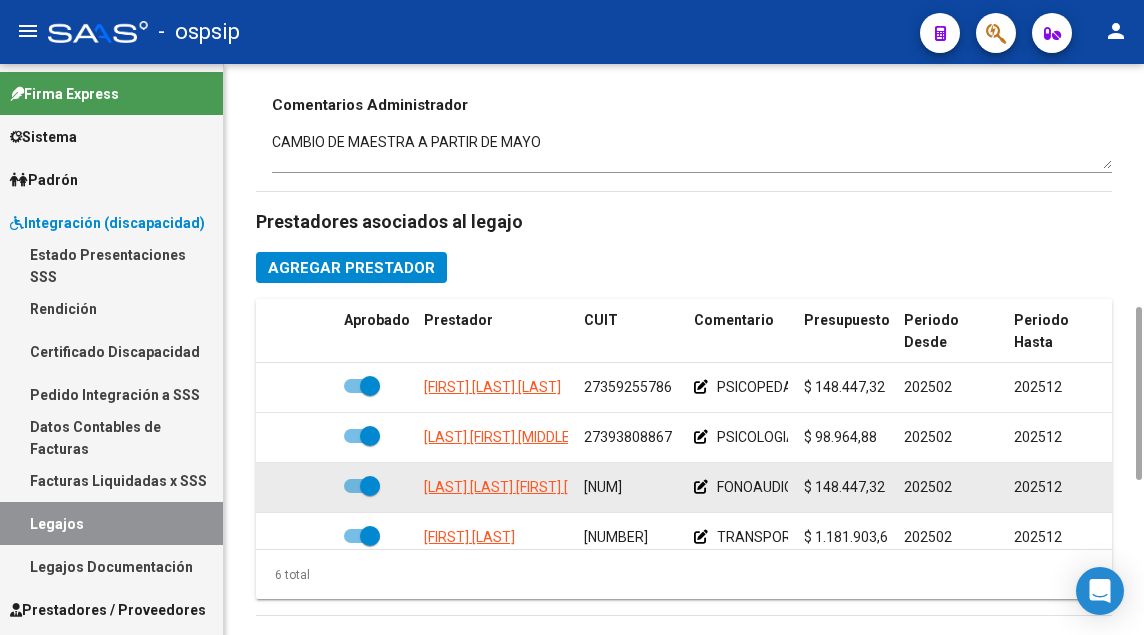 click on "[LAST] [LAST] [FIRST] [MIDDLE]" 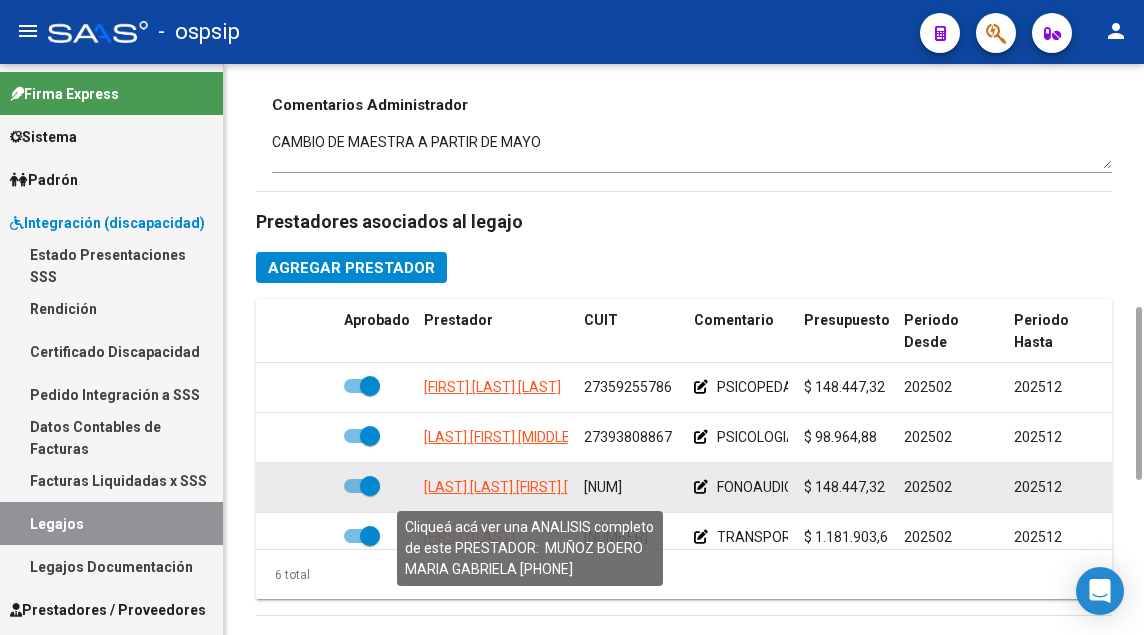 click on "[LAST] [LAST] [FIRST] [MIDDLE]" 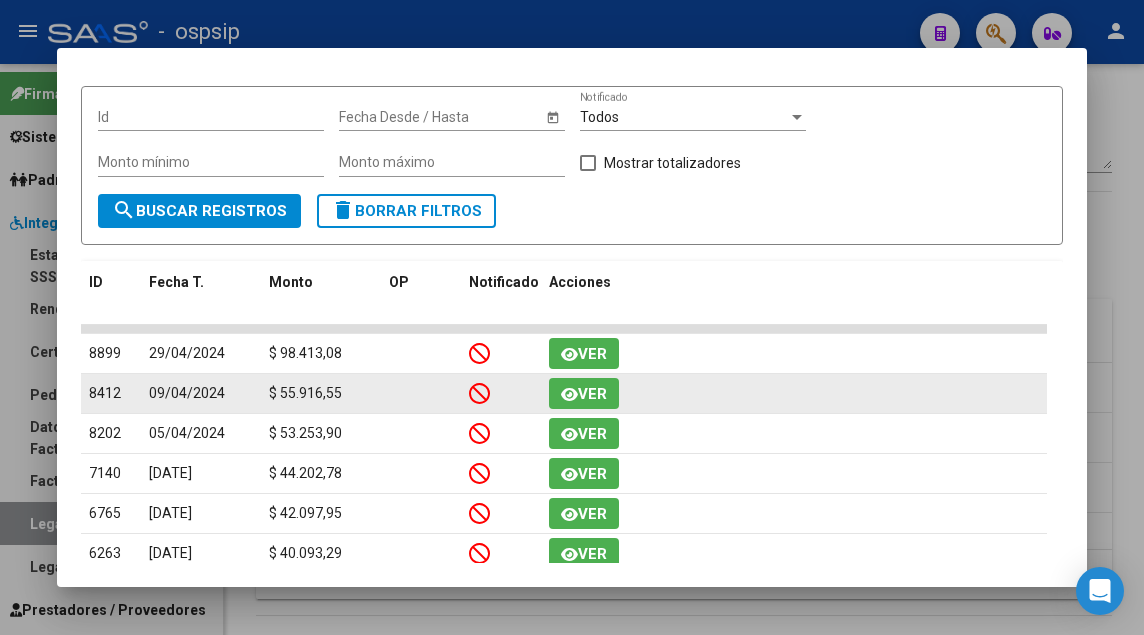 scroll, scrollTop: 200, scrollLeft: 0, axis: vertical 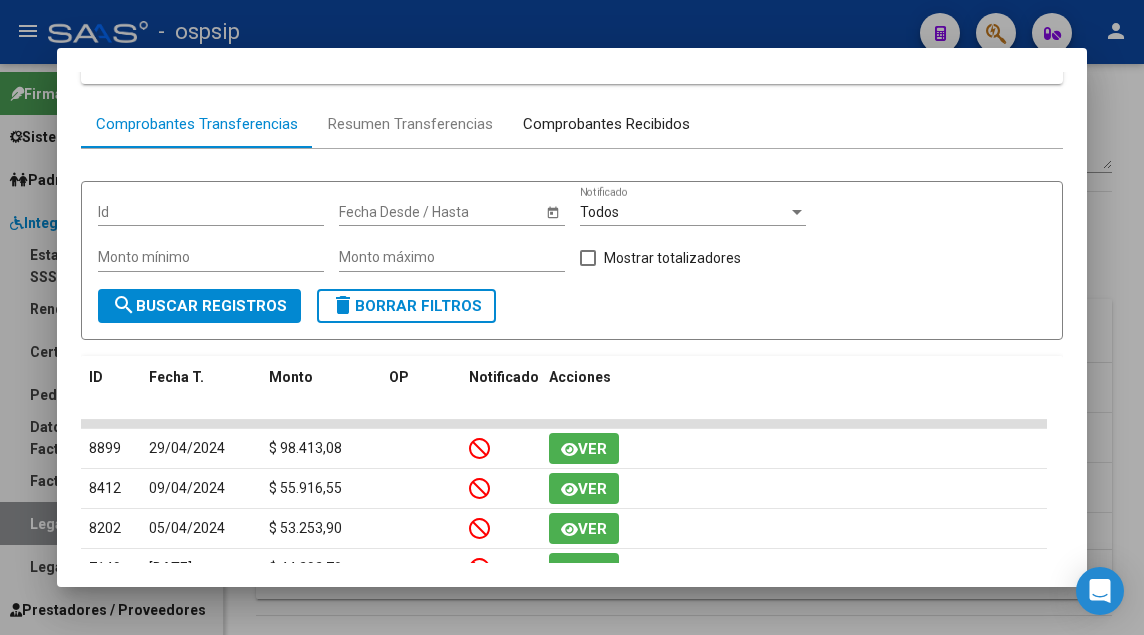 click on "Comprobantes Recibidos" at bounding box center [606, 124] 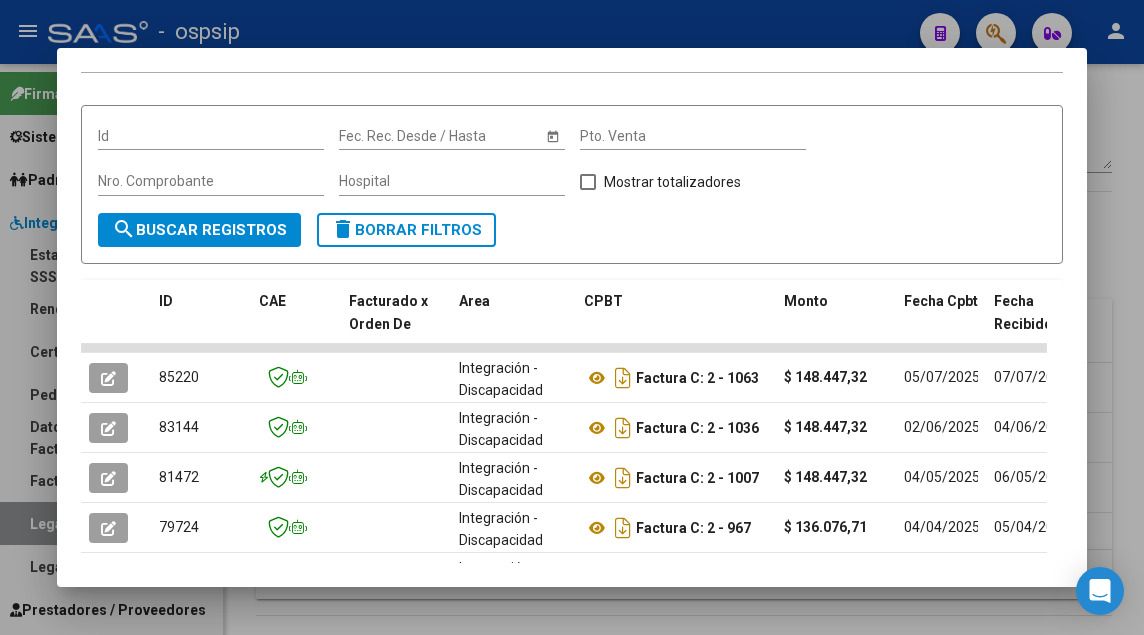 scroll, scrollTop: 249, scrollLeft: 0, axis: vertical 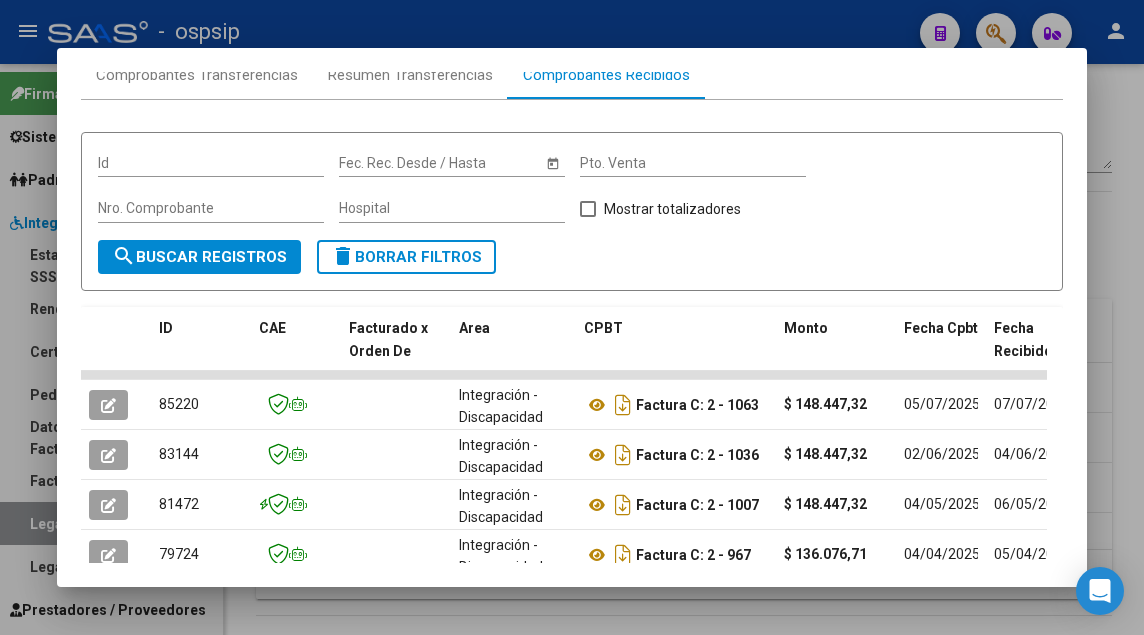click at bounding box center (572, 317) 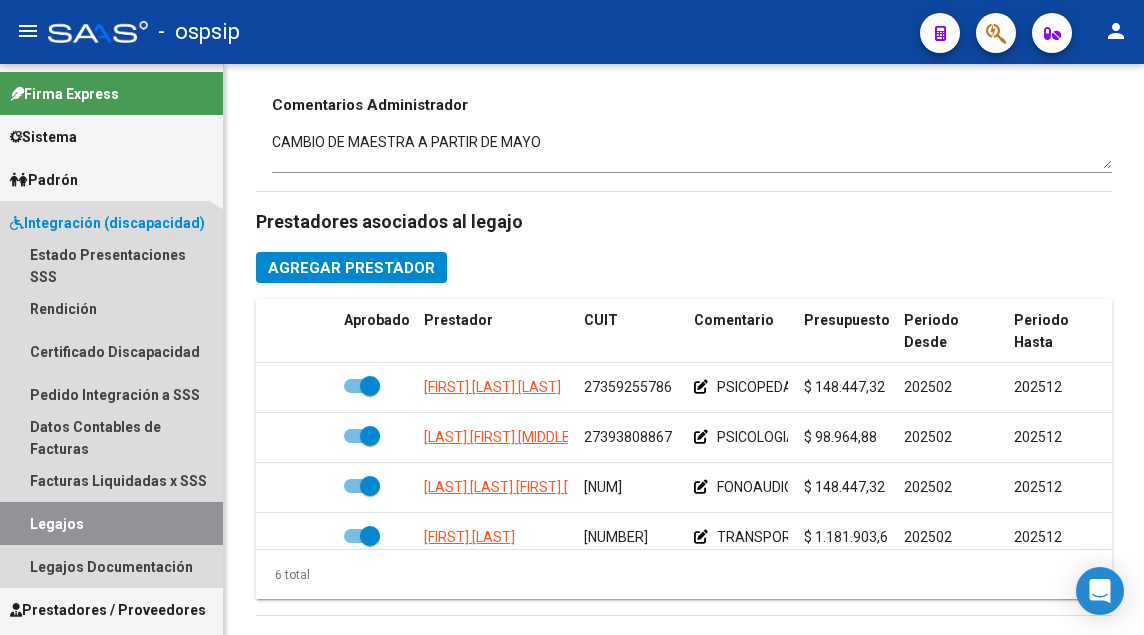click on "Legajos" at bounding box center [111, 523] 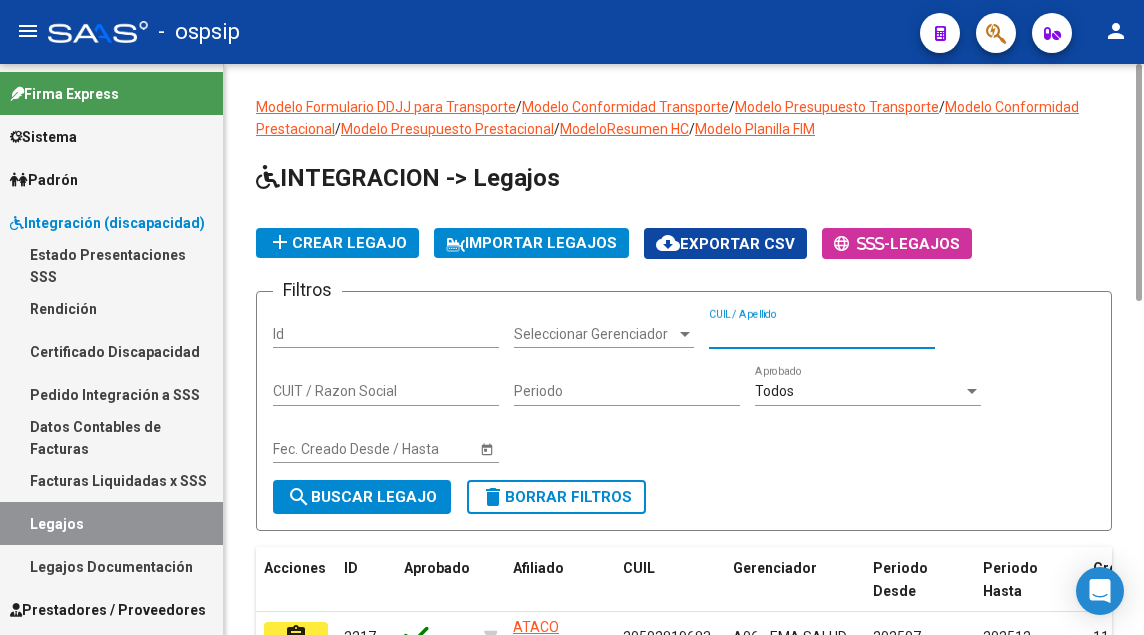 click on "CUIL / Apellido" at bounding box center (822, 334) 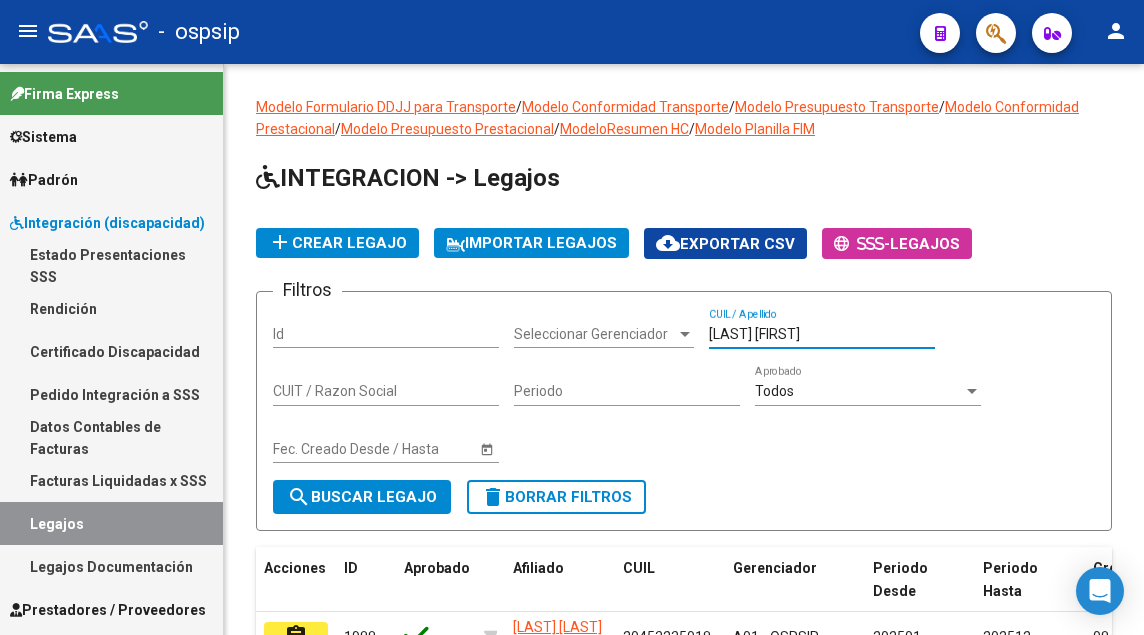 scroll, scrollTop: 400, scrollLeft: 0, axis: vertical 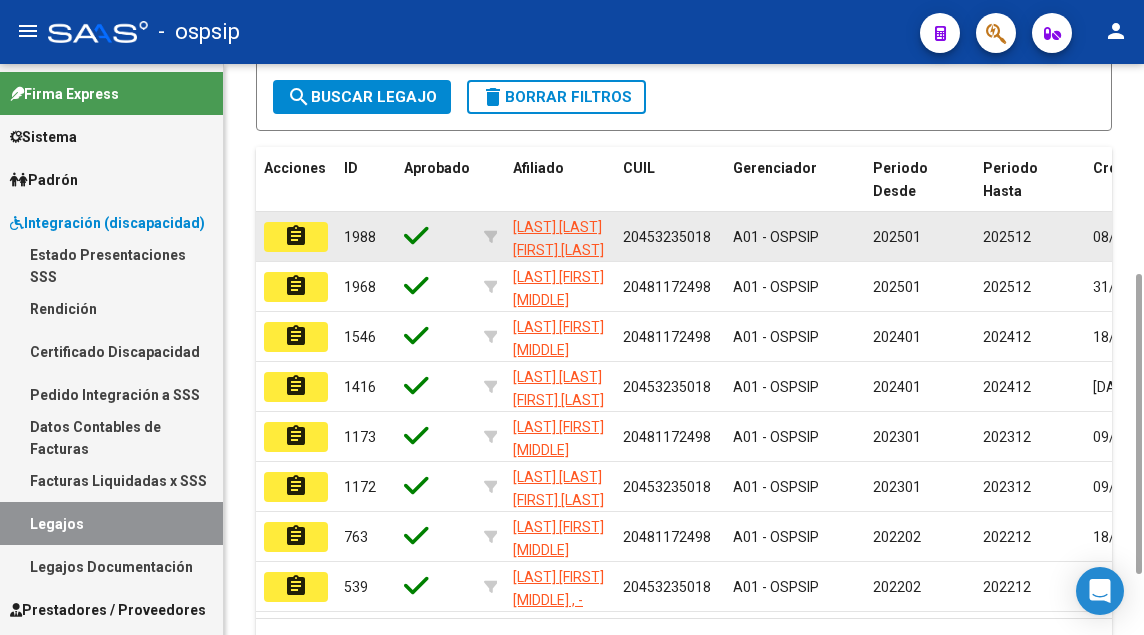 type on "[LAST] [FIRST]" 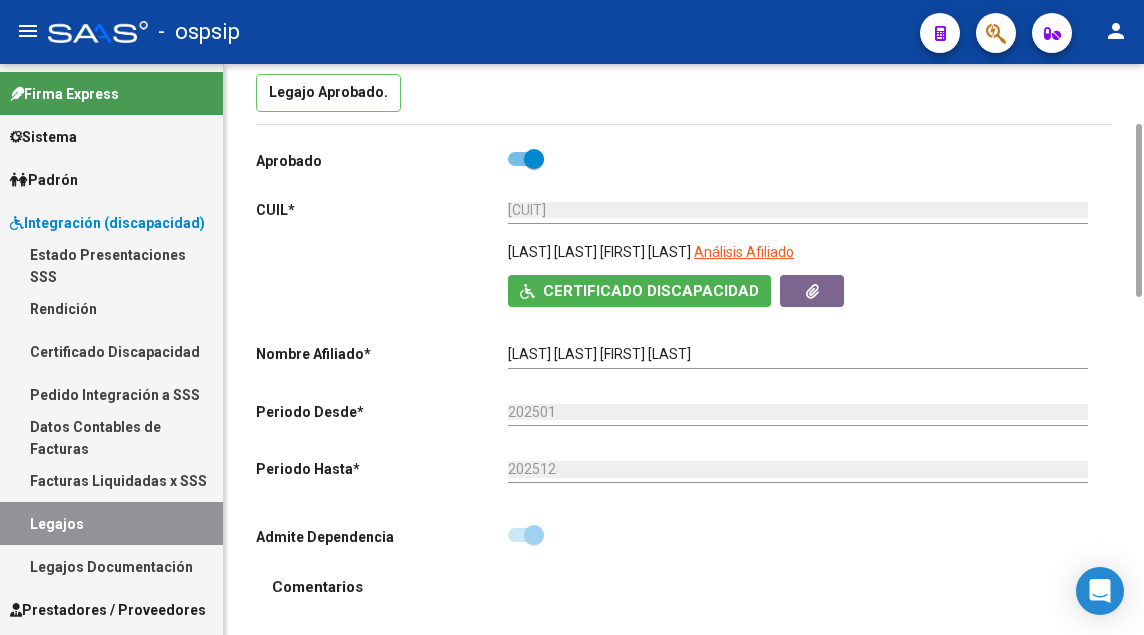 scroll, scrollTop: 800, scrollLeft: 0, axis: vertical 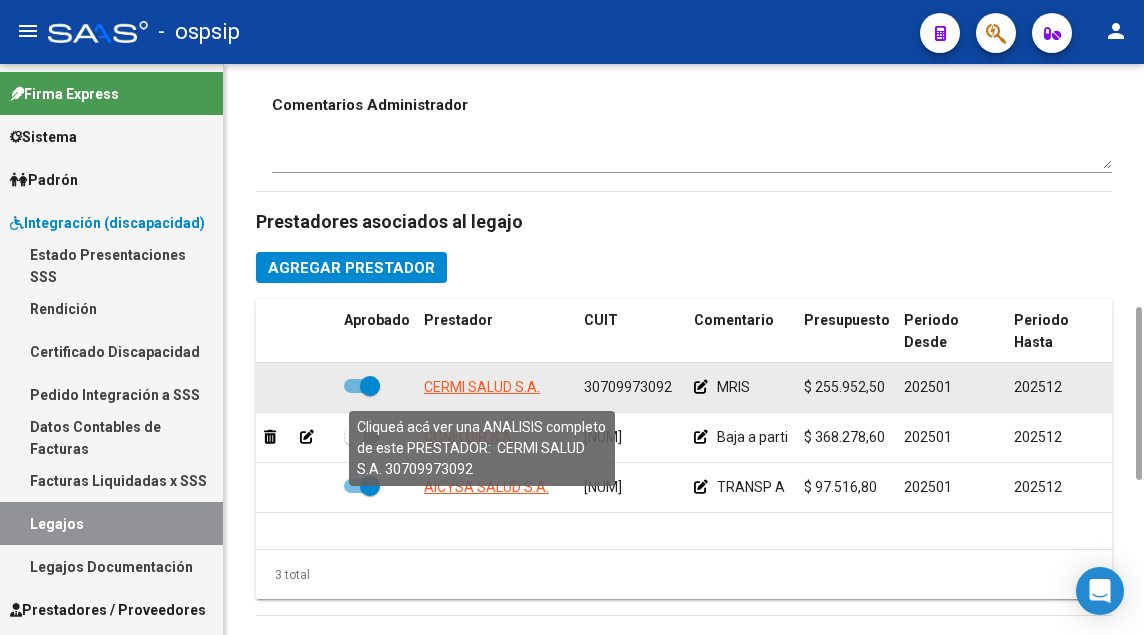 click on "CERMI SALUD S.A." 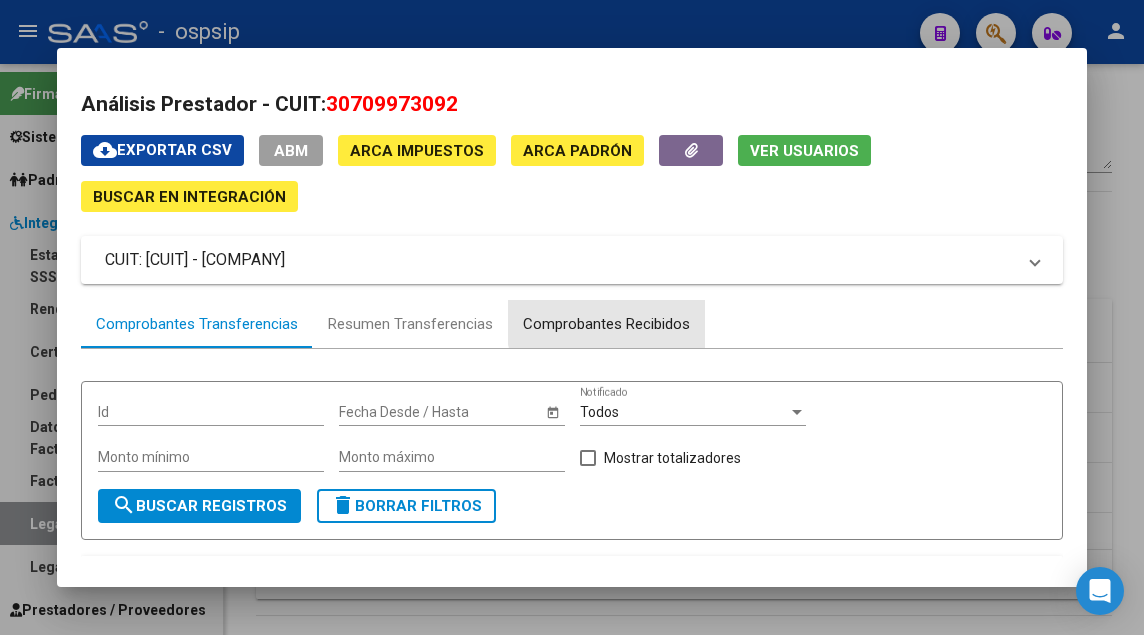 click on "Comprobantes Recibidos" at bounding box center [606, 324] 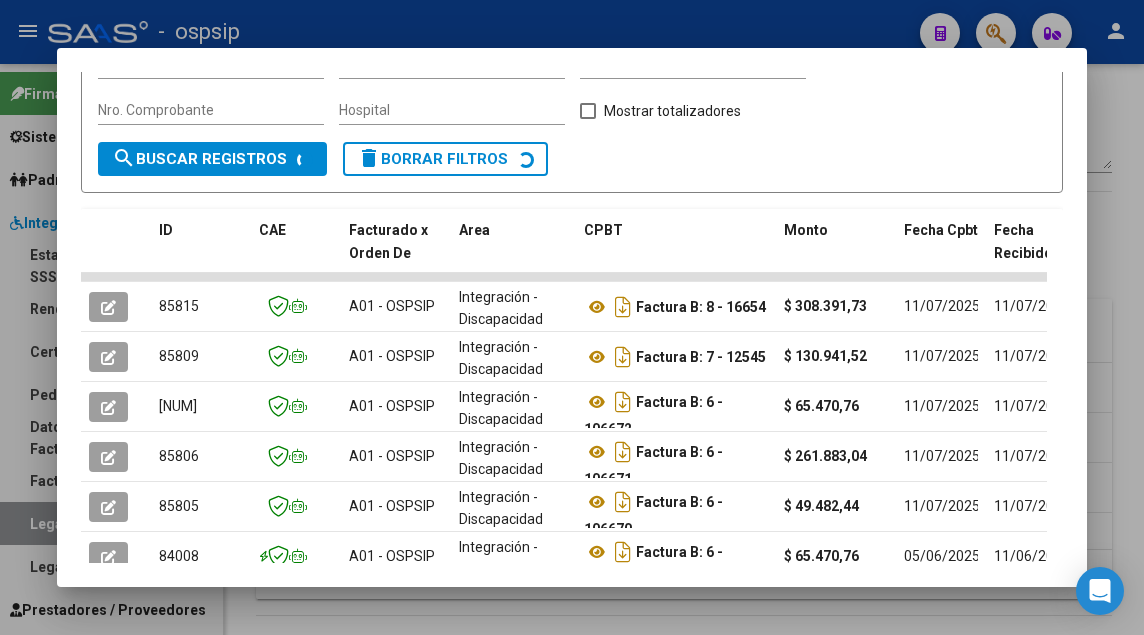 scroll, scrollTop: 349, scrollLeft: 0, axis: vertical 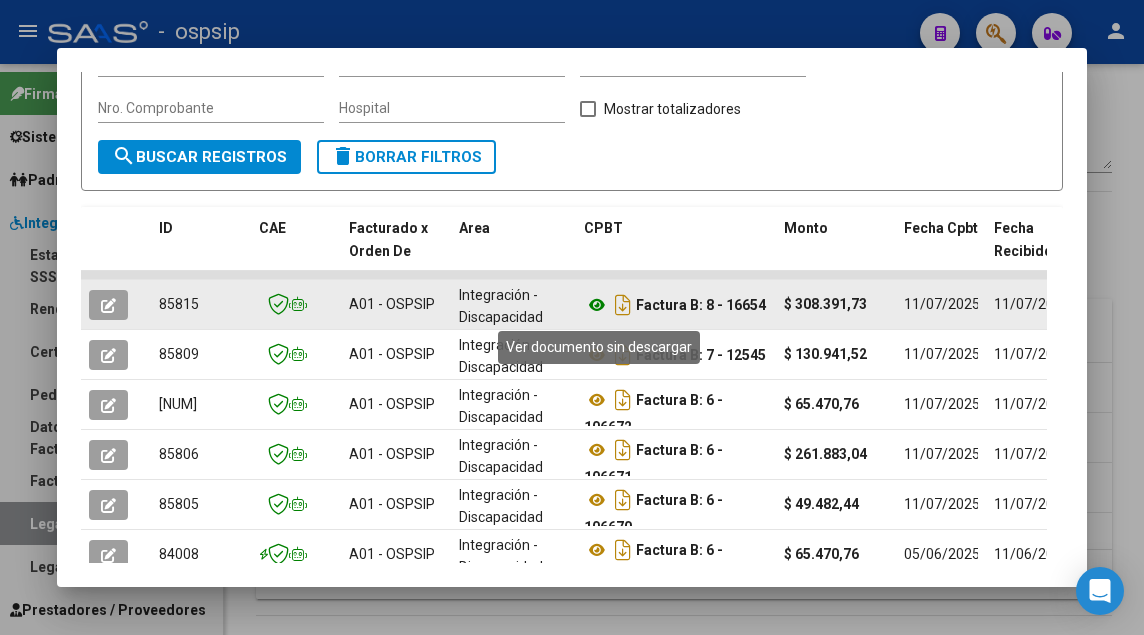click 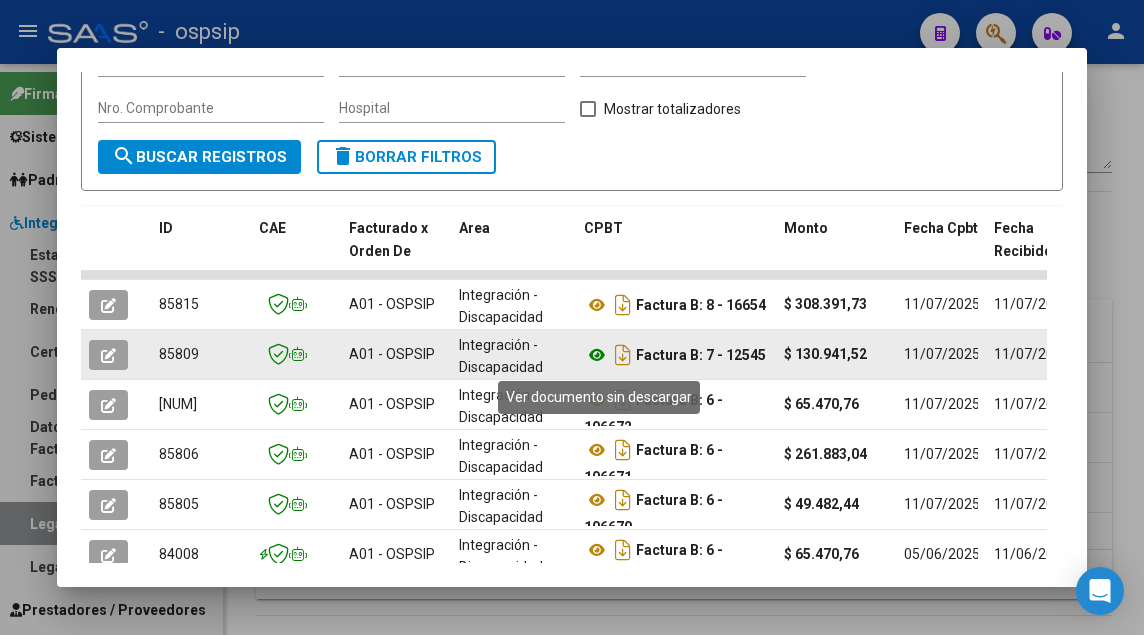 click 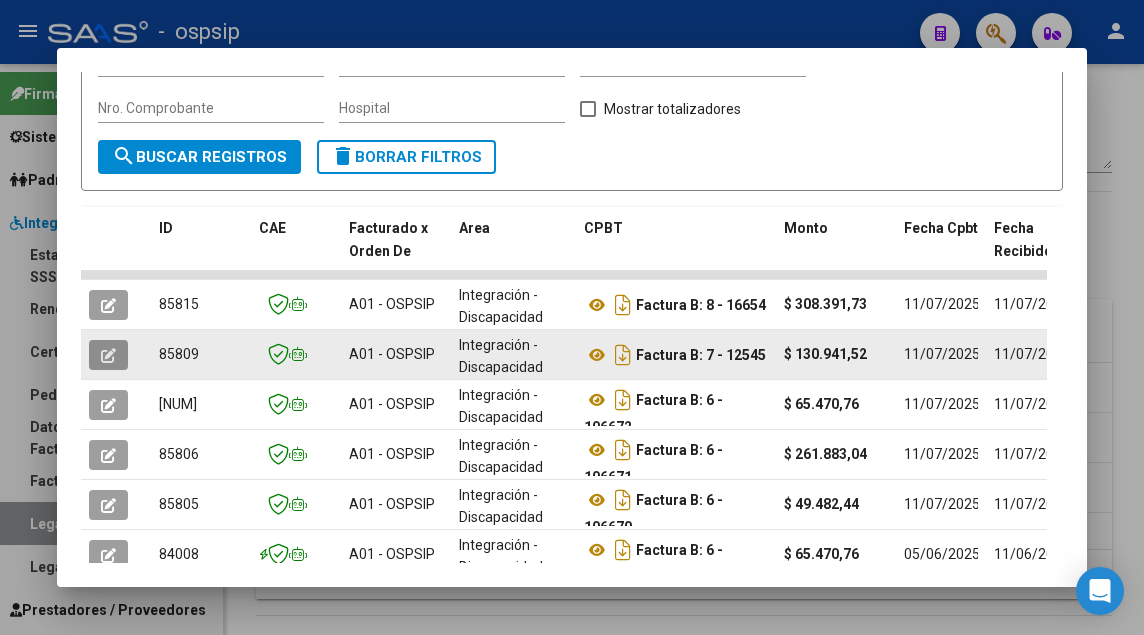click 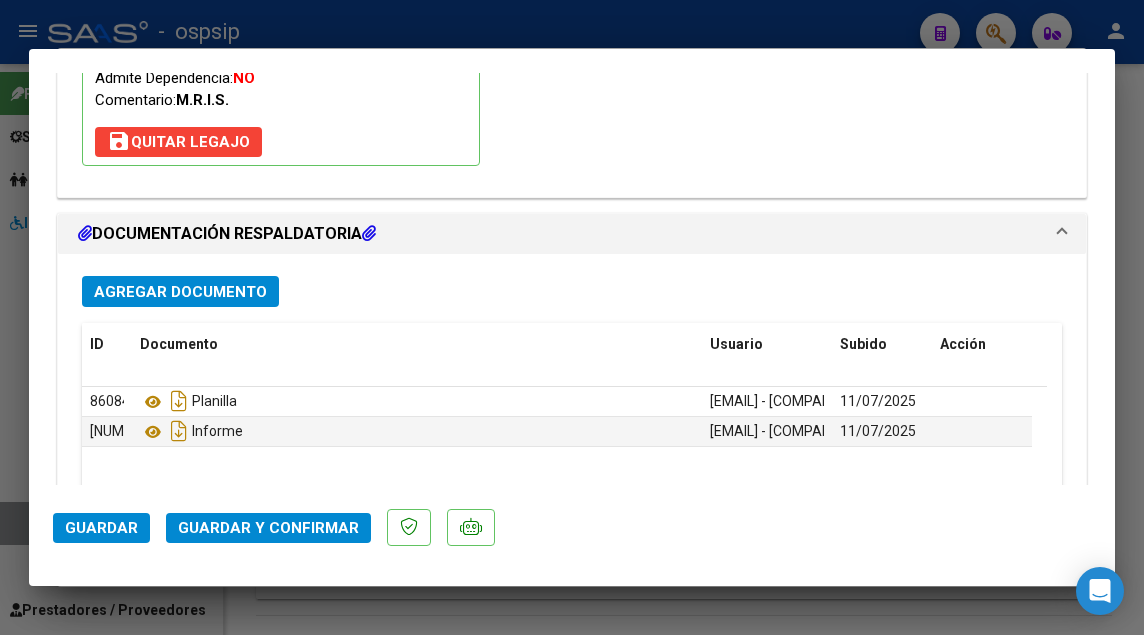scroll, scrollTop: 2200, scrollLeft: 0, axis: vertical 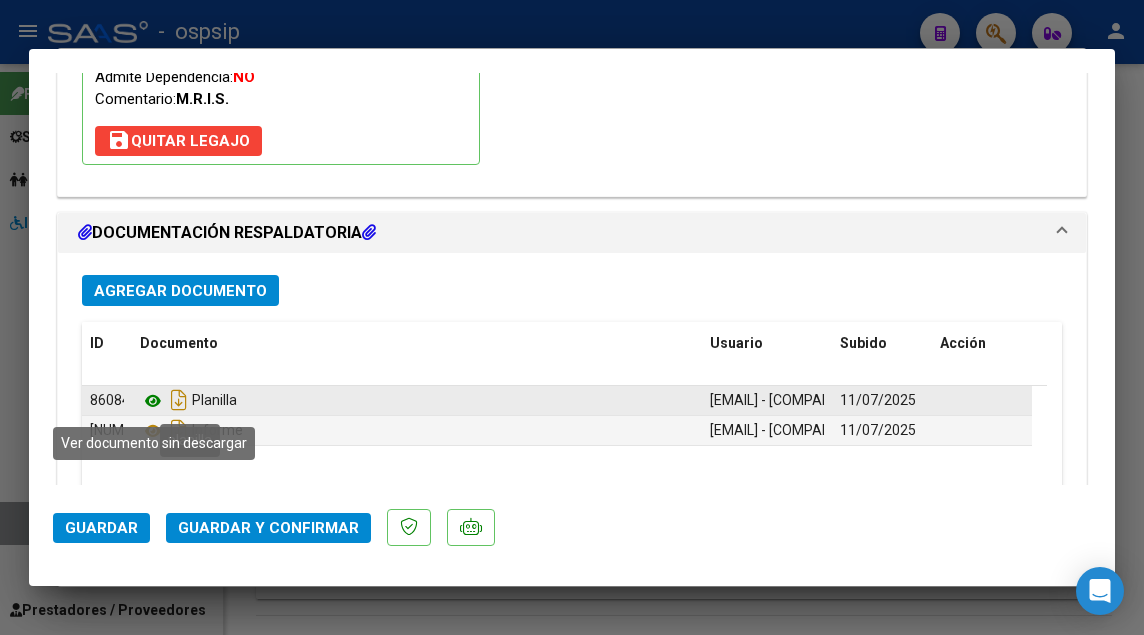 click 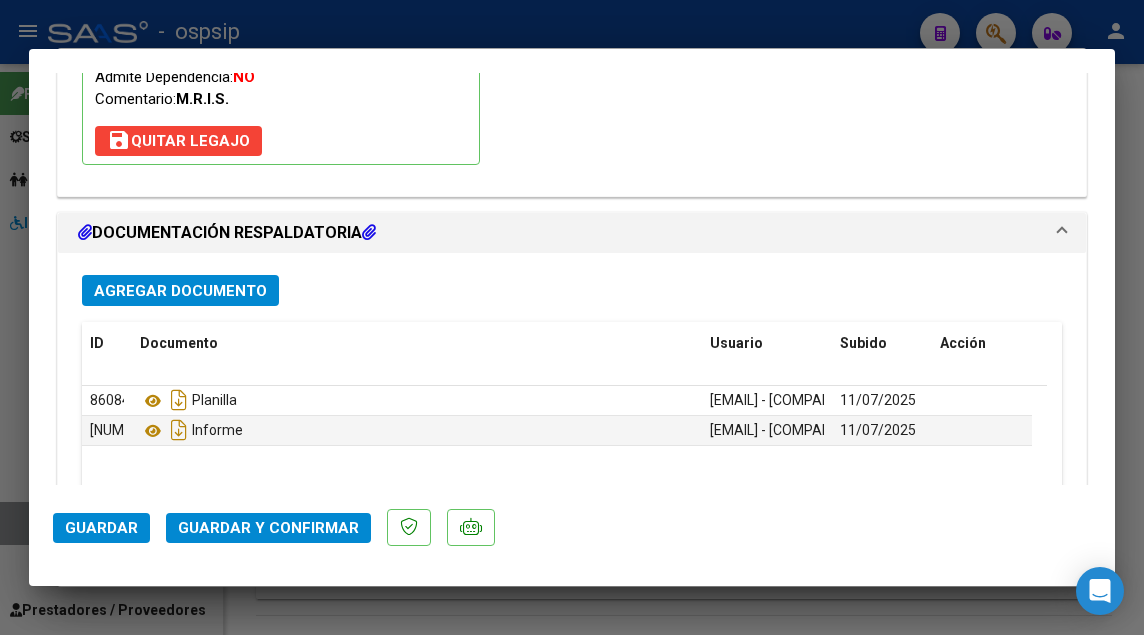 type 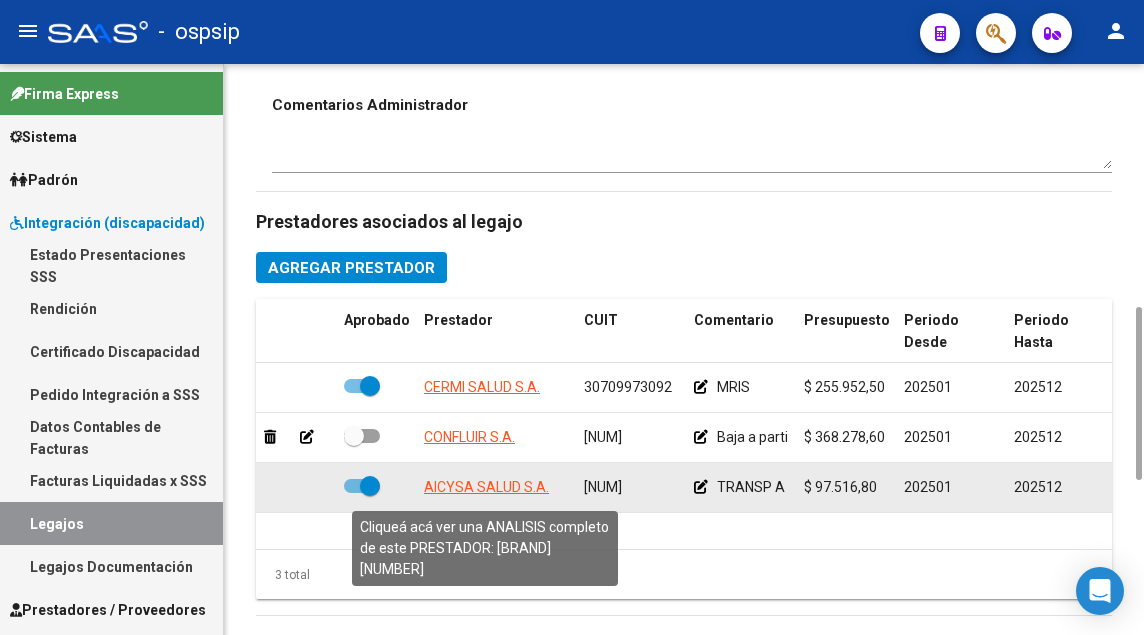 click on "AICYSA SALUD S.A." 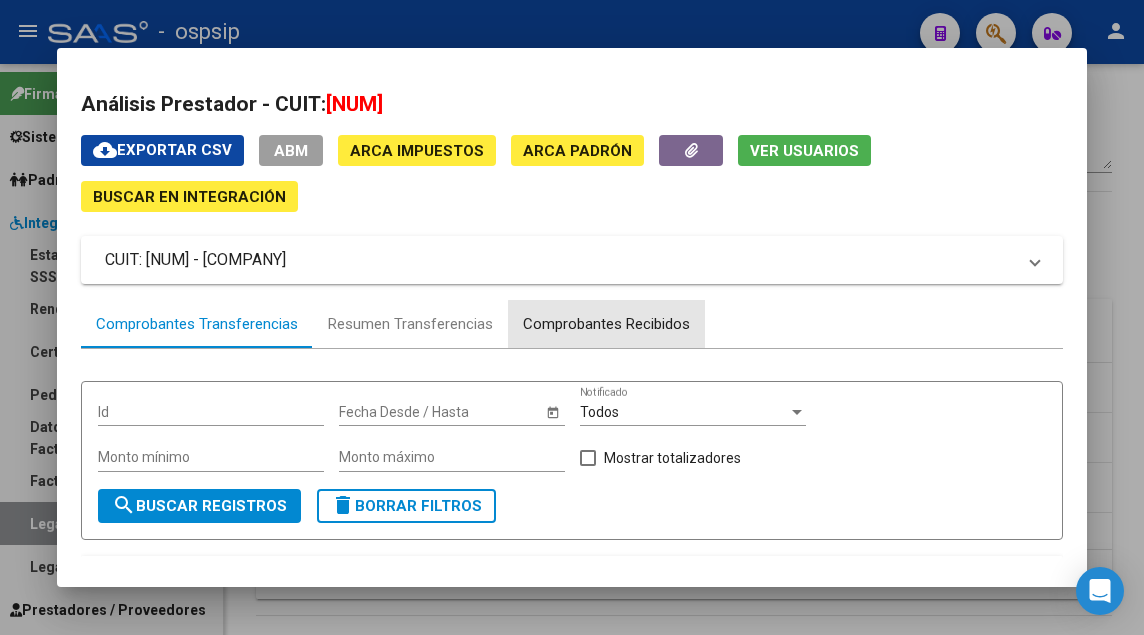 click on "Comprobantes Recibidos" at bounding box center (606, 324) 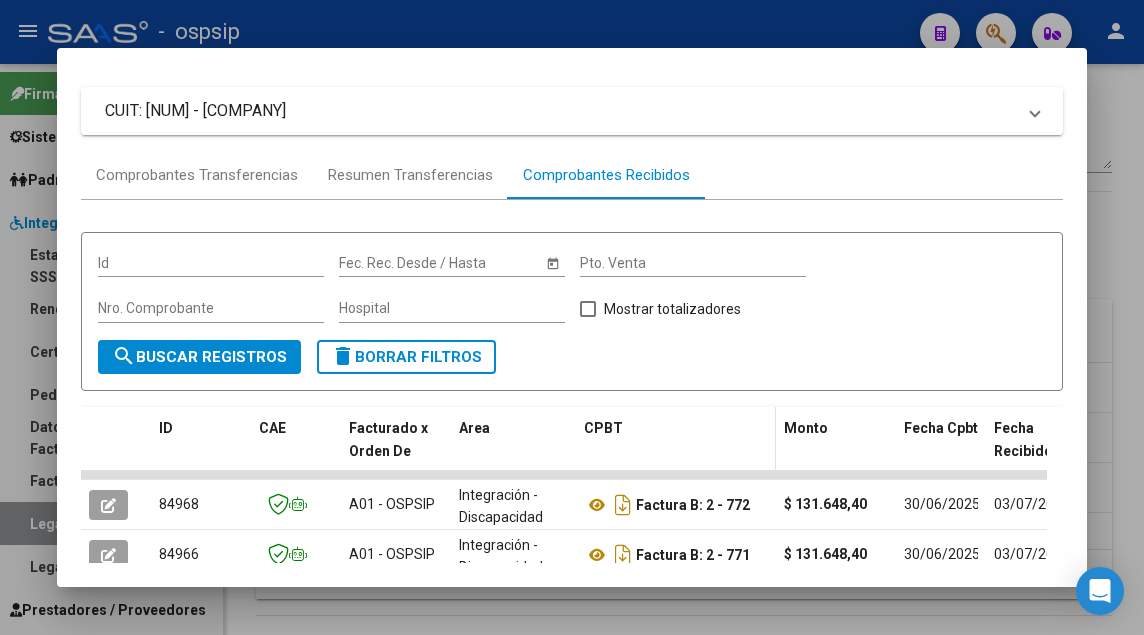 scroll, scrollTop: 249, scrollLeft: 0, axis: vertical 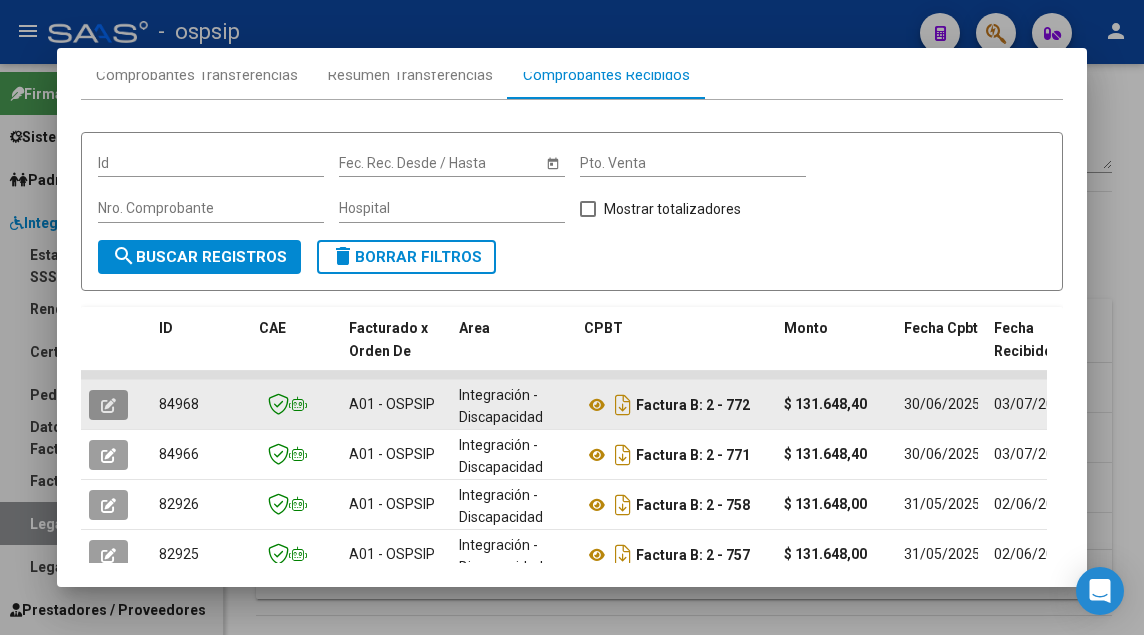 click 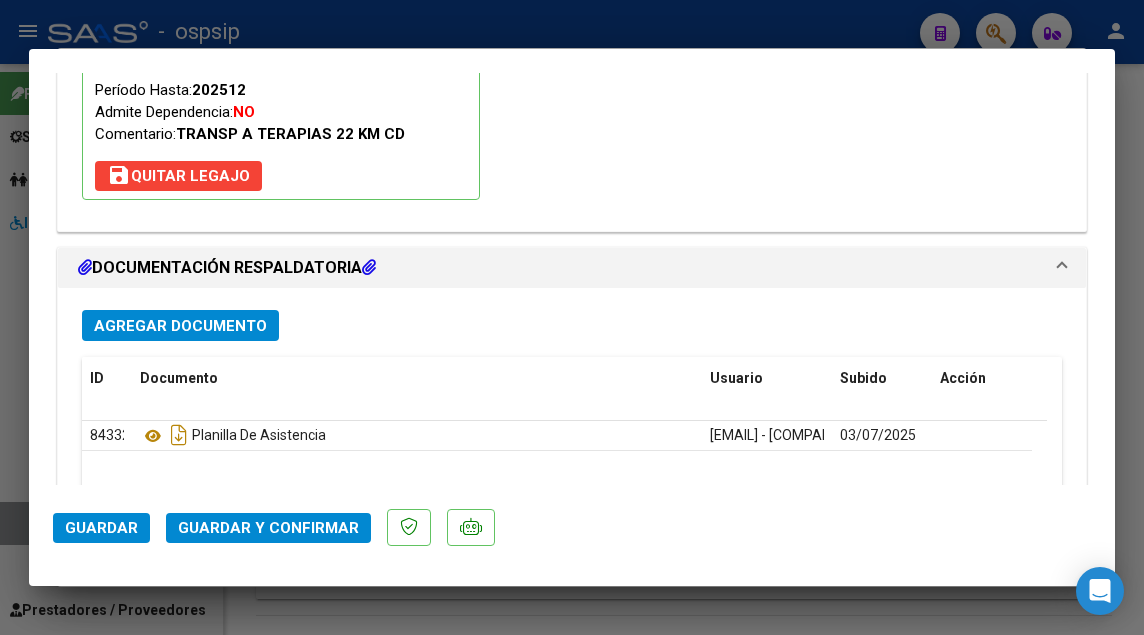 scroll, scrollTop: 2200, scrollLeft: 0, axis: vertical 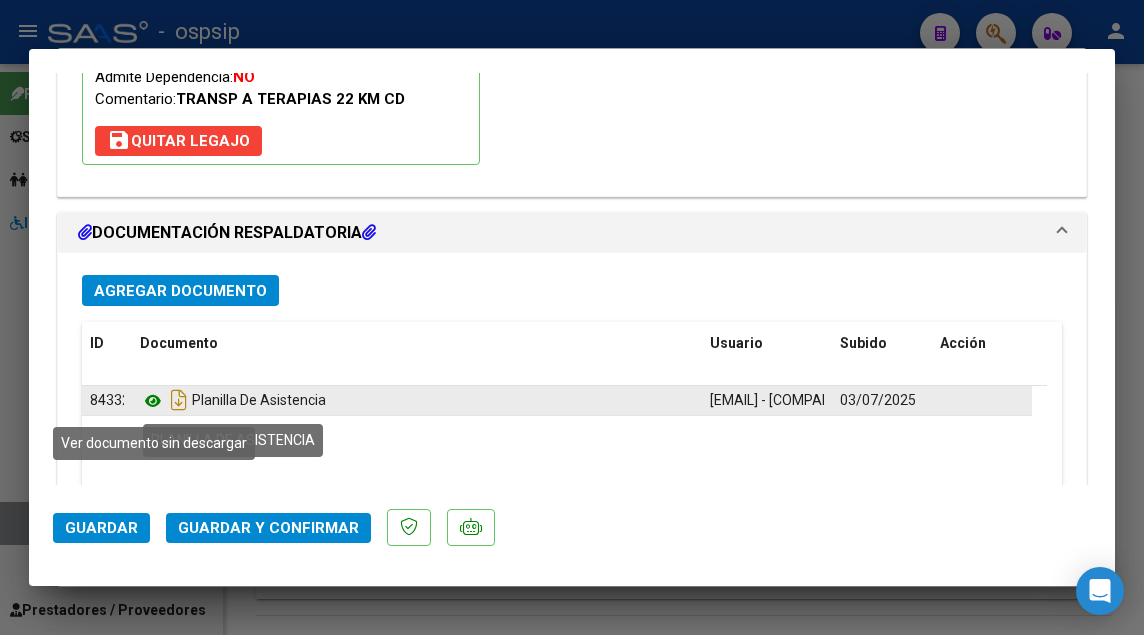 click 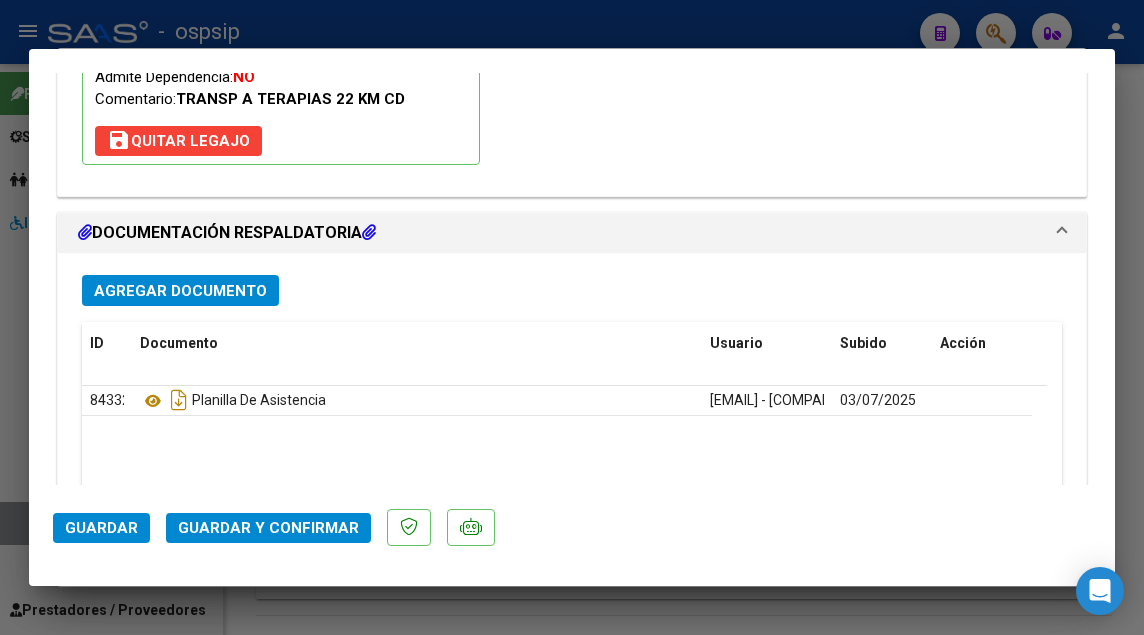 click on "Guardar y Confirmar" 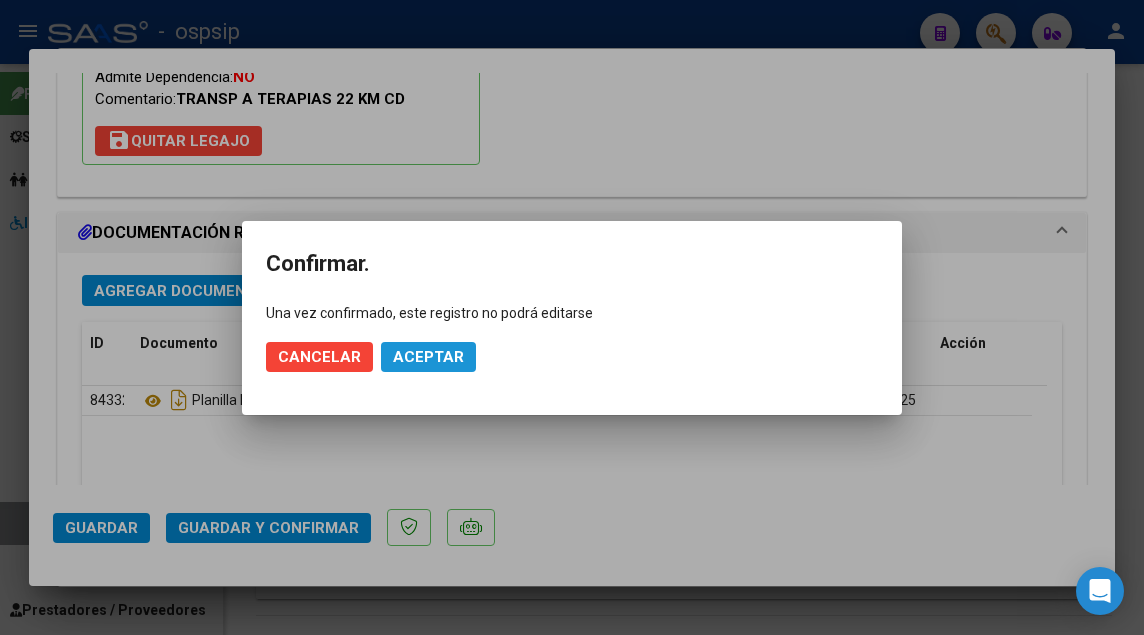 click on "Aceptar" 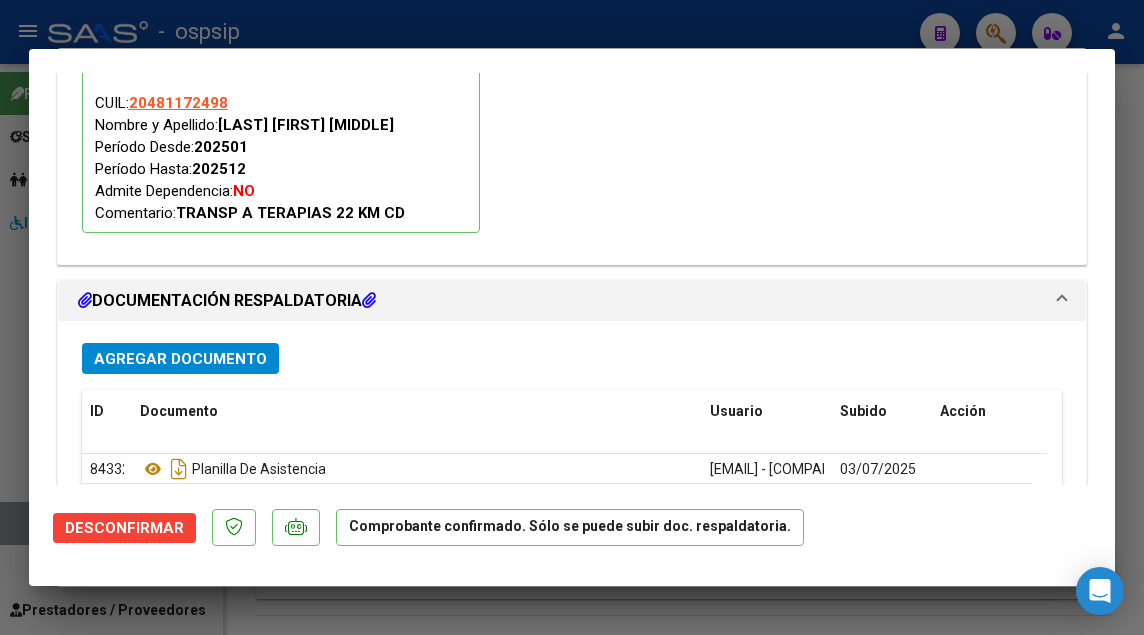 scroll, scrollTop: 1828, scrollLeft: 0, axis: vertical 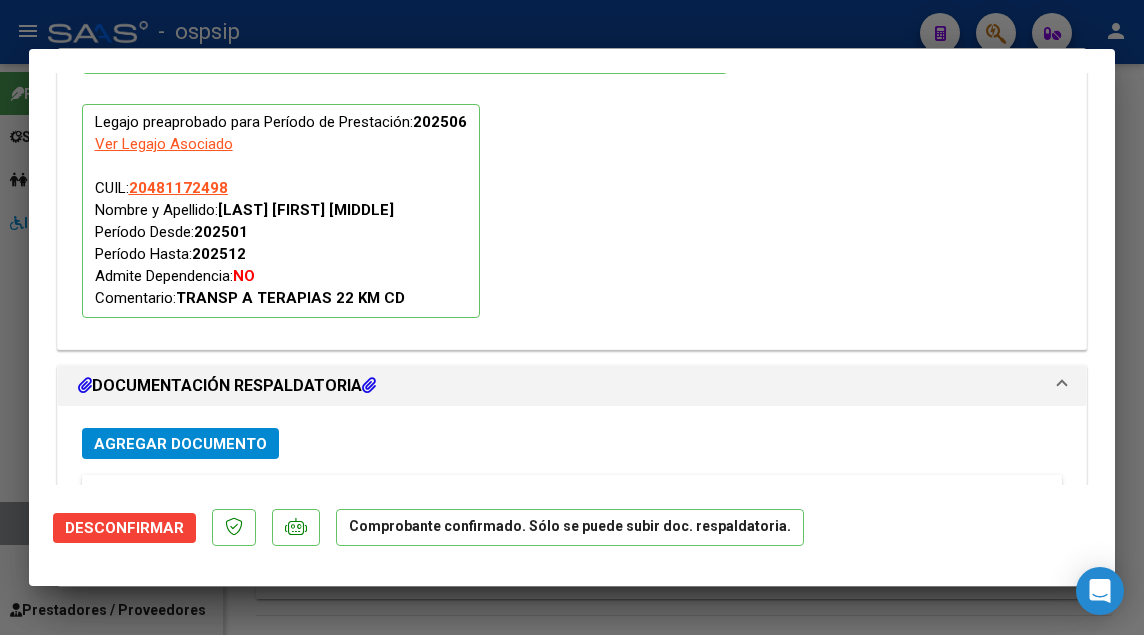 click on "El afiliado figura en el ultimo padrón que tenemos de la SSS de [NUM]     FTP SSS  Legajo preaprobado para Período de Prestación:  [NUM] Ver Legajo Asociado  CUIL:  [NUM]  Nombre y Apellido:  [LAST] [FIRST] [MIDDLE]  Período Desde:  [NUM]  Período Hasta:  [NUM]  Admite Dependencia:   NO  Comentario:  TRANSP A TERAPIAS 22 KM CD" at bounding box center [572, 169] 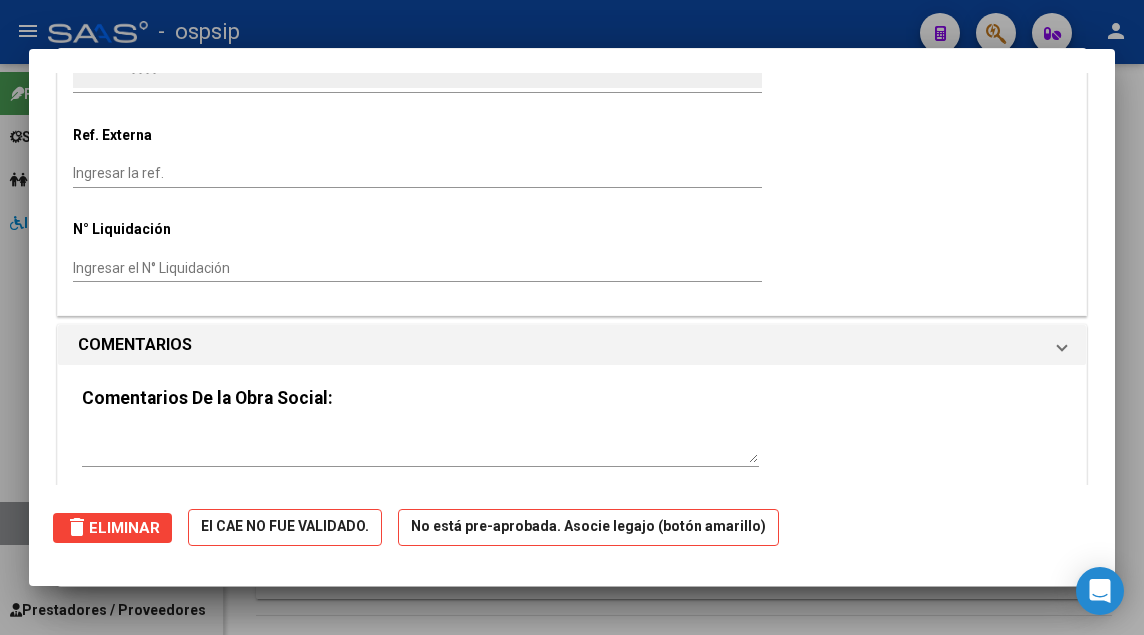 type 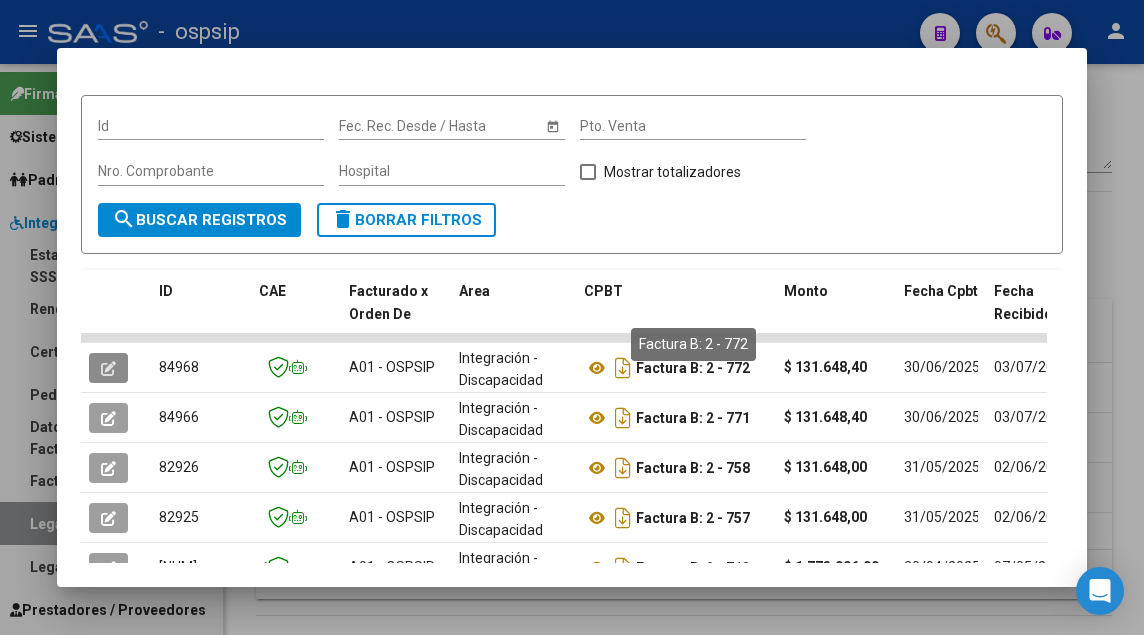 scroll, scrollTop: 249, scrollLeft: 0, axis: vertical 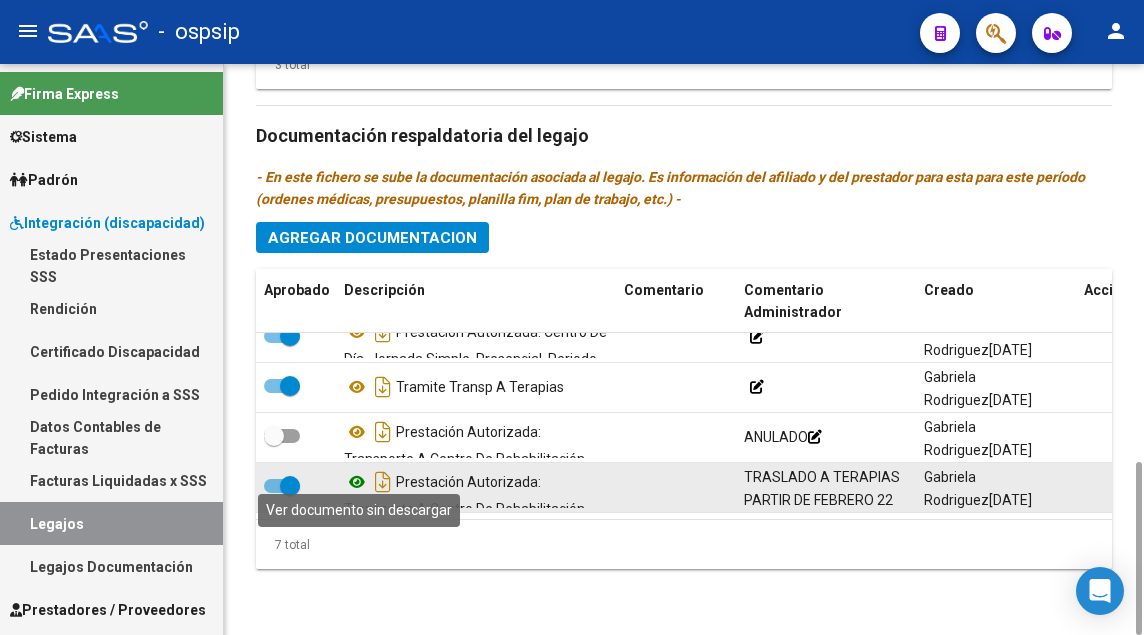 click 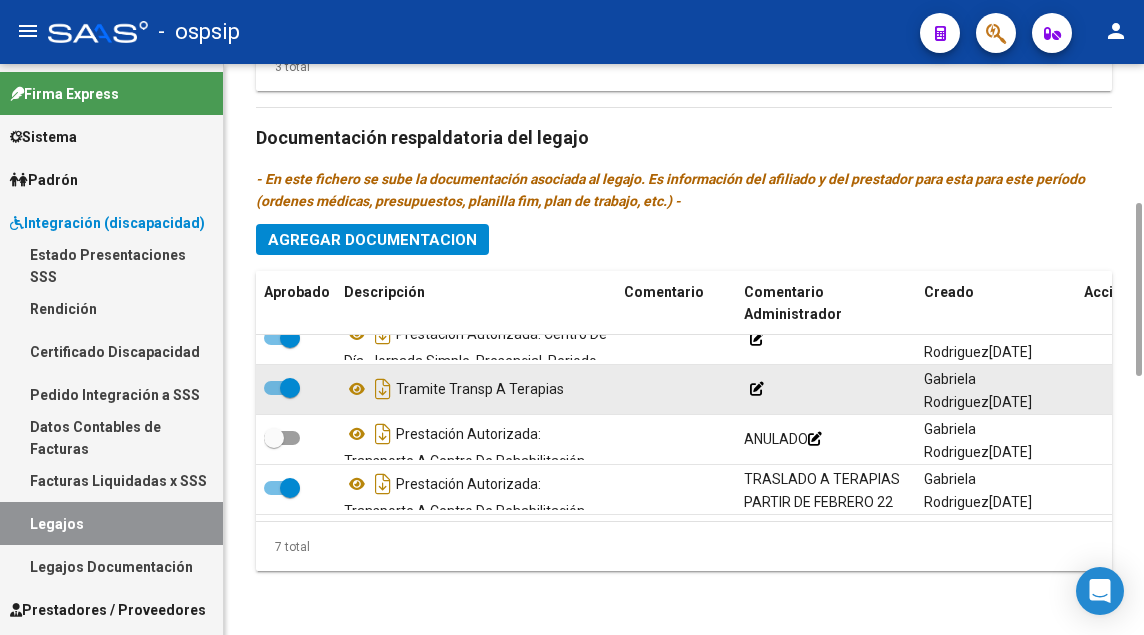 scroll, scrollTop: 710, scrollLeft: 0, axis: vertical 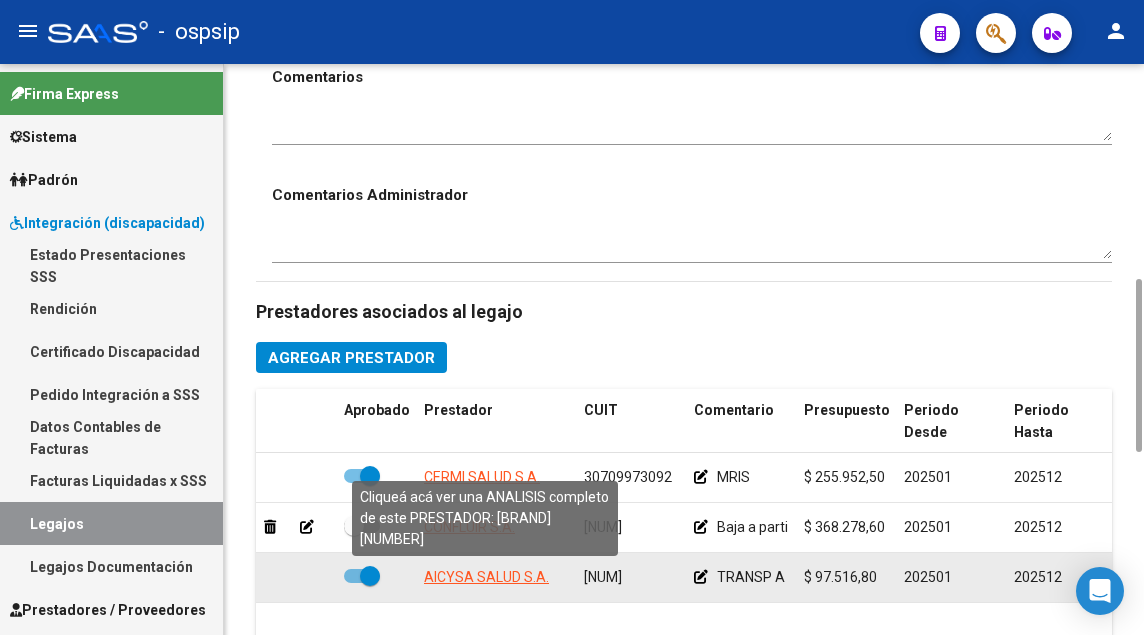 click on "AICYSA SALUD S.A." 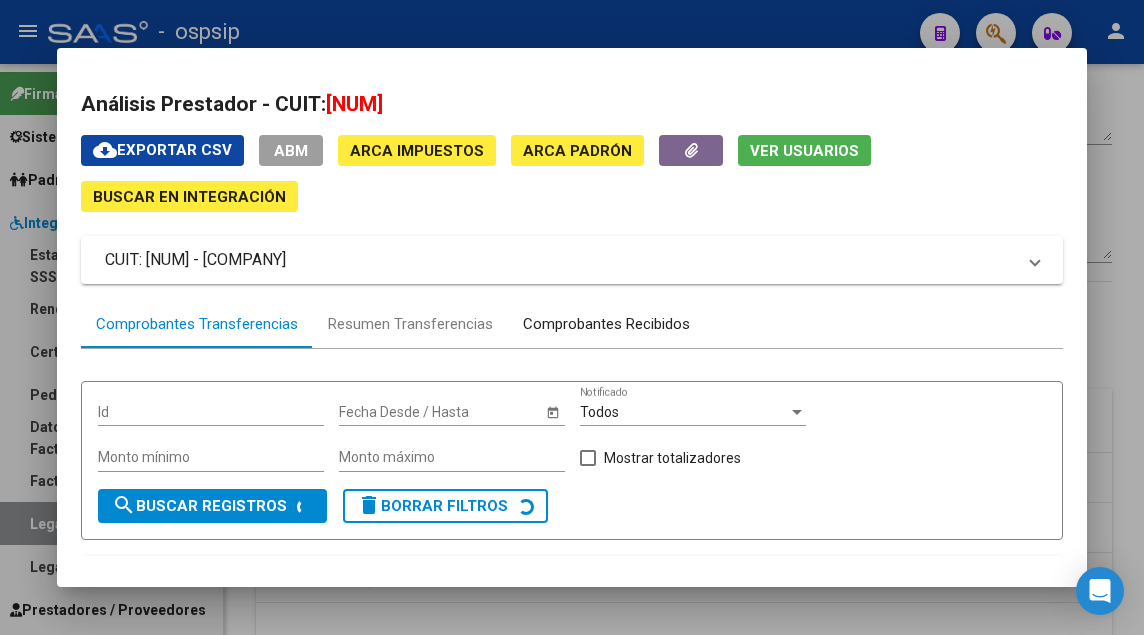 click on "Comprobantes Recibidos" at bounding box center [606, 324] 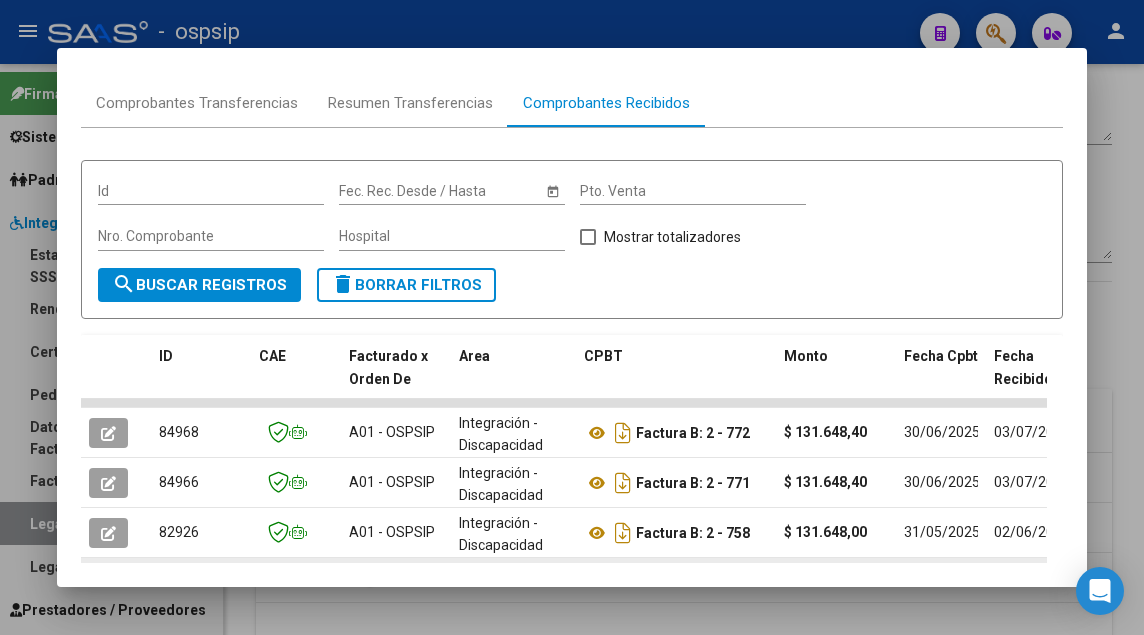 scroll, scrollTop: 249, scrollLeft: 0, axis: vertical 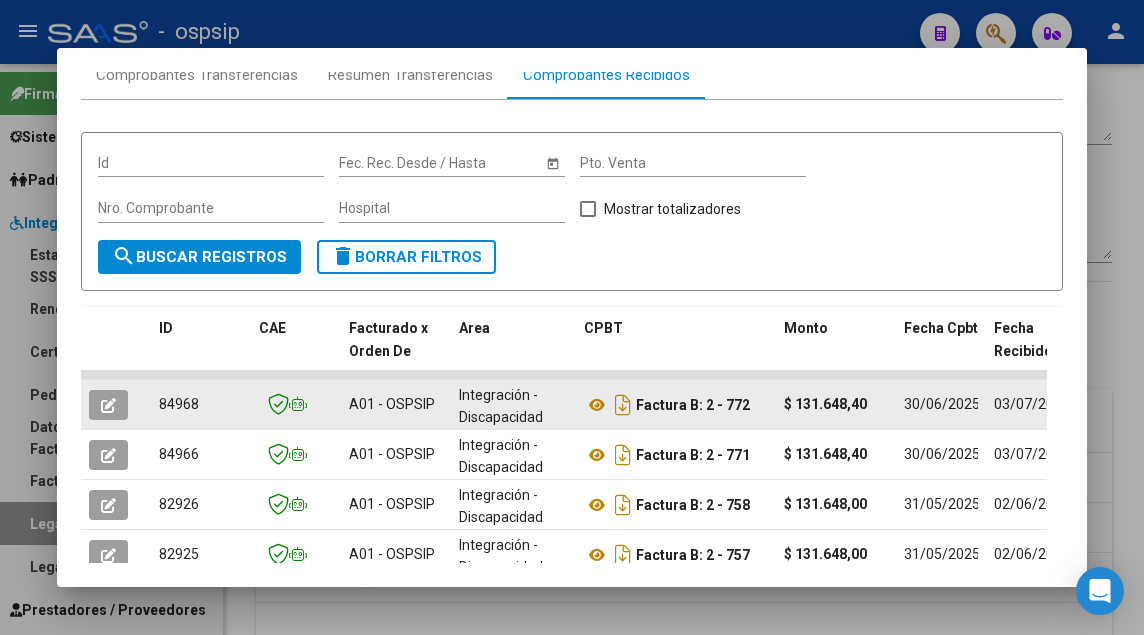 click 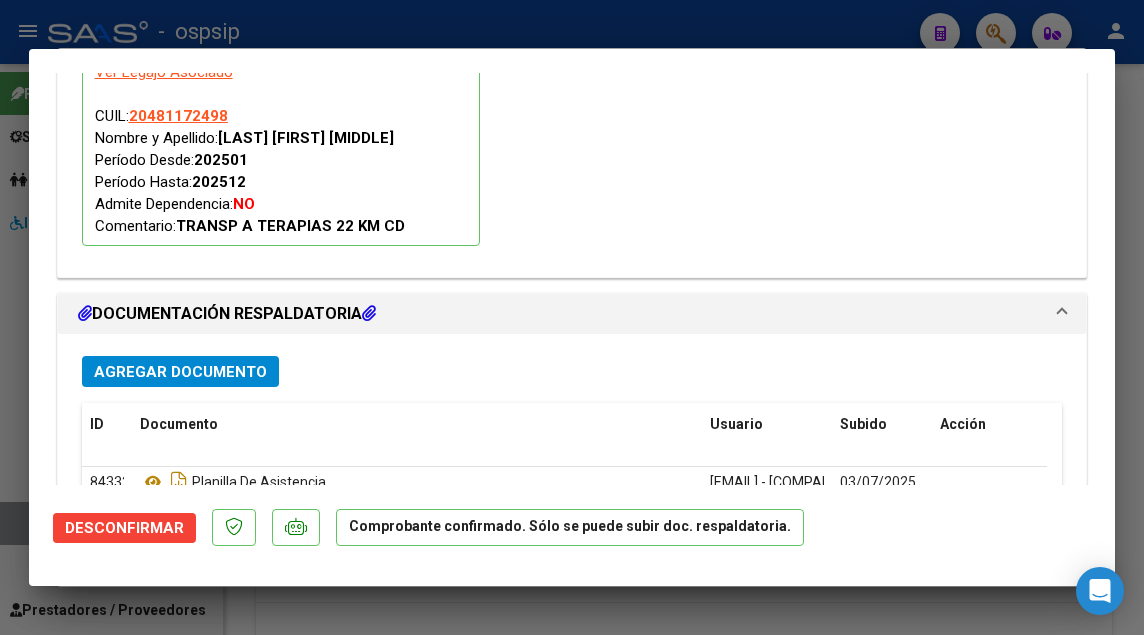 scroll, scrollTop: 2100, scrollLeft: 0, axis: vertical 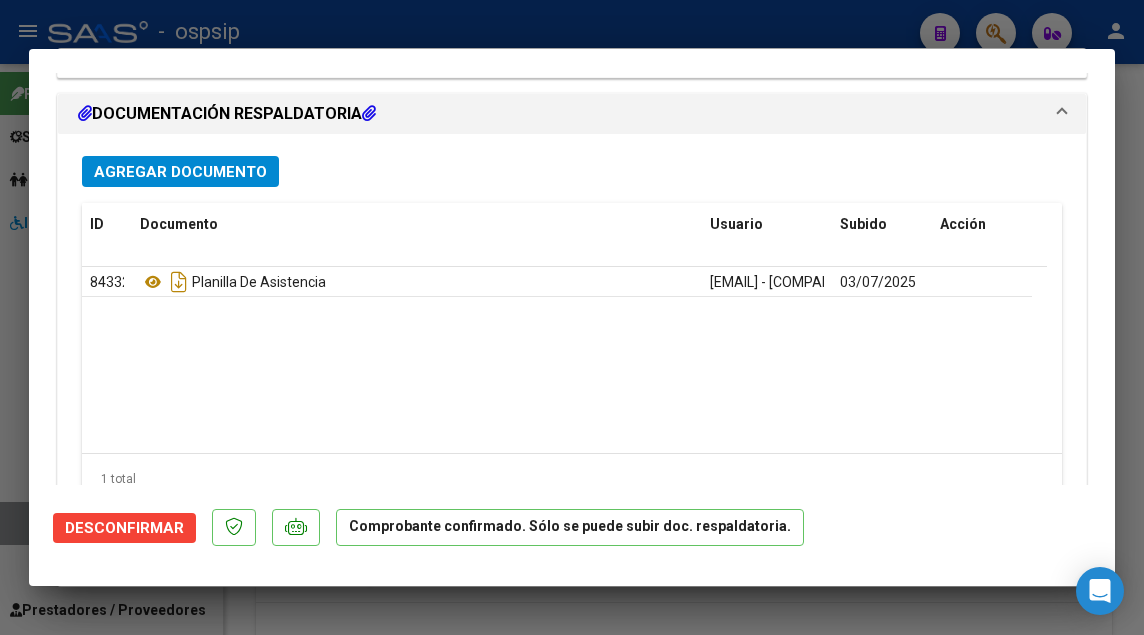 click on "Desconfirmar" 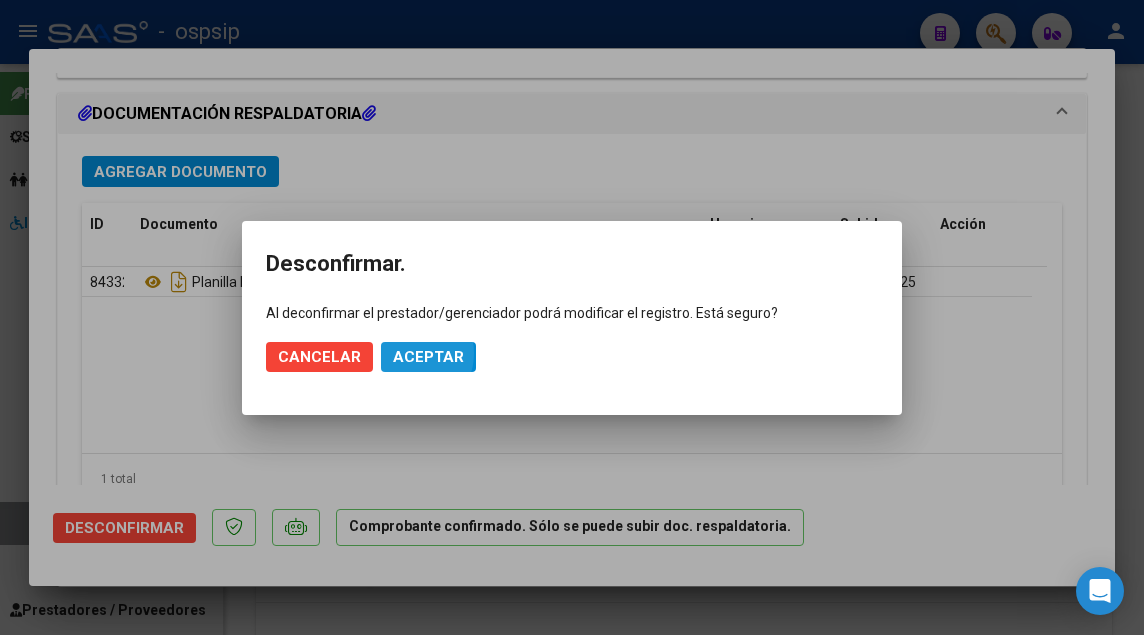 click on "Aceptar" 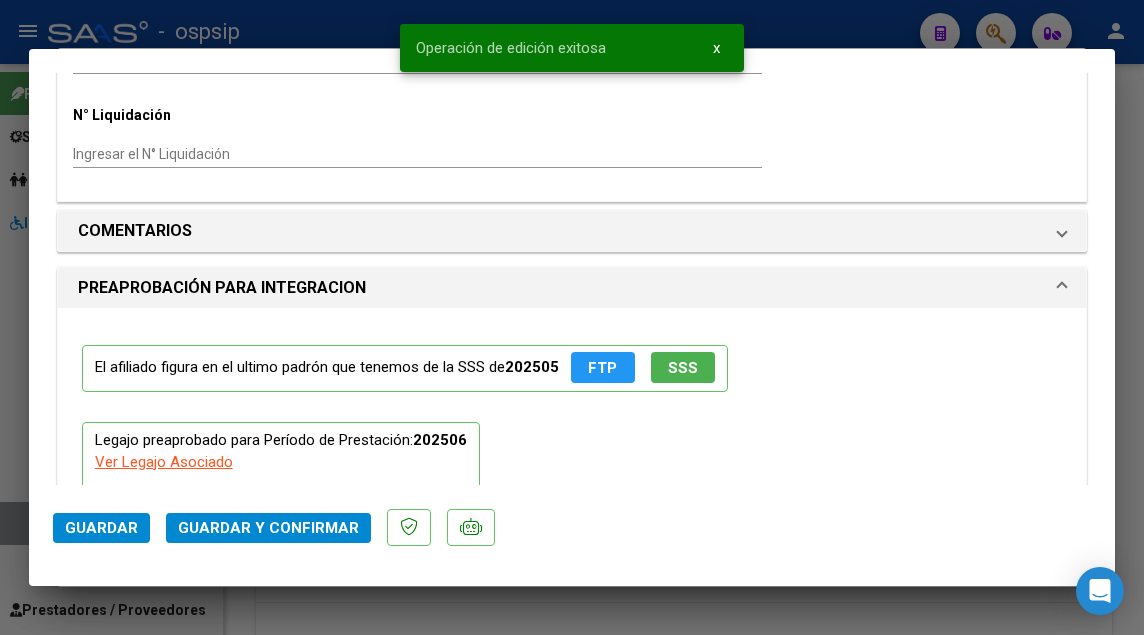 scroll, scrollTop: 1672, scrollLeft: 0, axis: vertical 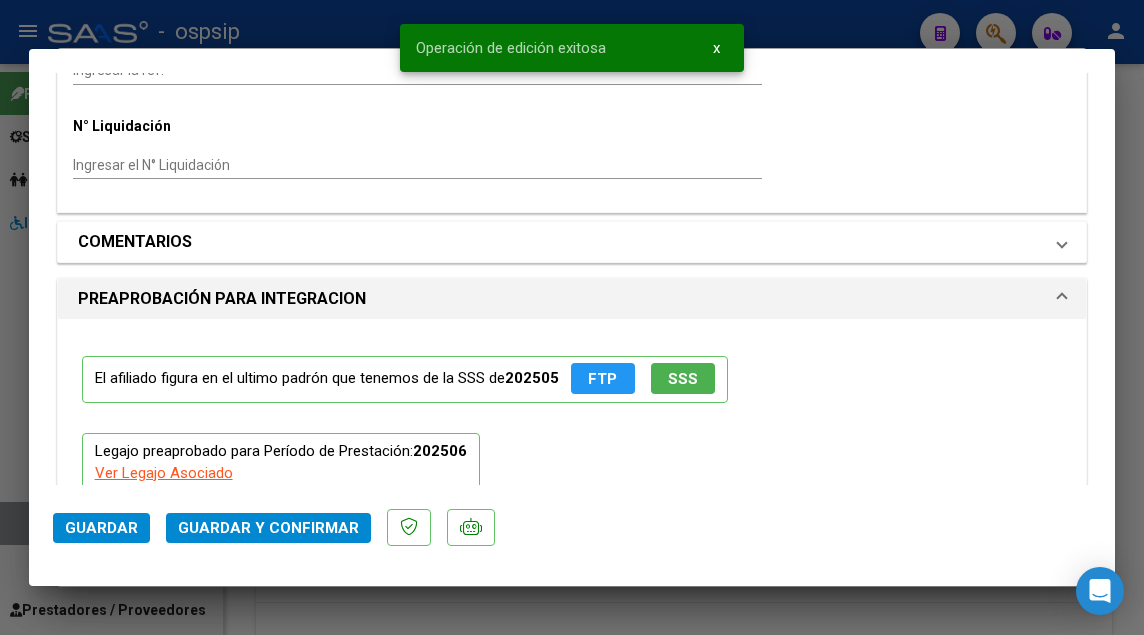 click on "COMENTARIOS" at bounding box center (572, 242) 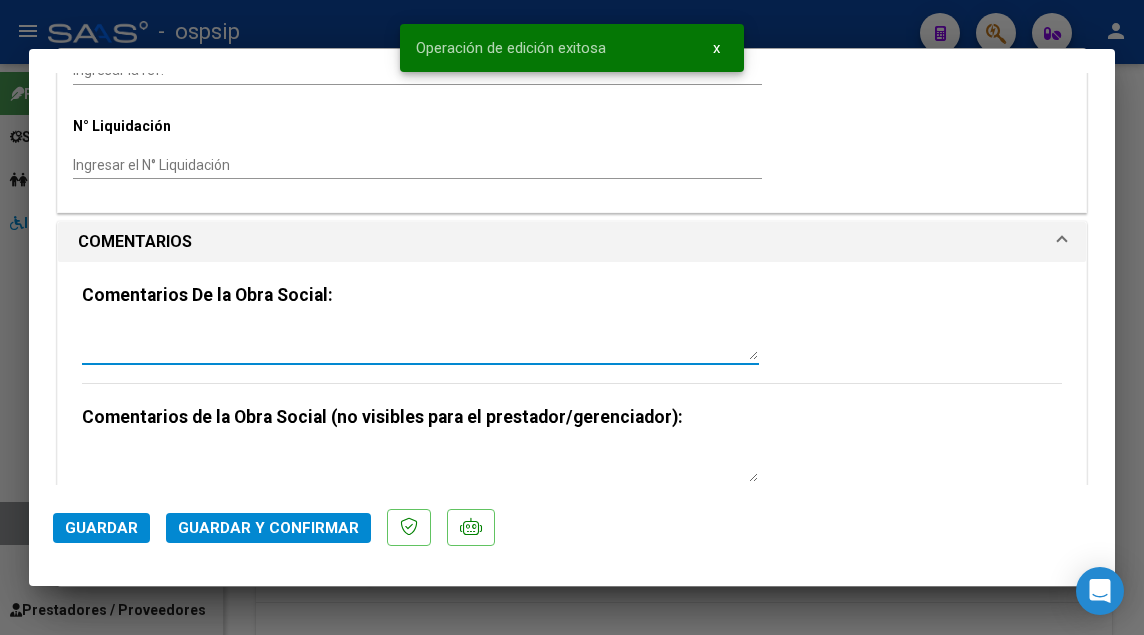 click at bounding box center (420, 340) 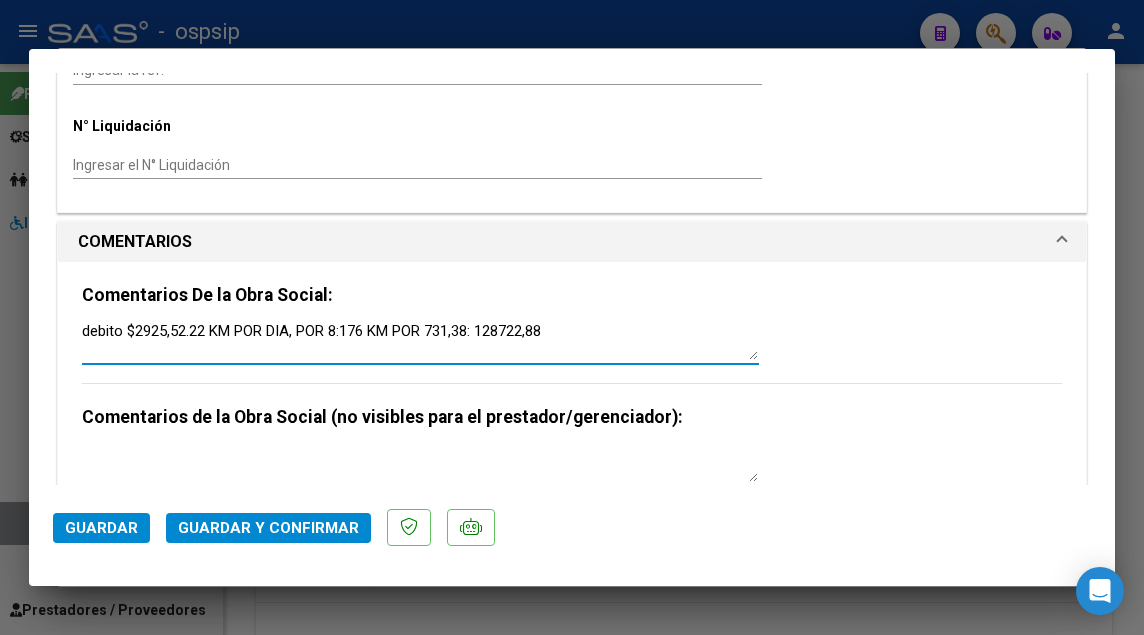 drag, startPoint x: 566, startPoint y: 335, endPoint x: -7, endPoint y: 408, distance: 577.63135 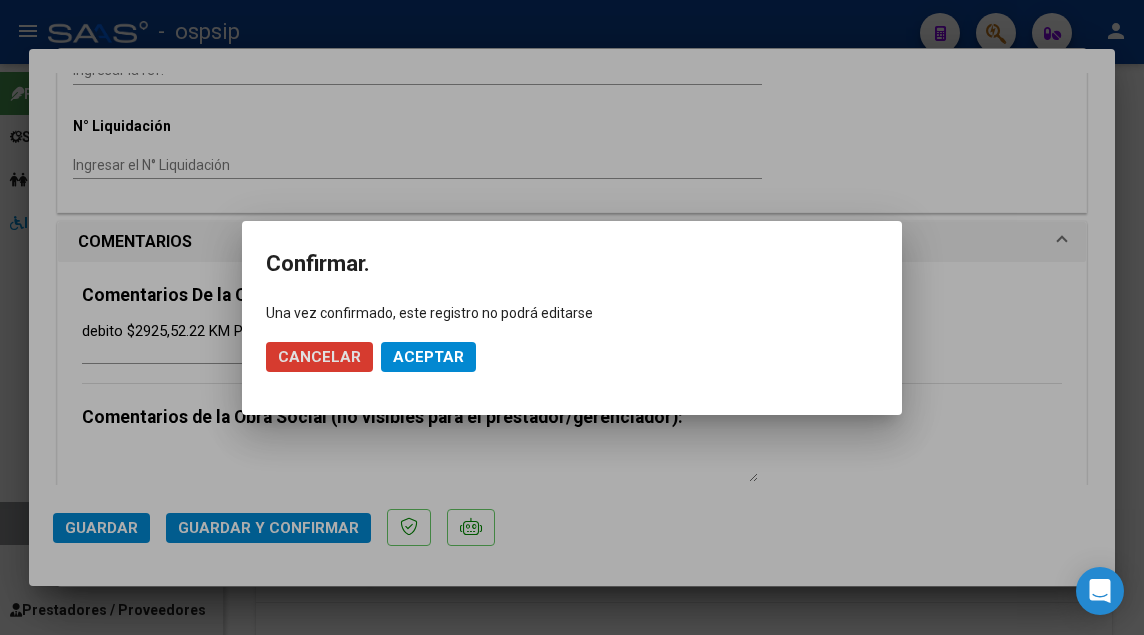 click on "Aceptar" 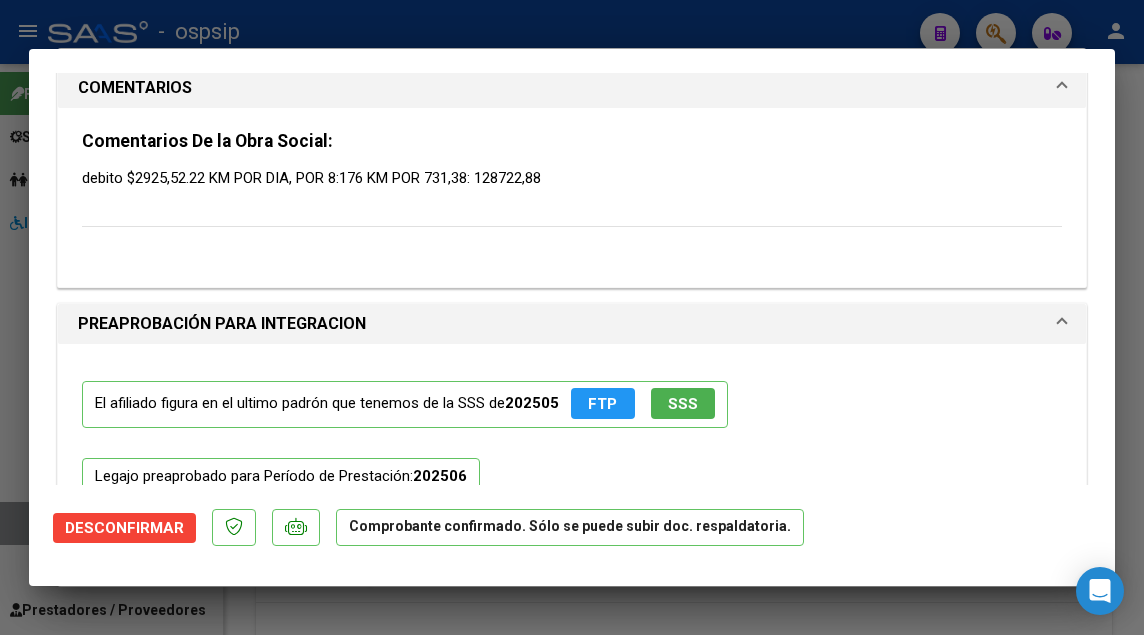 scroll, scrollTop: 1756, scrollLeft: 0, axis: vertical 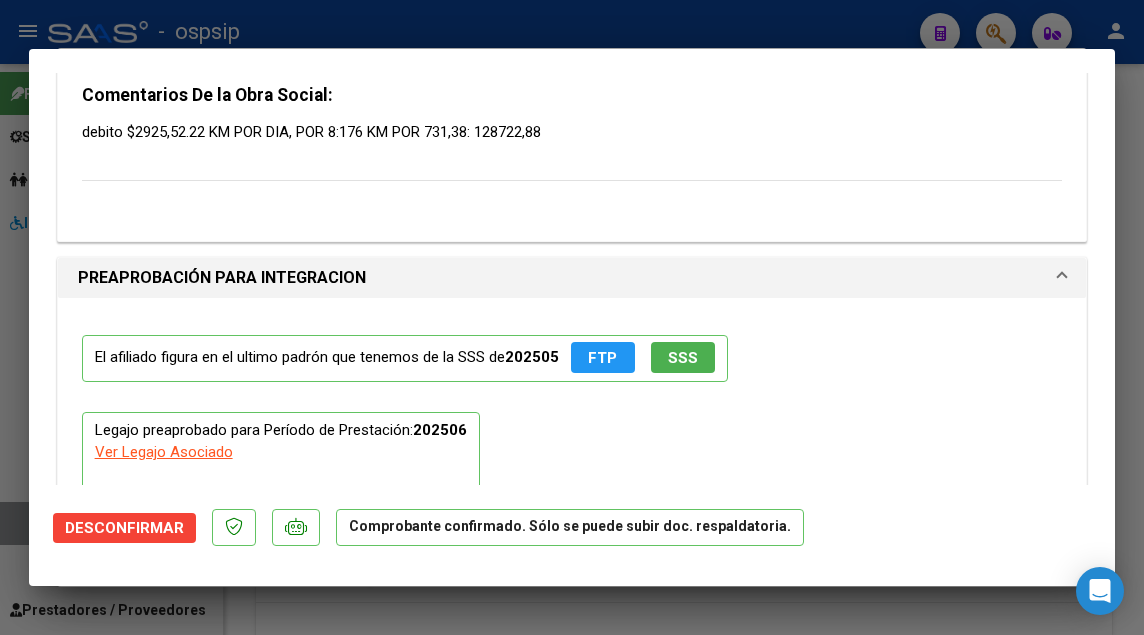 click at bounding box center (572, 317) 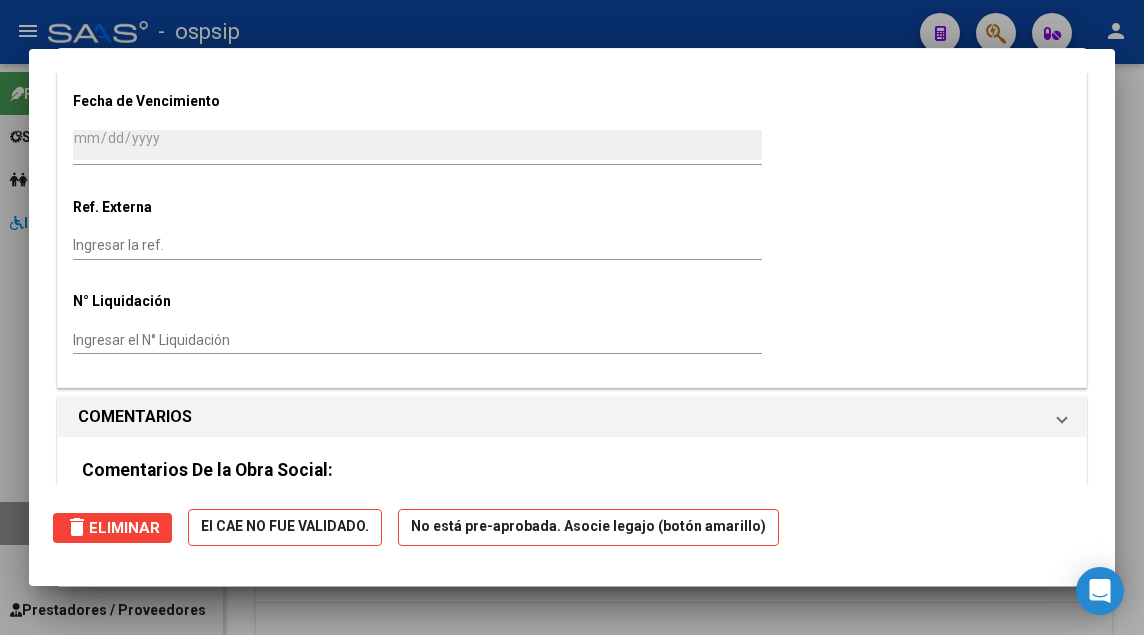 scroll, scrollTop: 0, scrollLeft: 0, axis: both 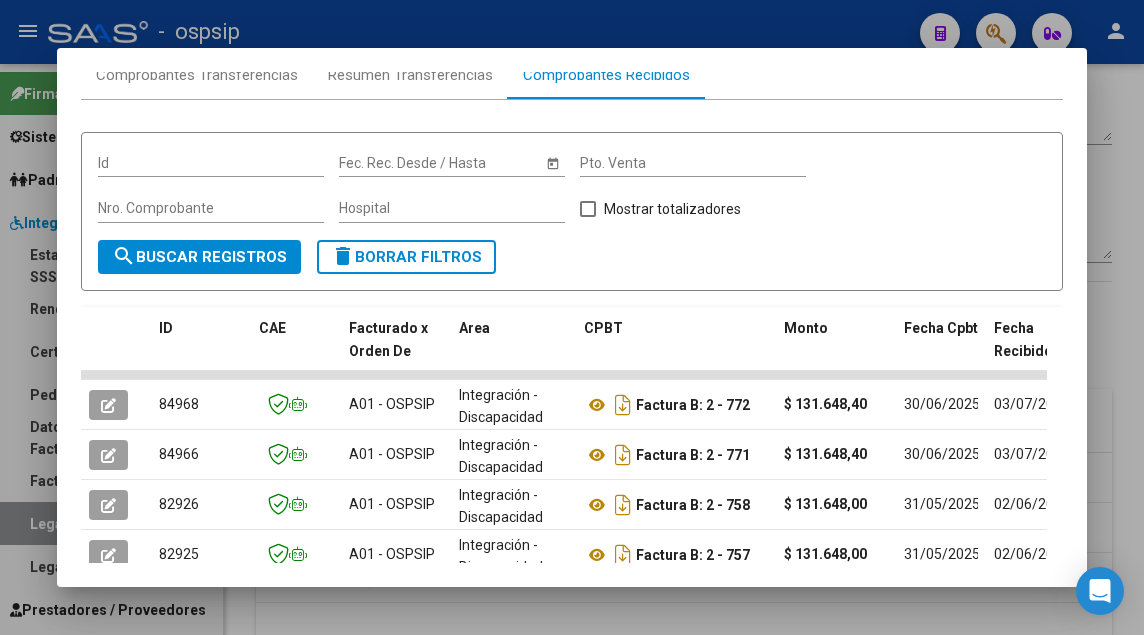 click at bounding box center (572, 317) 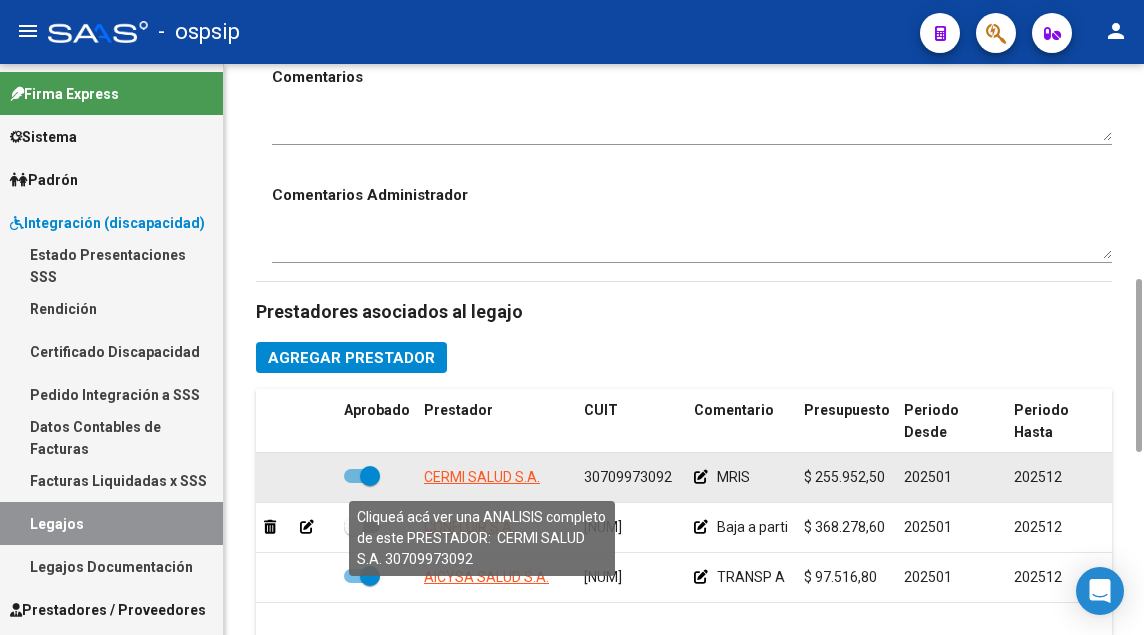 click on "CERMI SALUD S.A." 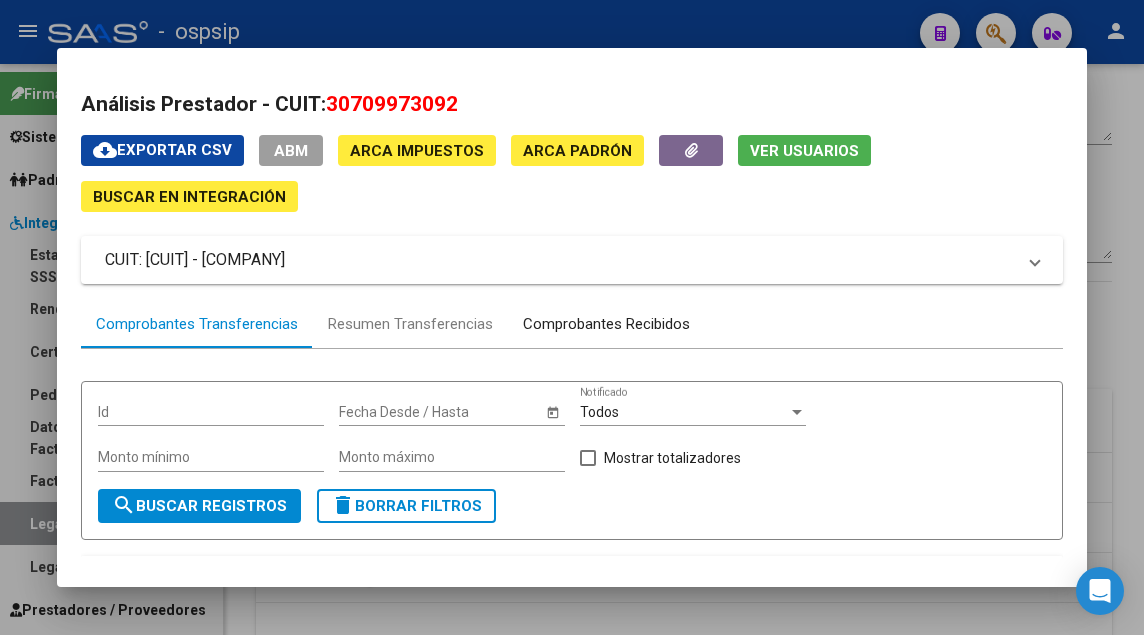 click on "Comprobantes Recibidos" at bounding box center (606, 324) 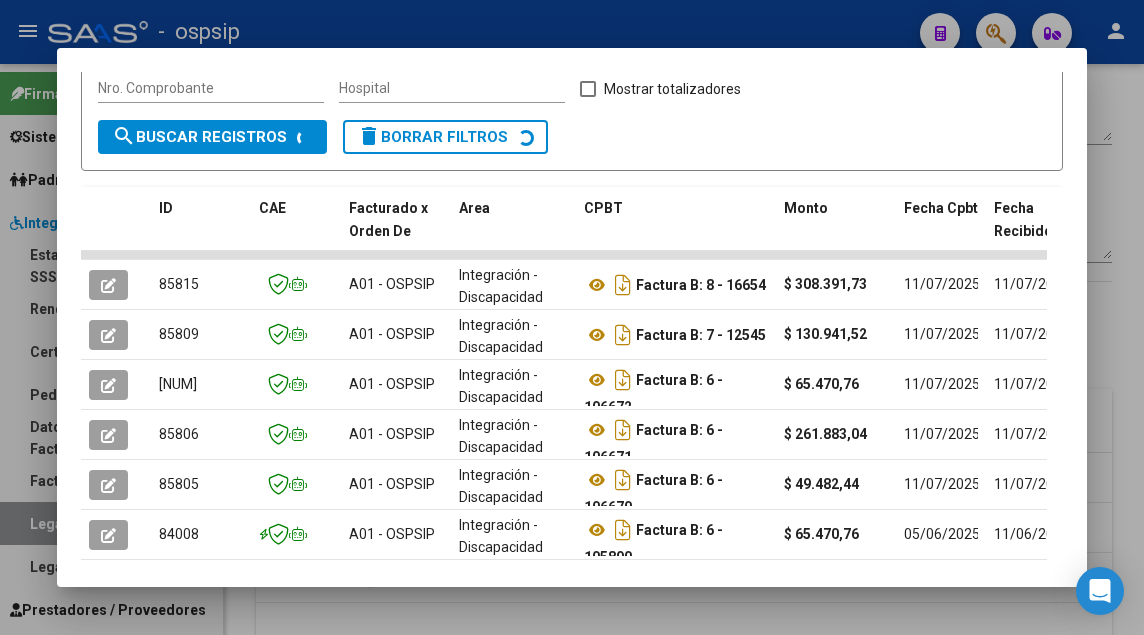scroll, scrollTop: 549, scrollLeft: 0, axis: vertical 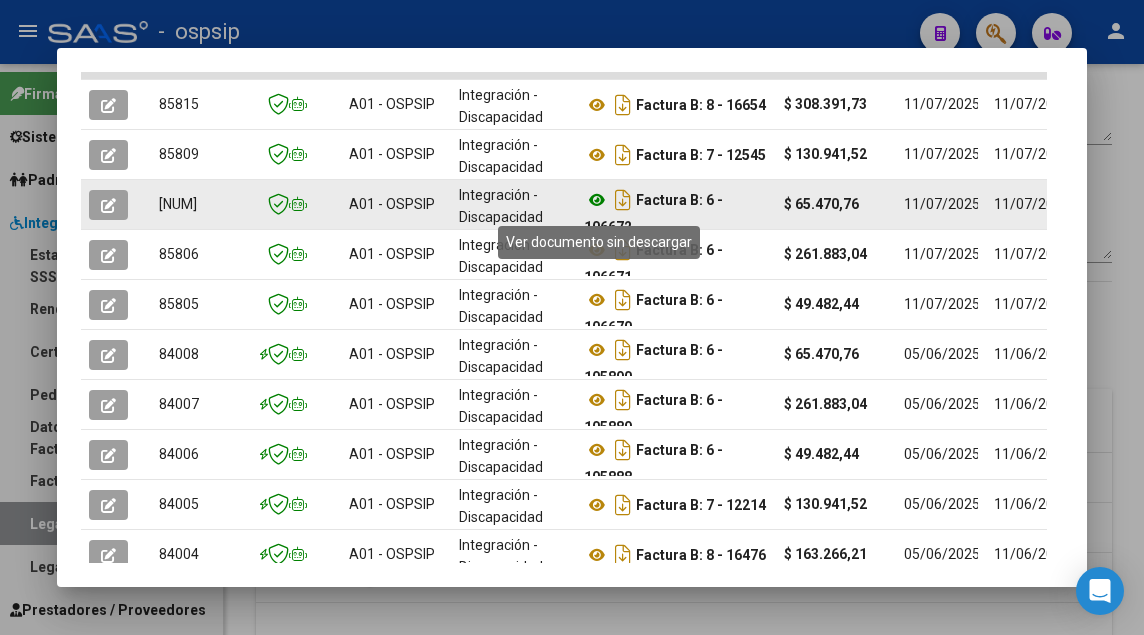 click 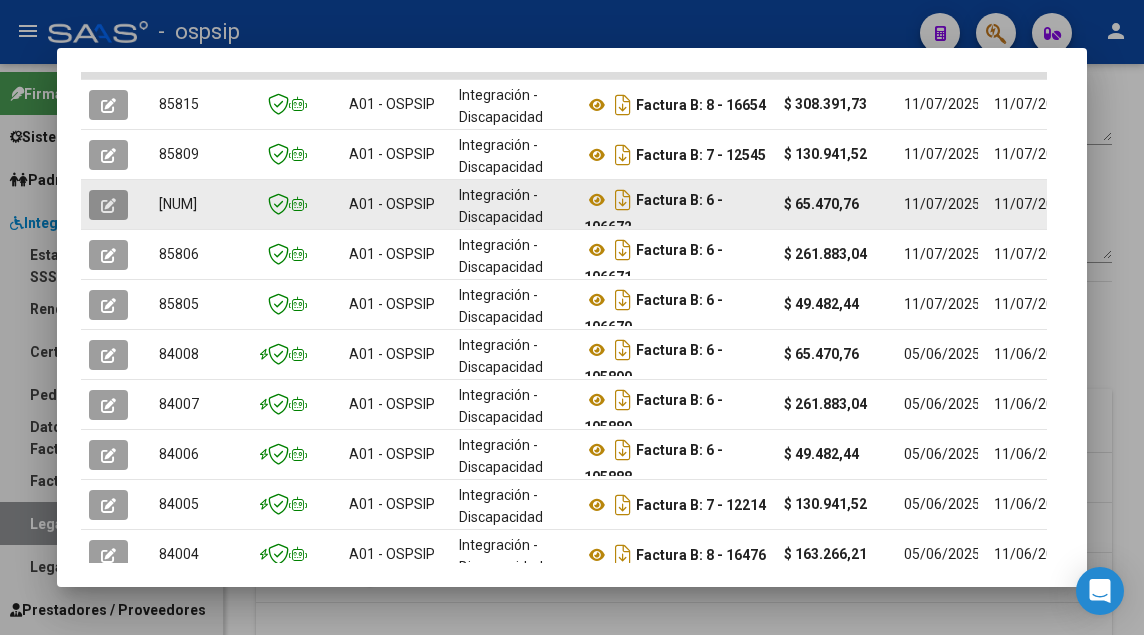 click 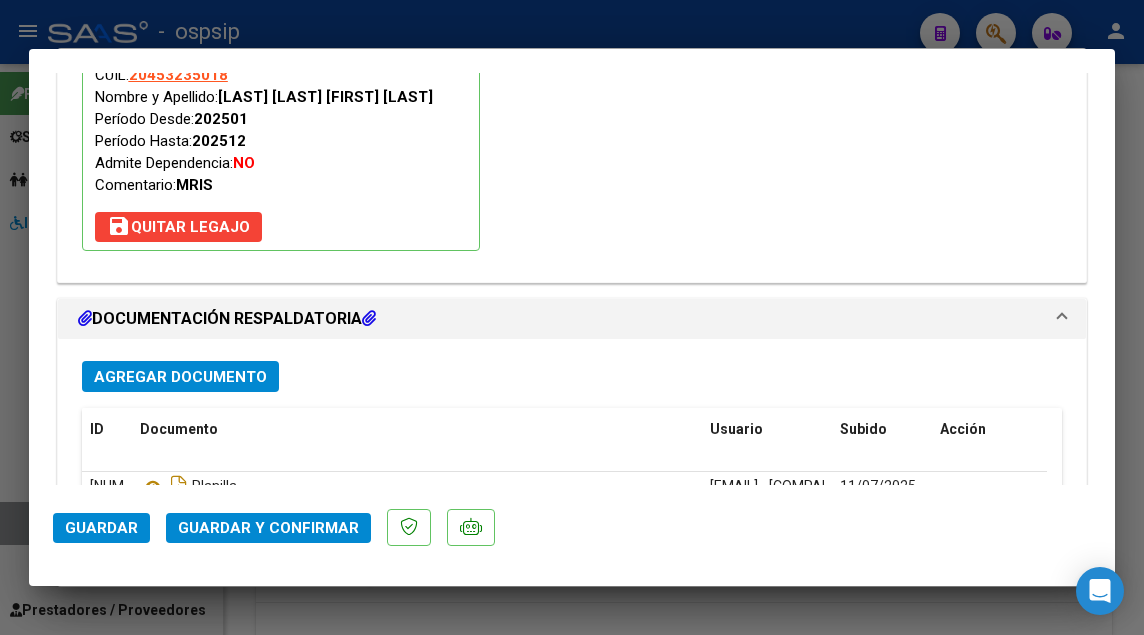 scroll, scrollTop: 2300, scrollLeft: 0, axis: vertical 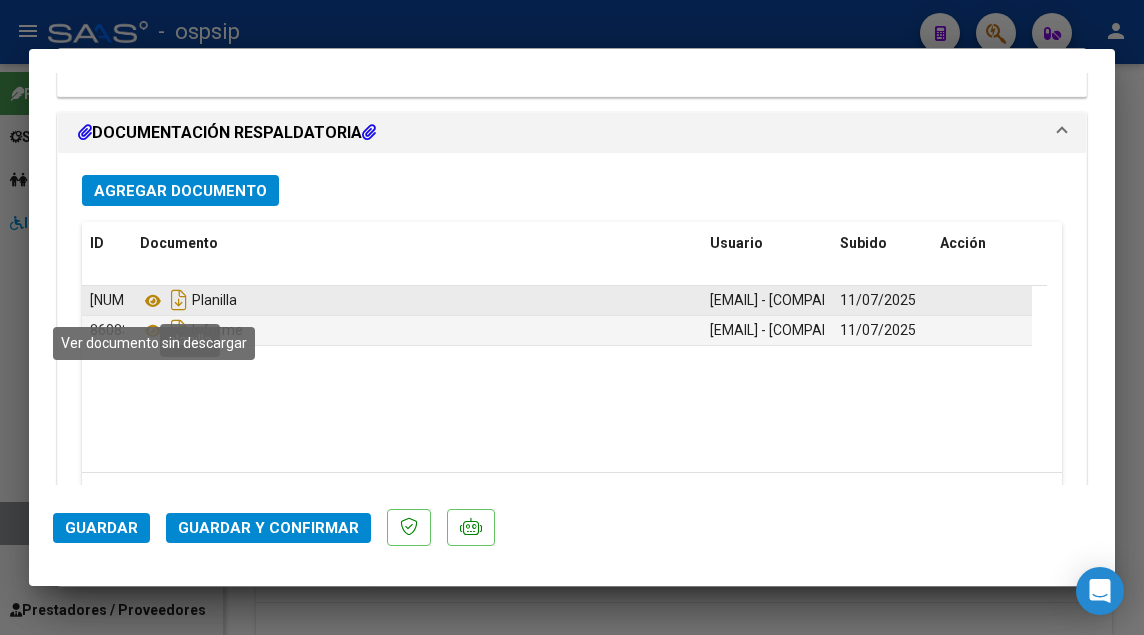 click on "Planilla" 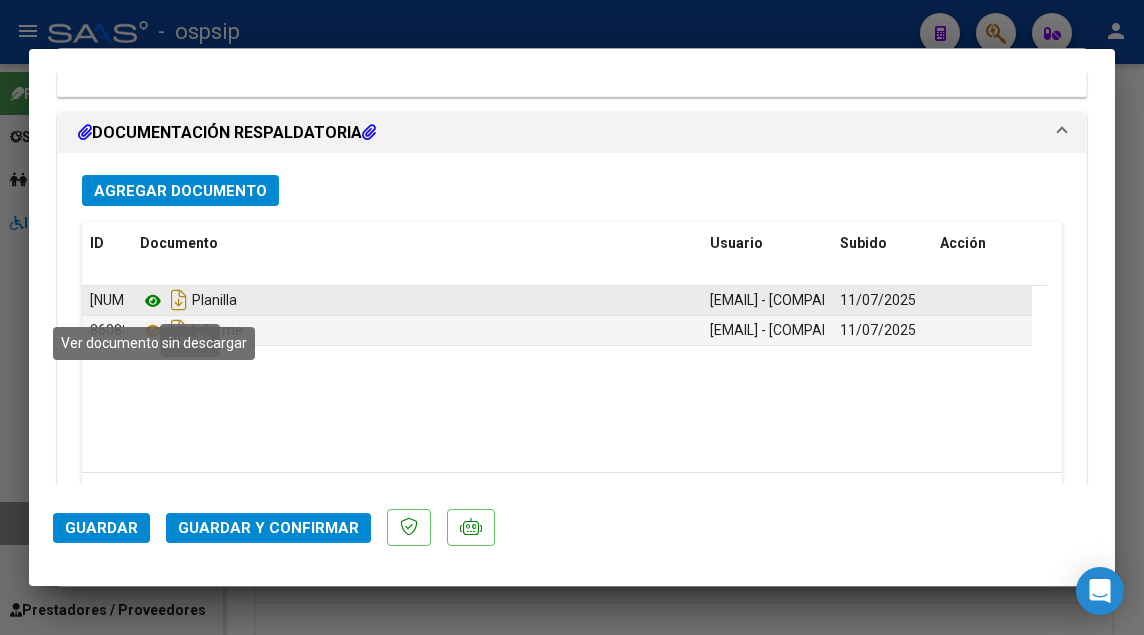 click 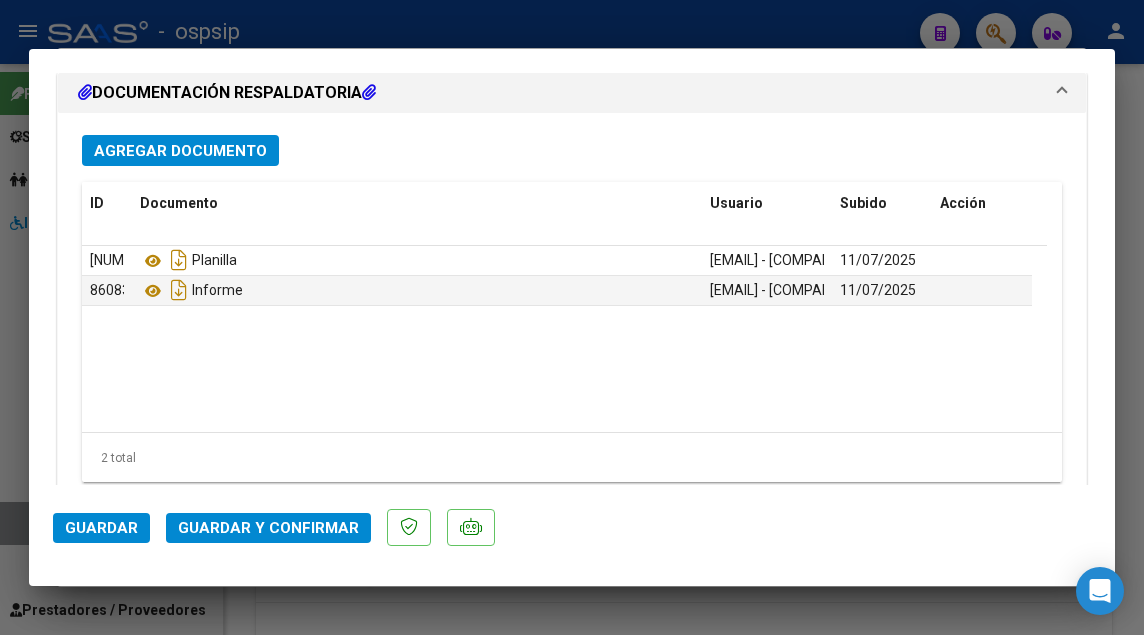 scroll, scrollTop: 2400, scrollLeft: 0, axis: vertical 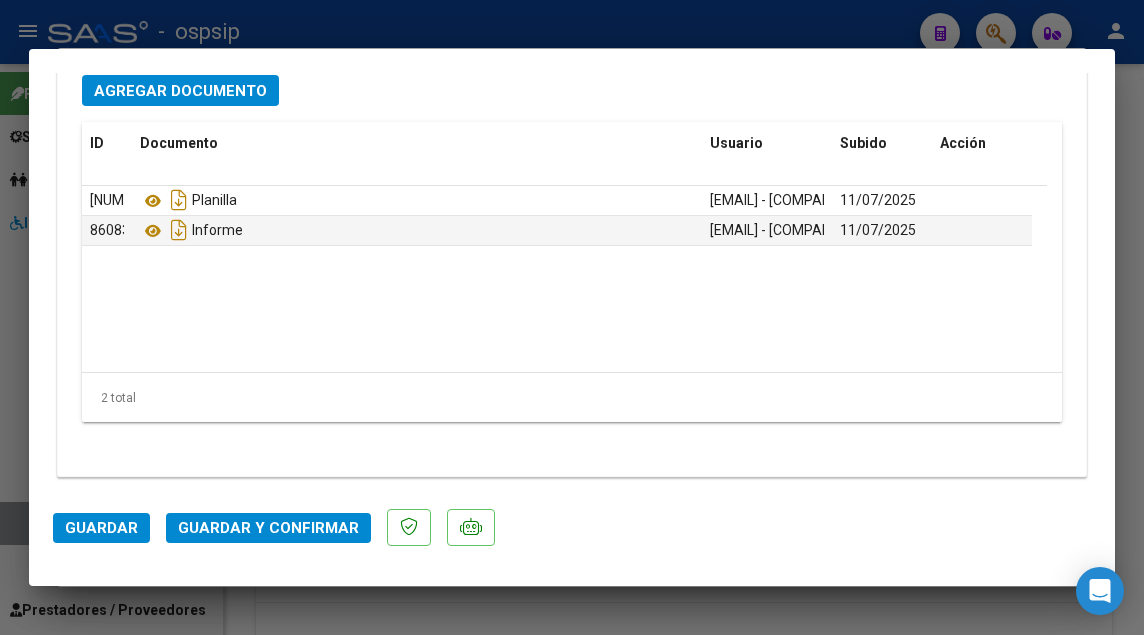 type 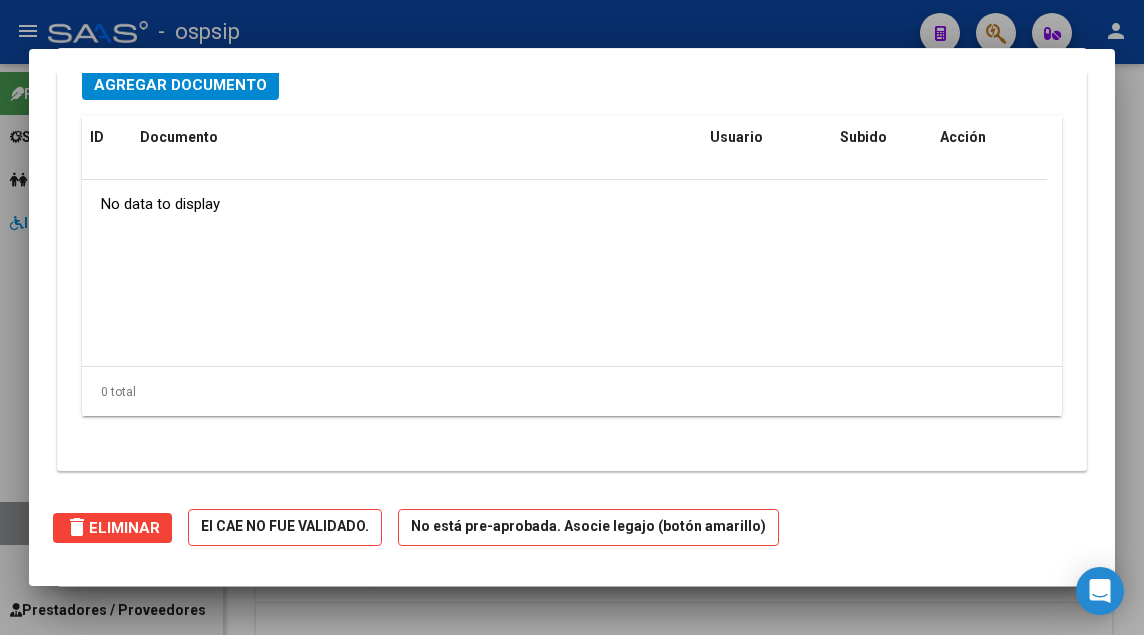 type 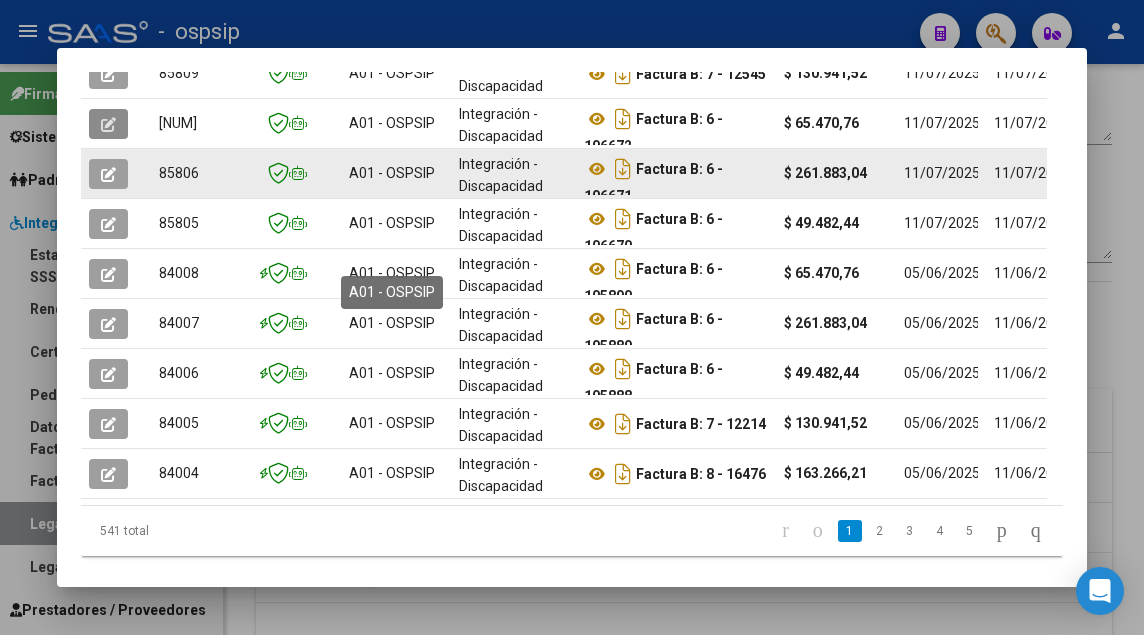 scroll, scrollTop: 649, scrollLeft: 0, axis: vertical 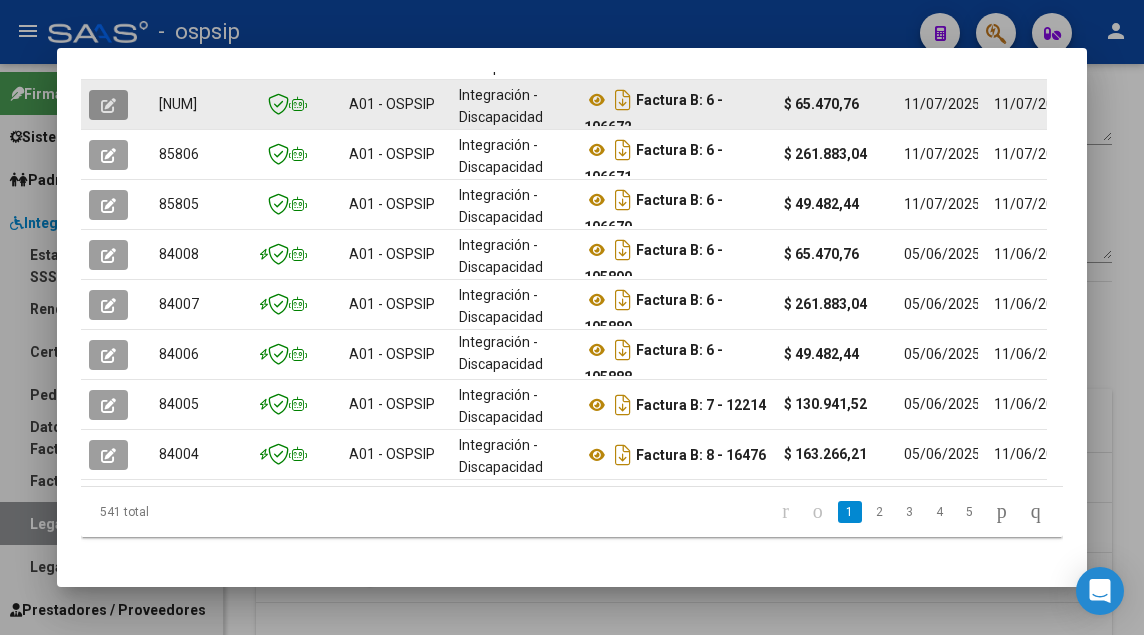 click on "Factura B: 6 - 106672" 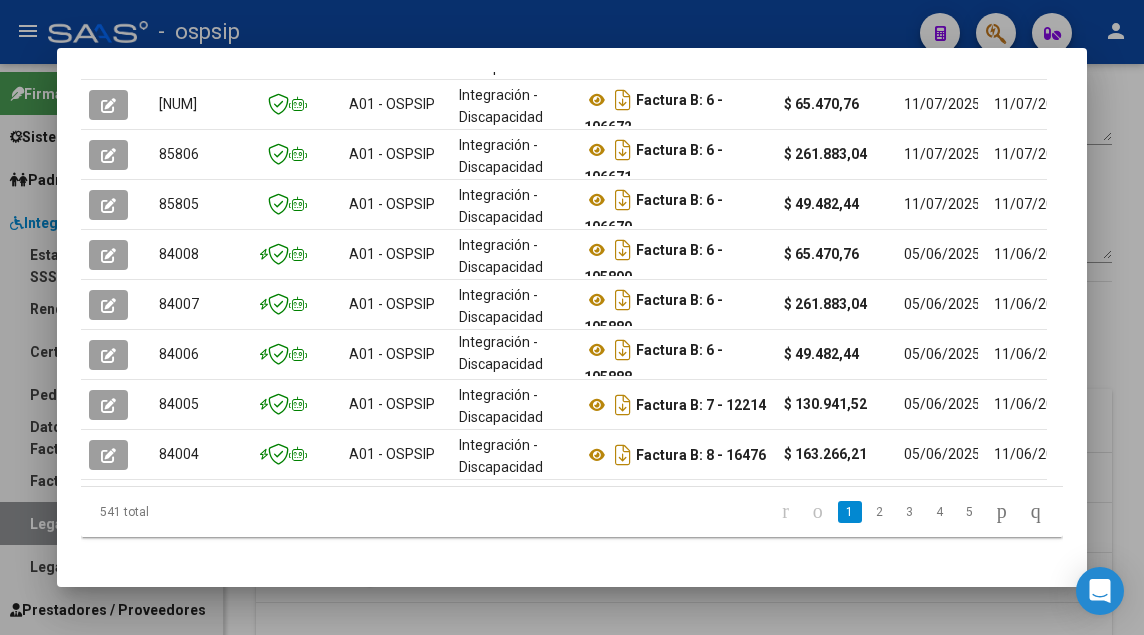 click on "1   2   3   4   5" 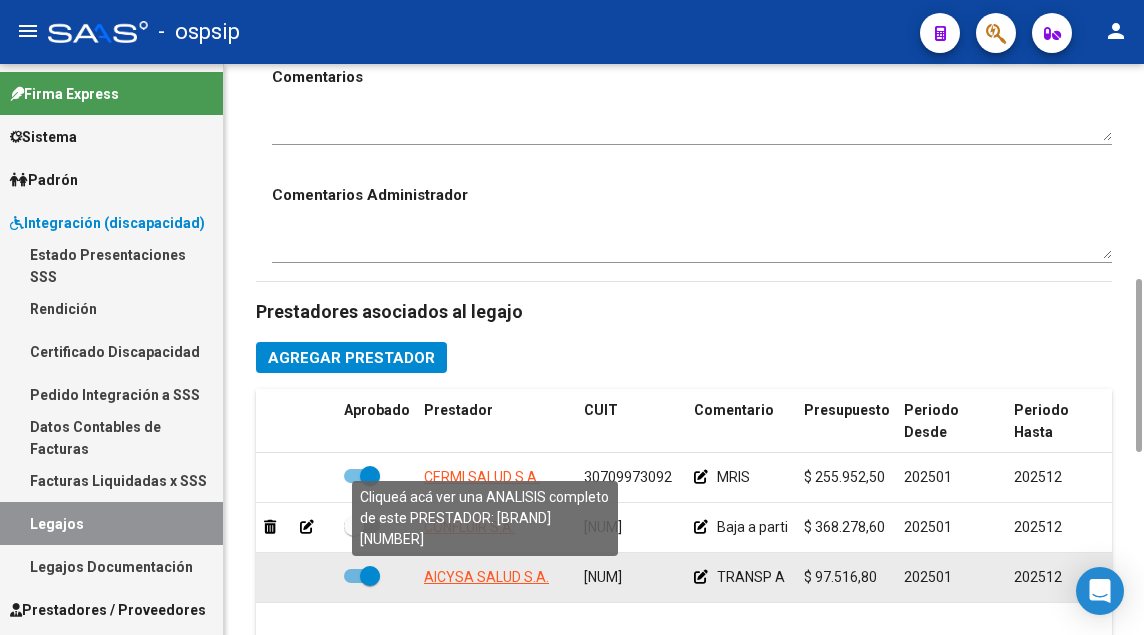 click on "AICYSA SALUD S.A." 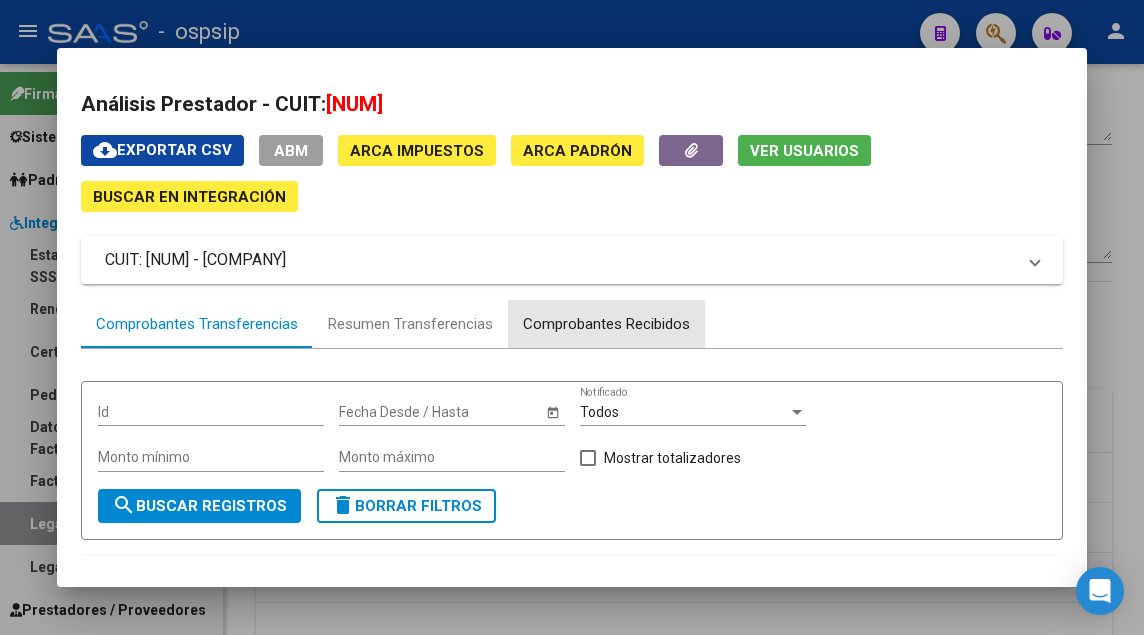 click on "Comprobantes Recibidos" at bounding box center [606, 324] 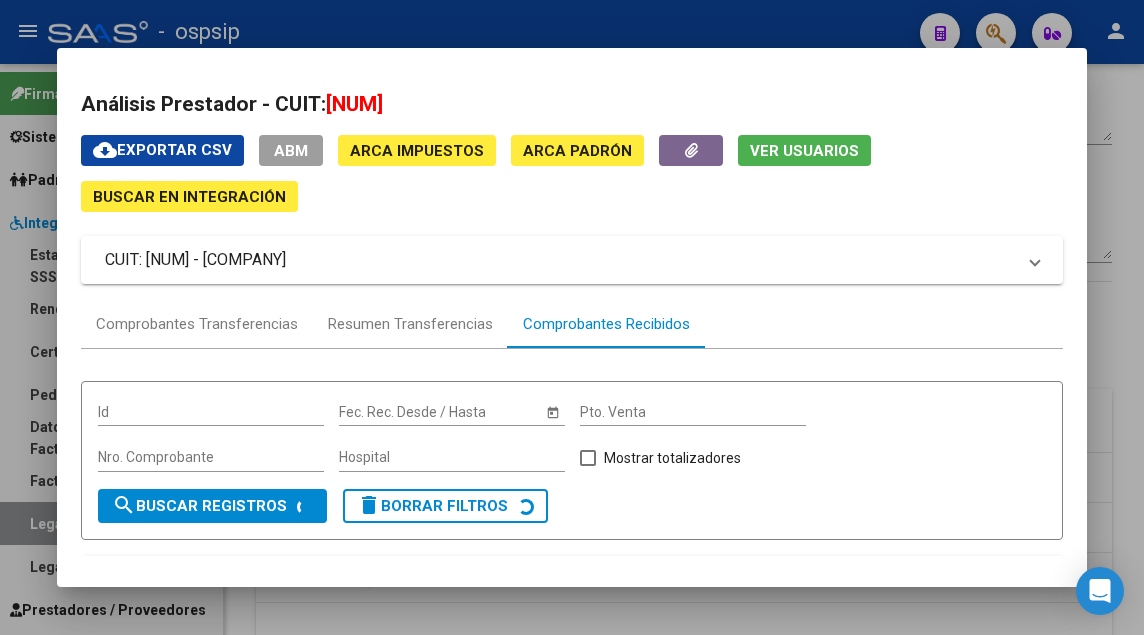 scroll, scrollTop: 194, scrollLeft: 0, axis: vertical 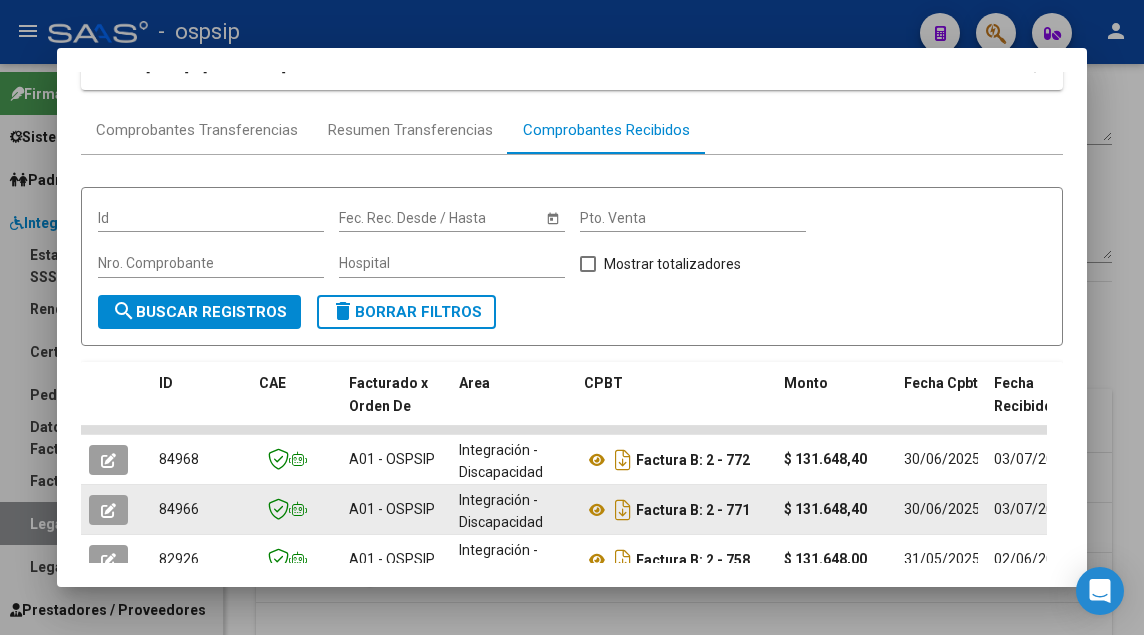 click 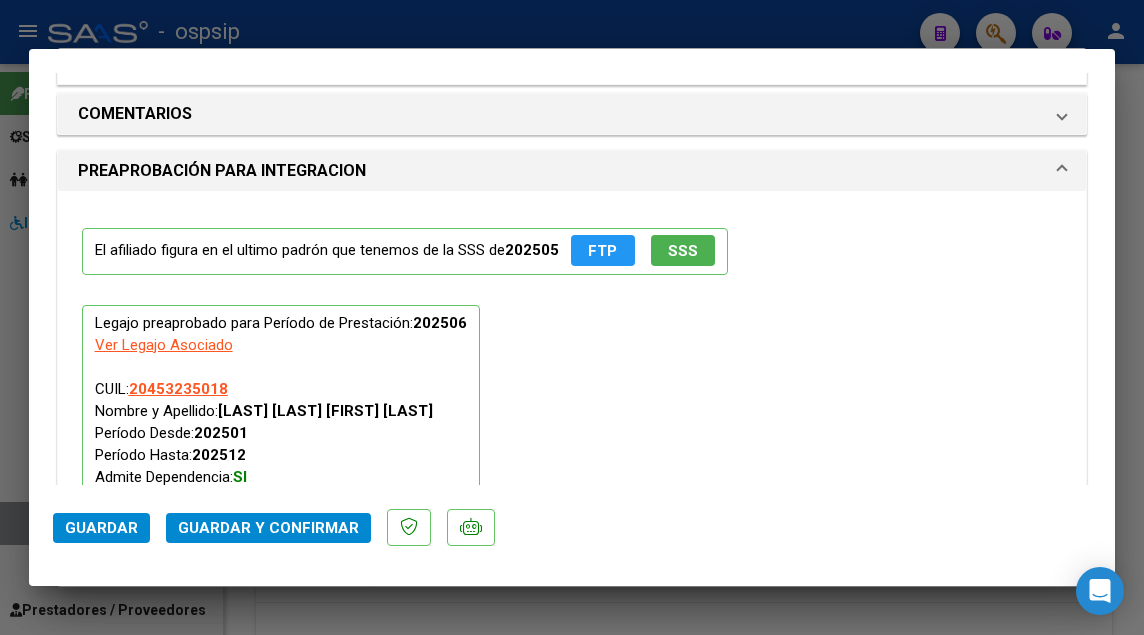 scroll, scrollTop: 2200, scrollLeft: 0, axis: vertical 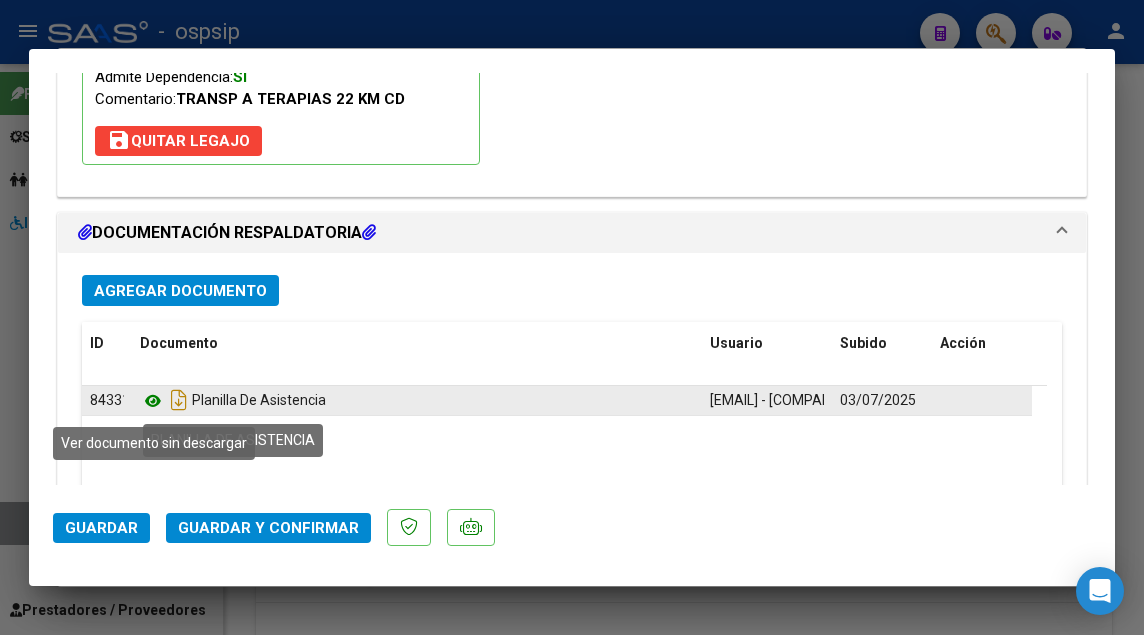 click 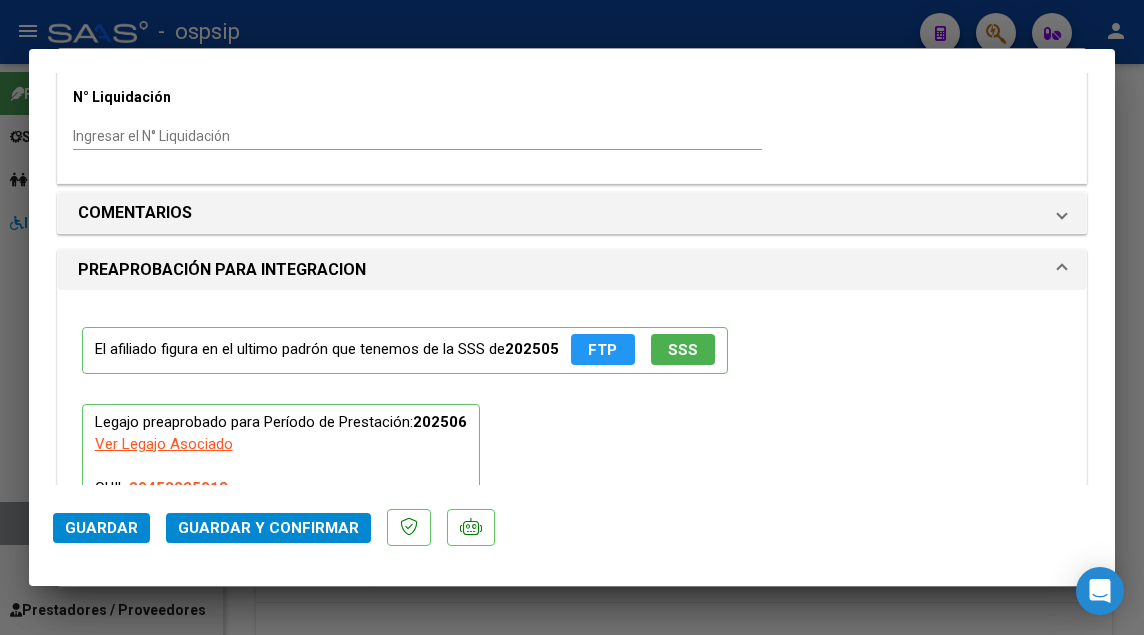 scroll, scrollTop: 1700, scrollLeft: 0, axis: vertical 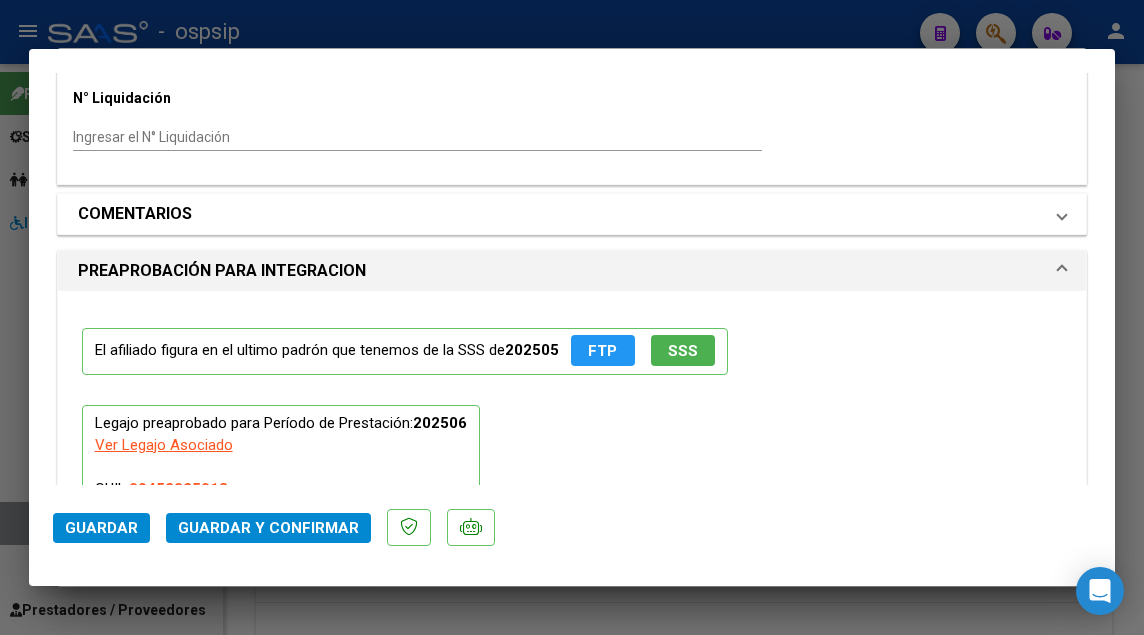 click on "COMENTARIOS" at bounding box center (560, 214) 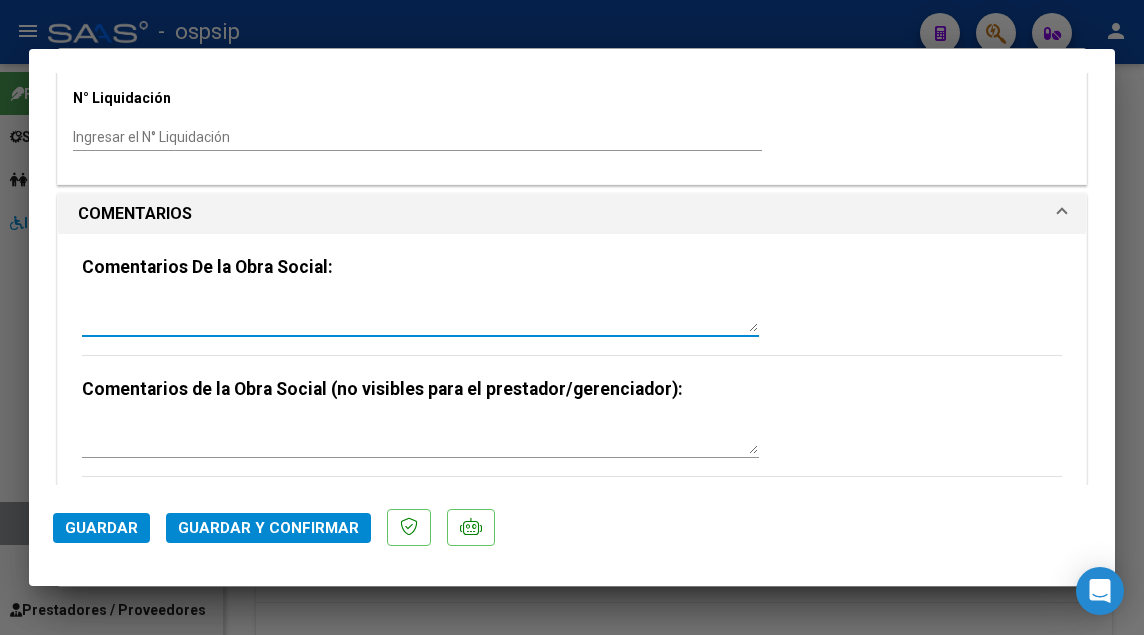 click at bounding box center (420, 312) 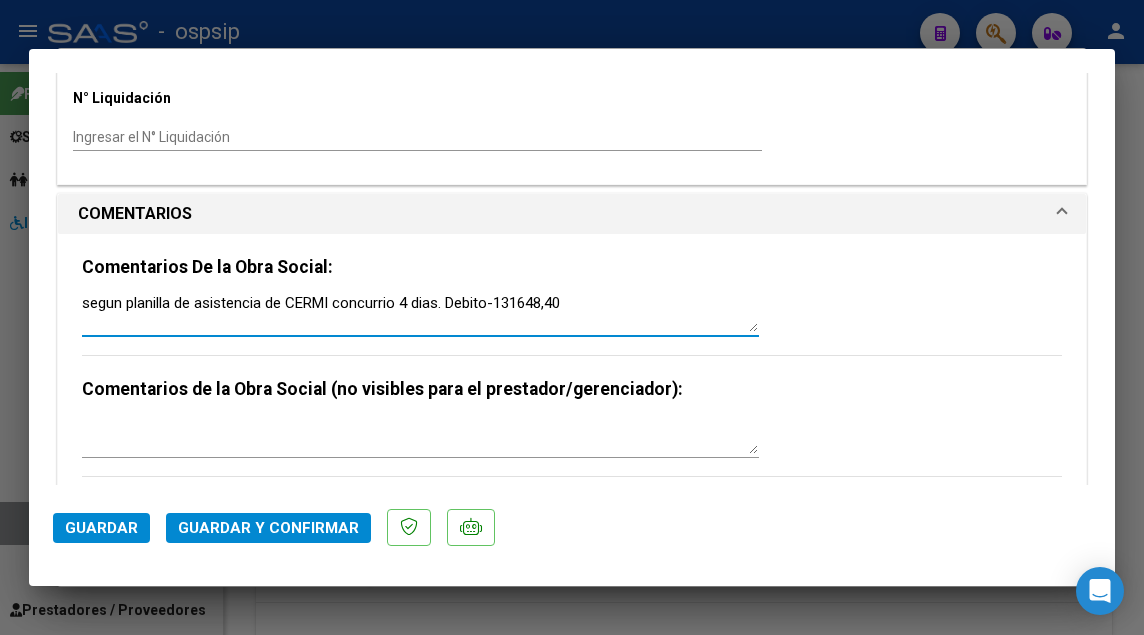 drag, startPoint x: 581, startPoint y: 301, endPoint x: 496, endPoint y: 293, distance: 85.37564 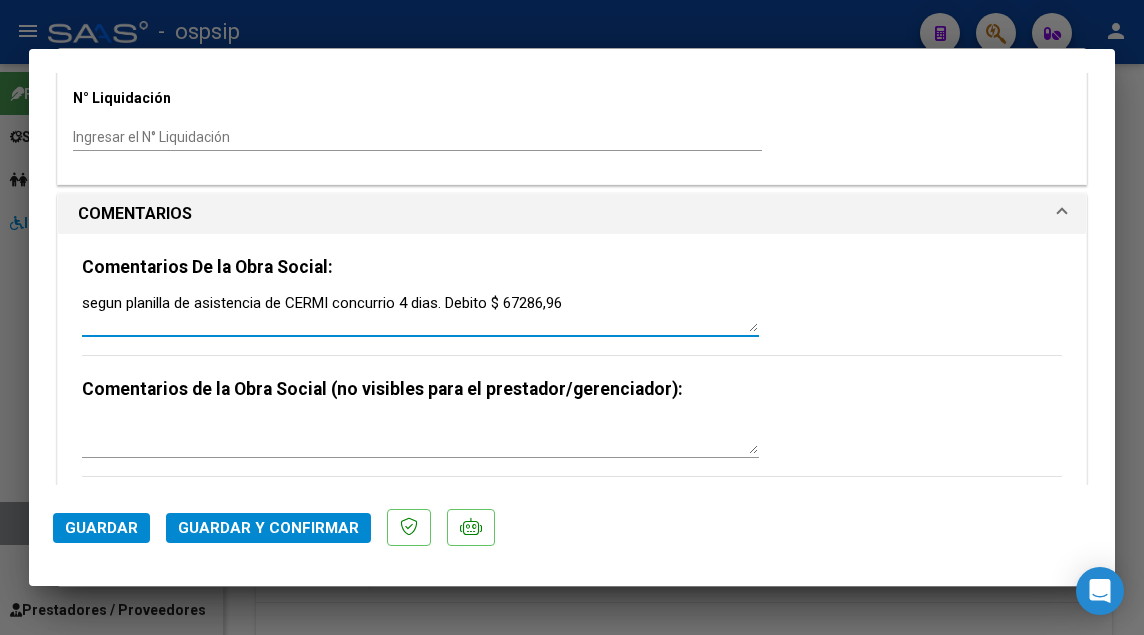 type on "segun planilla de asistencia de CERMI concurrio 4 dias. Debito $ 67286,96" 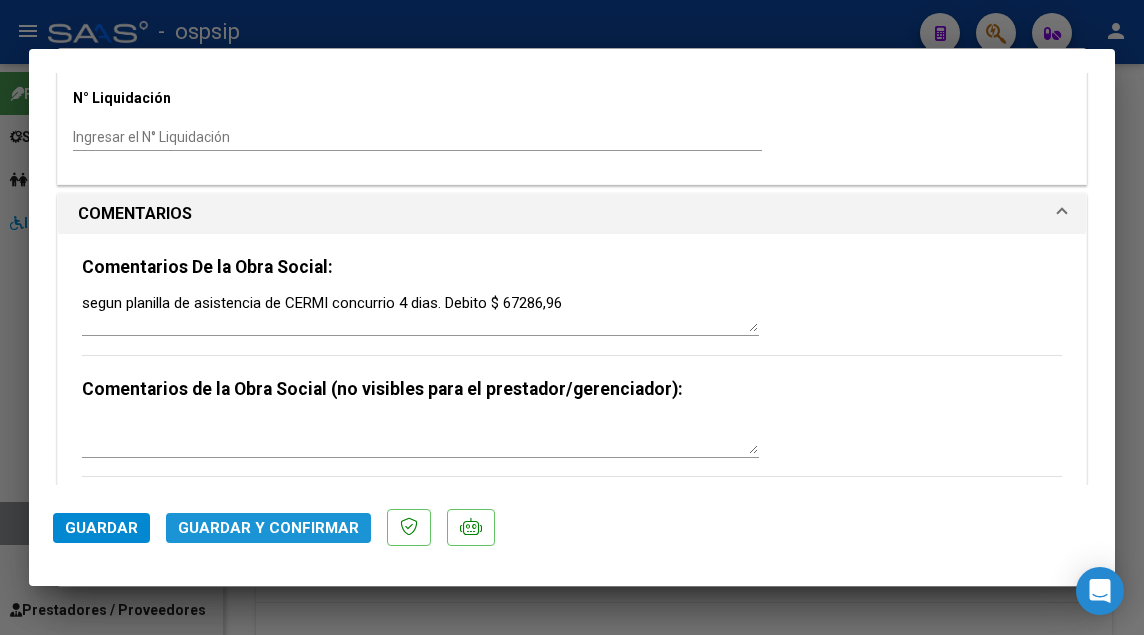 click on "Guardar y Confirmar" 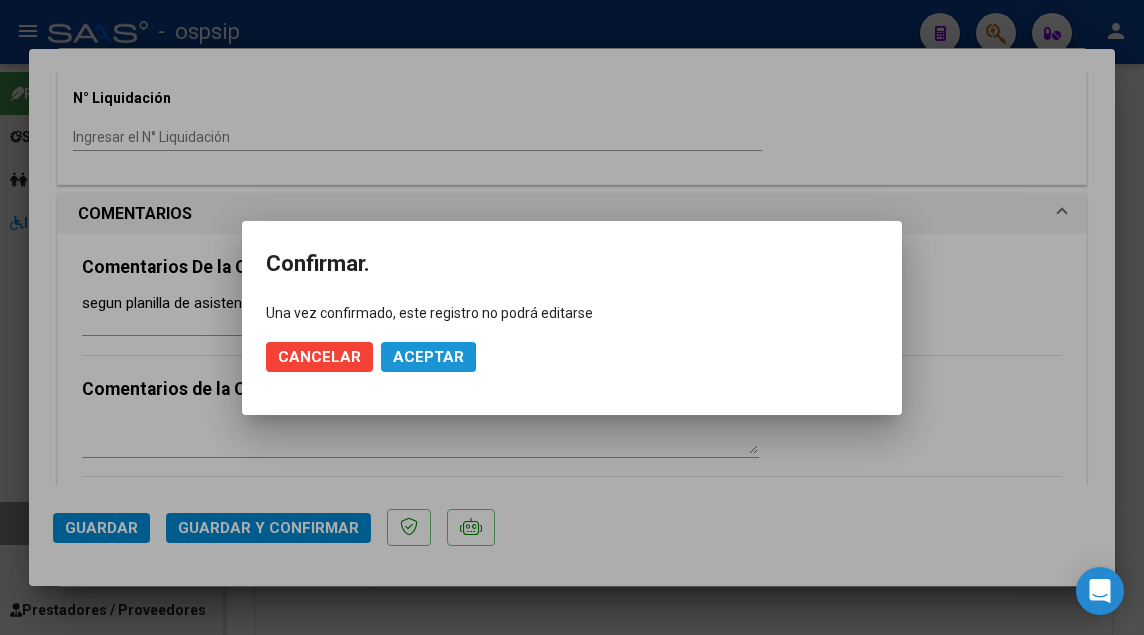 click on "Aceptar" 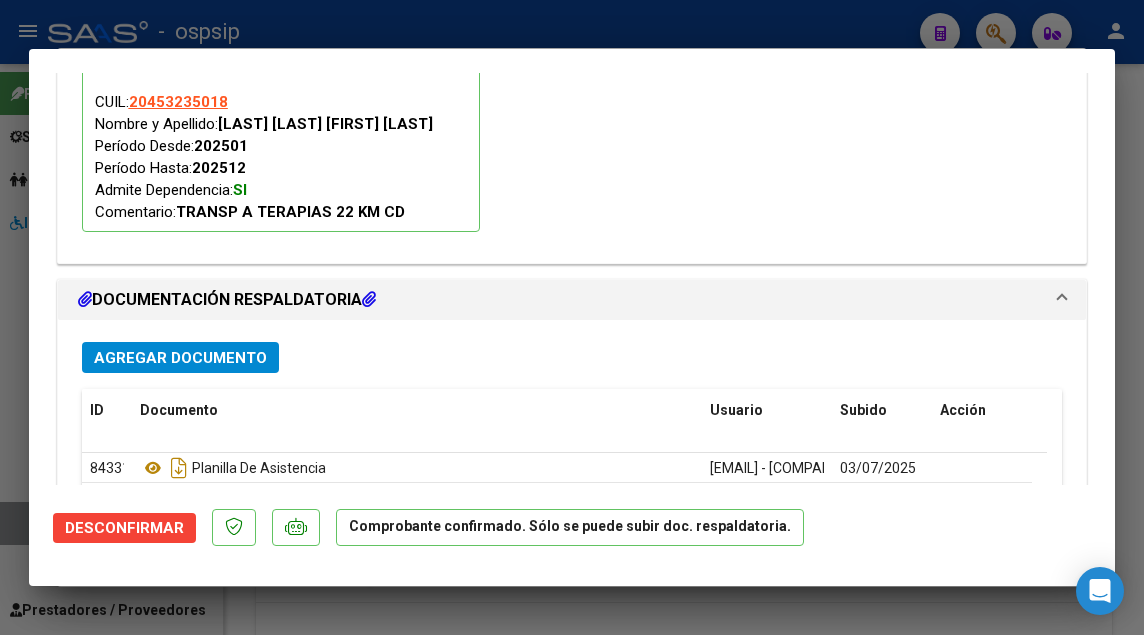 scroll, scrollTop: 2185, scrollLeft: 0, axis: vertical 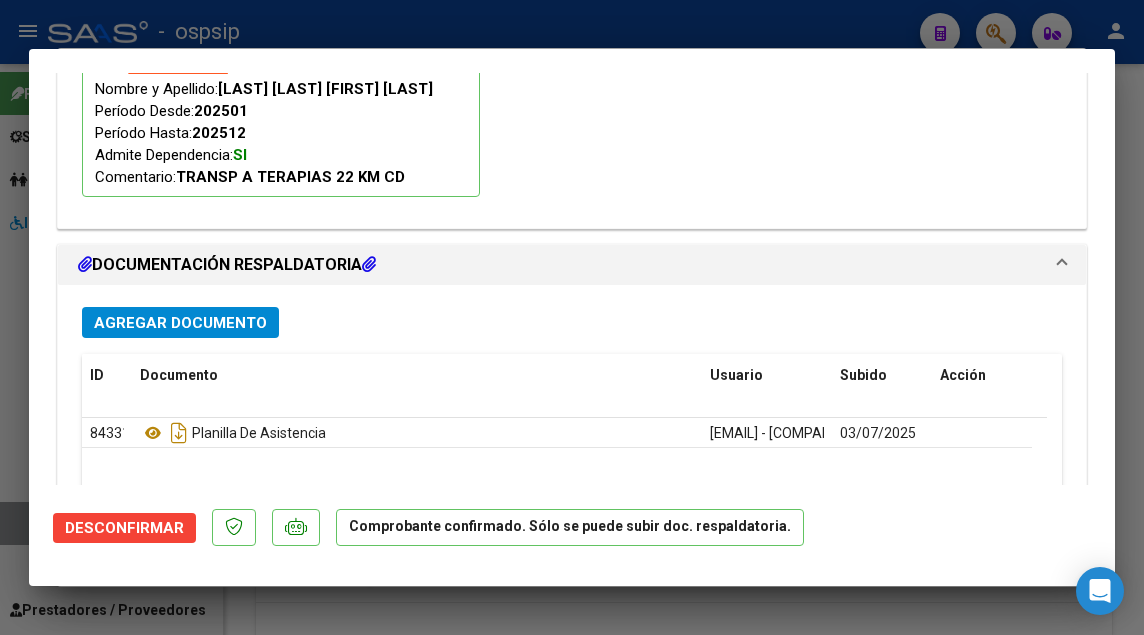 type 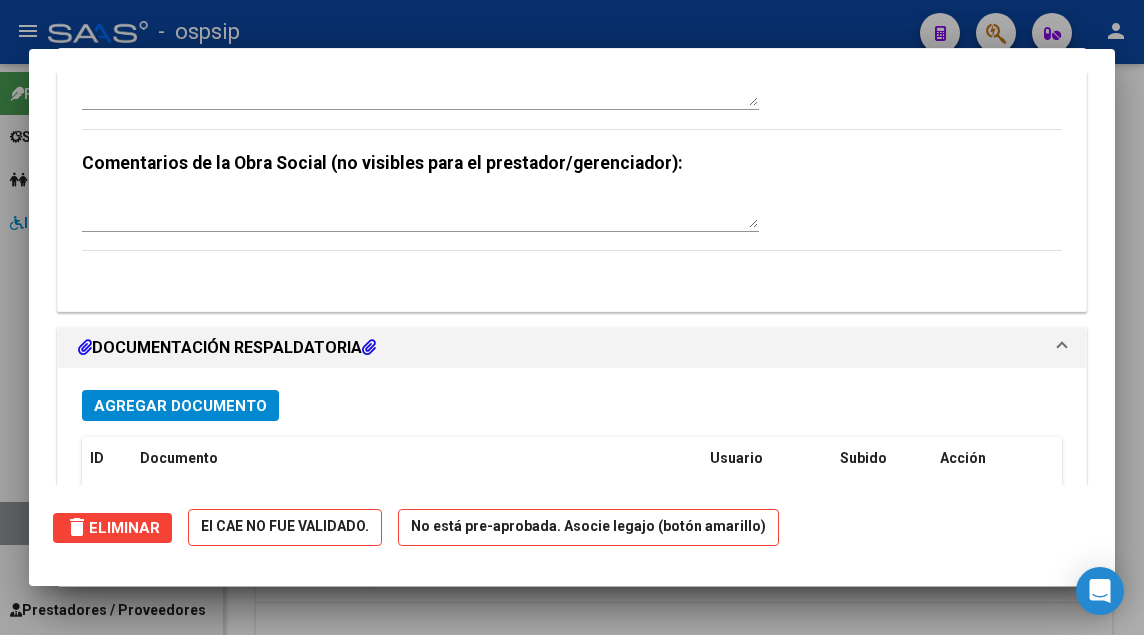 scroll, scrollTop: 0, scrollLeft: 0, axis: both 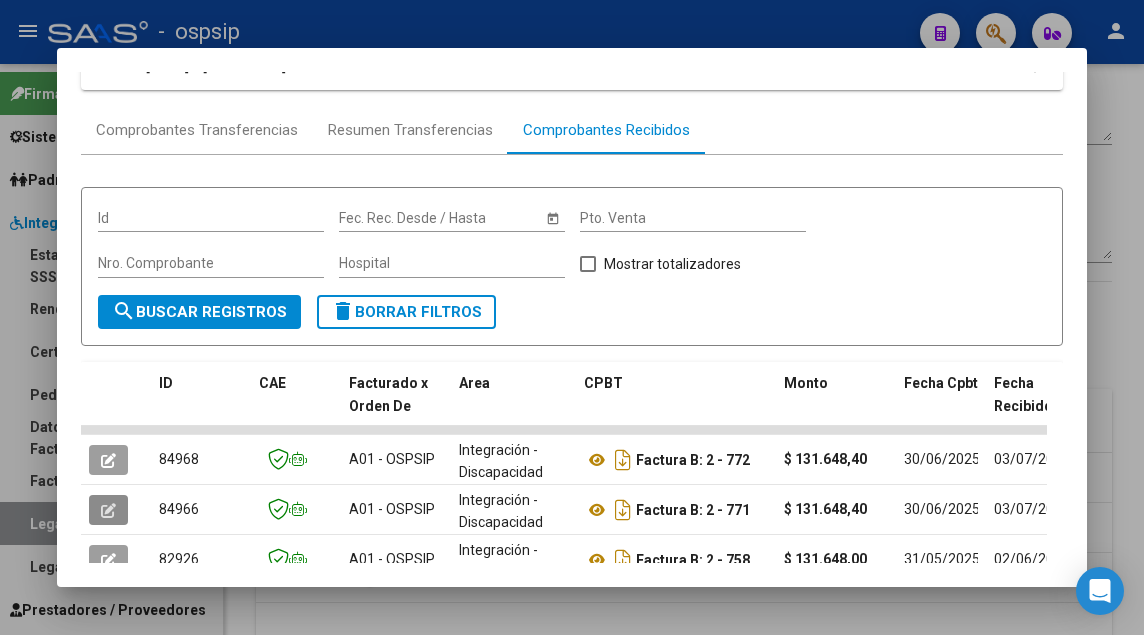 type 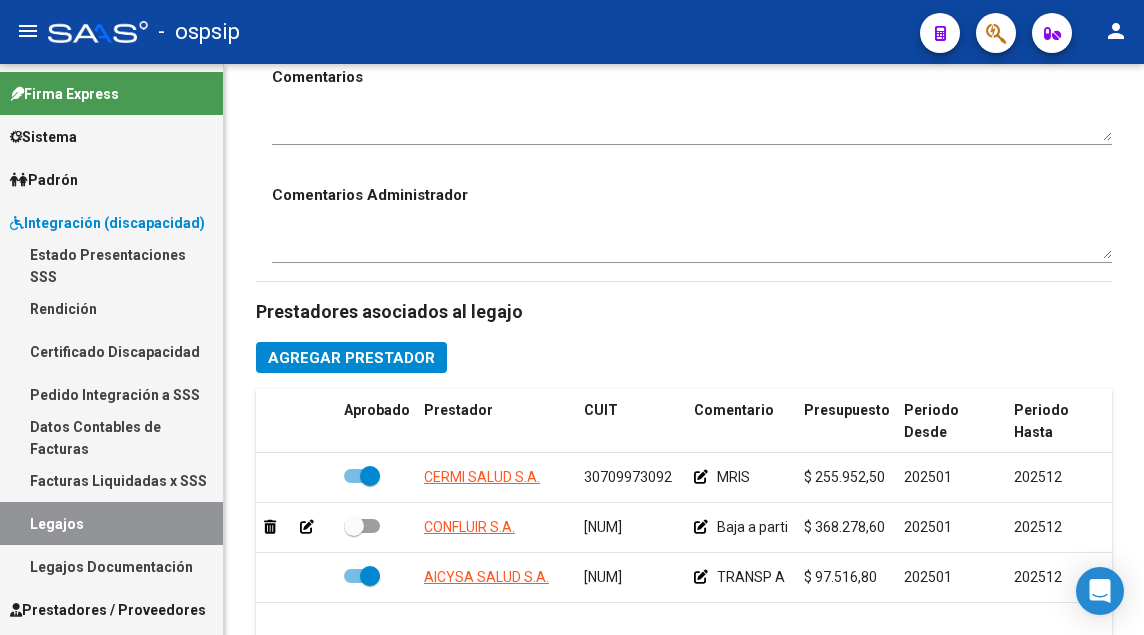click on "Legajos" at bounding box center [111, 523] 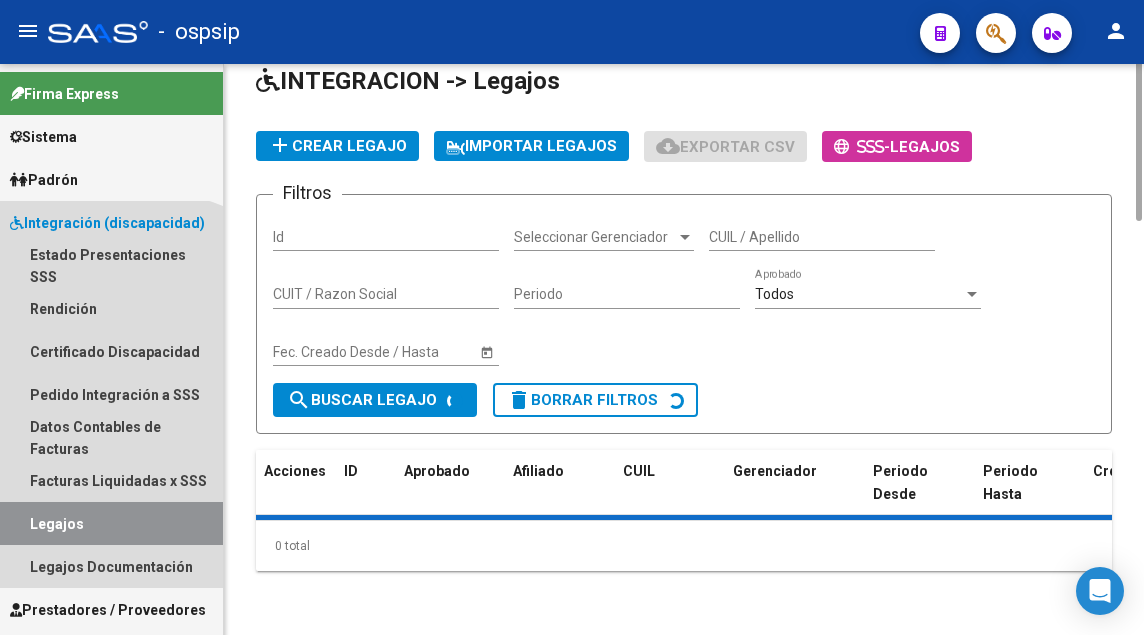 scroll, scrollTop: 0, scrollLeft: 0, axis: both 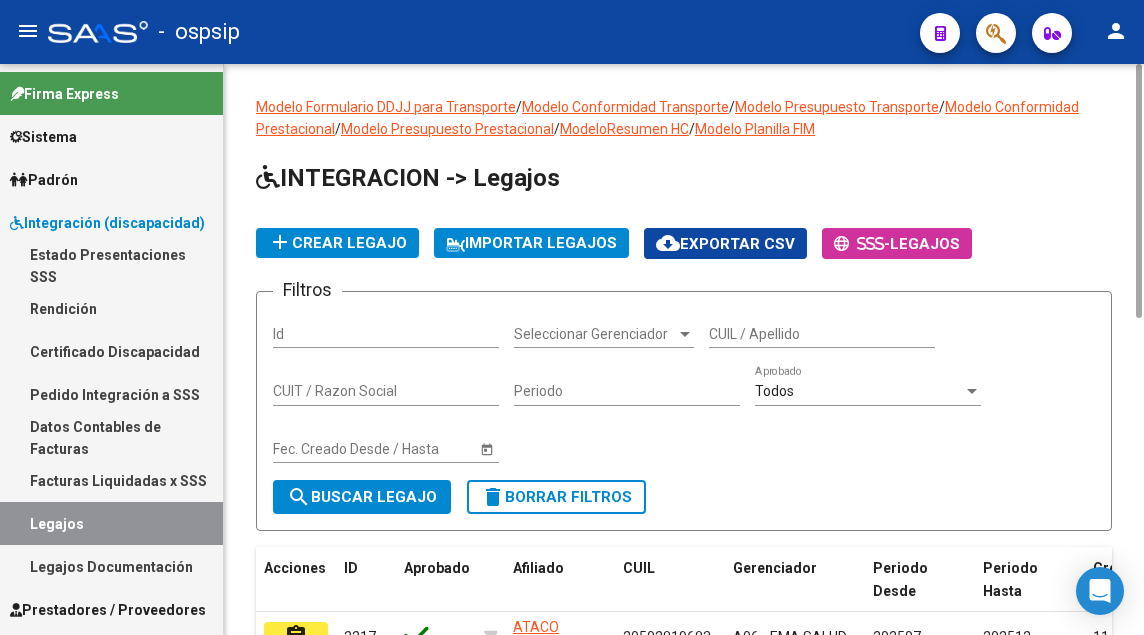 click on "CUIL / Apellido" 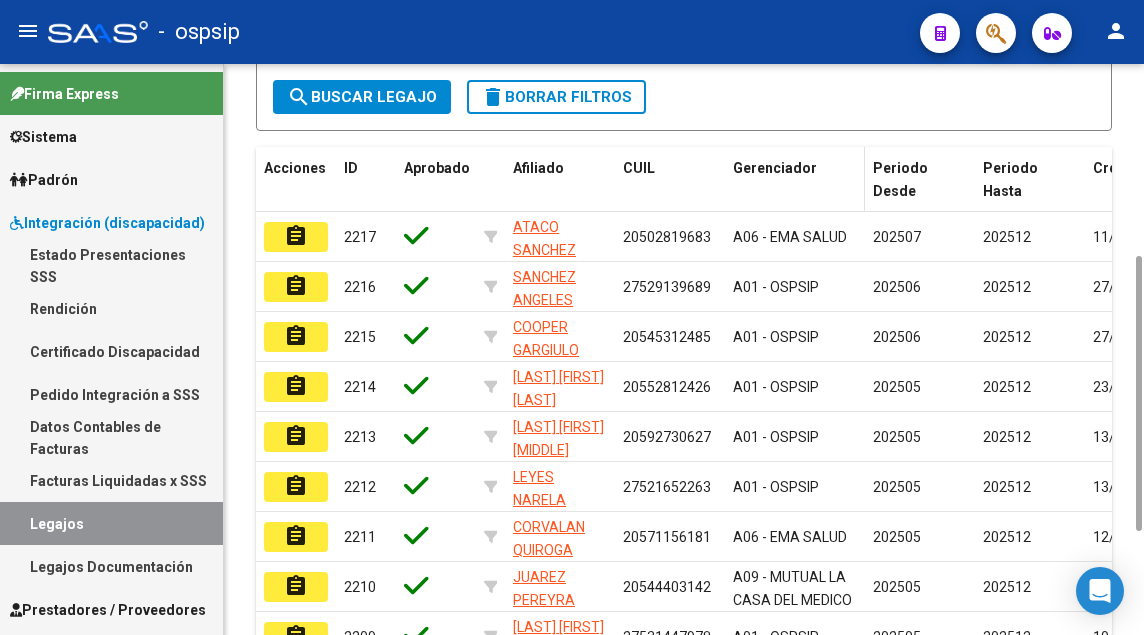 scroll, scrollTop: 0, scrollLeft: 0, axis: both 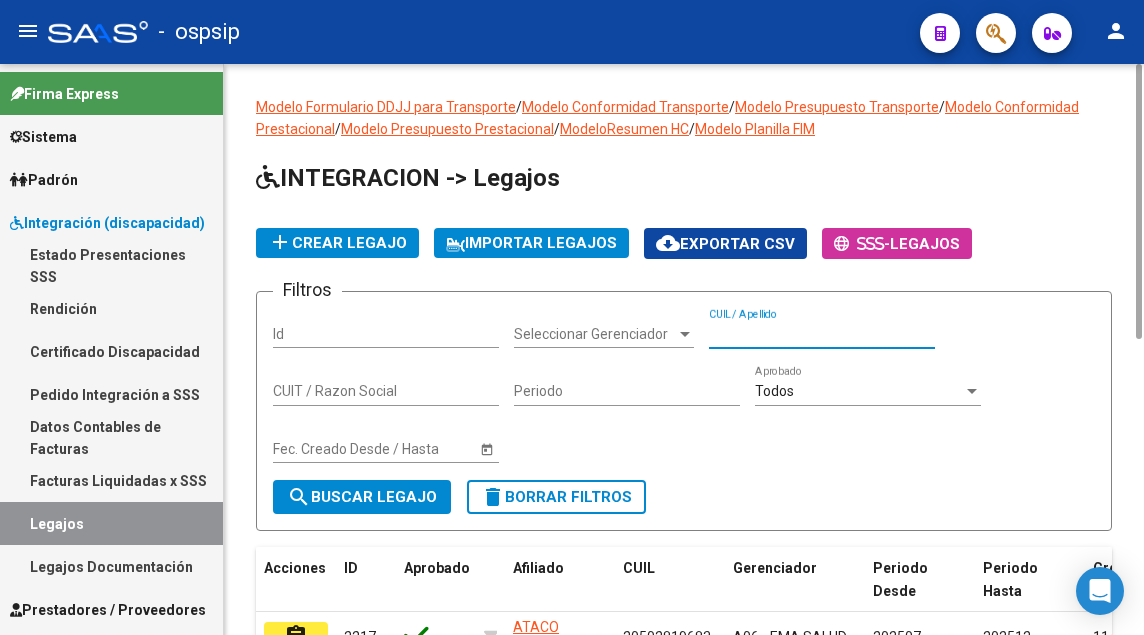 click on "CUIL / Apellido" at bounding box center (822, 334) 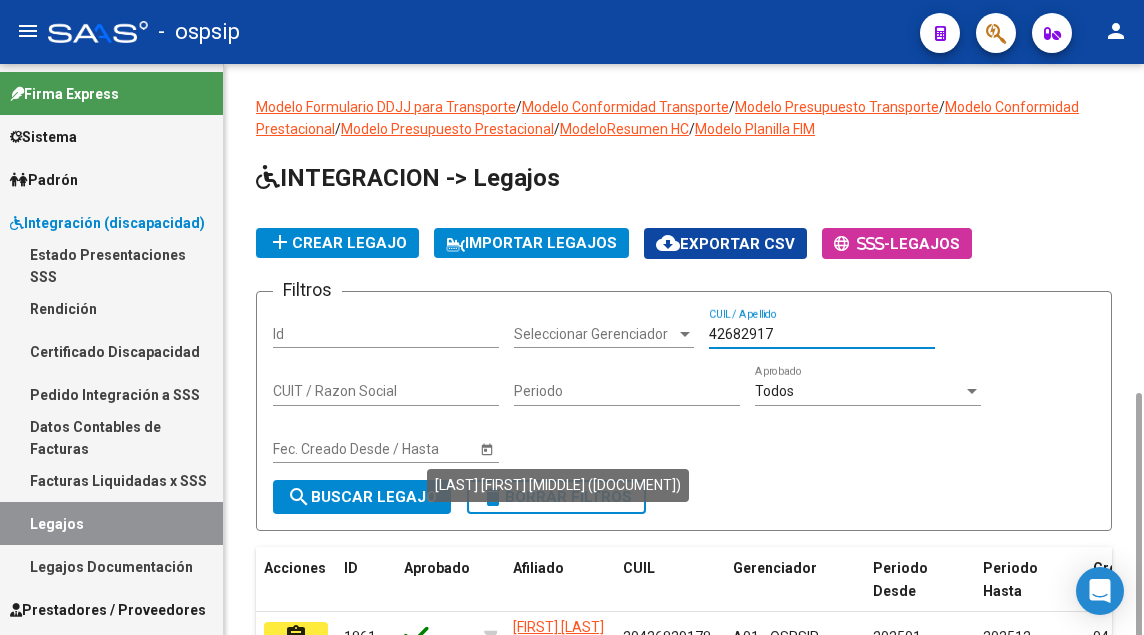 scroll, scrollTop: 314, scrollLeft: 0, axis: vertical 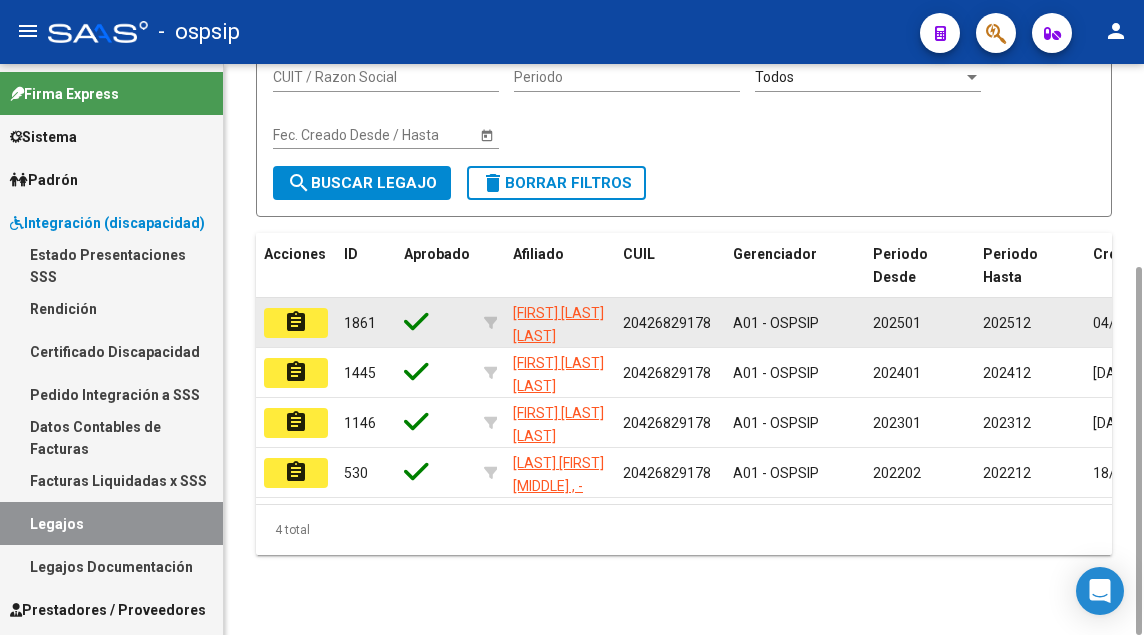 type on "42682917" 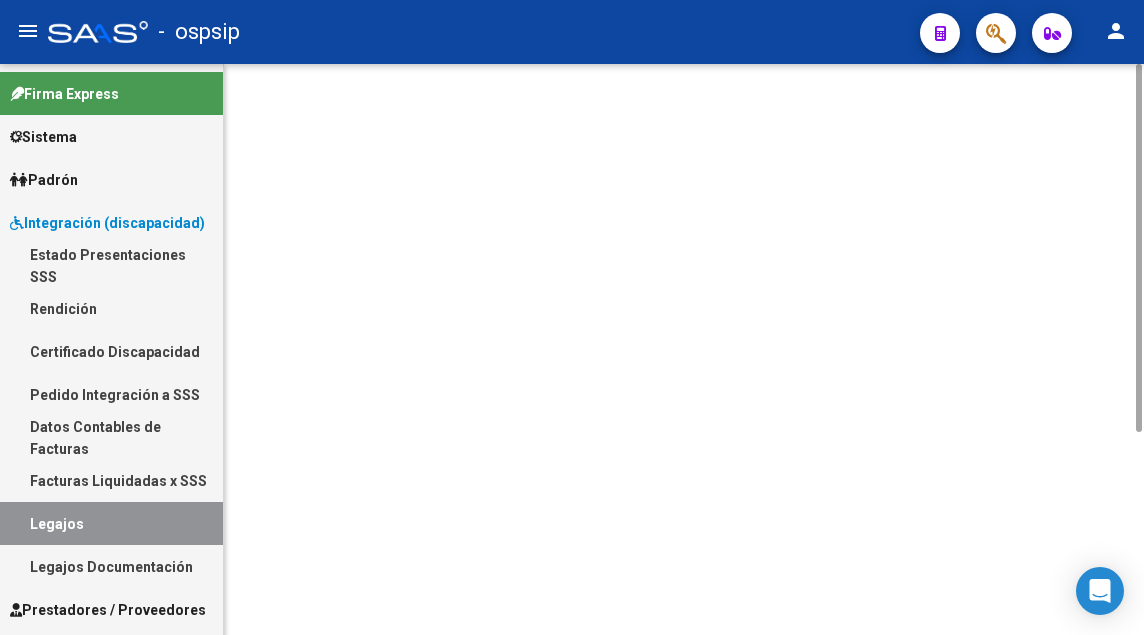 scroll, scrollTop: 0, scrollLeft: 0, axis: both 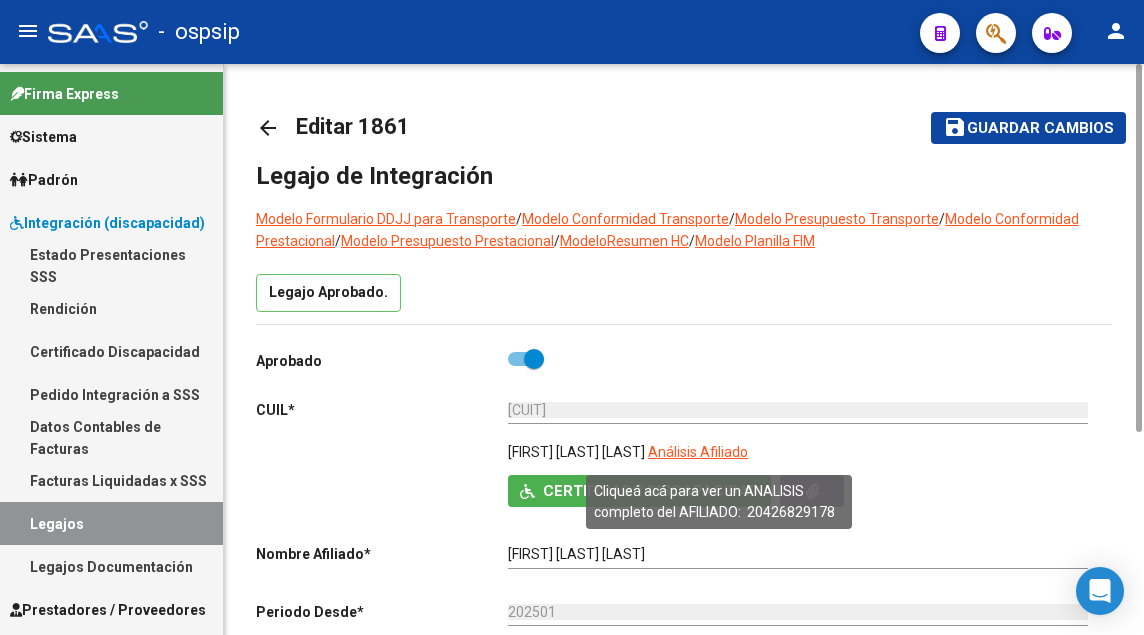click on "Análisis Afiliado" 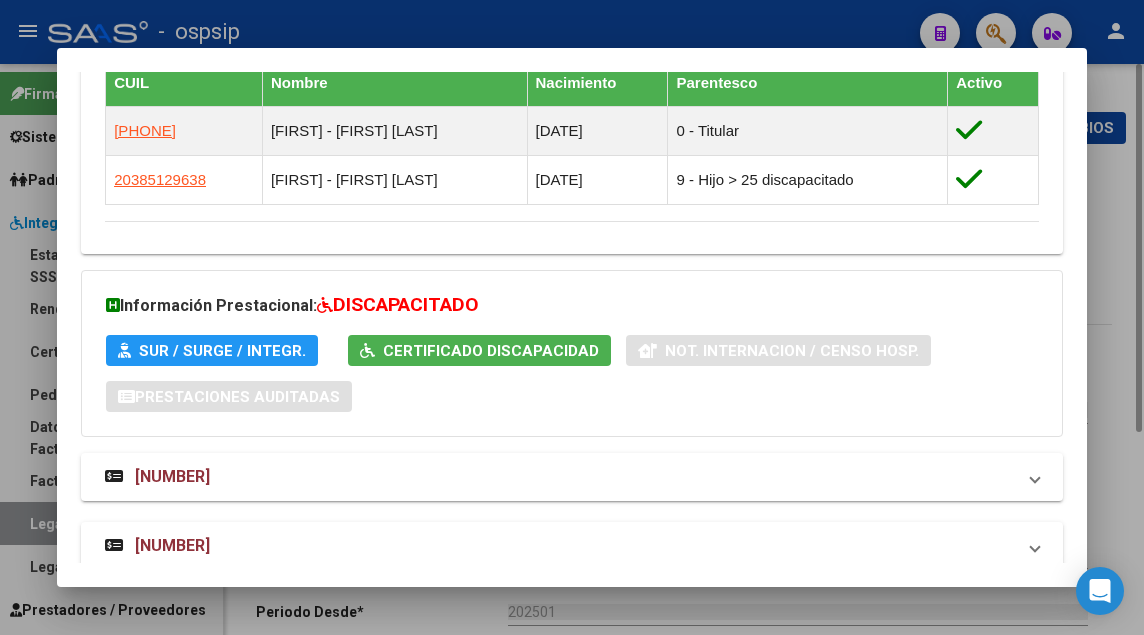 scroll, scrollTop: 1191, scrollLeft: 0, axis: vertical 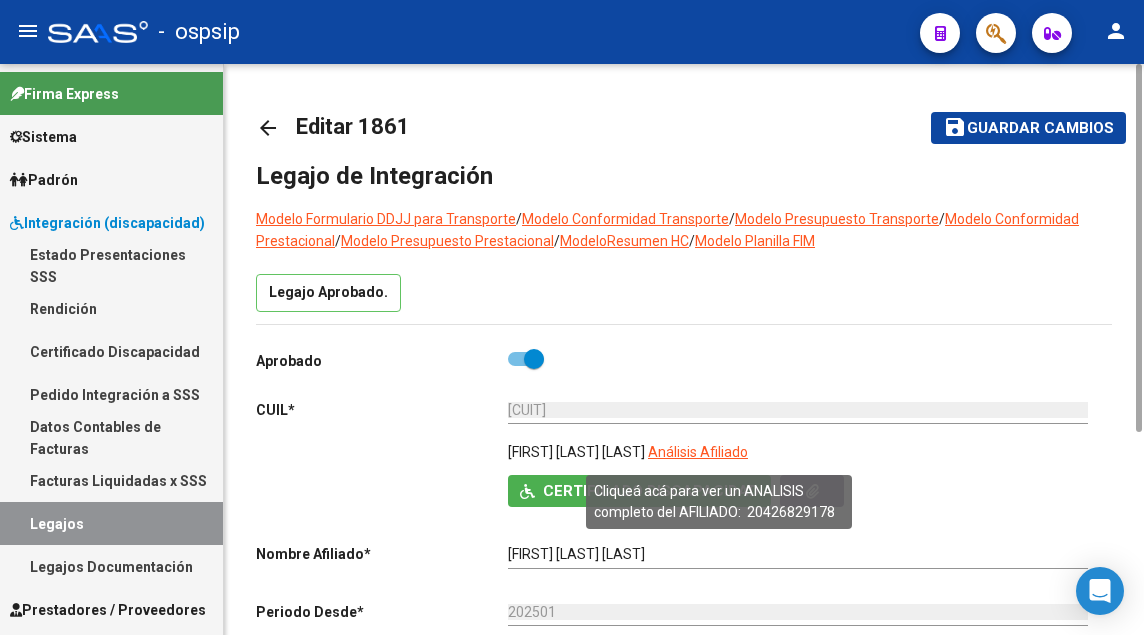 click on "Análisis Afiliado" 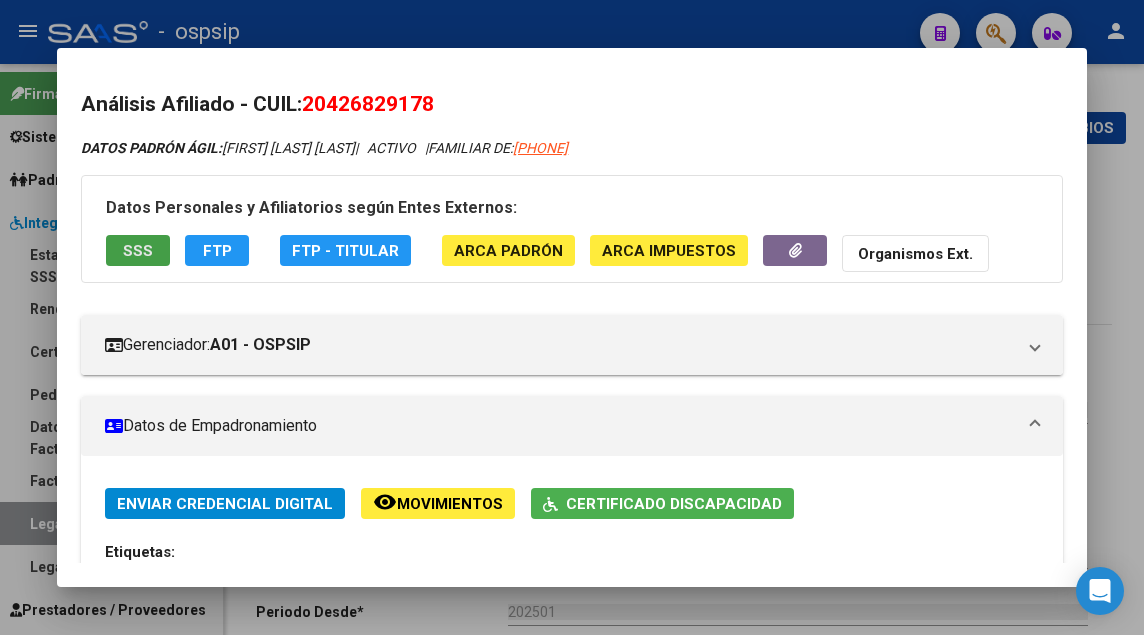 click on "SSS" at bounding box center (138, 250) 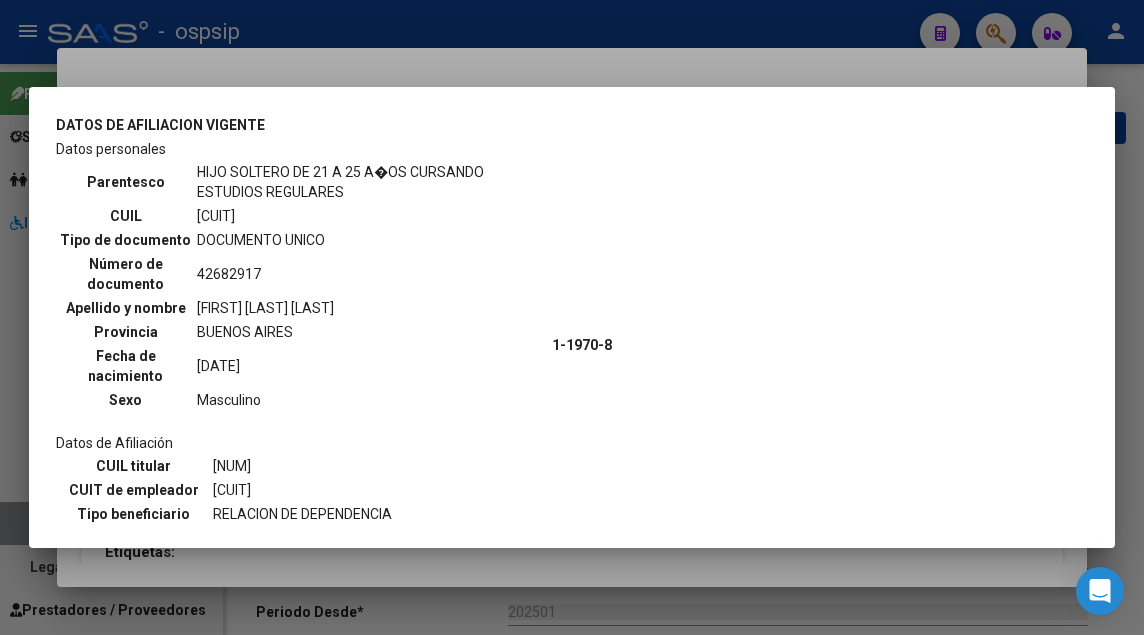 scroll, scrollTop: 800, scrollLeft: 0, axis: vertical 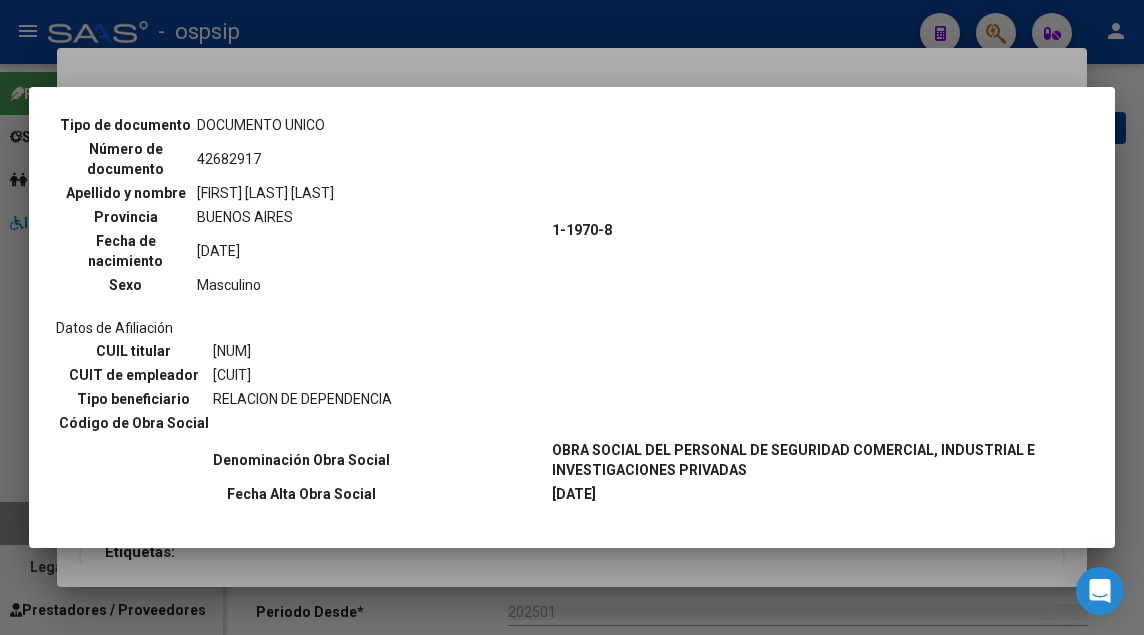 type 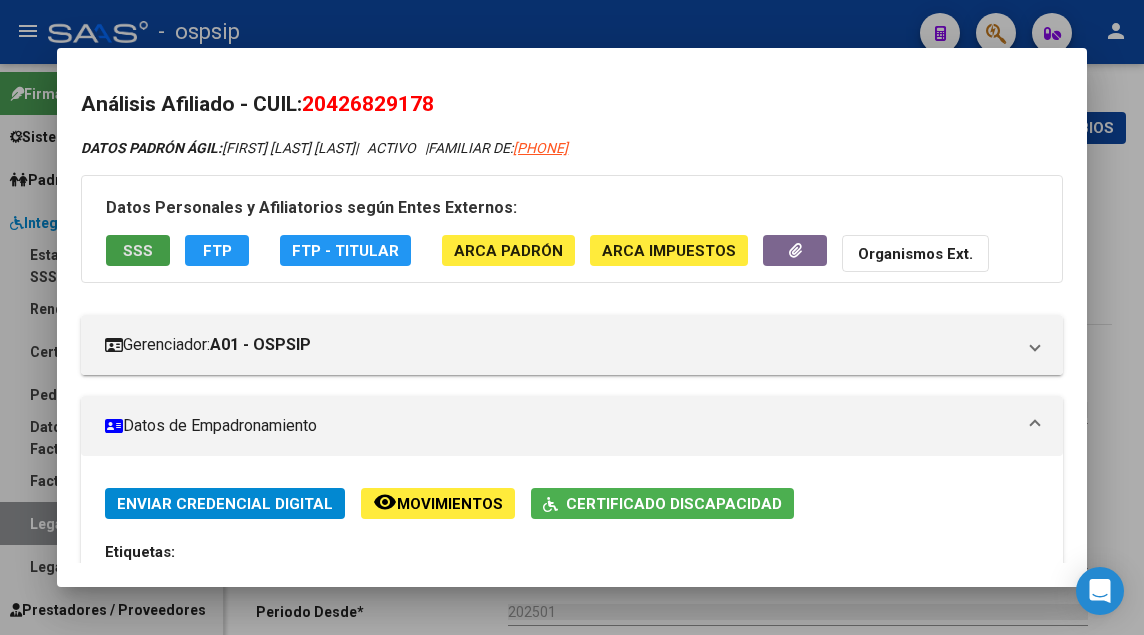 scroll, scrollTop: 300, scrollLeft: 0, axis: vertical 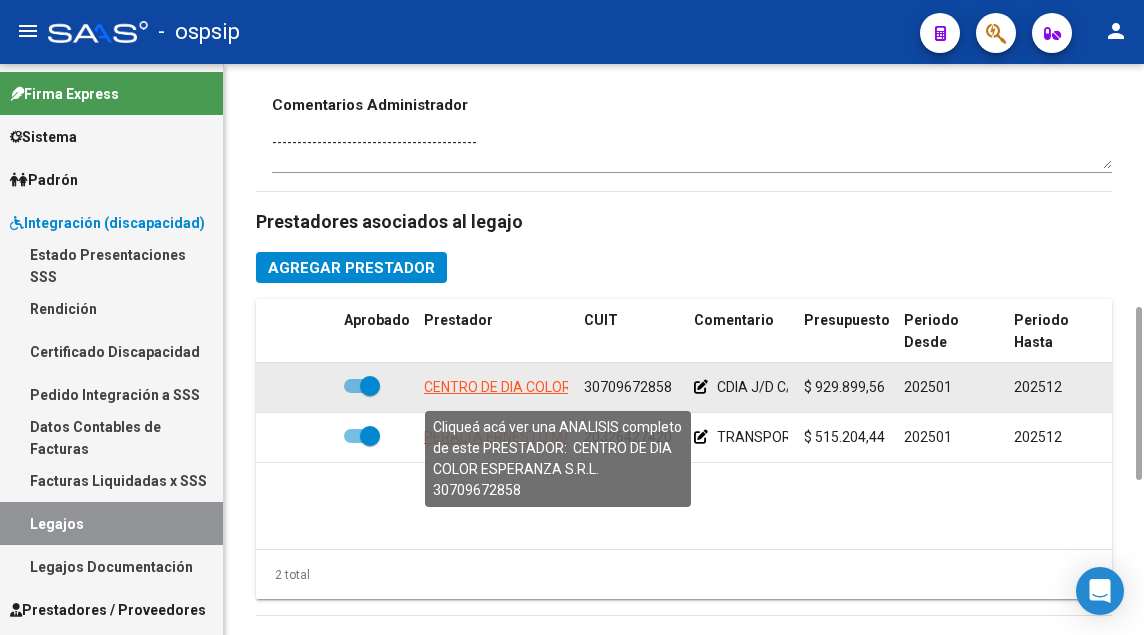 click on "CENTRO DE DIA COLOR ESPERANZA S.R.L." 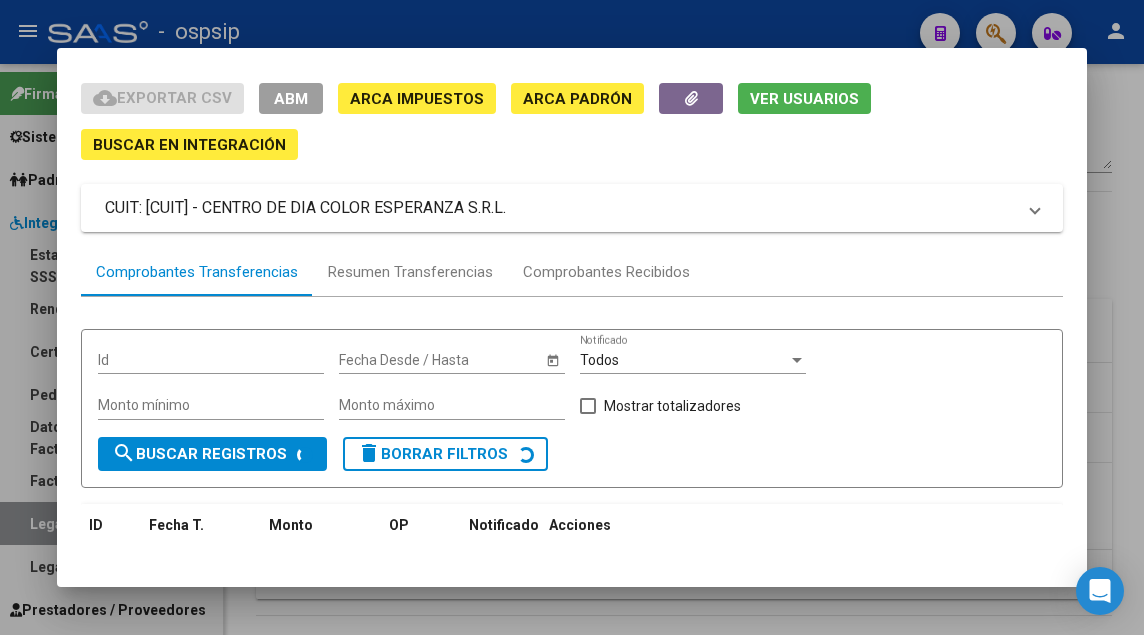 scroll, scrollTop: 100, scrollLeft: 0, axis: vertical 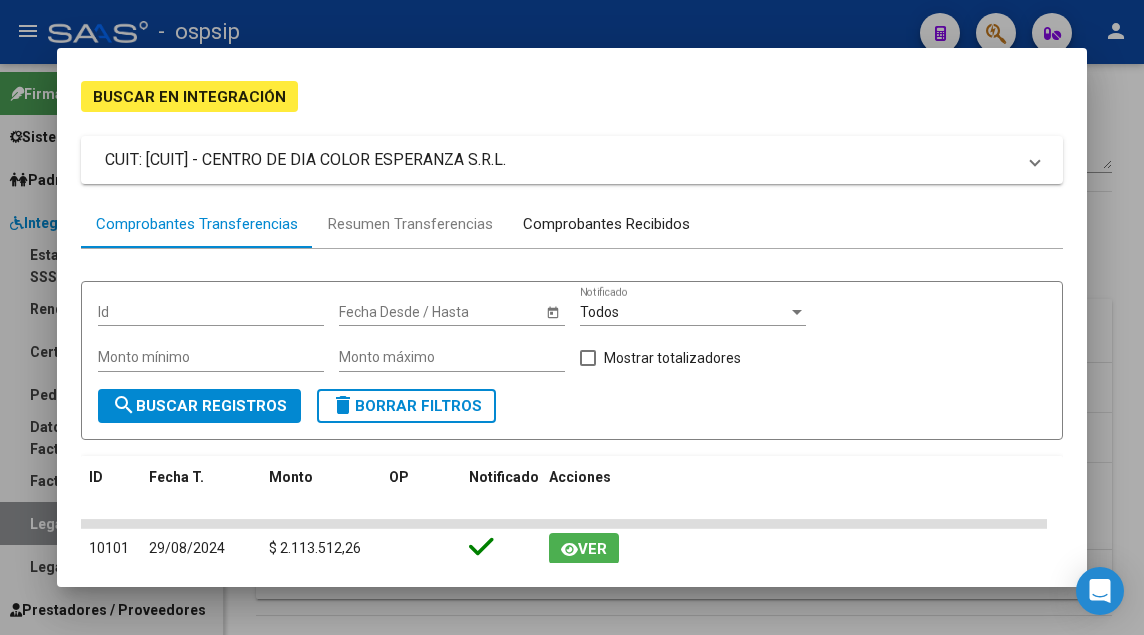 click on "Comprobantes Recibidos" at bounding box center (606, 224) 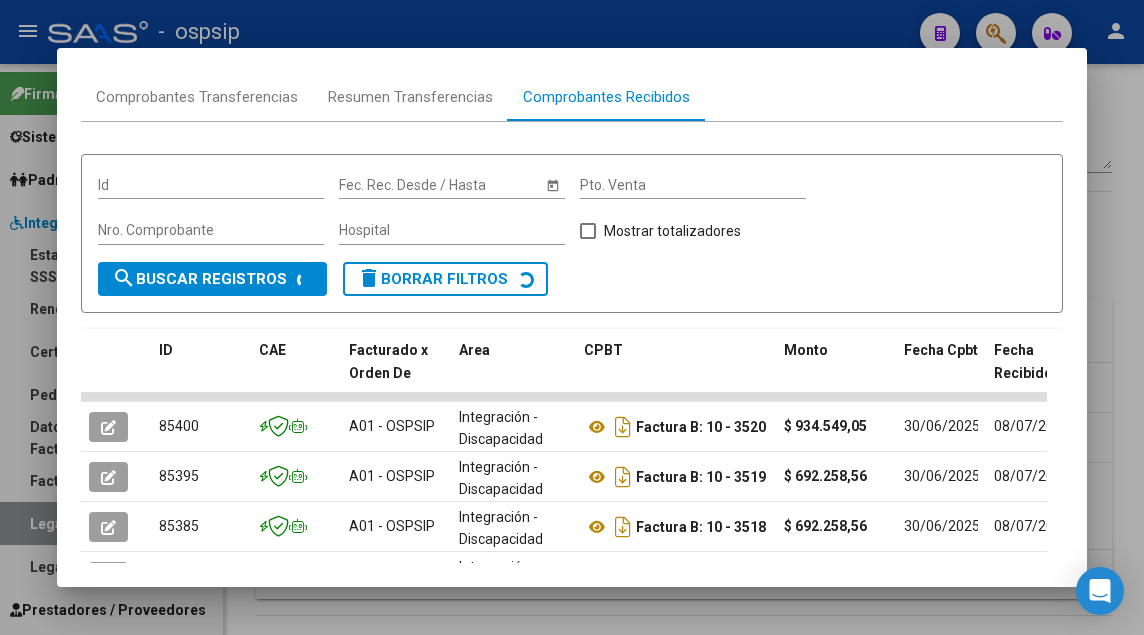 scroll, scrollTop: 400, scrollLeft: 0, axis: vertical 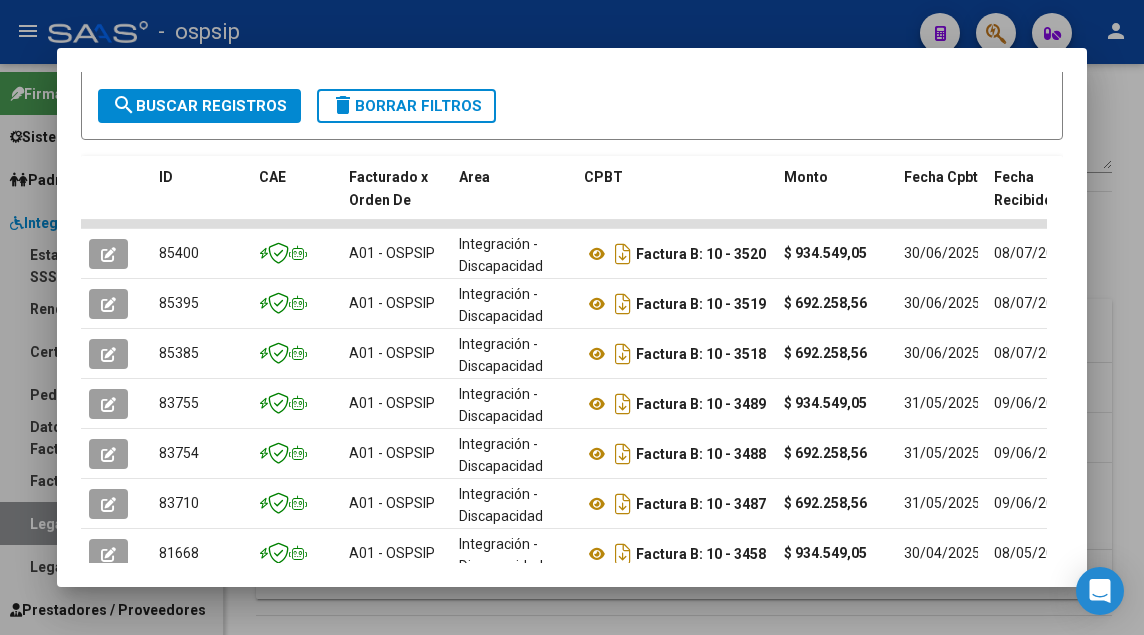 click at bounding box center [572, 317] 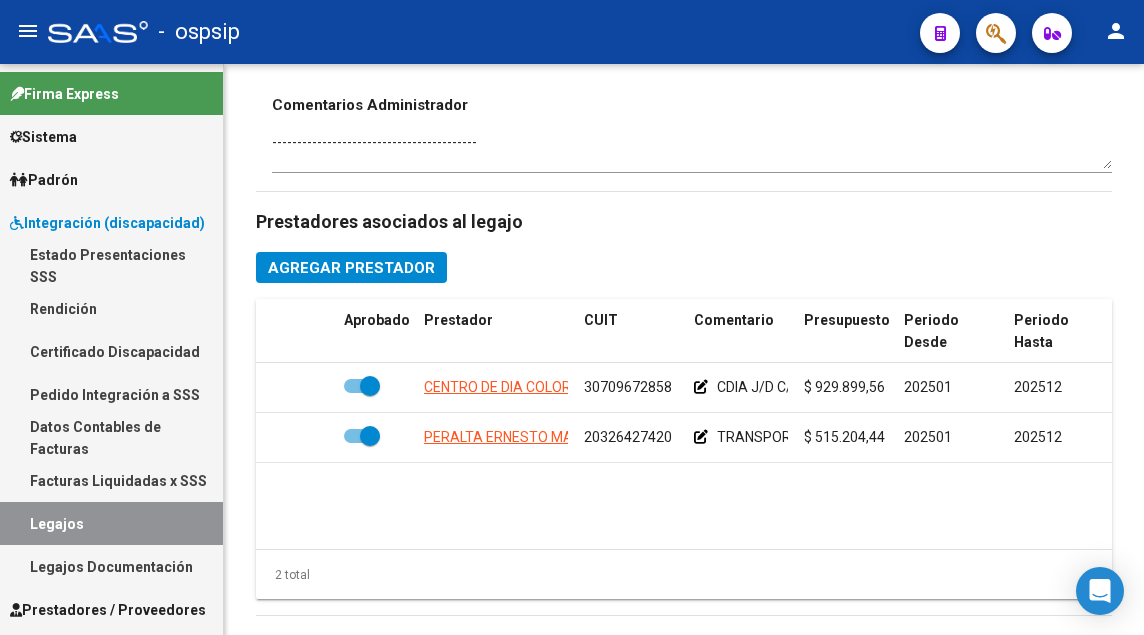 click on "Legajos" at bounding box center [111, 523] 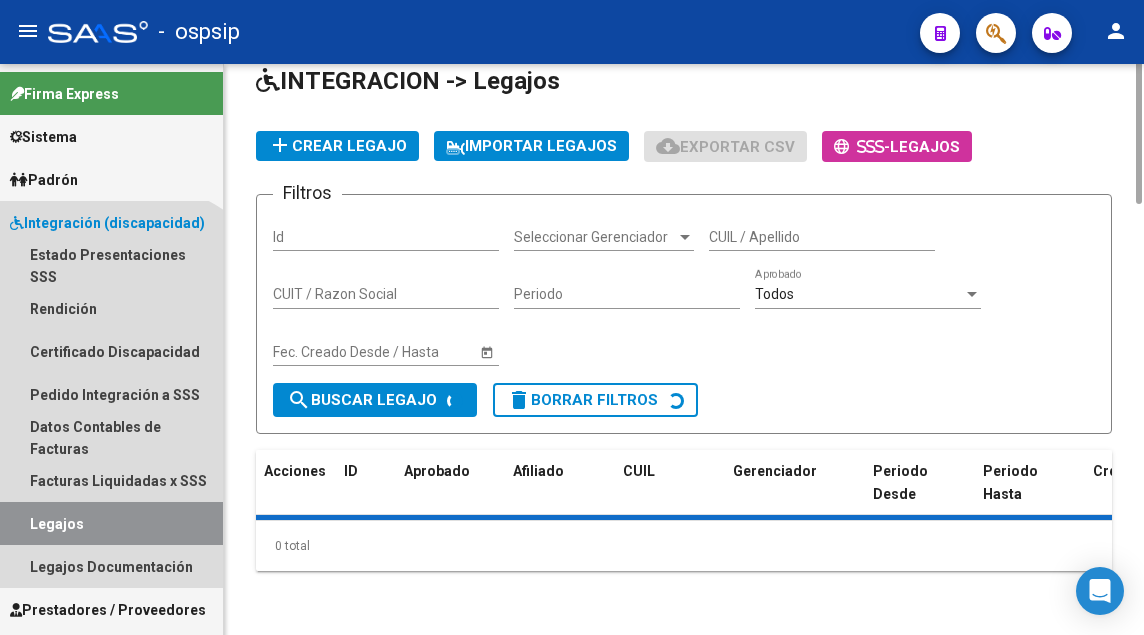 scroll, scrollTop: 0, scrollLeft: 0, axis: both 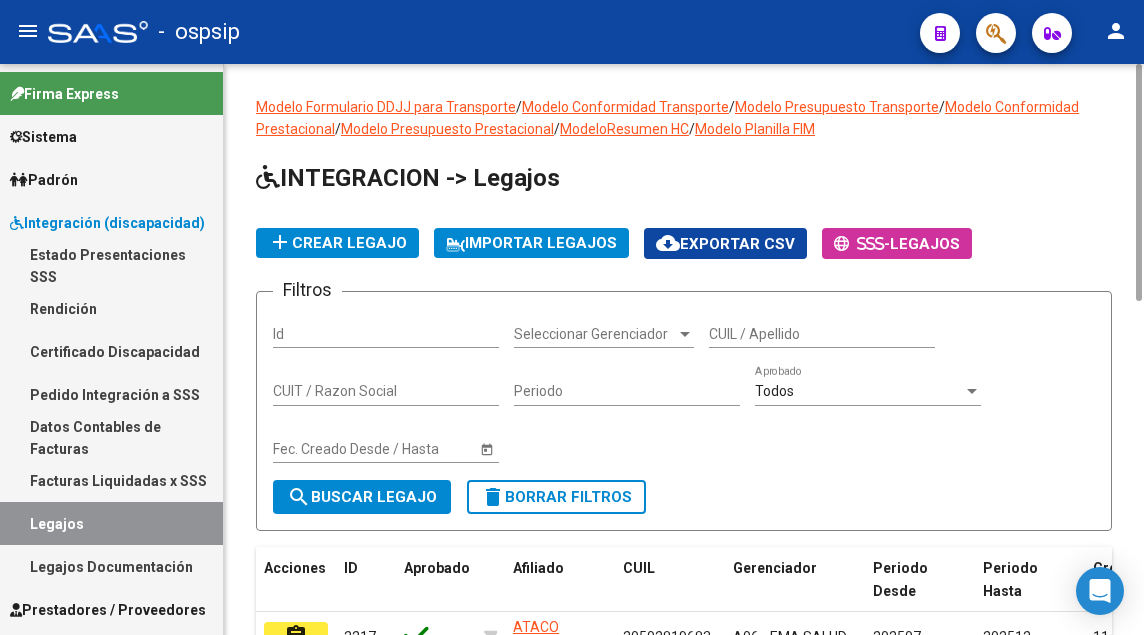 click on "CUIL / Apellido" at bounding box center (822, 334) 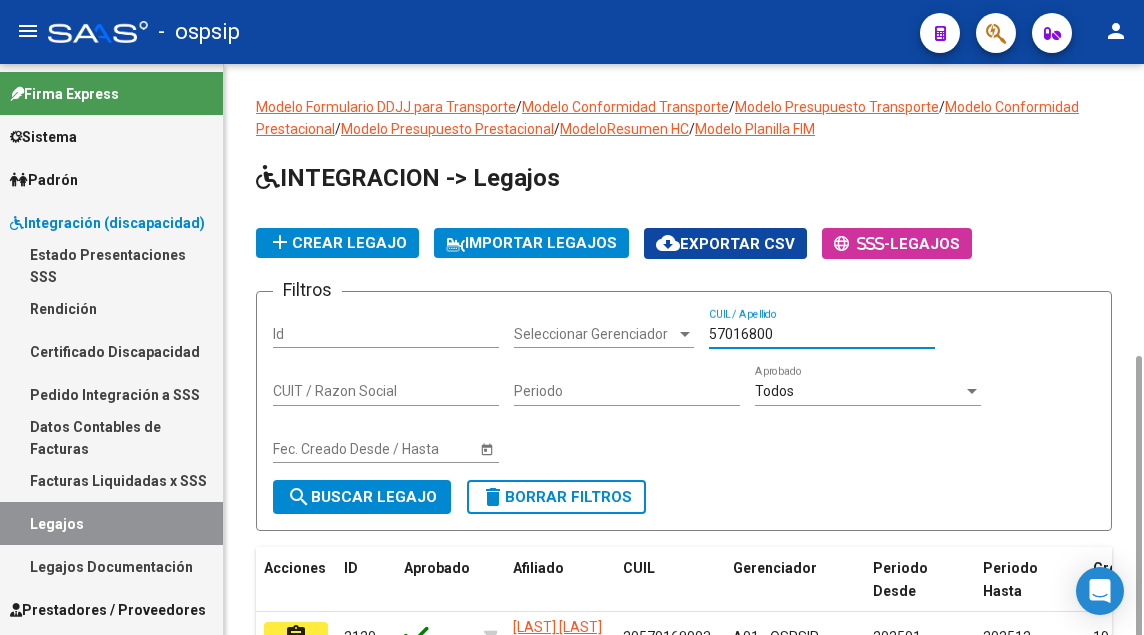 scroll, scrollTop: 164, scrollLeft: 0, axis: vertical 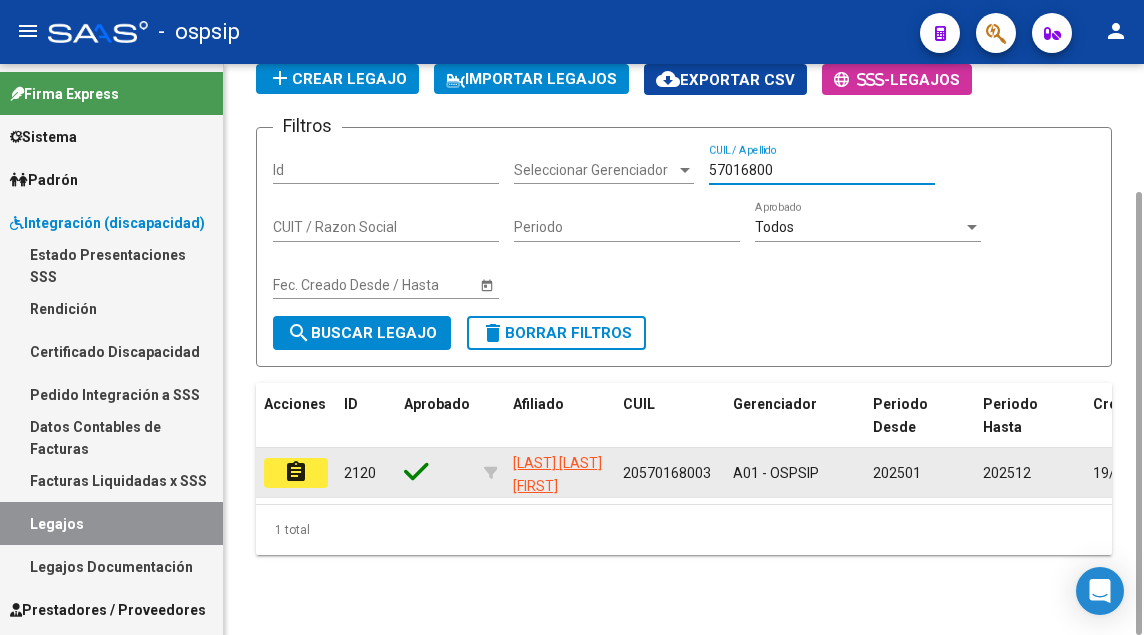 type on "57016800" 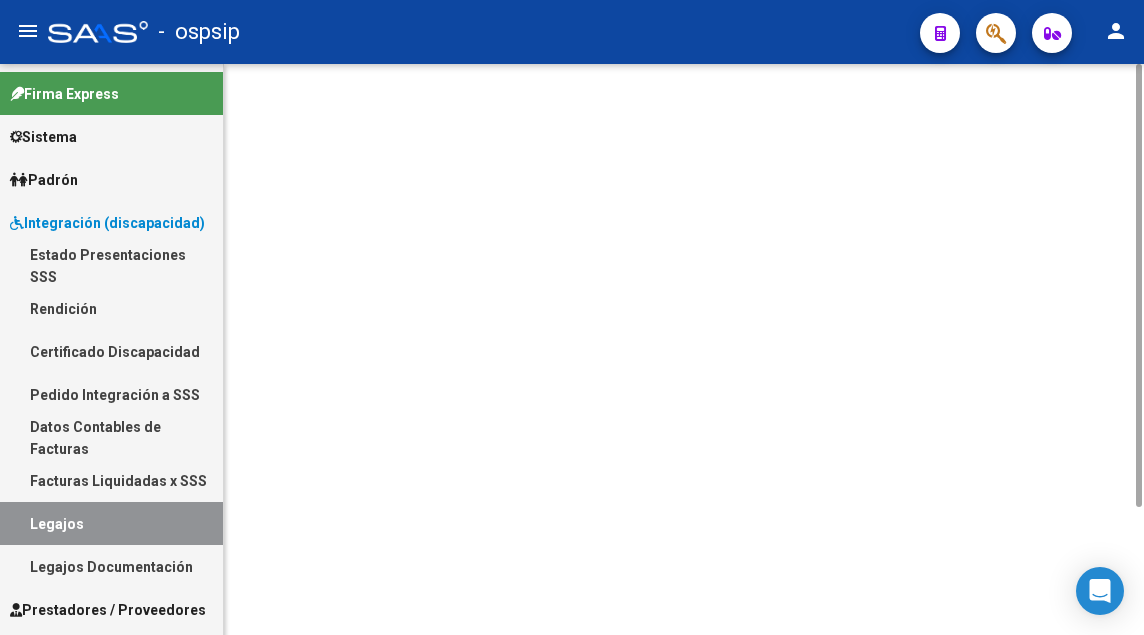 scroll, scrollTop: 0, scrollLeft: 0, axis: both 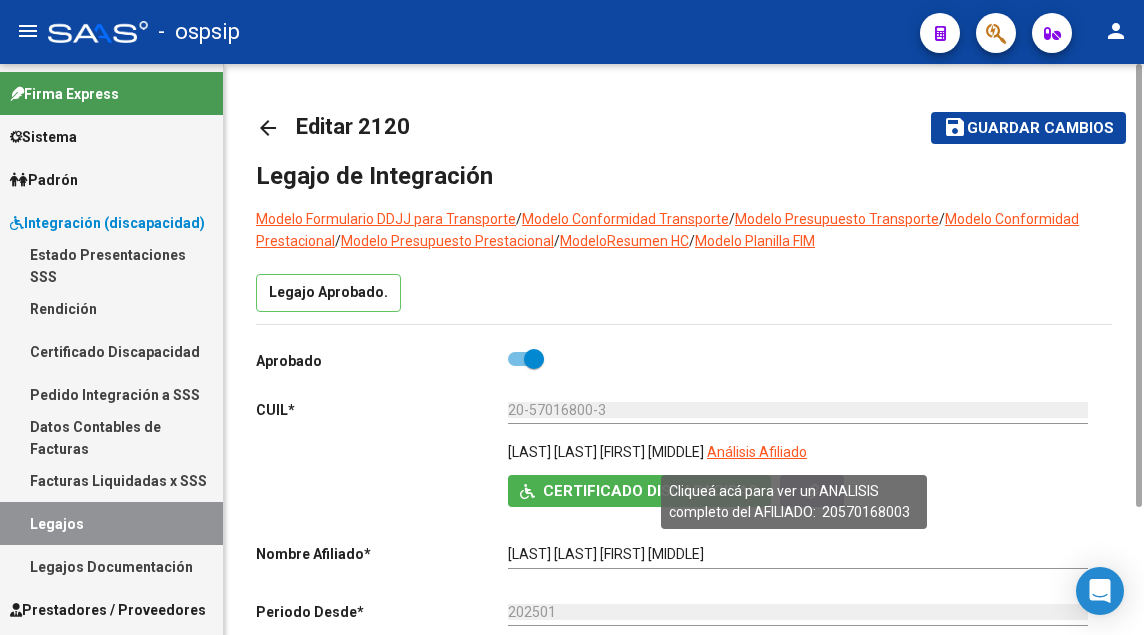 click on "Análisis Afiliado" 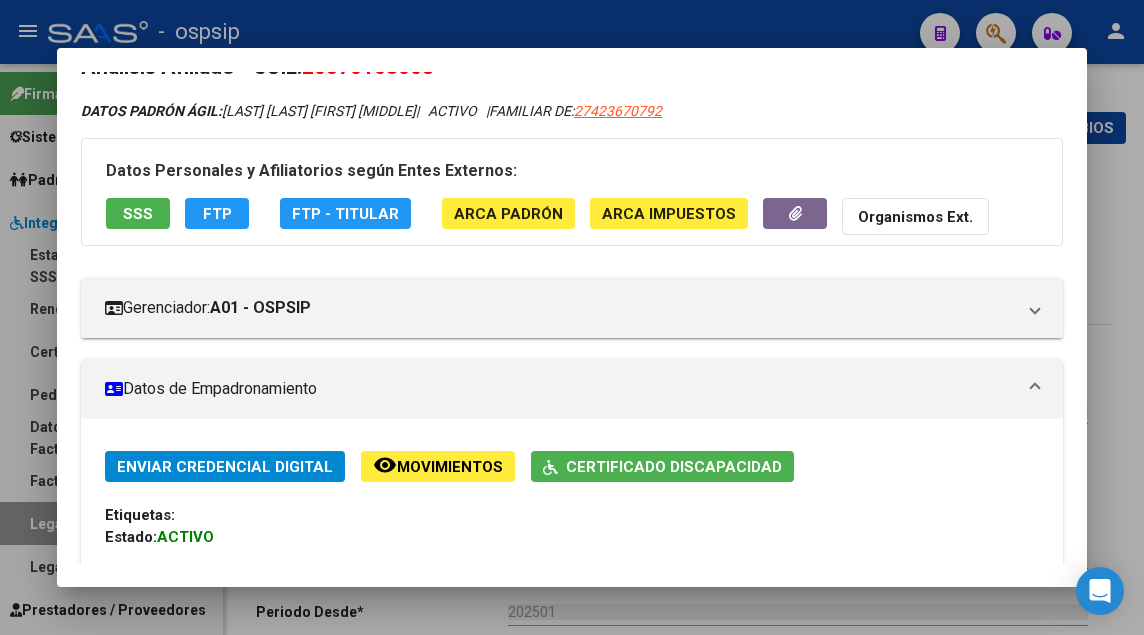 scroll, scrollTop: 0, scrollLeft: 0, axis: both 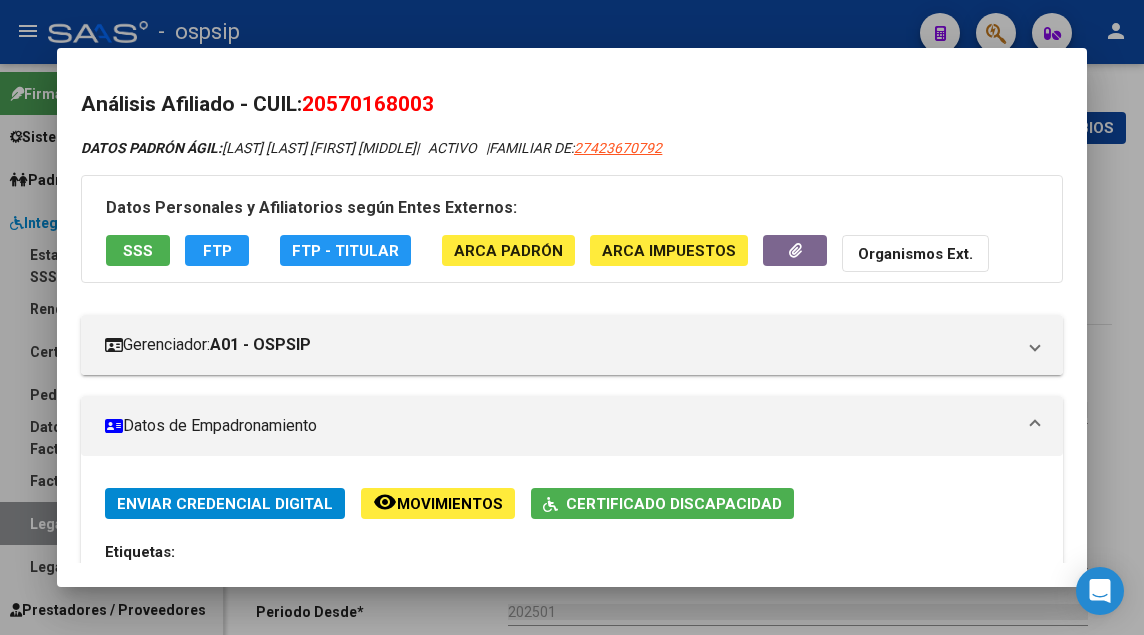 click on "SSS" at bounding box center (138, 250) 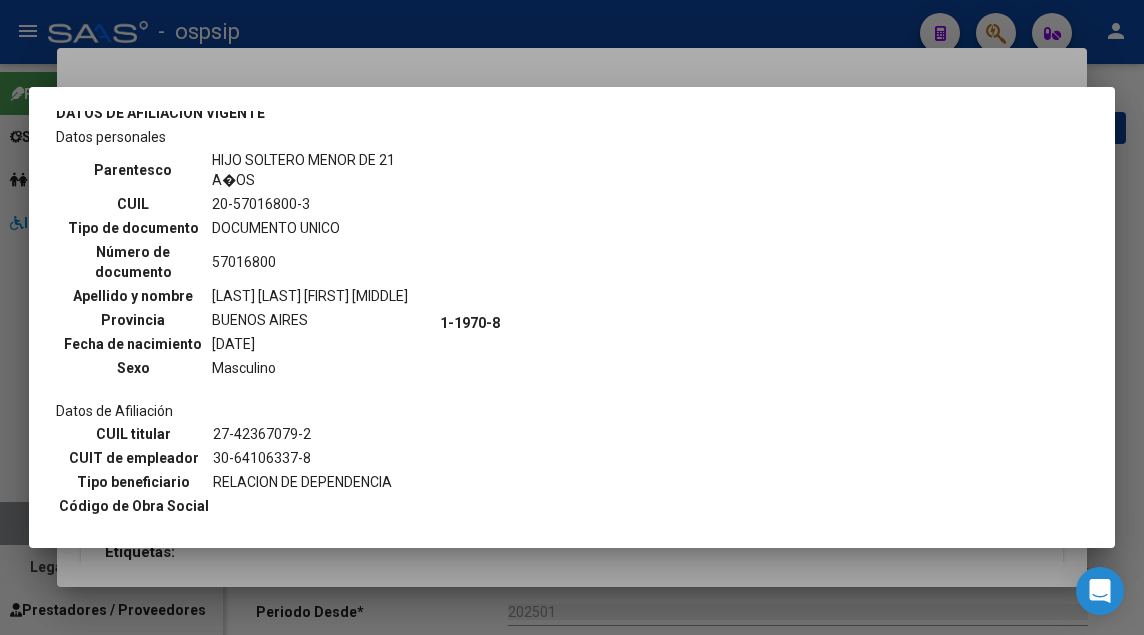 scroll, scrollTop: 900, scrollLeft: 0, axis: vertical 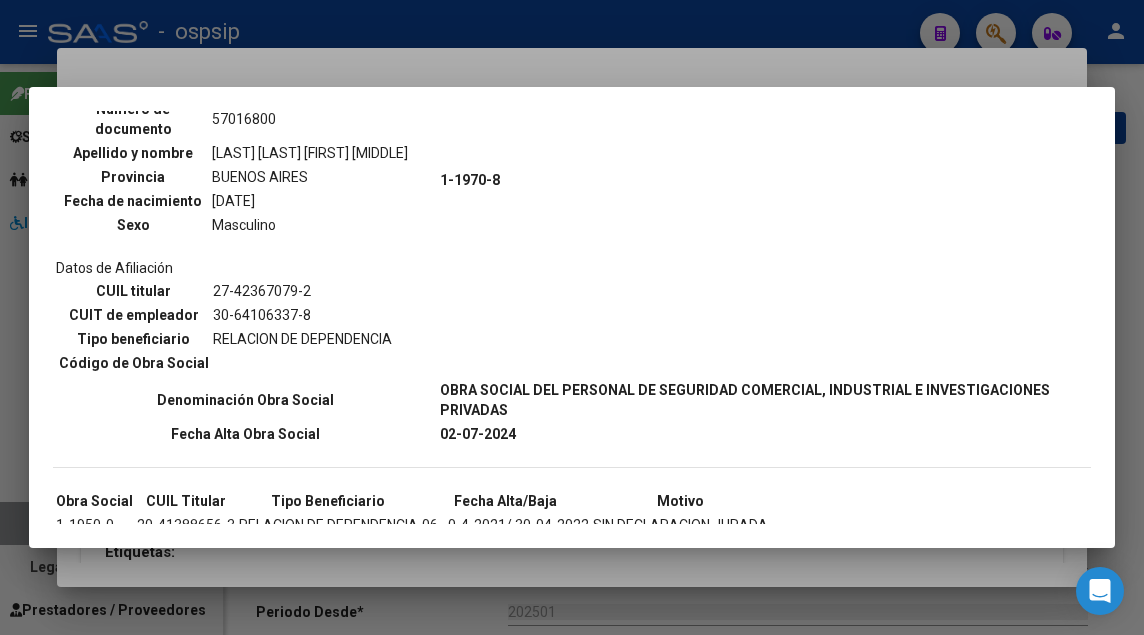 type 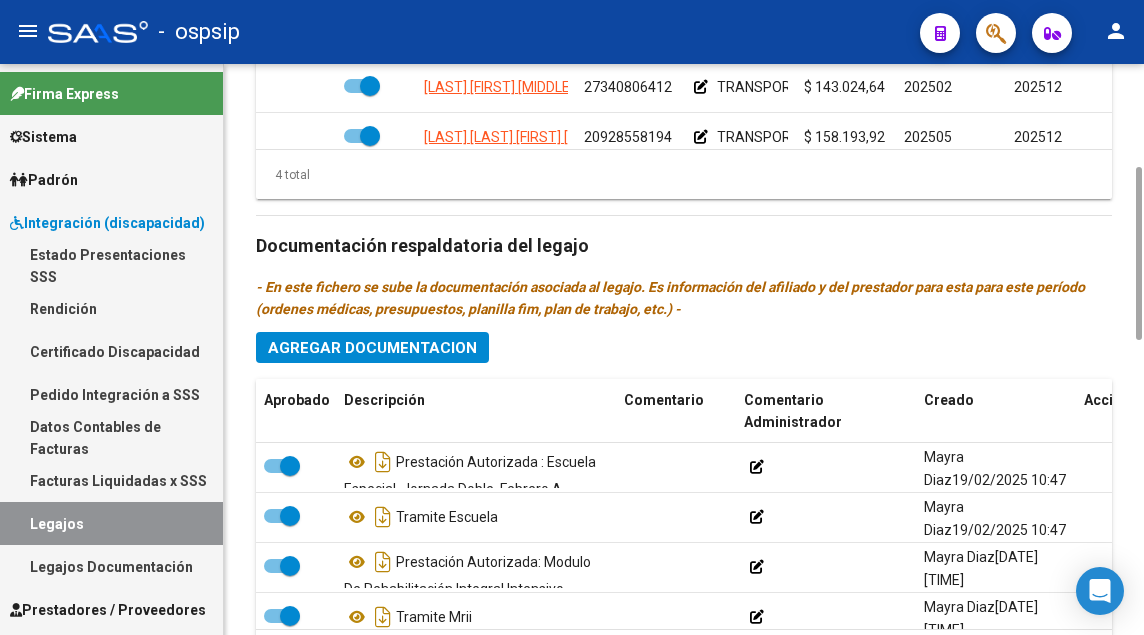 scroll, scrollTop: 1000, scrollLeft: 0, axis: vertical 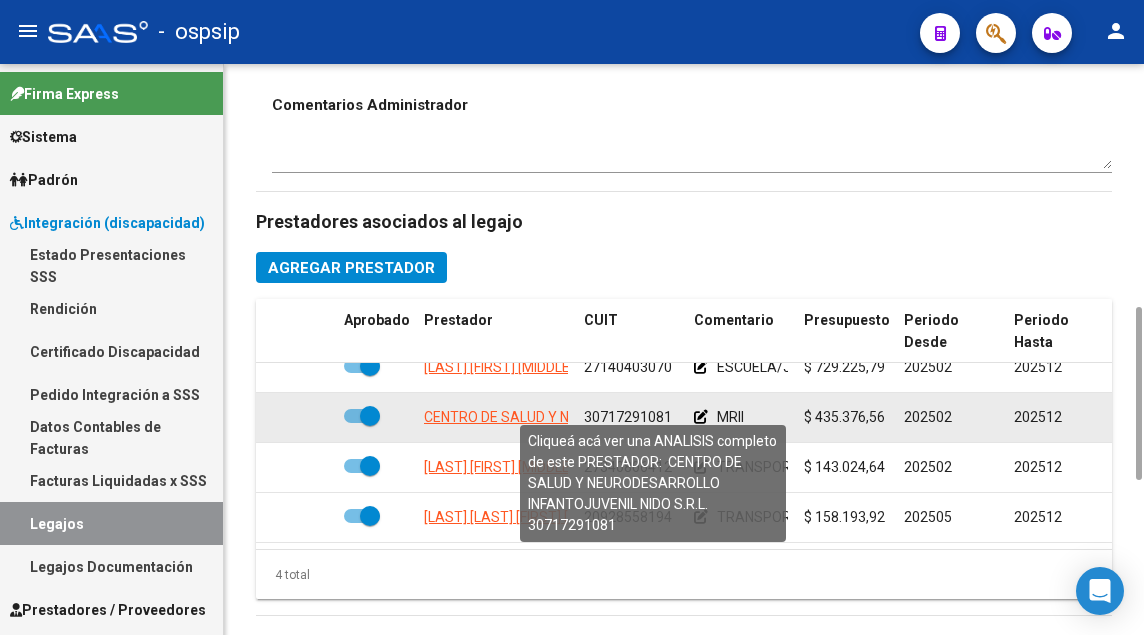 click on "CENTRO DE SALUD Y NEURODESARROLLO INFANTOJUVENIL NIDO S.R.L." 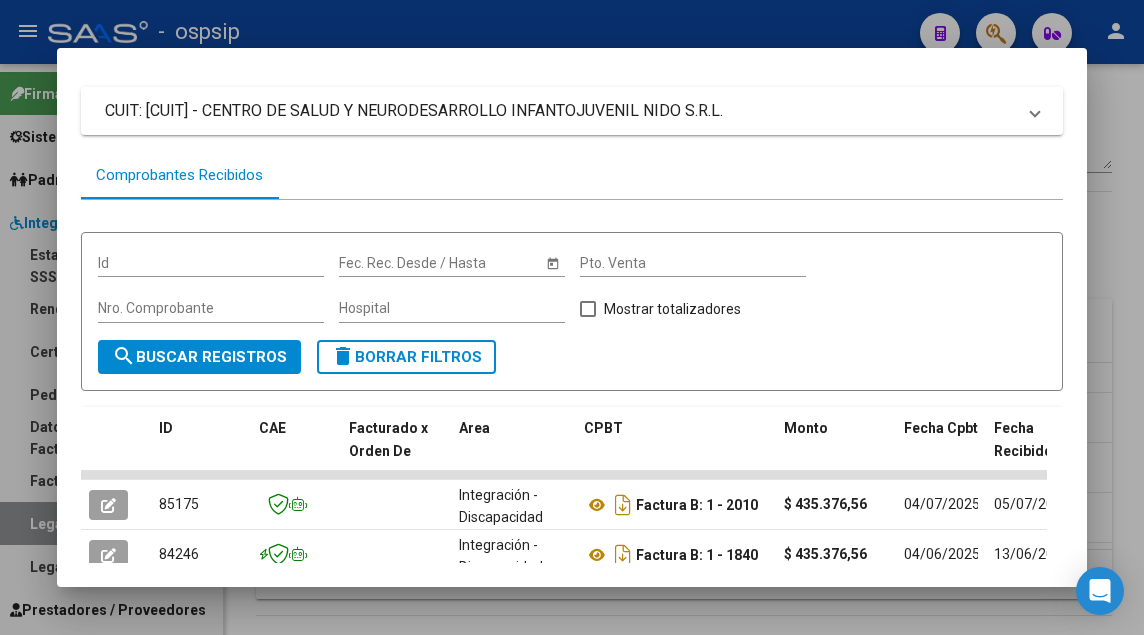scroll, scrollTop: 349, scrollLeft: 0, axis: vertical 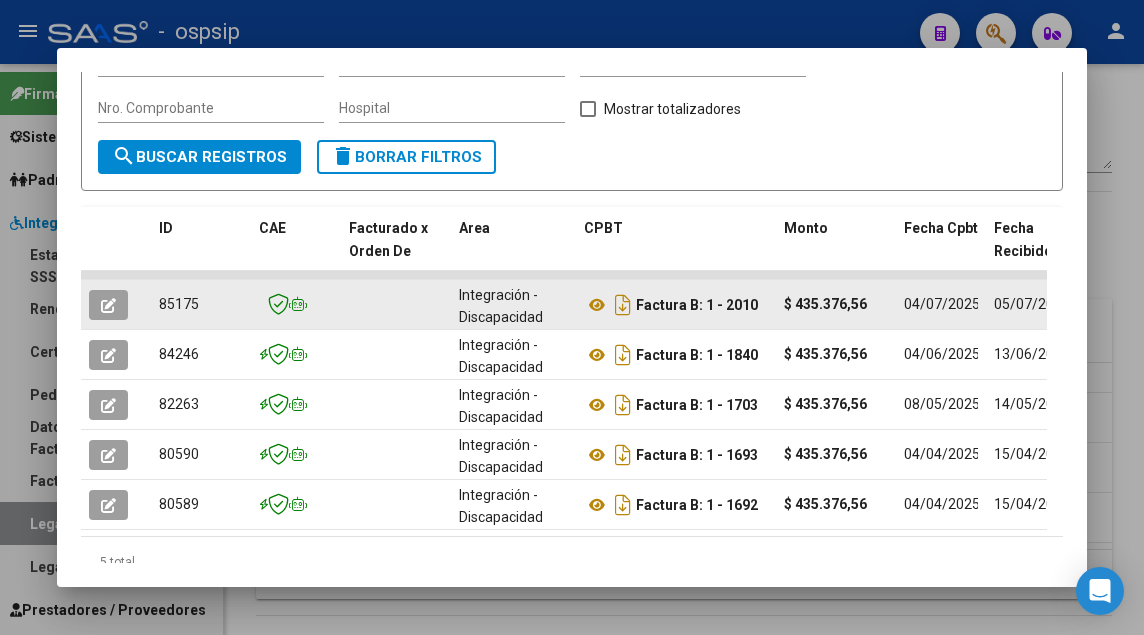 click 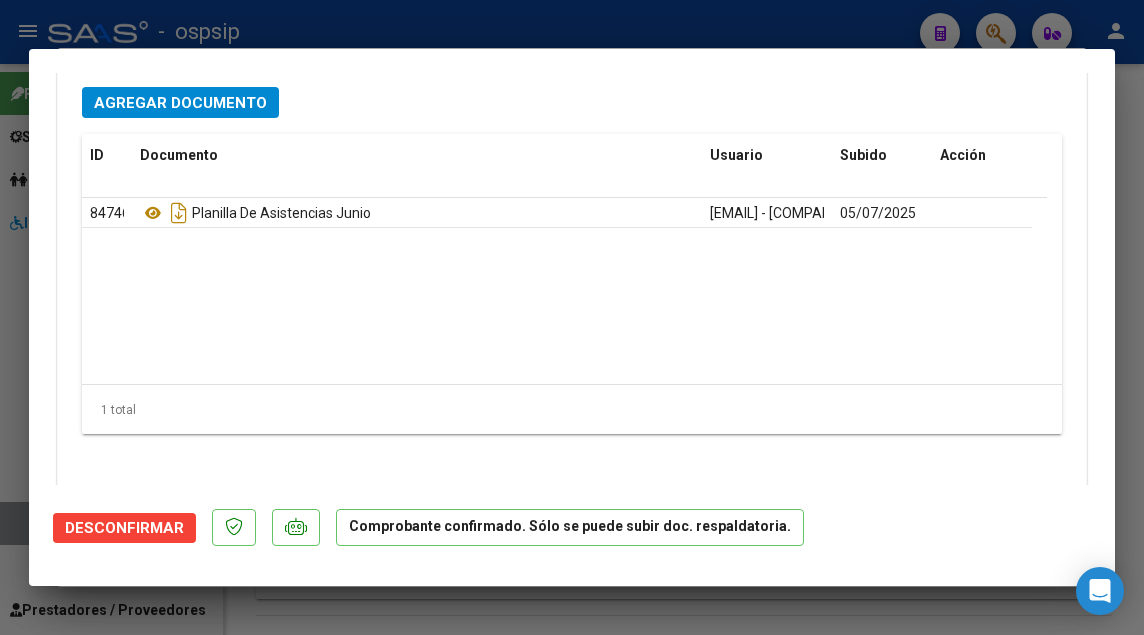 scroll, scrollTop: 2188, scrollLeft: 0, axis: vertical 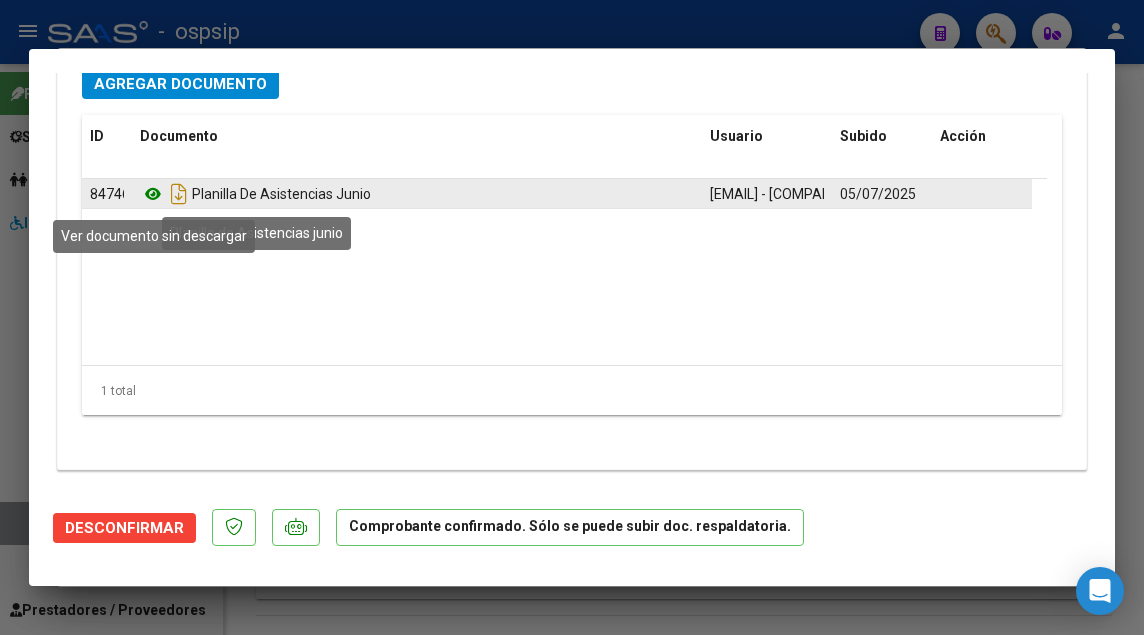 click 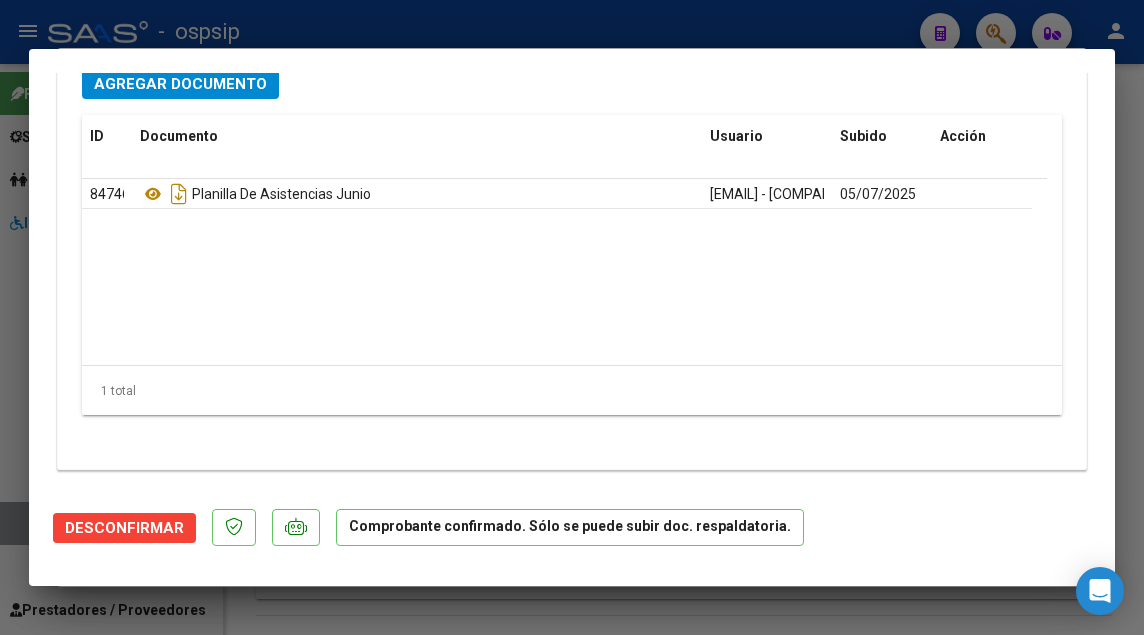 type 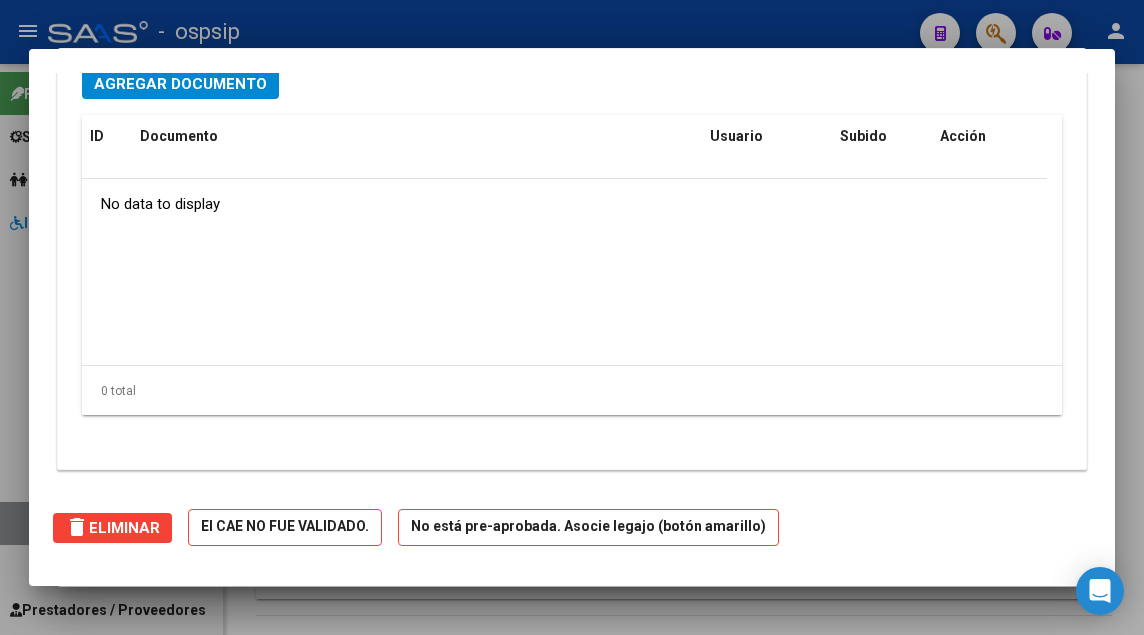 scroll, scrollTop: 0, scrollLeft: 0, axis: both 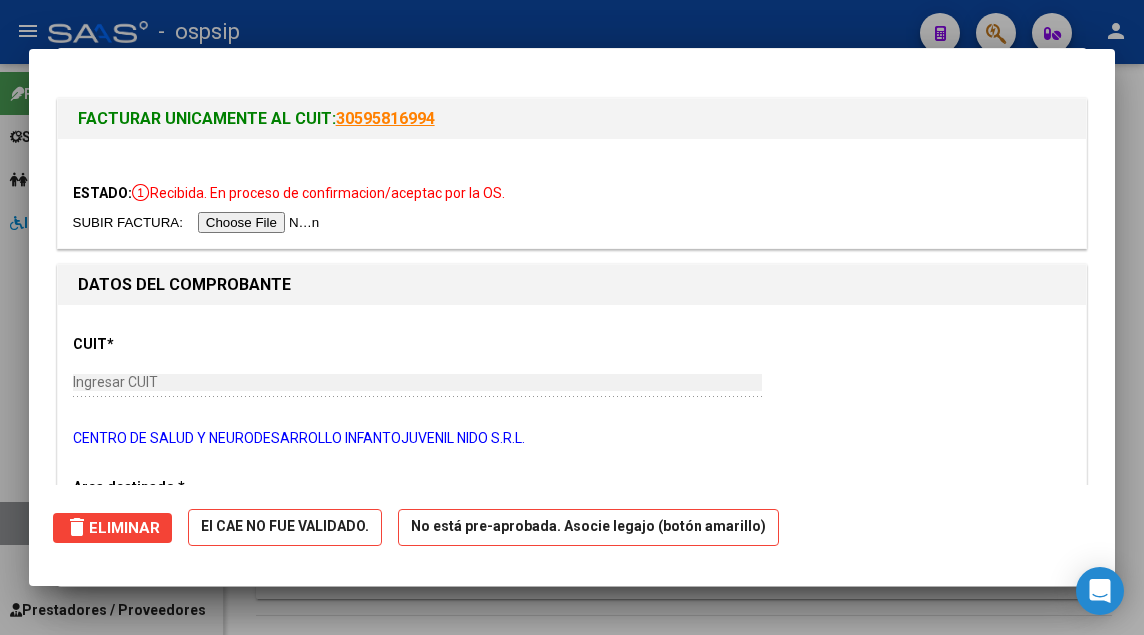 type 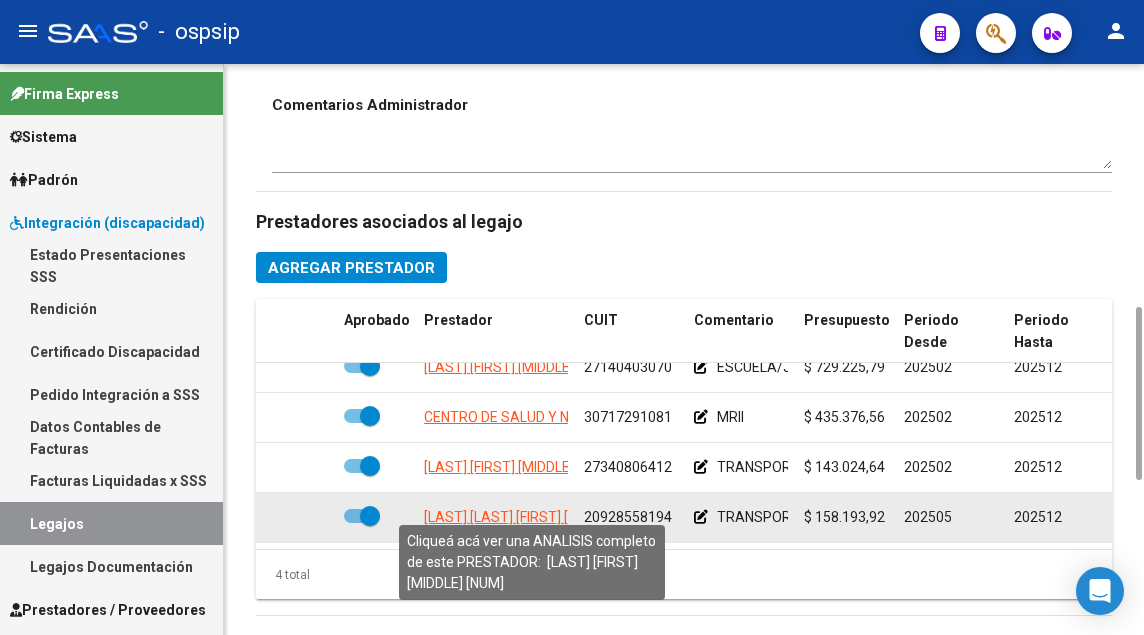 click on "[LAST] [LAST] [FIRST] [LAST]" 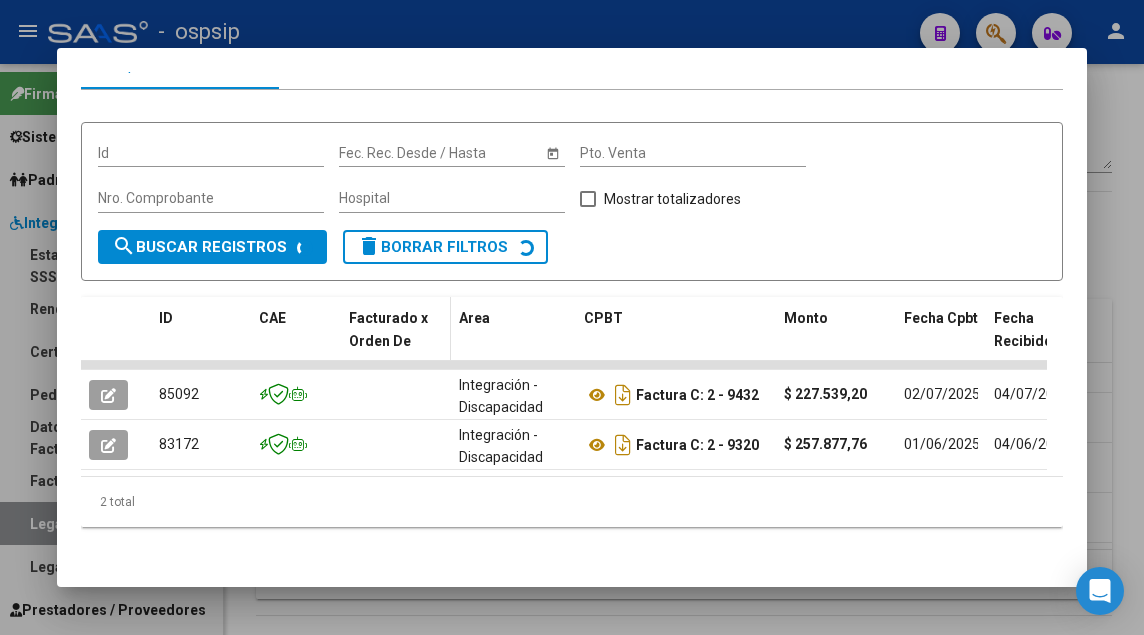 scroll, scrollTop: 274, scrollLeft: 0, axis: vertical 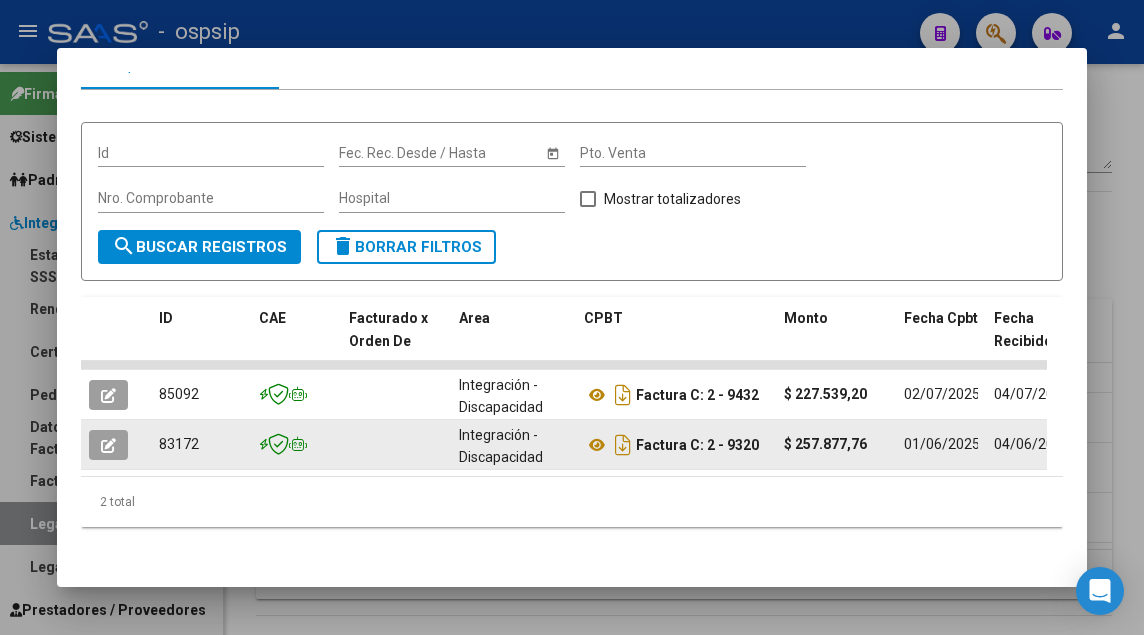 click 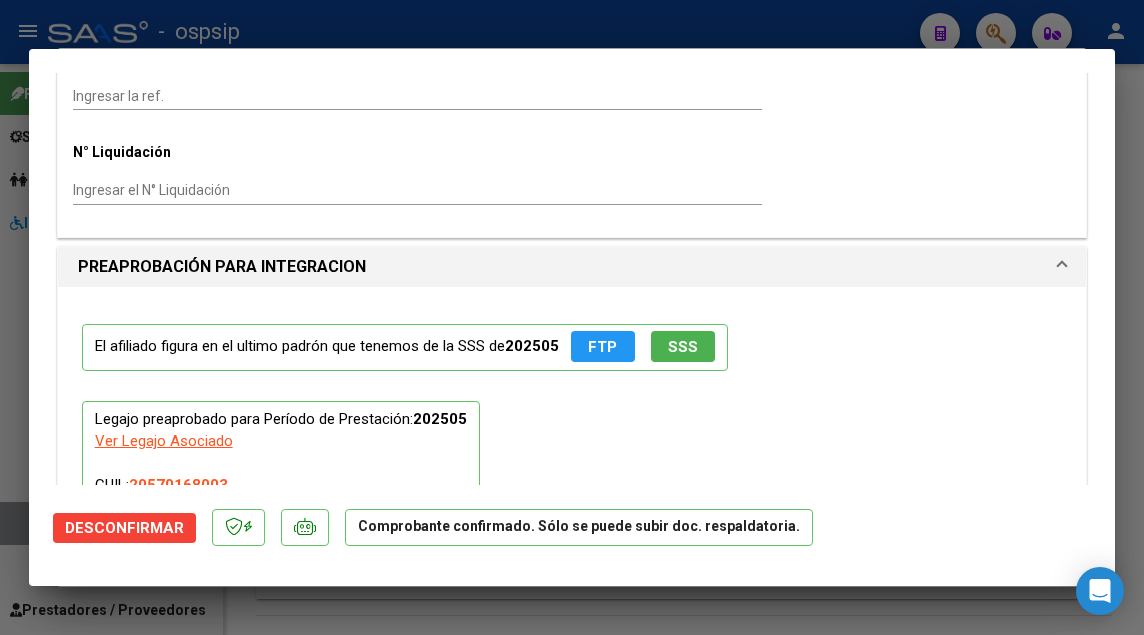 scroll, scrollTop: 2100, scrollLeft: 0, axis: vertical 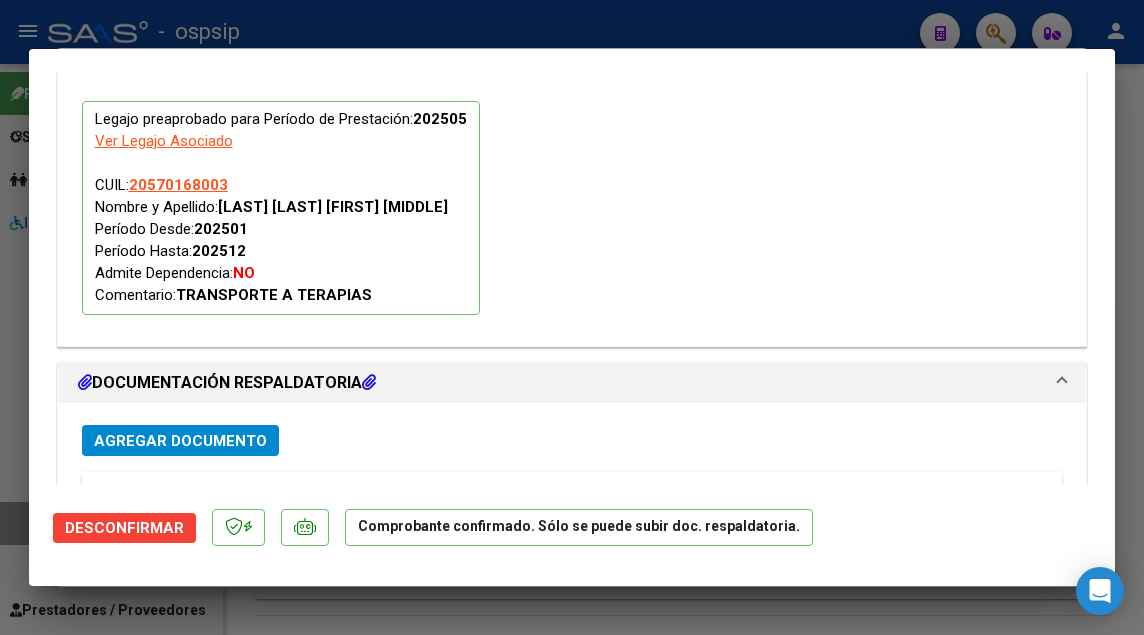 type 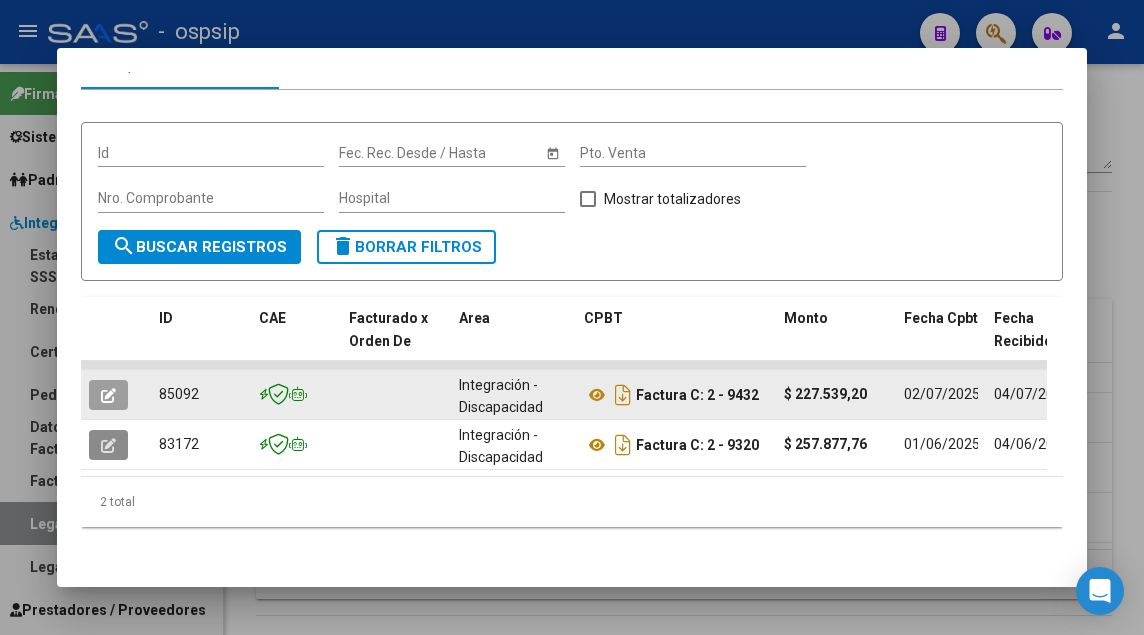 click 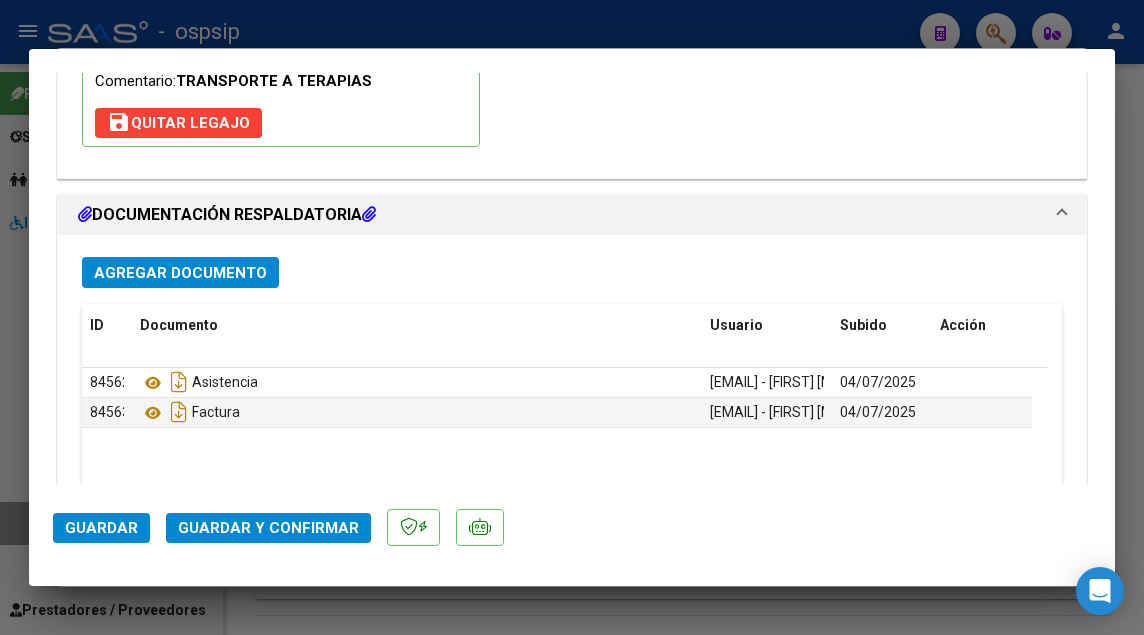 scroll, scrollTop: 2406, scrollLeft: 0, axis: vertical 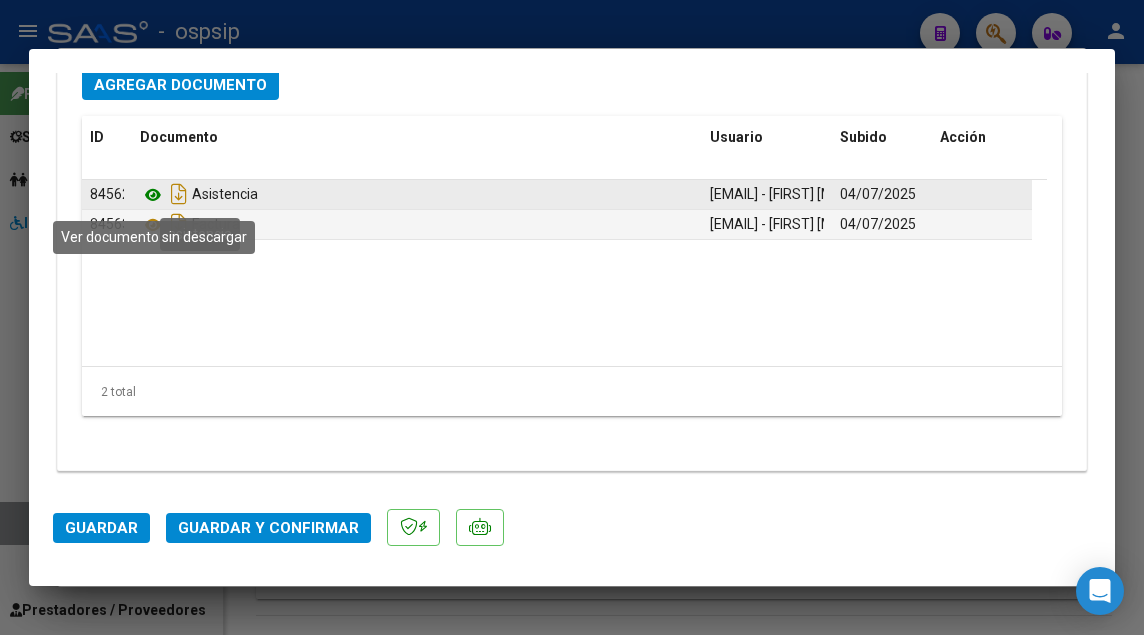 click 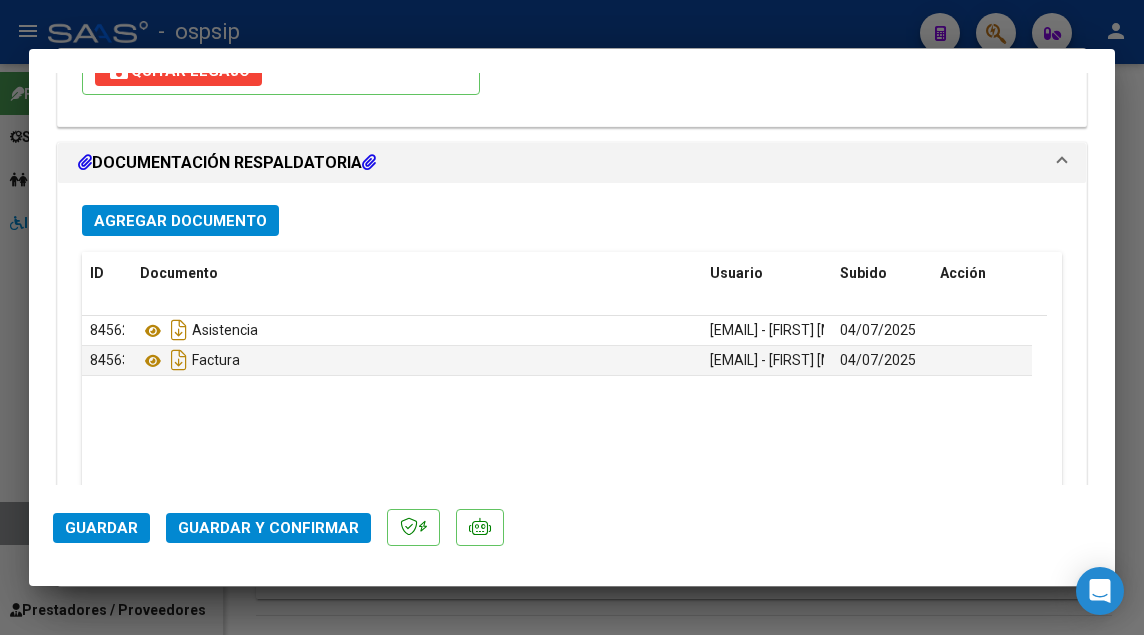 scroll, scrollTop: 2306, scrollLeft: 0, axis: vertical 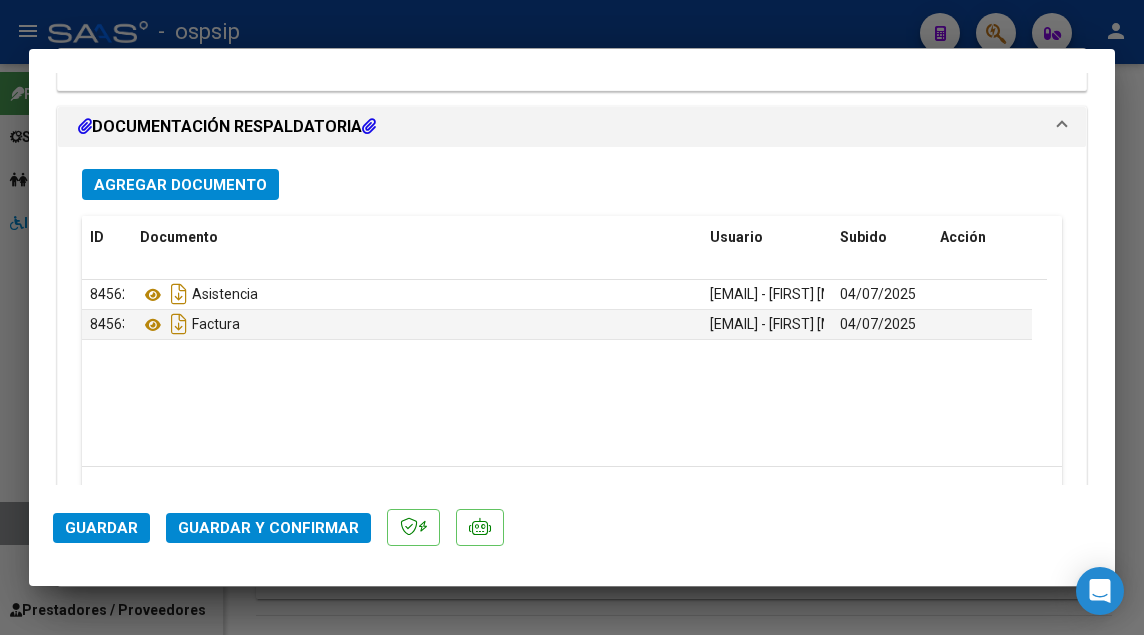 click on "Guardar y Confirmar" 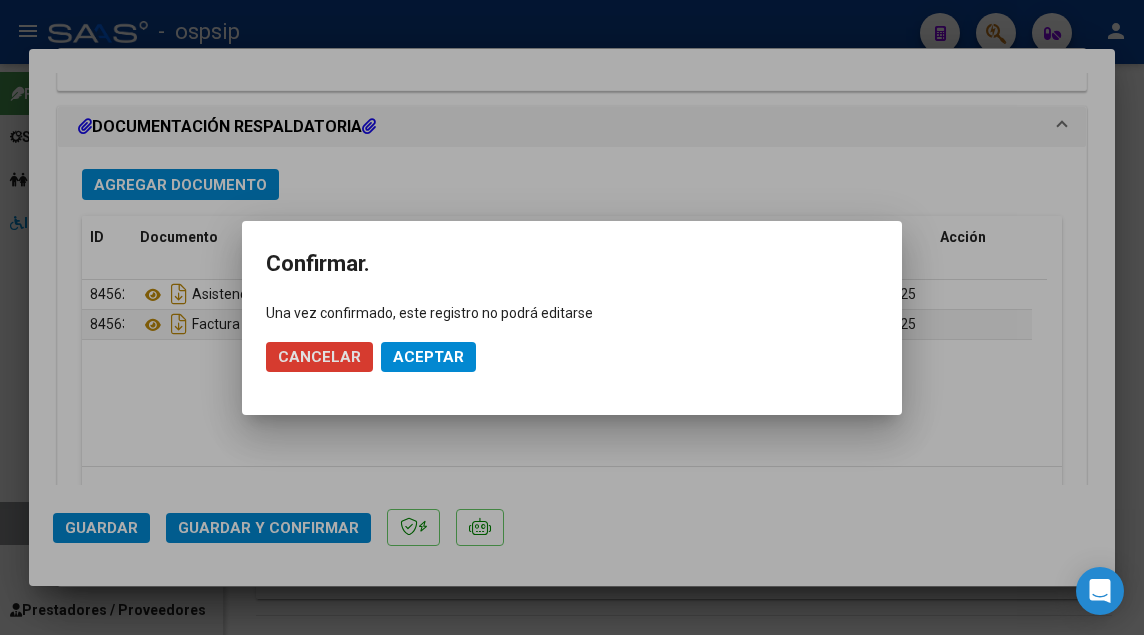 click on "Aceptar" 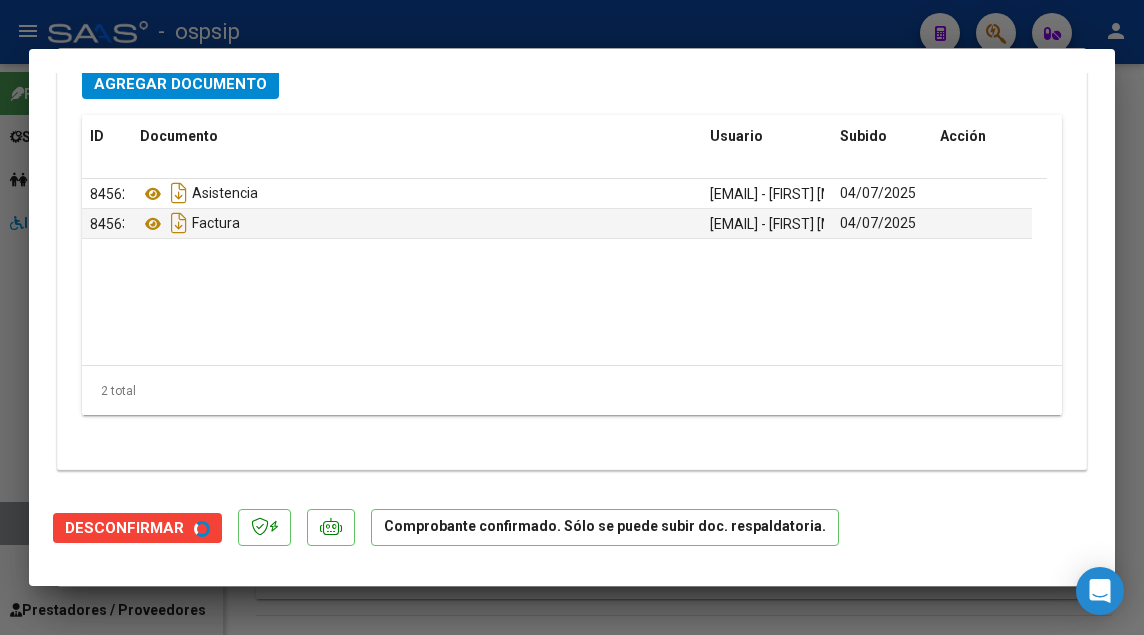 scroll, scrollTop: 2134, scrollLeft: 0, axis: vertical 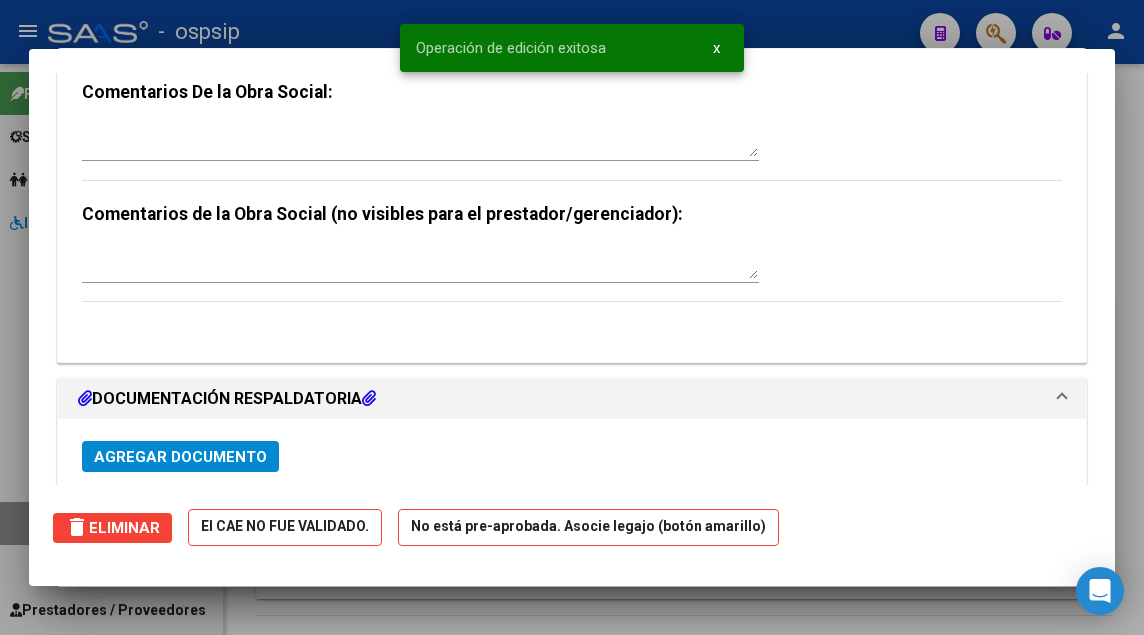 type 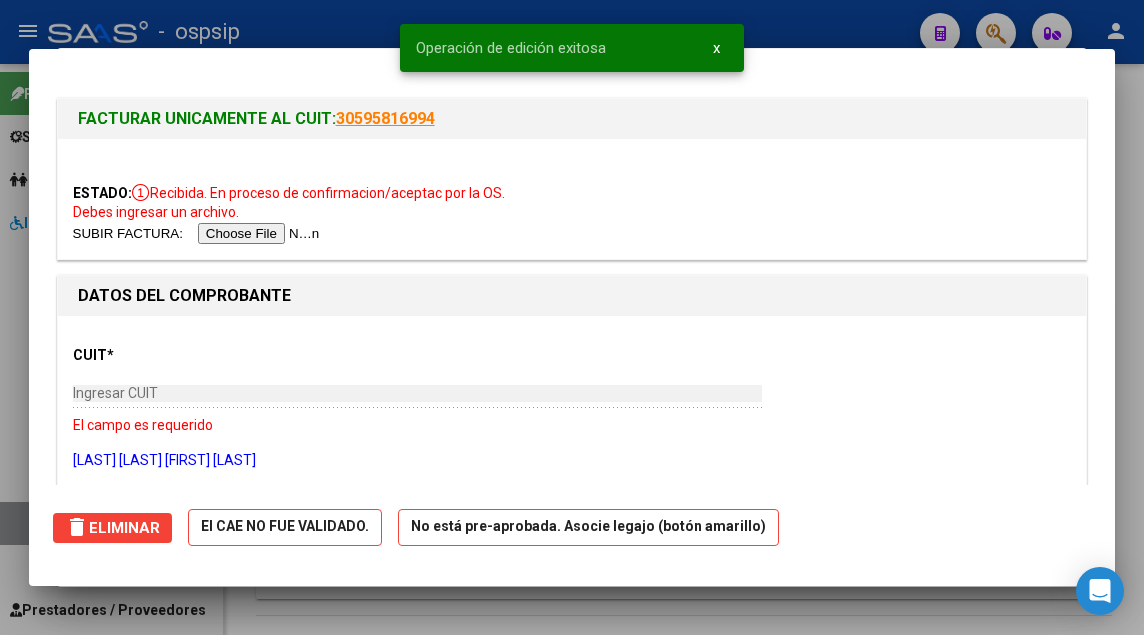 type 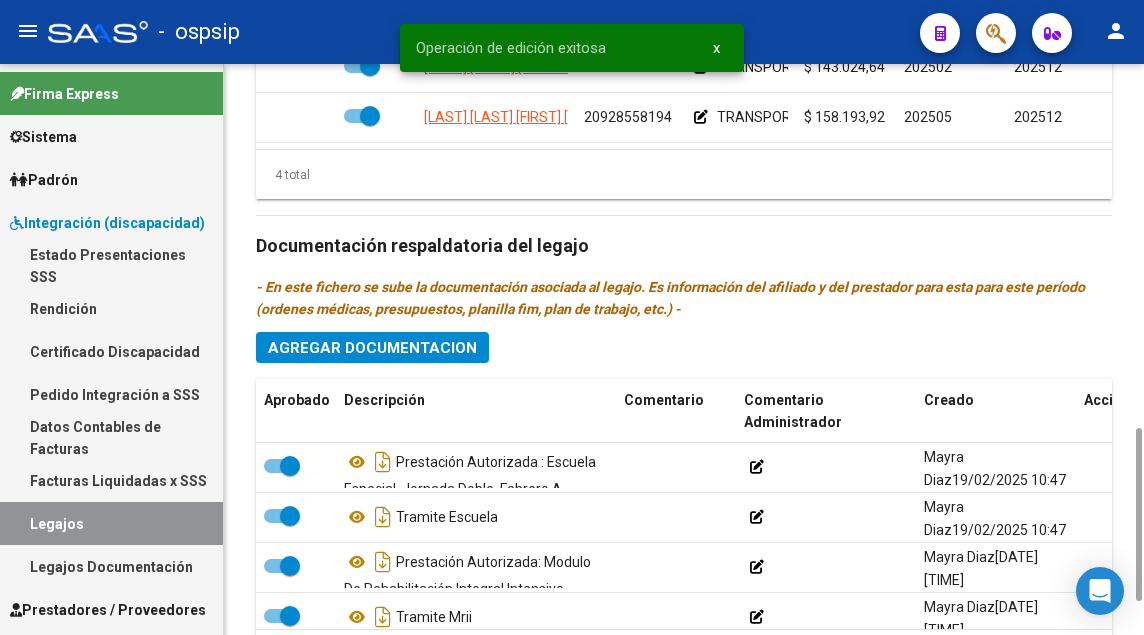 scroll, scrollTop: 1310, scrollLeft: 0, axis: vertical 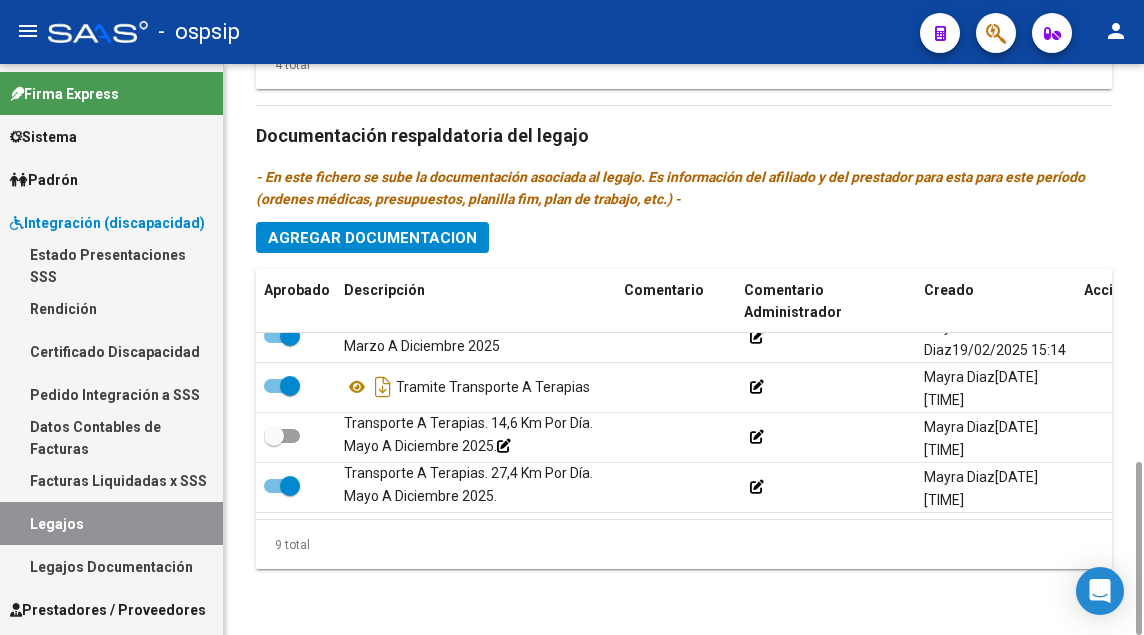click on "- En este fichero se sube la documentación asociada al legajo. Es información del afiliado y del prestador para esta para este período (ordenes médicas, presupuestos, planilla fim, plan de trabajo, etc.) -" 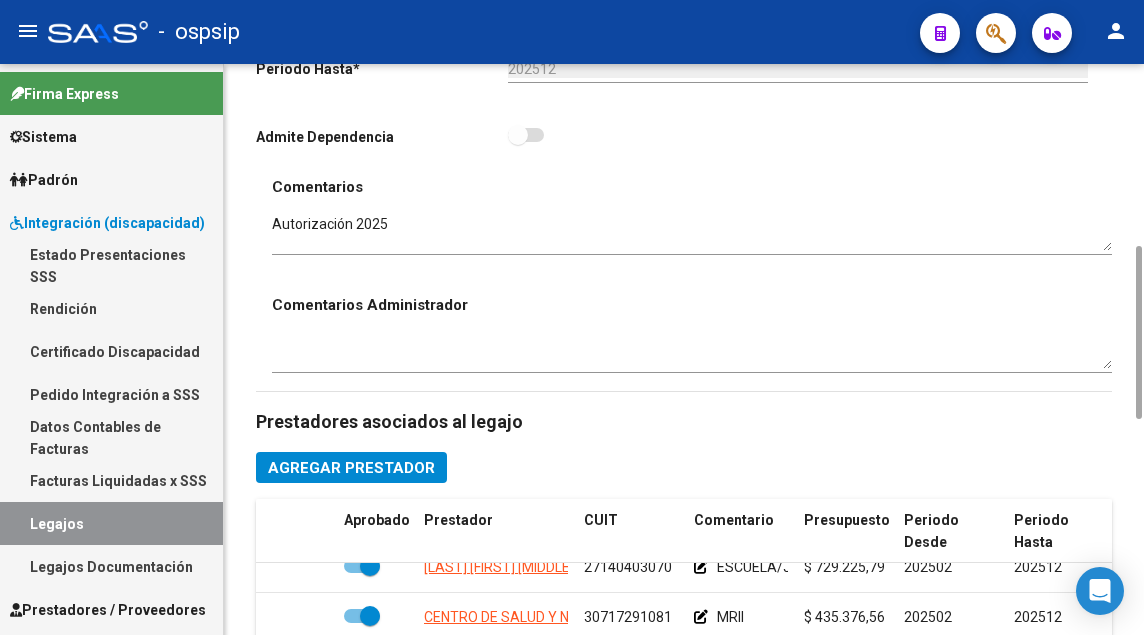 scroll, scrollTop: 1000, scrollLeft: 0, axis: vertical 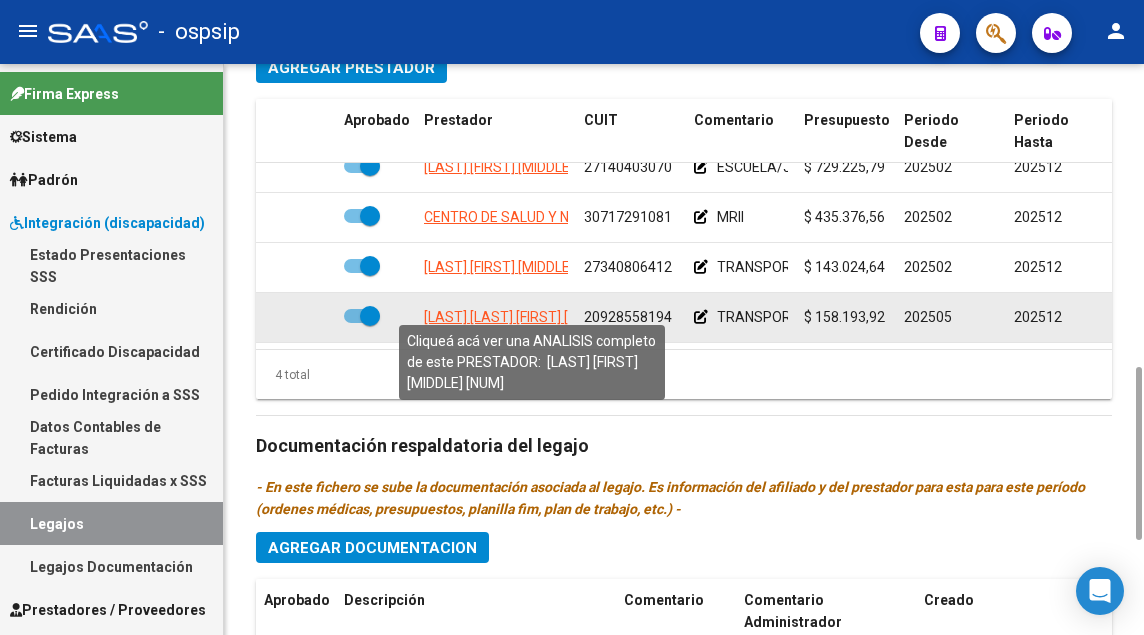 click on "[LAST] [LAST] [FIRST] [LAST]" 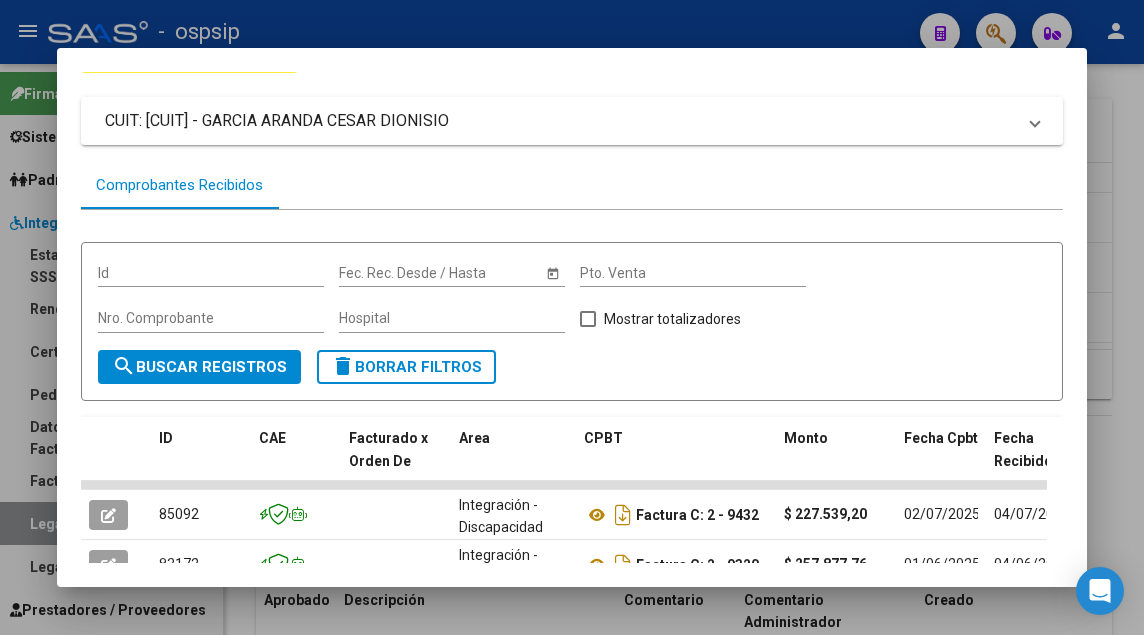 scroll, scrollTop: 274, scrollLeft: 0, axis: vertical 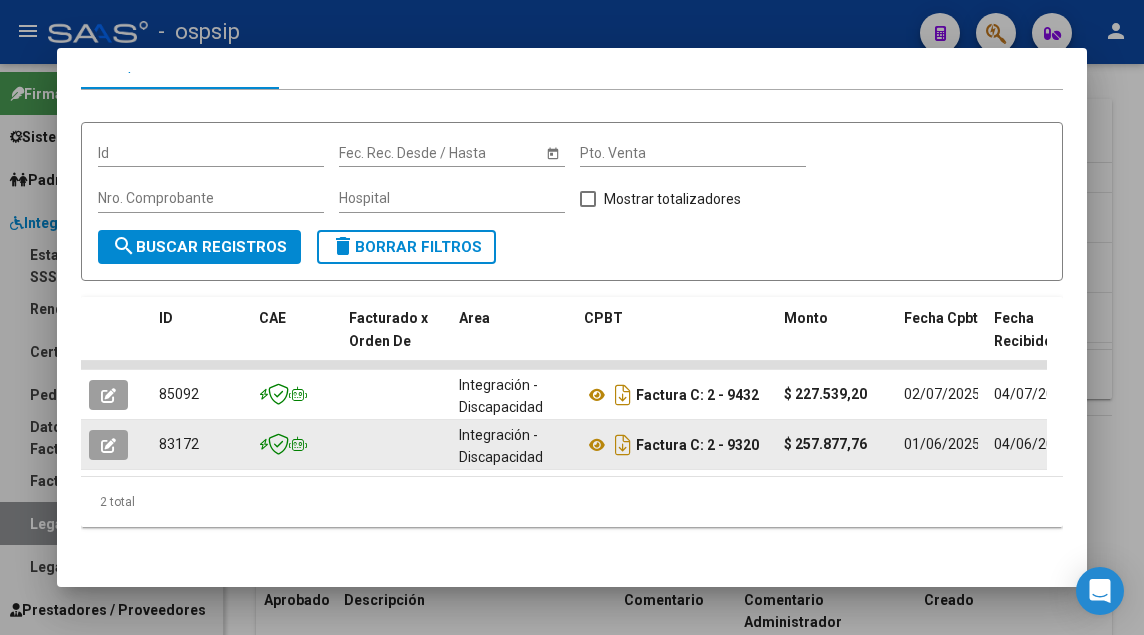 click 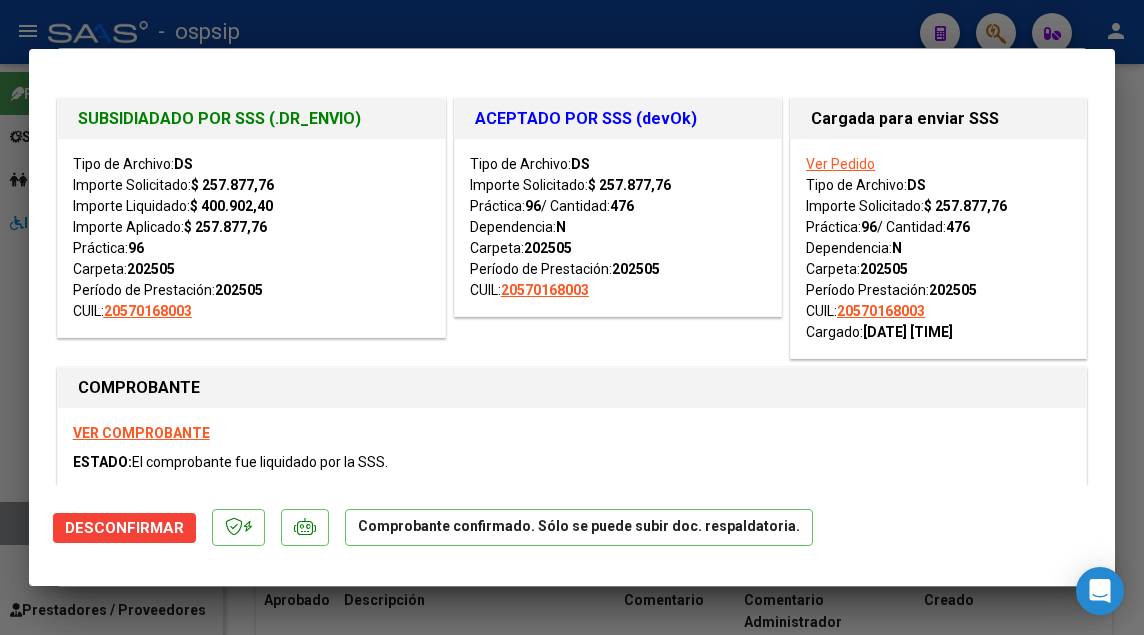 type 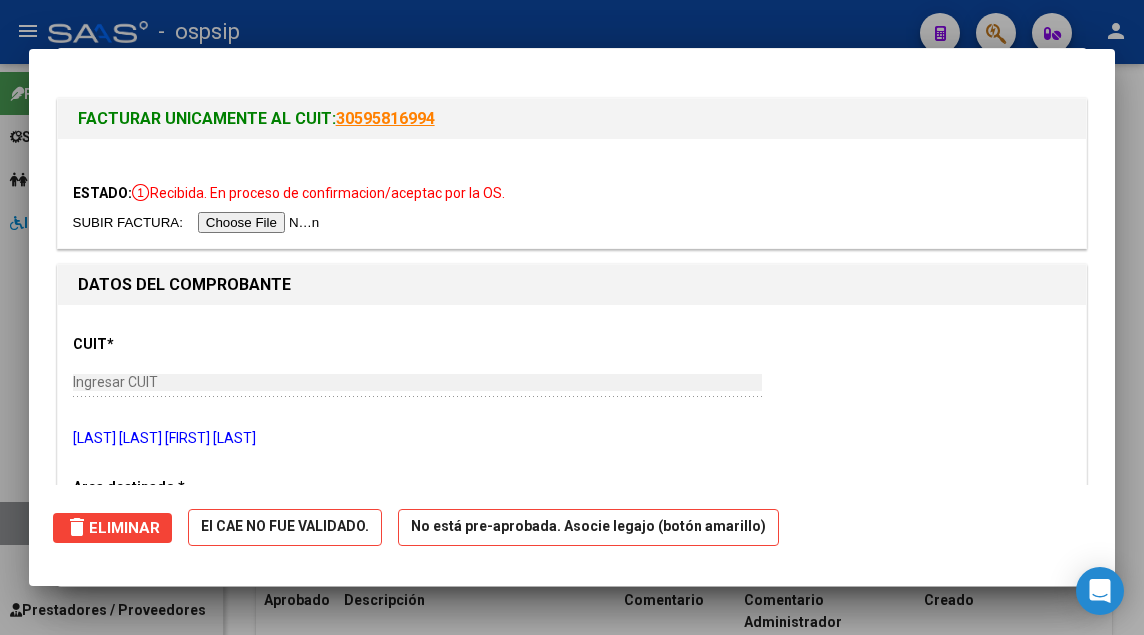 type 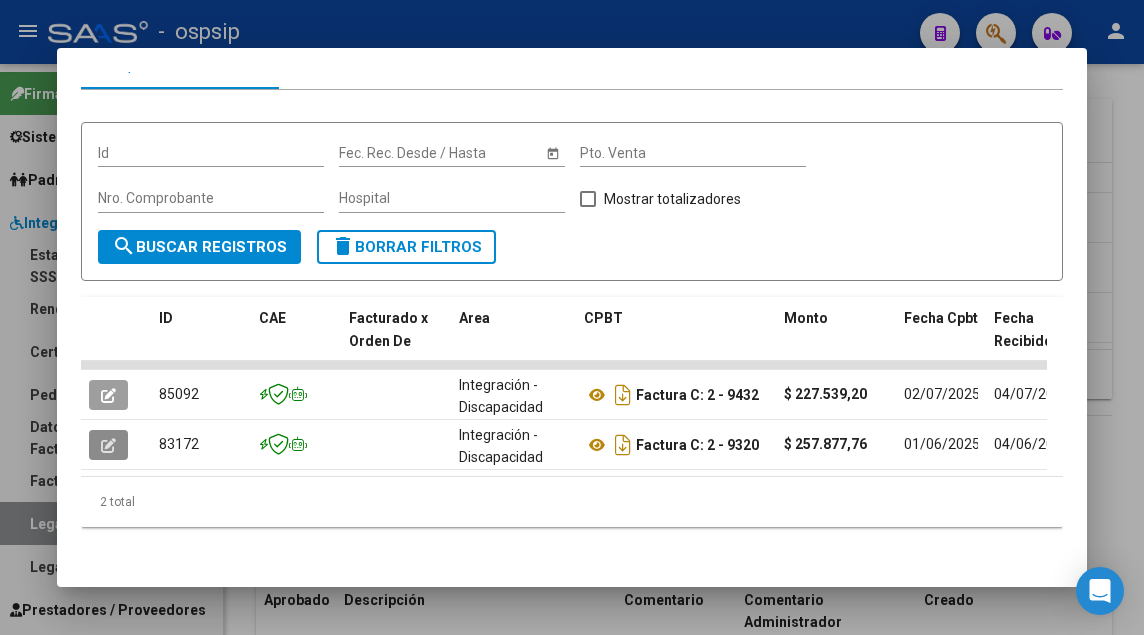 click on "Id Start date – Fec. Rec. Desde / Hasta Pto. Venta Nro. Comprobante Hospital   Mostrar totalizadores" at bounding box center (572, 184) 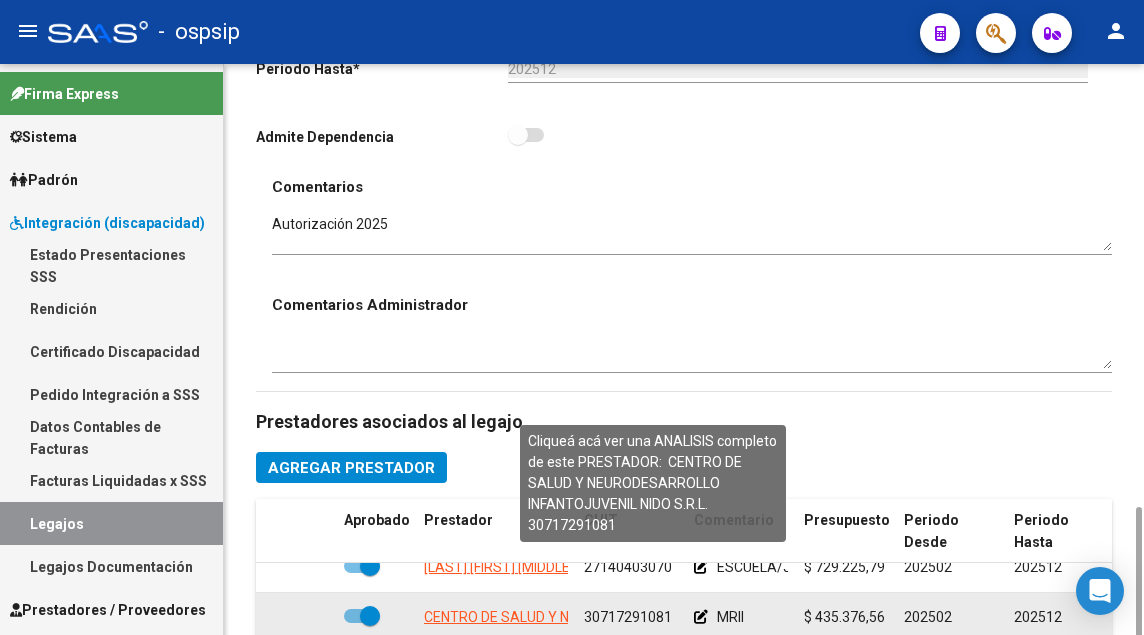 scroll, scrollTop: 800, scrollLeft: 0, axis: vertical 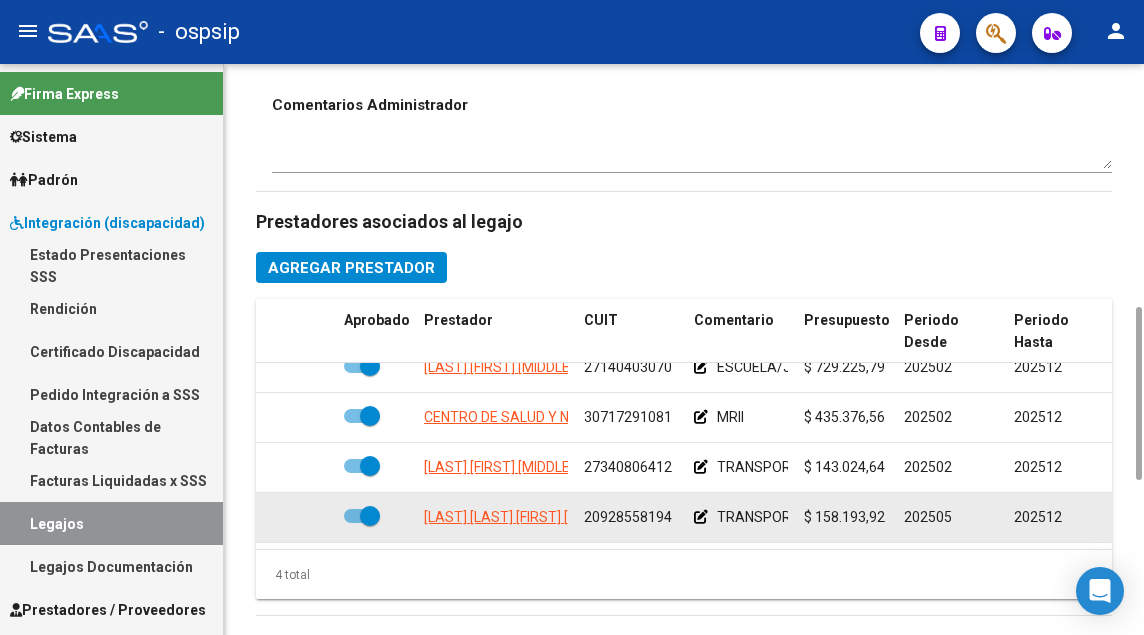 click on "[LAST] [LAST] [FIRST] [LAST]" 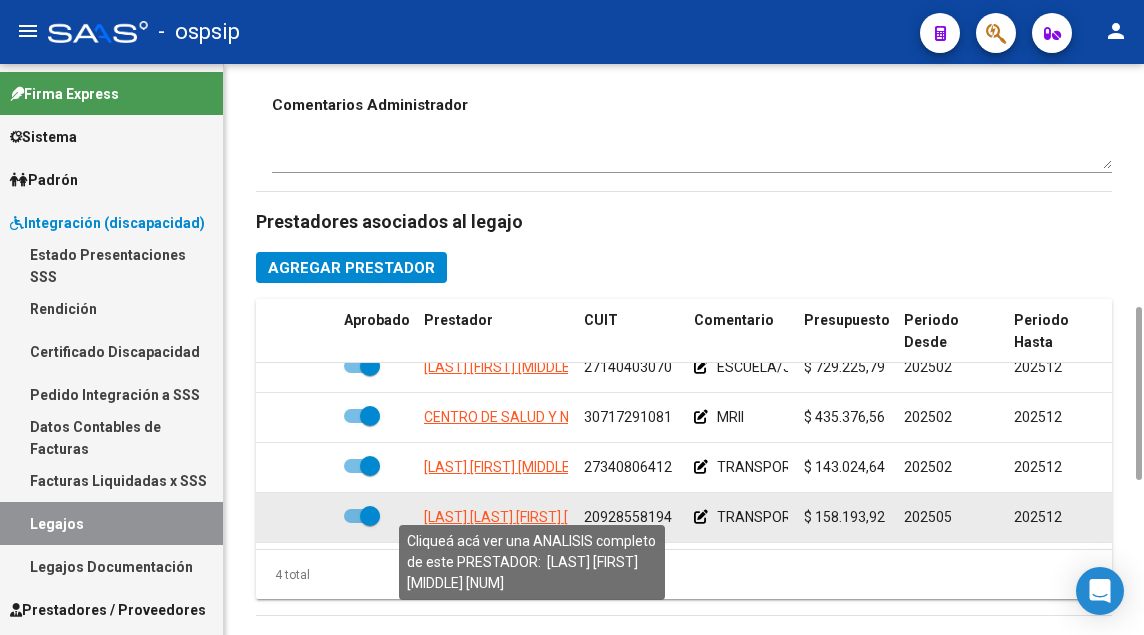 click on "[LAST] [LAST] [FIRST] [LAST]" 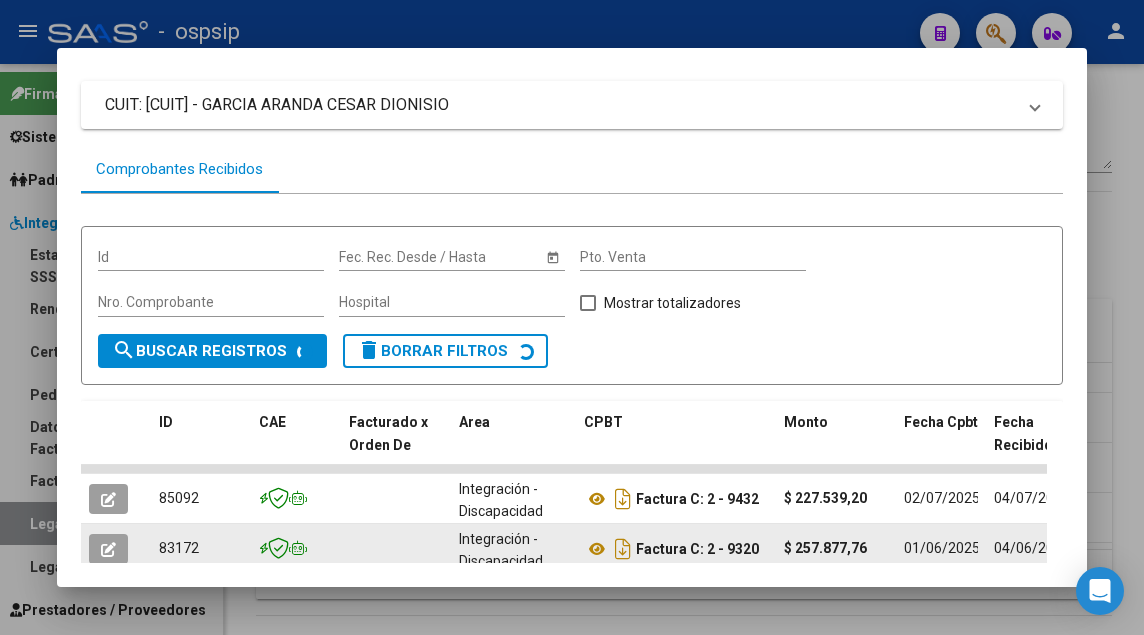 scroll, scrollTop: 200, scrollLeft: 0, axis: vertical 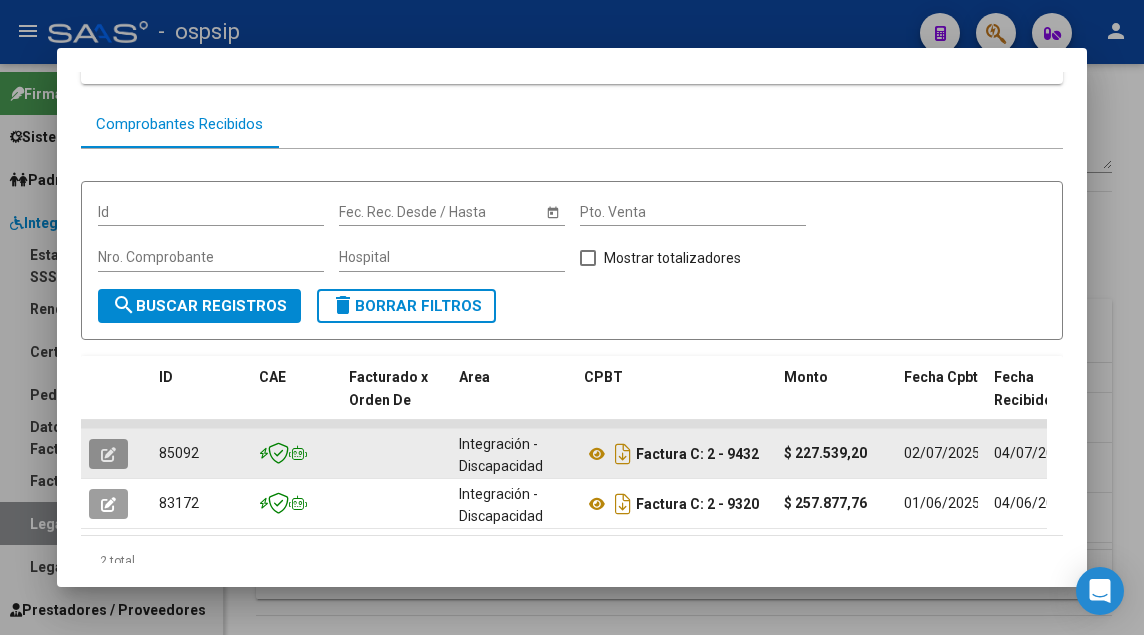 click 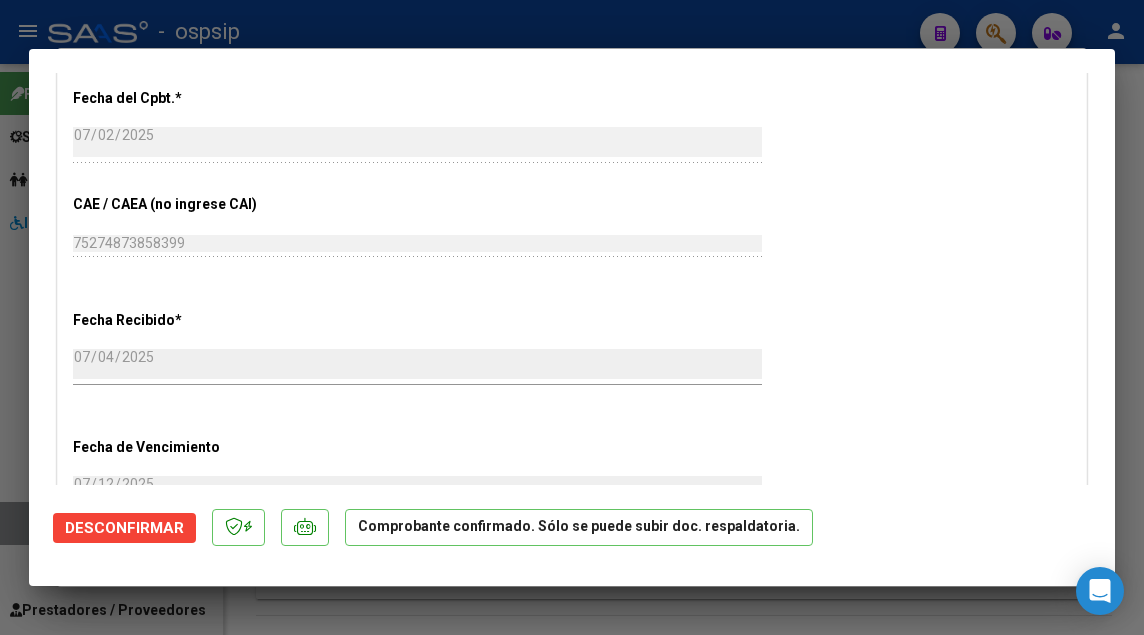 scroll, scrollTop: 1035, scrollLeft: 0, axis: vertical 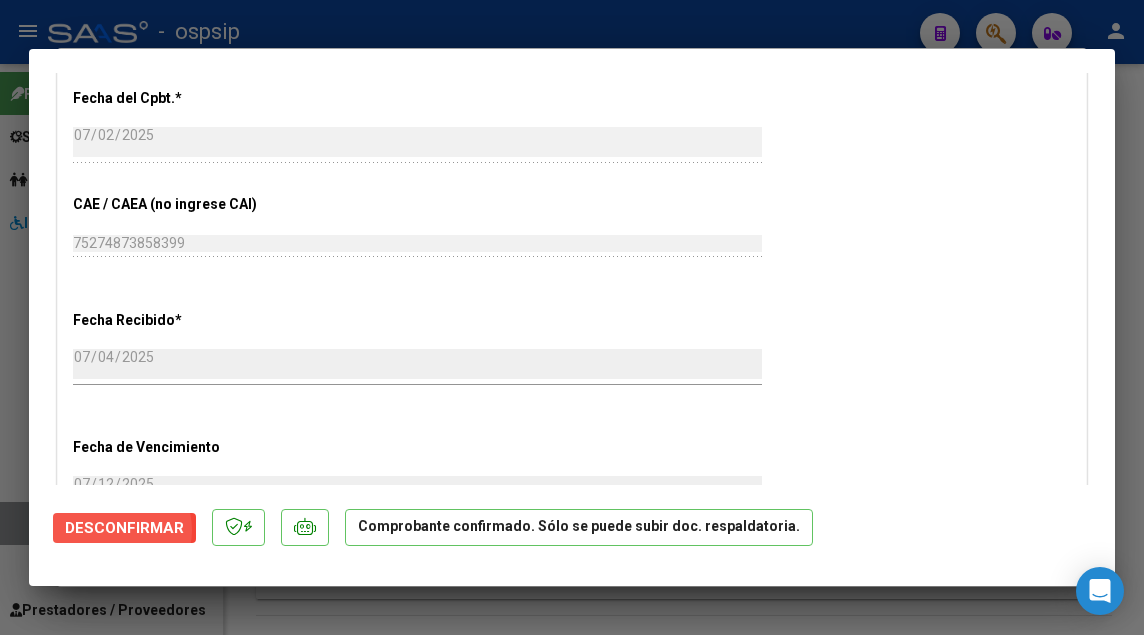 click on "Desconfirmar" 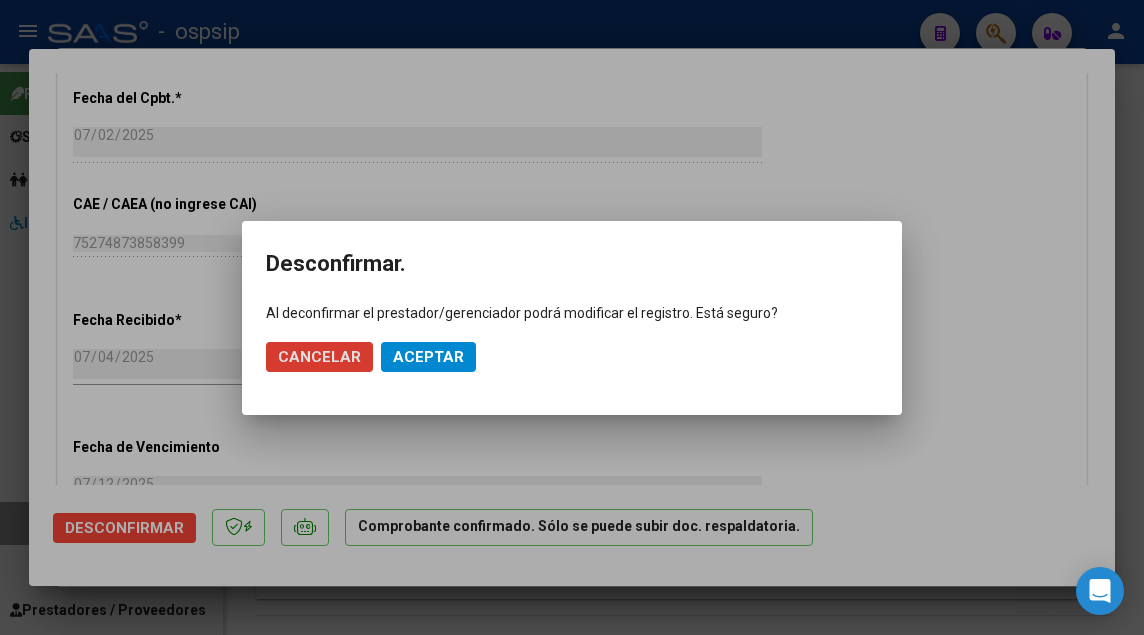 click on "Aceptar" 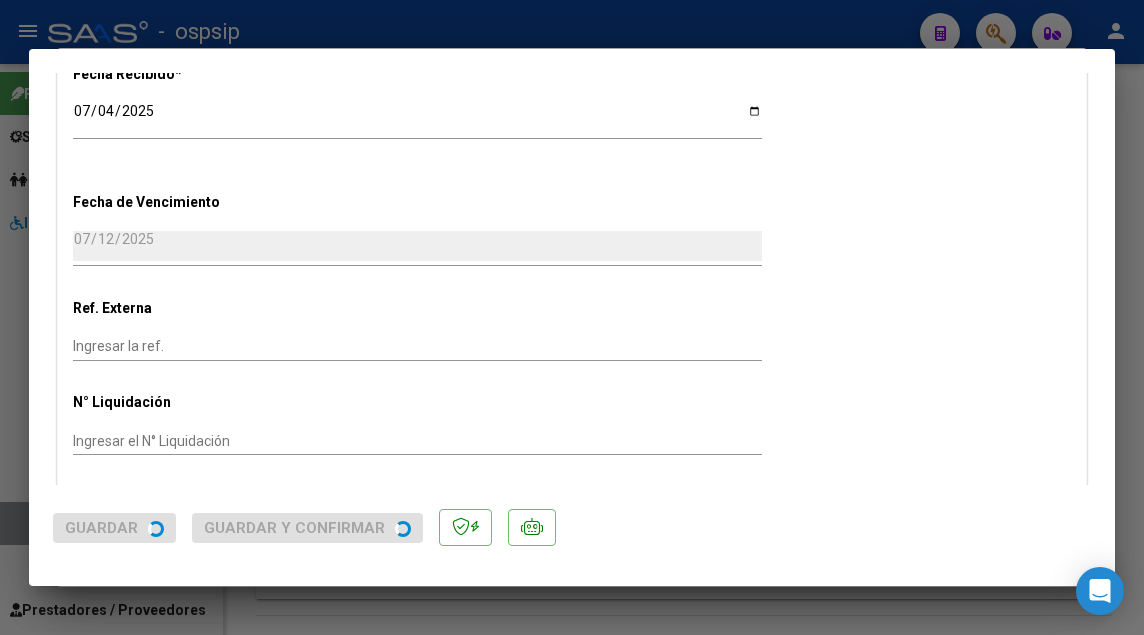 scroll, scrollTop: 1550, scrollLeft: 0, axis: vertical 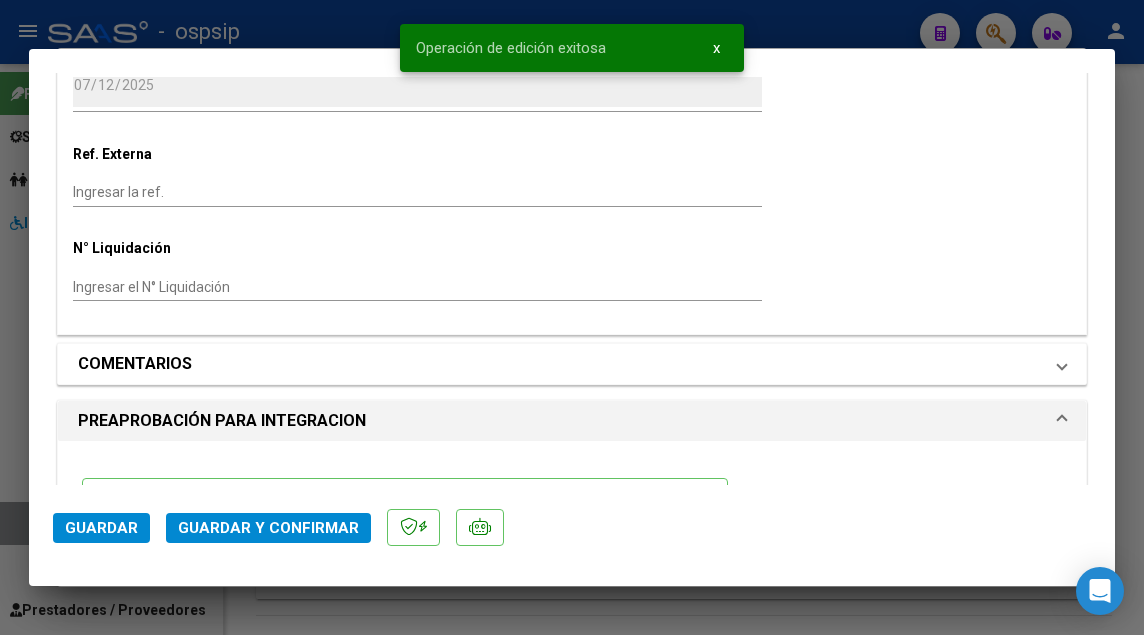 click on "COMENTARIOS" at bounding box center [560, 364] 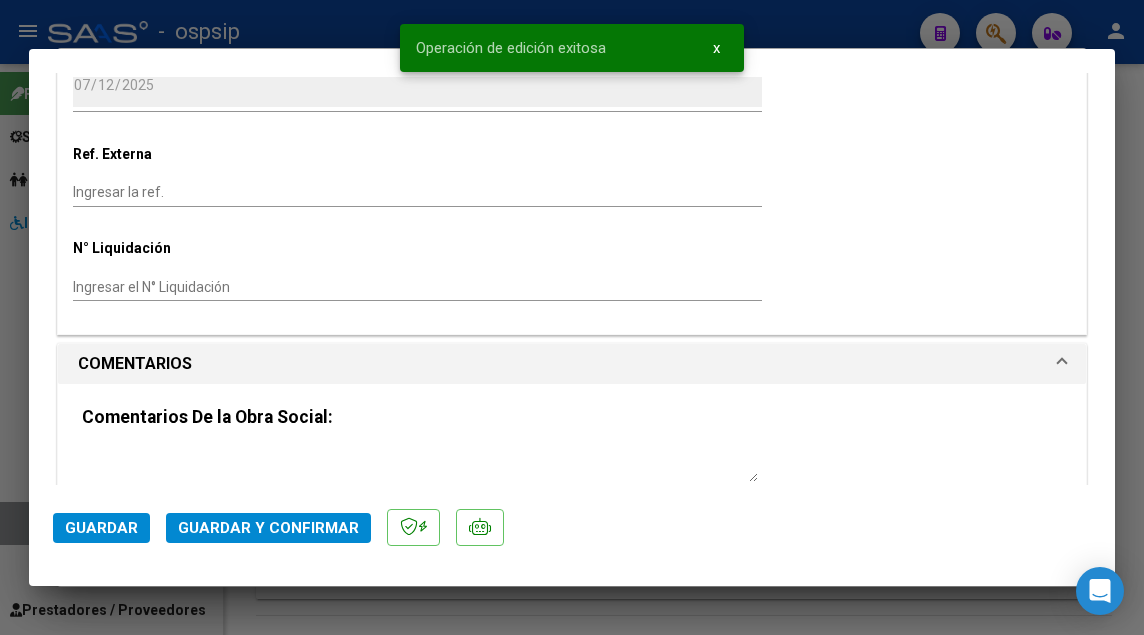 click at bounding box center (420, 462) 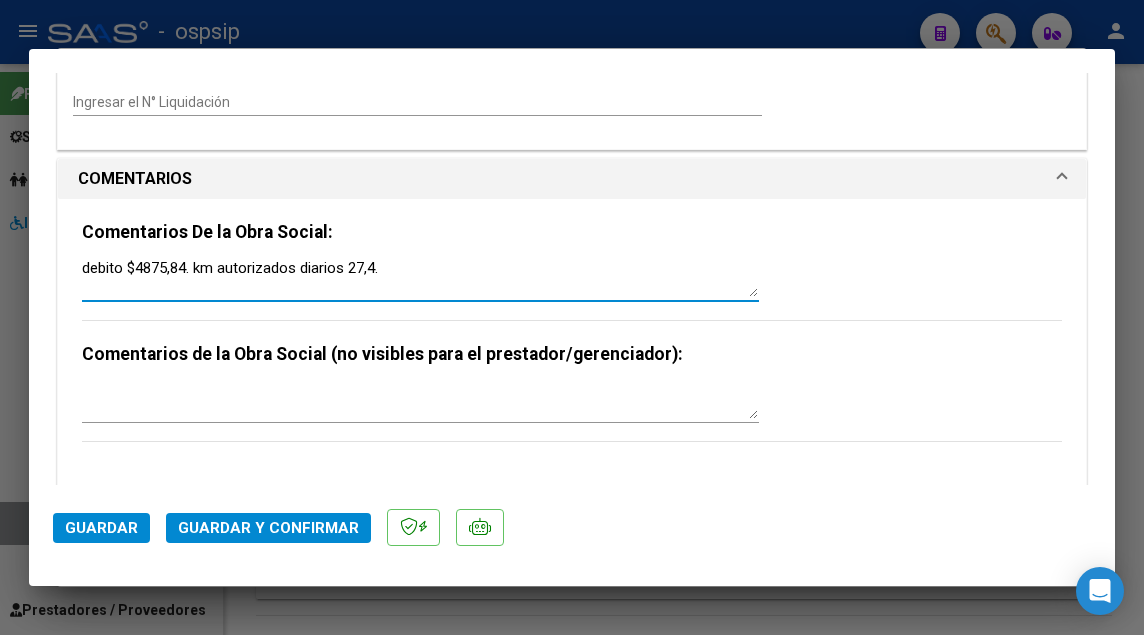 scroll, scrollTop: 1750, scrollLeft: 0, axis: vertical 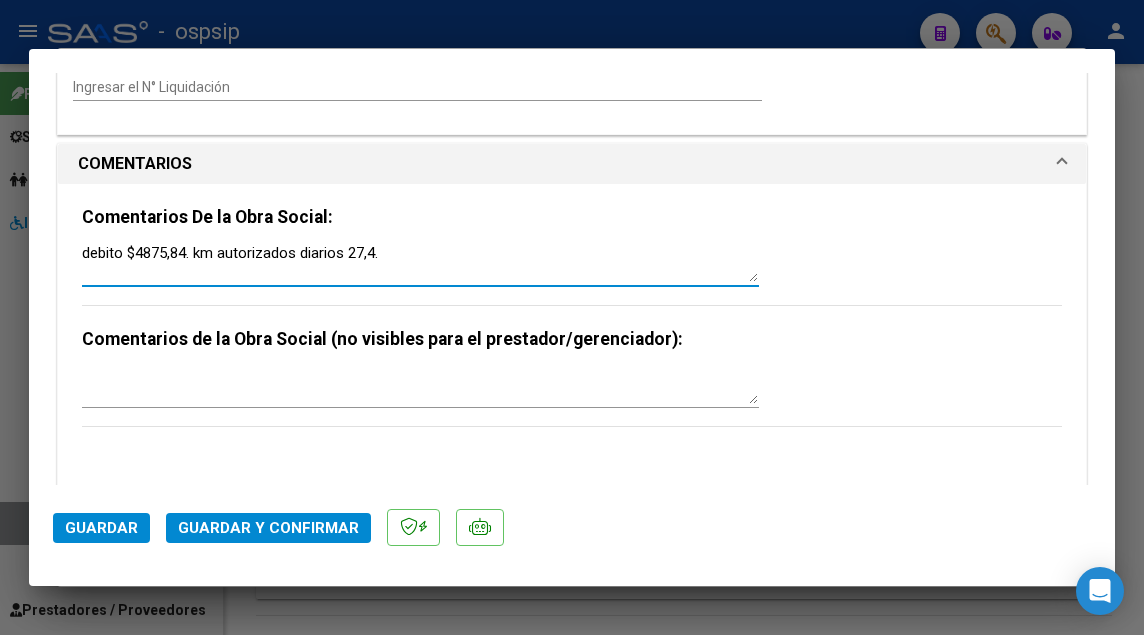 type on "debito $4875,84. km autorizados diarios 27,4." 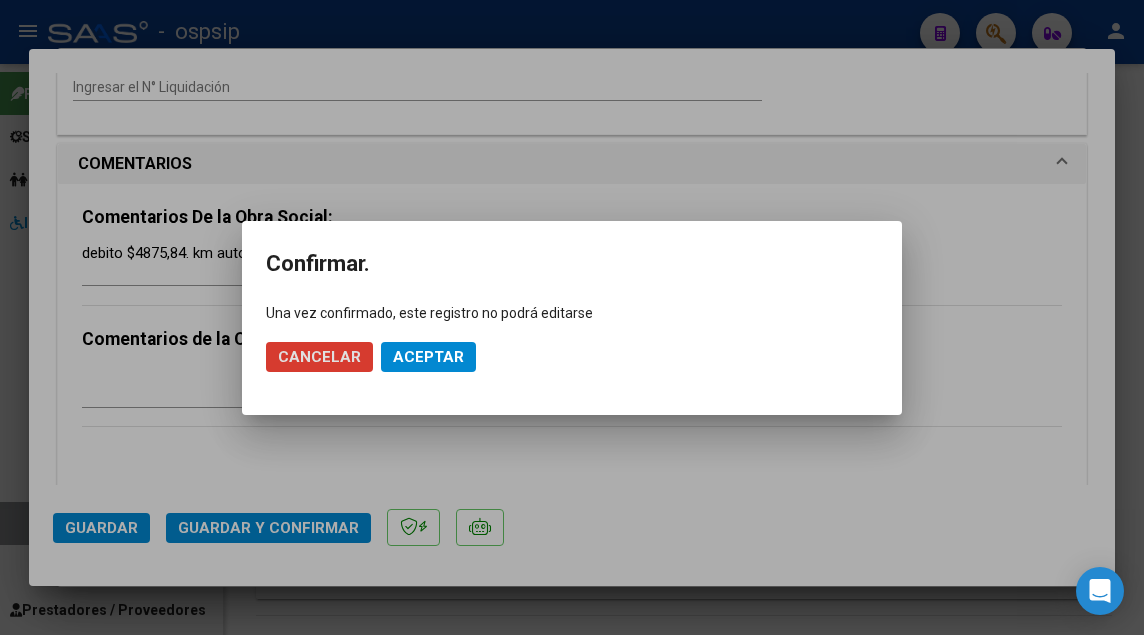 click on "Aceptar" 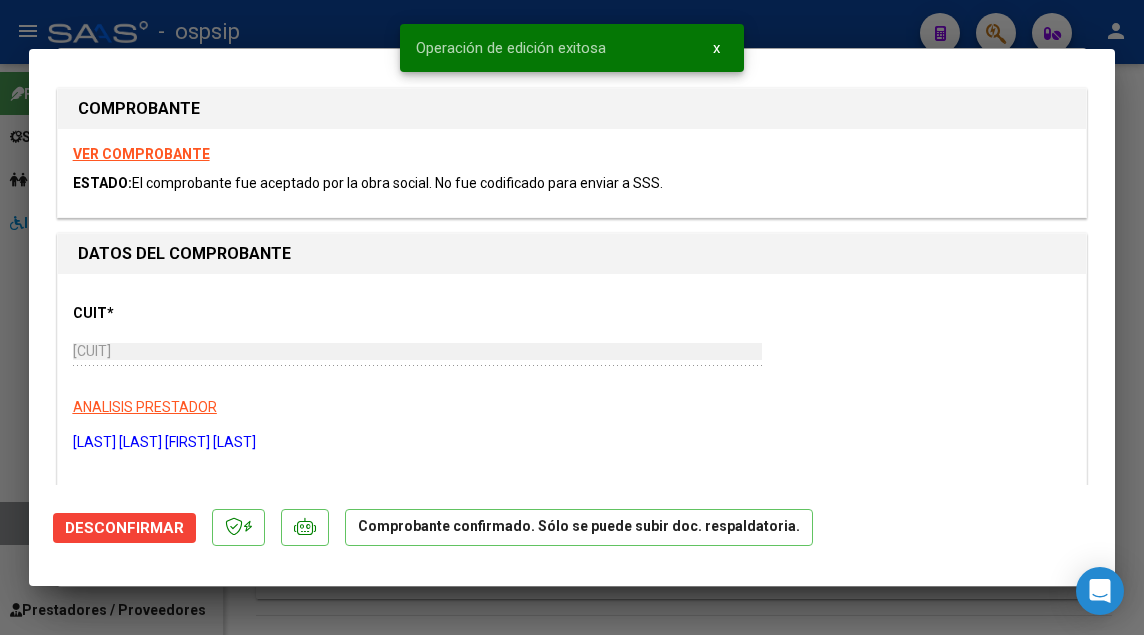 scroll, scrollTop: 0, scrollLeft: 0, axis: both 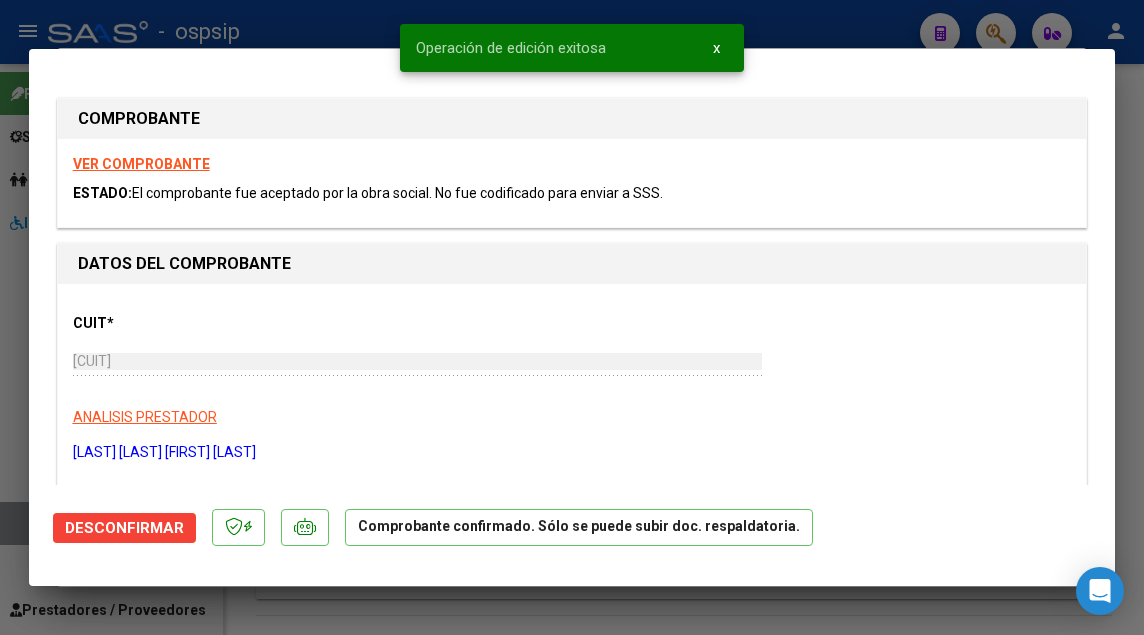 type 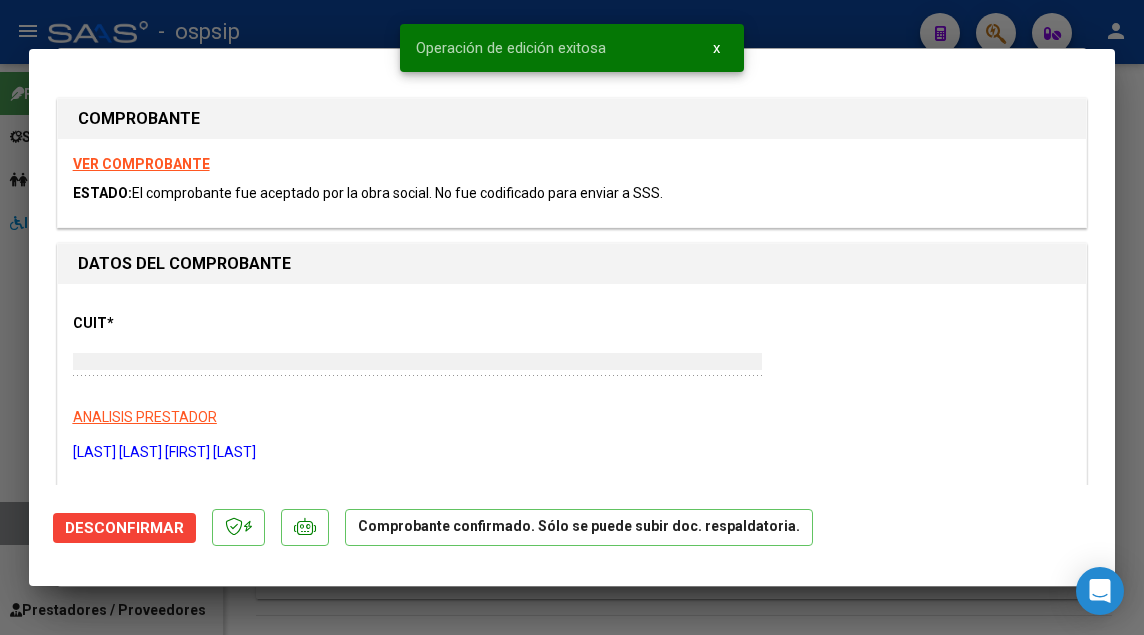 type 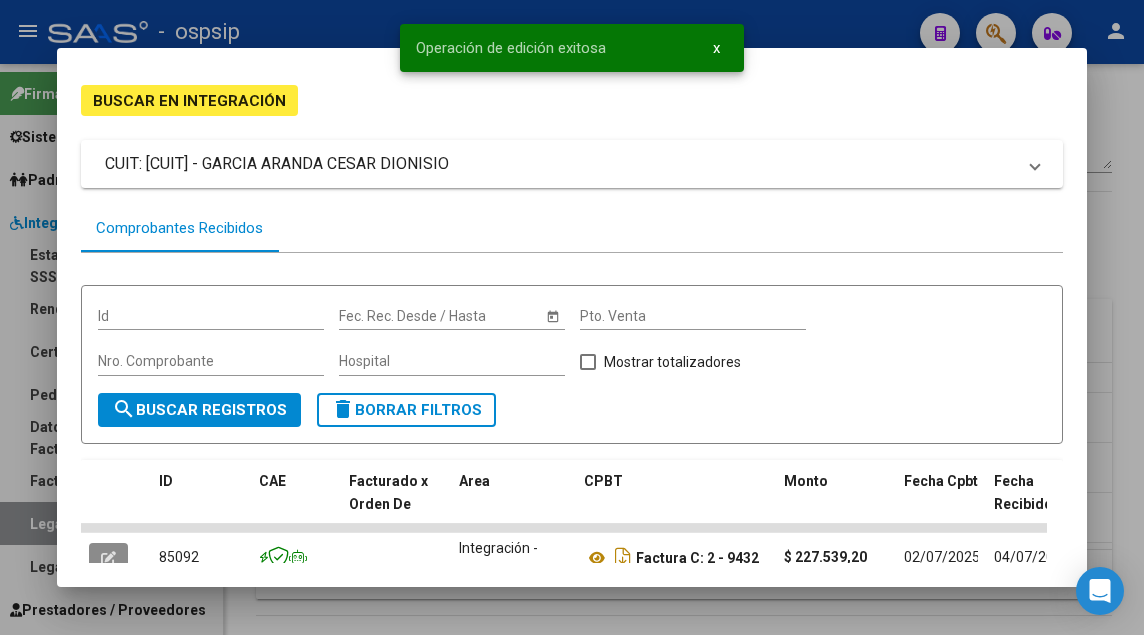 scroll, scrollTop: 0, scrollLeft: 0, axis: both 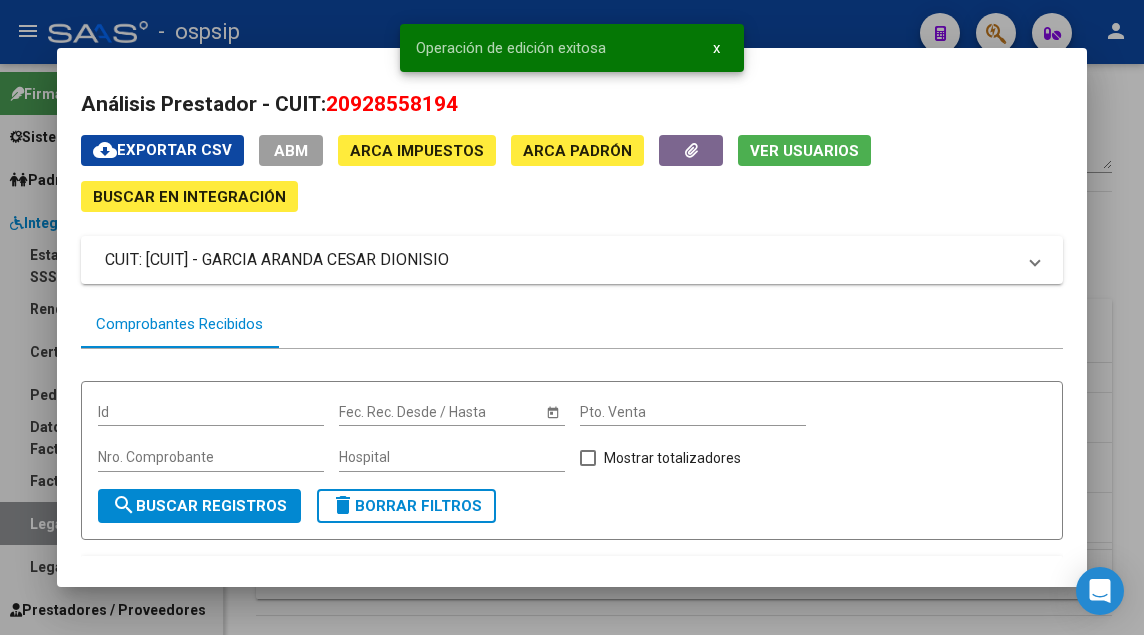click on "Ver Usuarios" 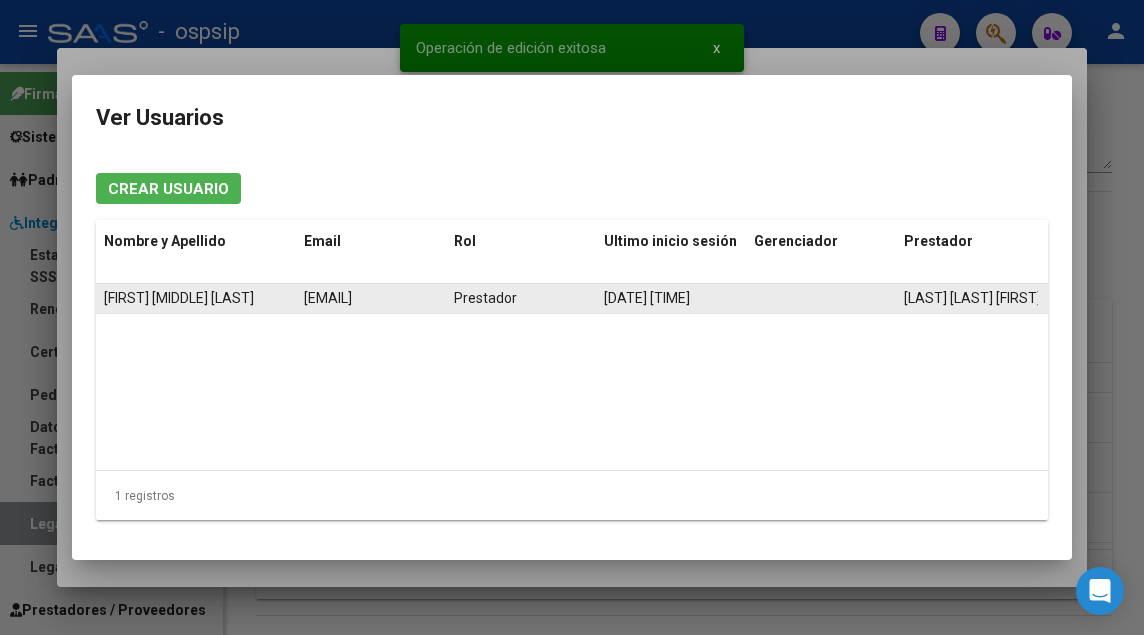 click on "[EMAIL]" 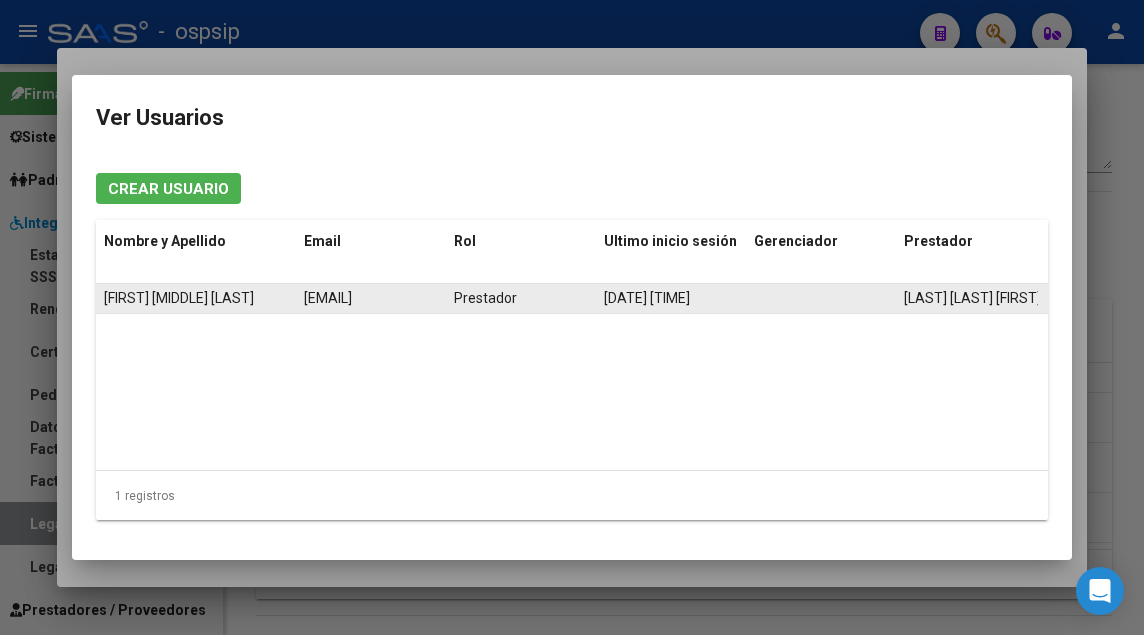 copy on "[EMAIL]" 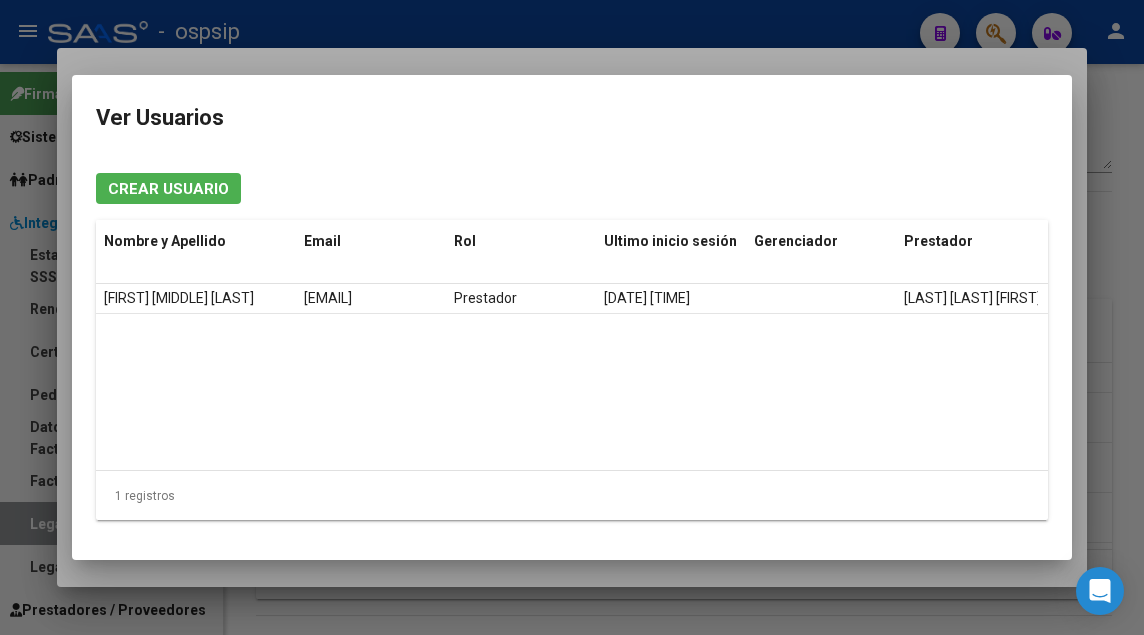 type 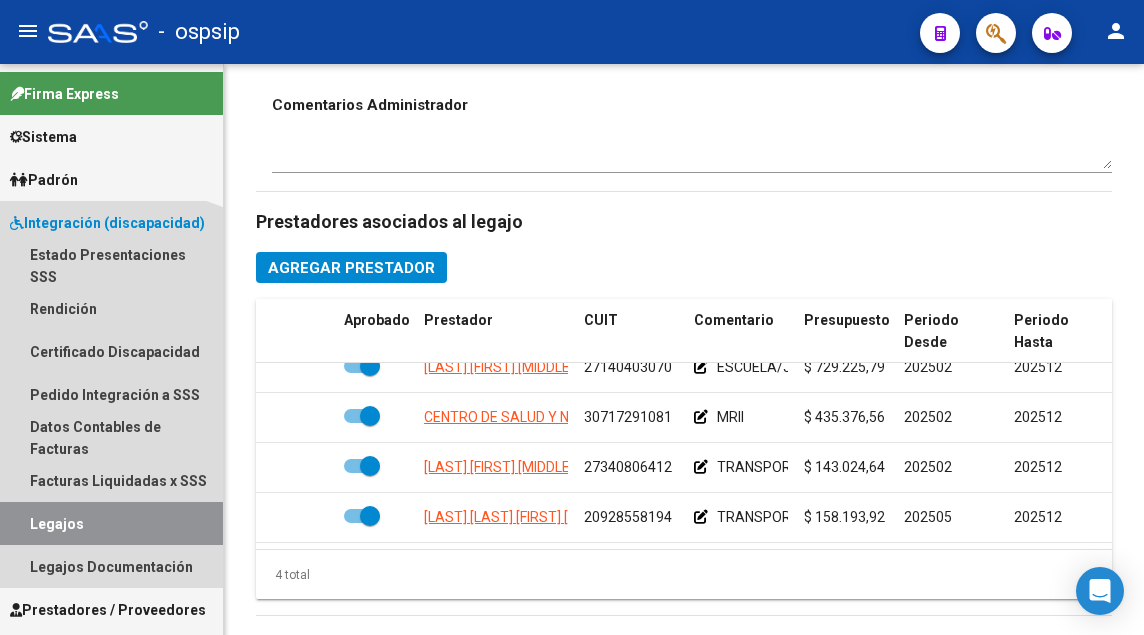 click on "Legajos" at bounding box center (111, 523) 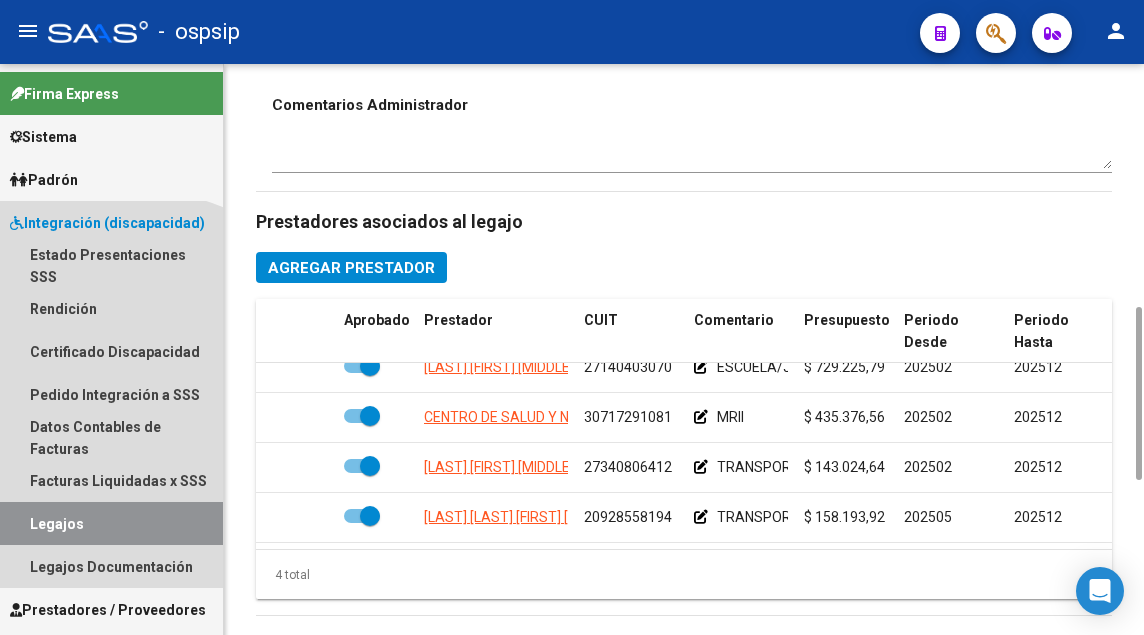 scroll, scrollTop: 0, scrollLeft: 0, axis: both 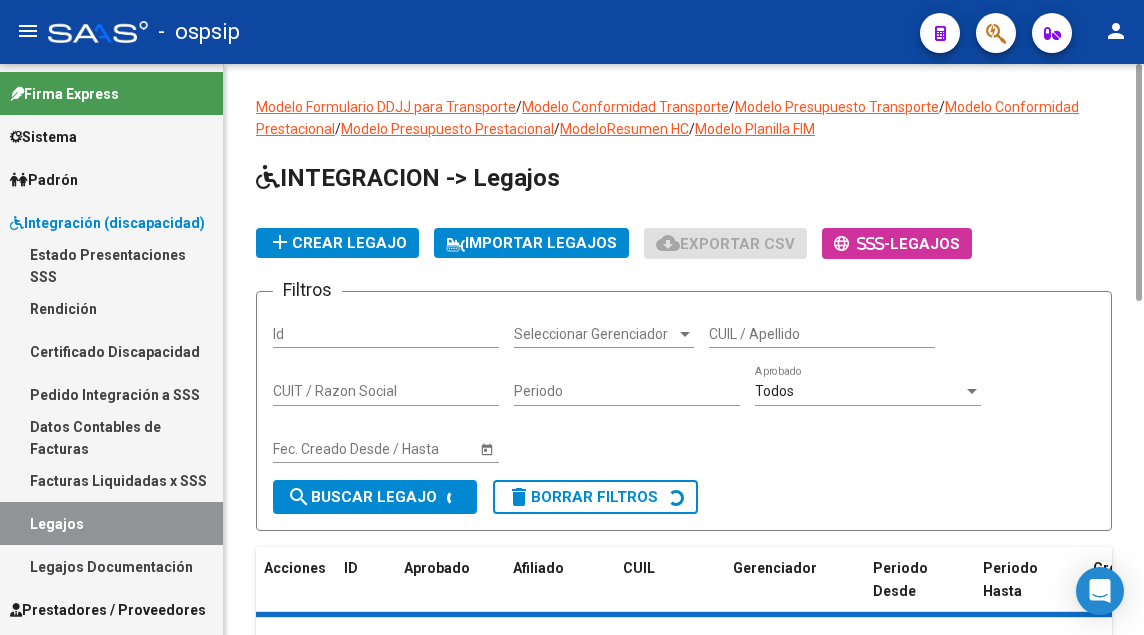 click on "CUIL / Apellido" at bounding box center [822, 334] 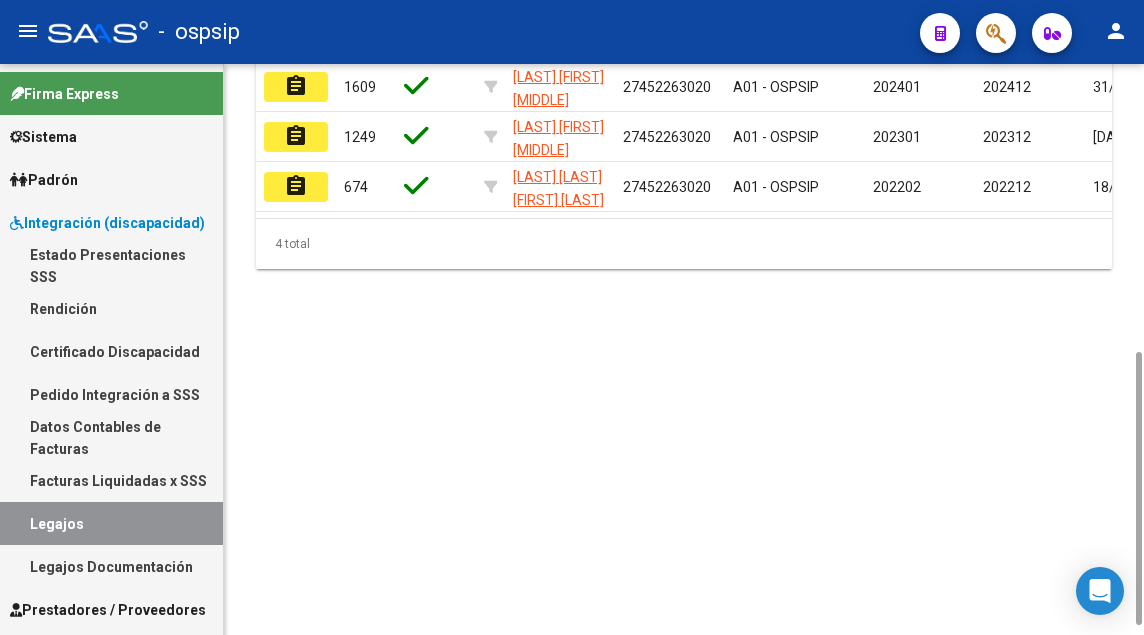 scroll, scrollTop: 400, scrollLeft: 0, axis: vertical 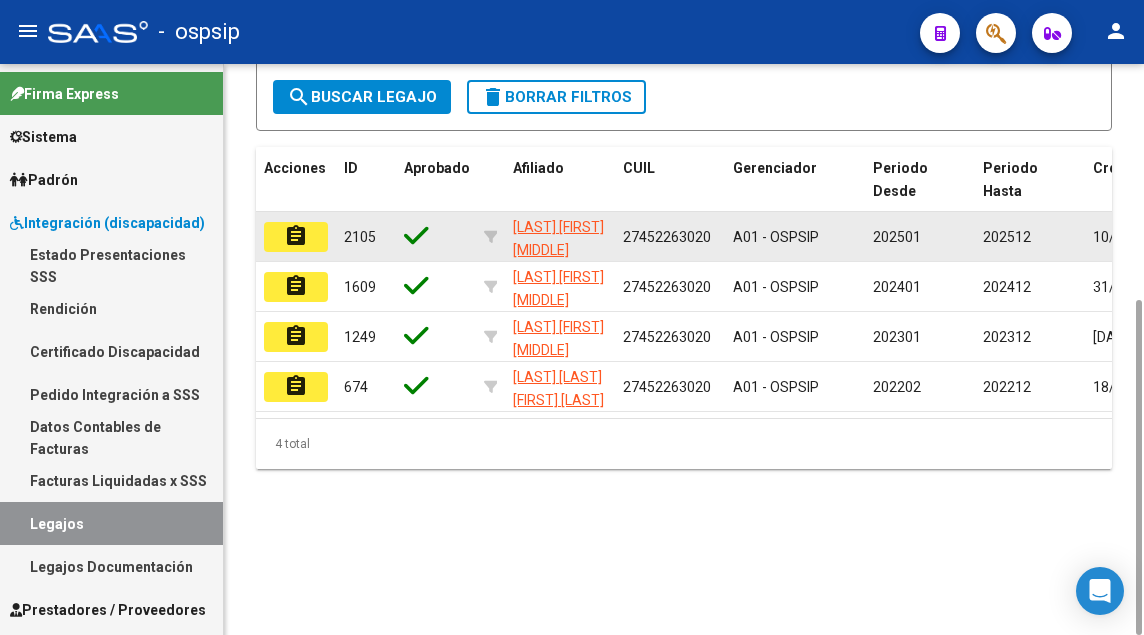type on "[NUMBER]" 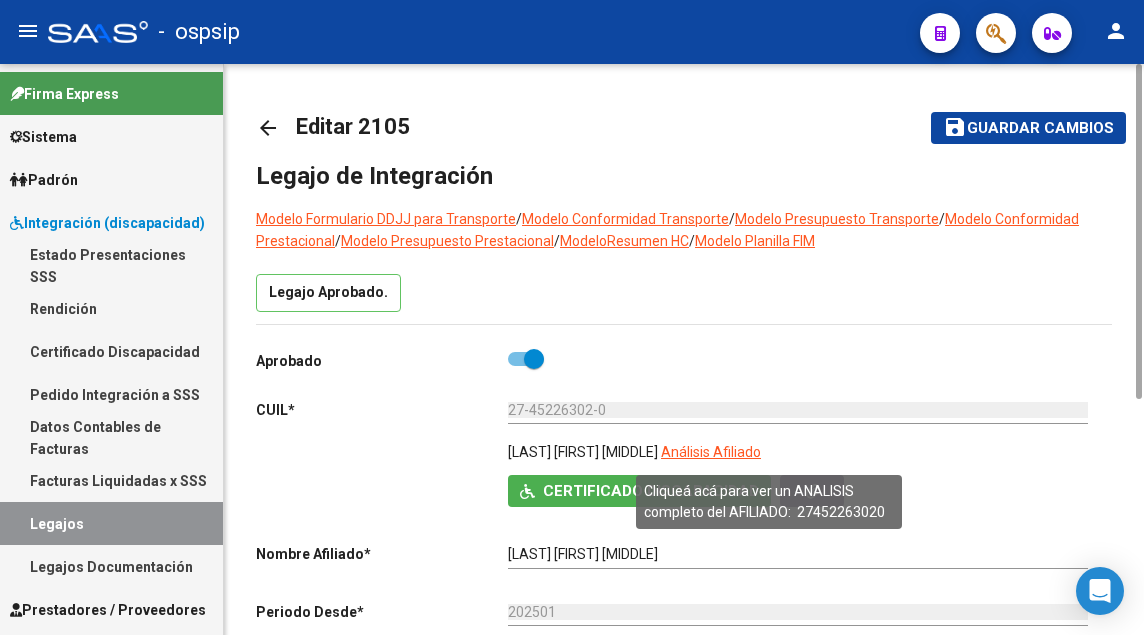 click on "Análisis Afiliado" 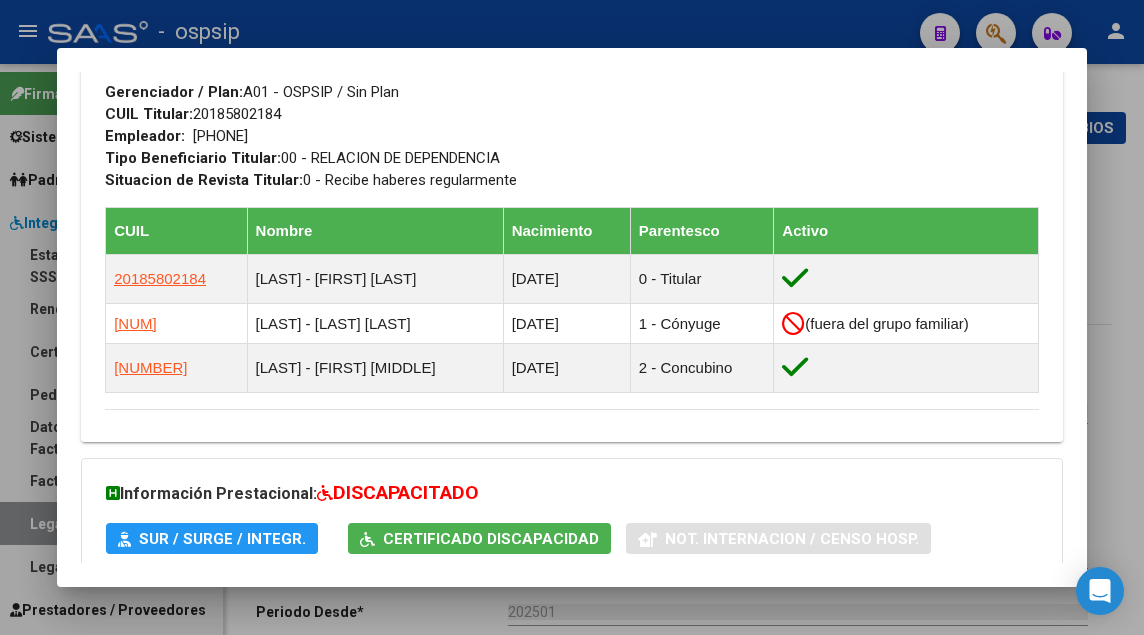 scroll, scrollTop: 1200, scrollLeft: 0, axis: vertical 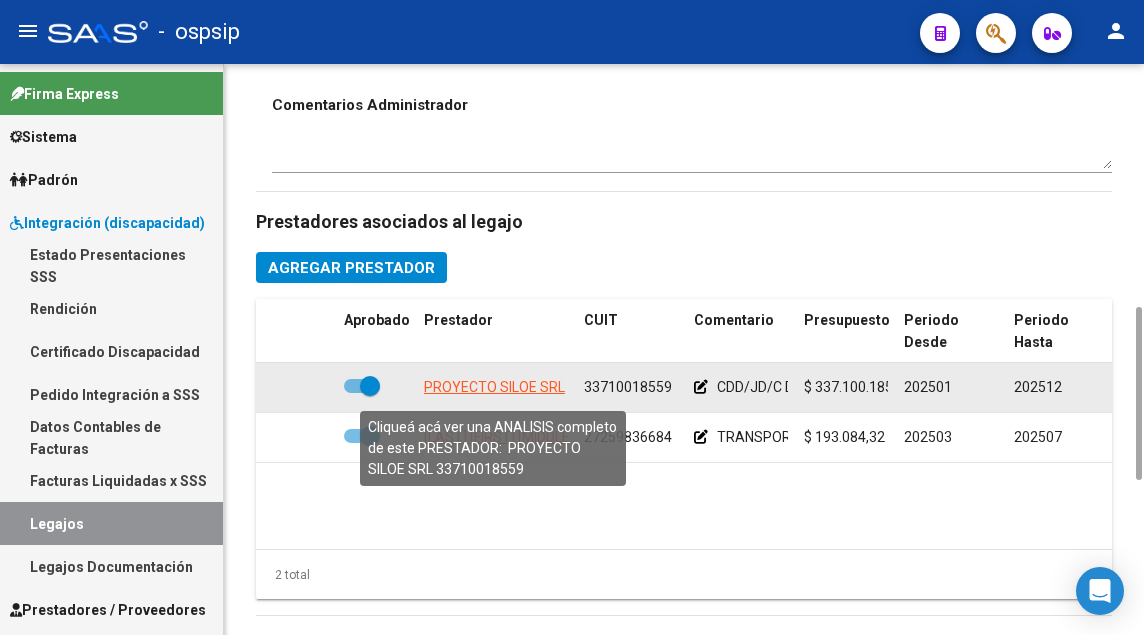 click on "PROYECTO SILOE SRL" 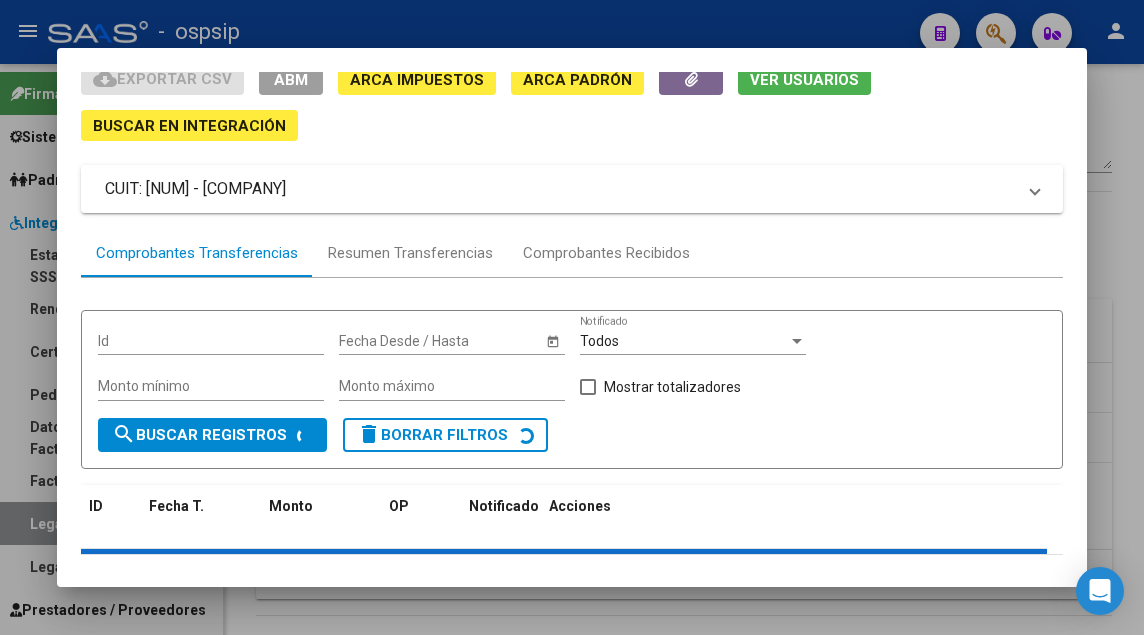 scroll, scrollTop: 100, scrollLeft: 0, axis: vertical 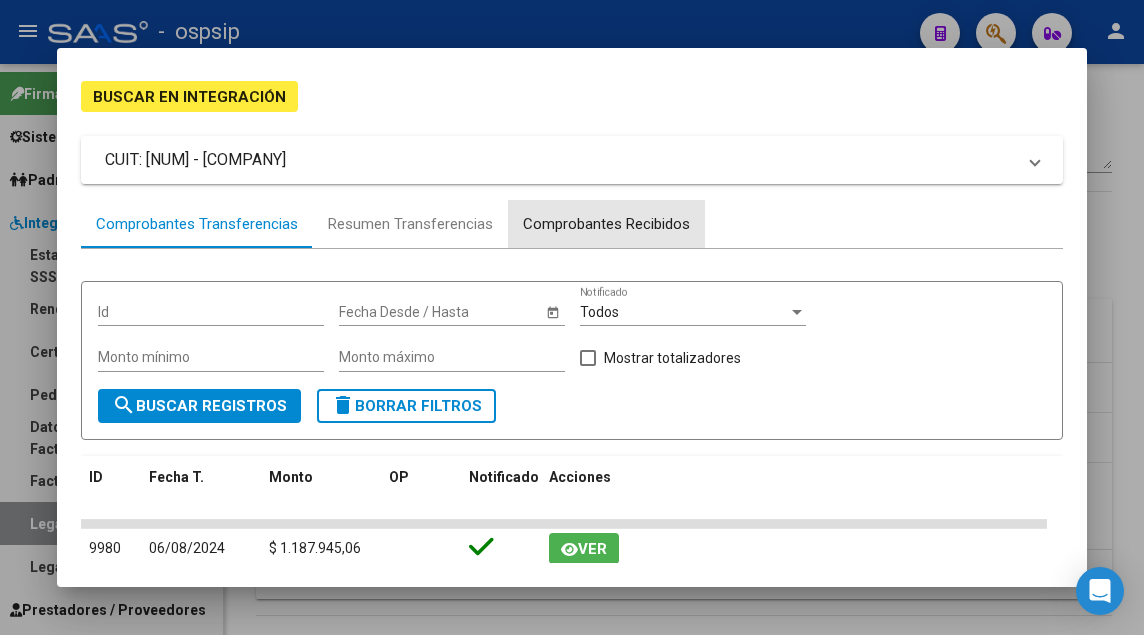click on "Comprobantes Recibidos" at bounding box center (606, 224) 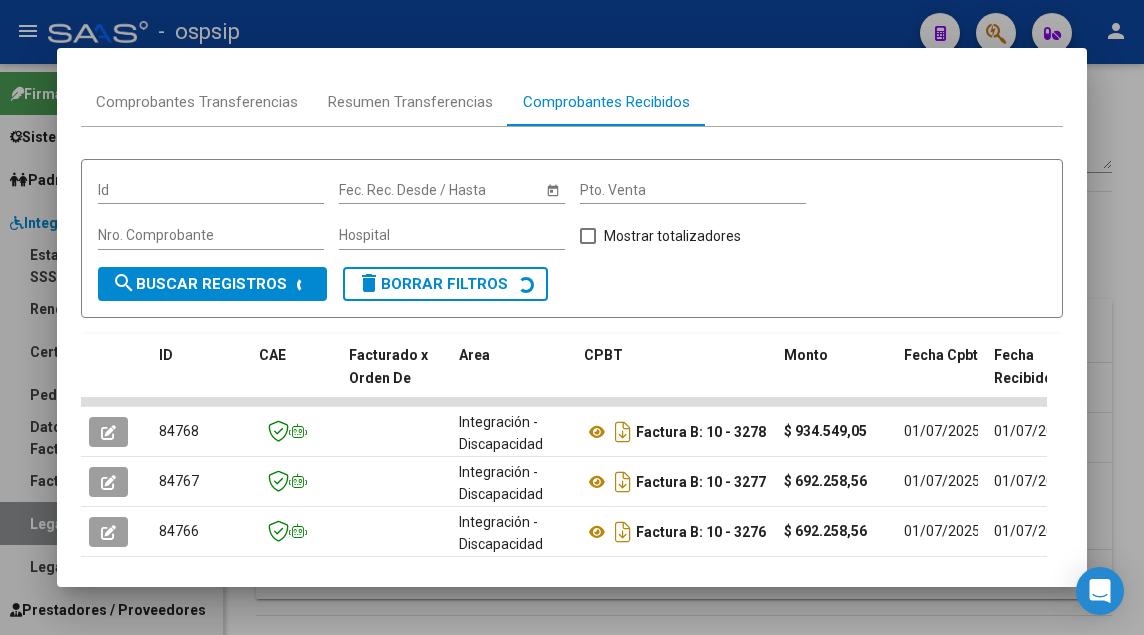 scroll, scrollTop: 249, scrollLeft: 0, axis: vertical 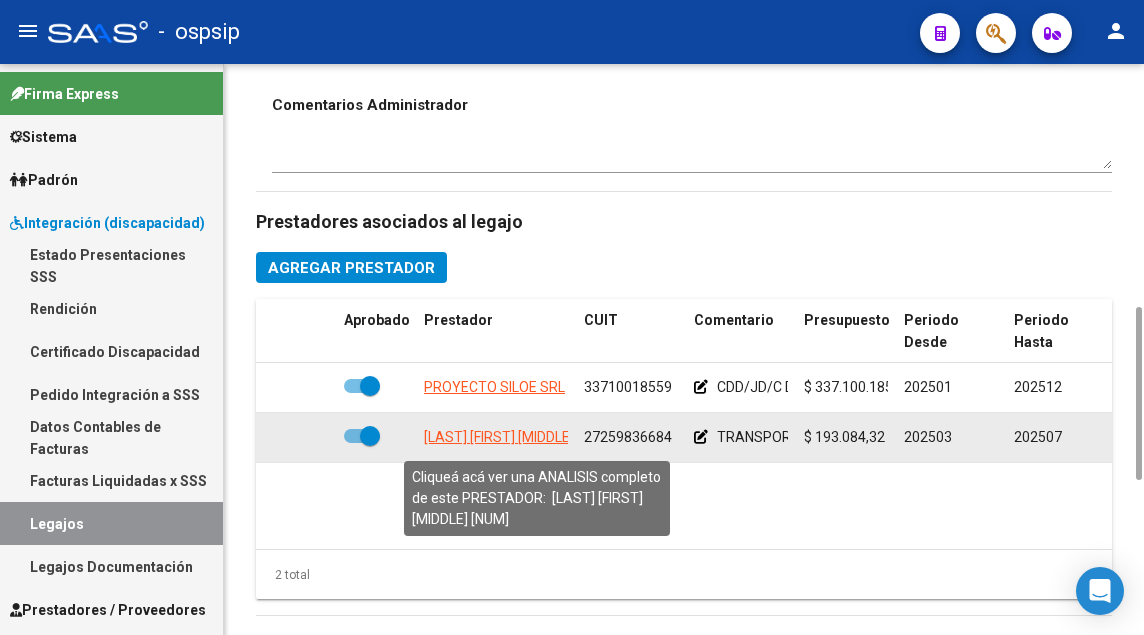 click on "[LAST] [FIRST] [MIDDLE]" 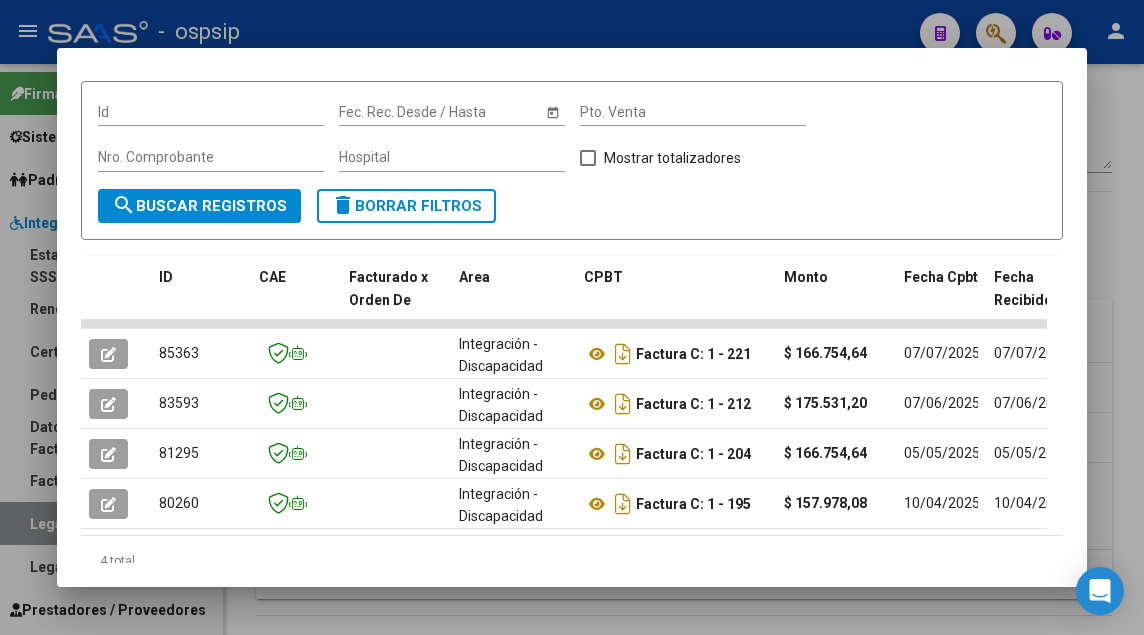 scroll, scrollTop: 374, scrollLeft: 0, axis: vertical 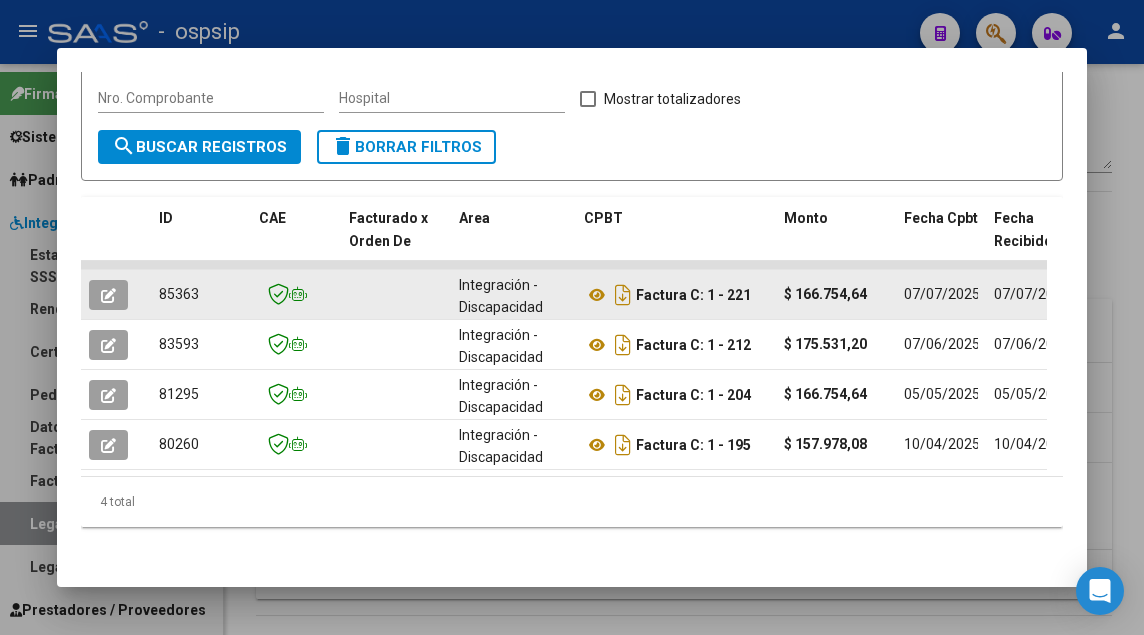 click 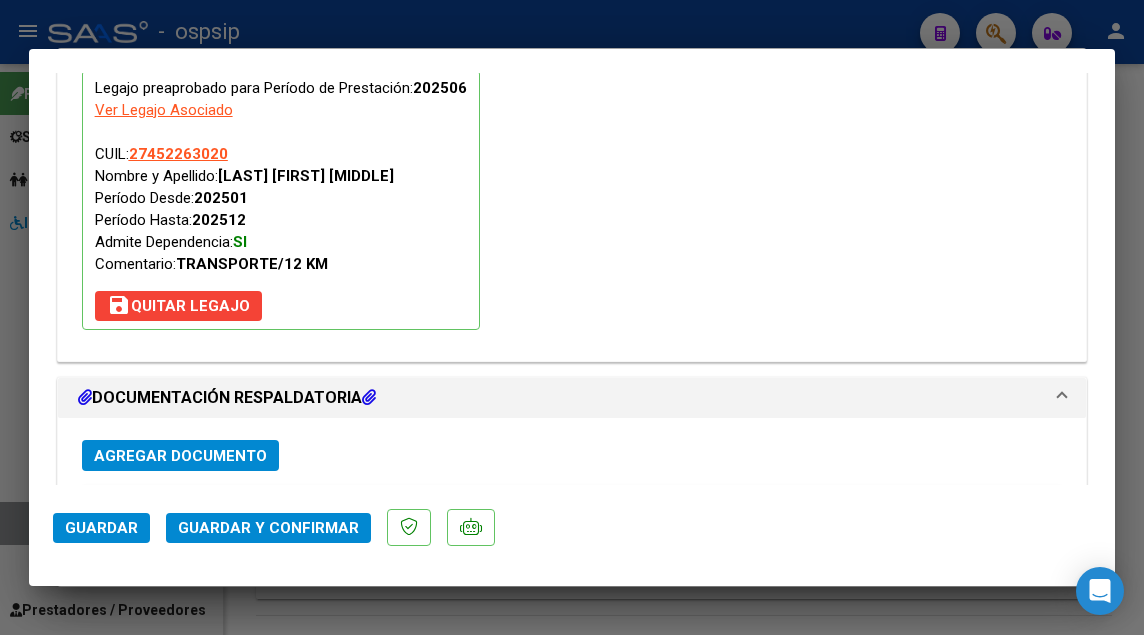 scroll, scrollTop: 2406, scrollLeft: 0, axis: vertical 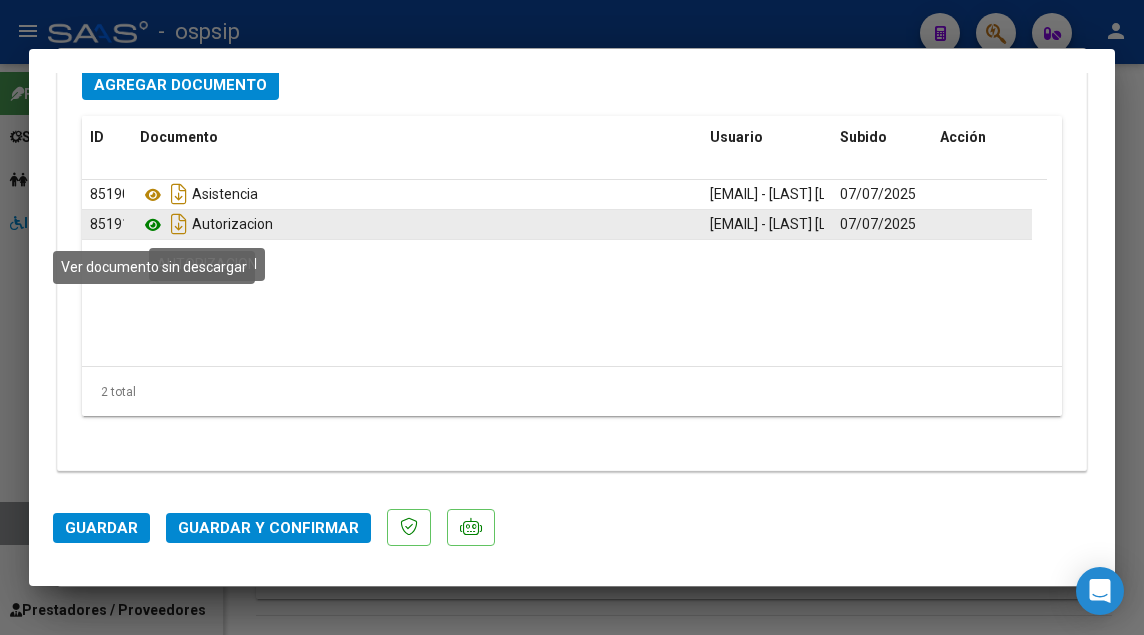 click 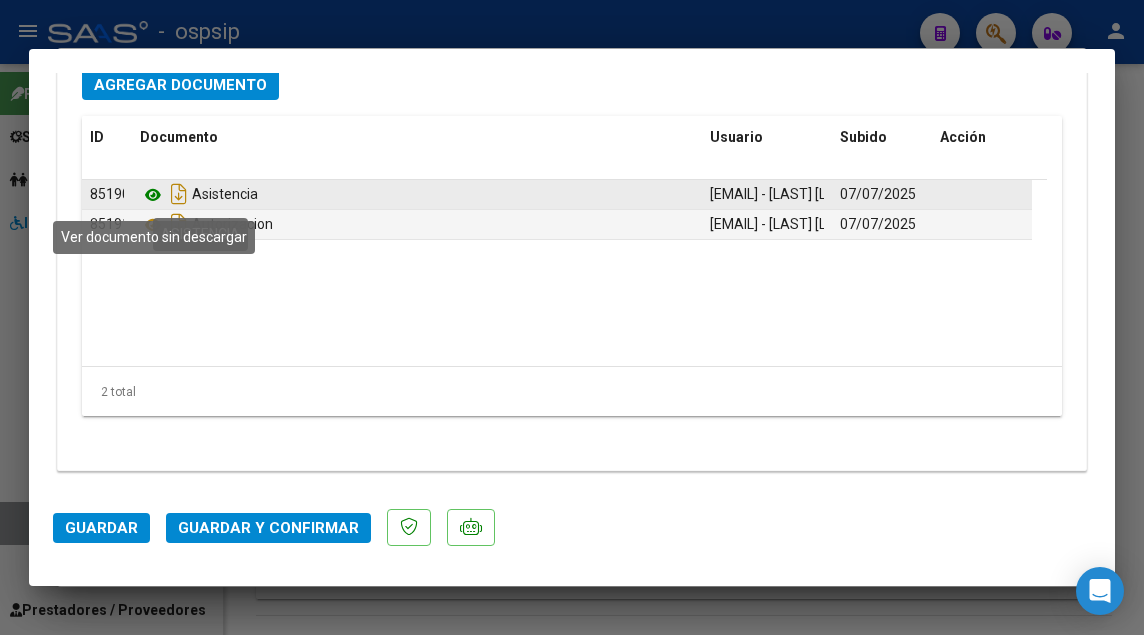 click 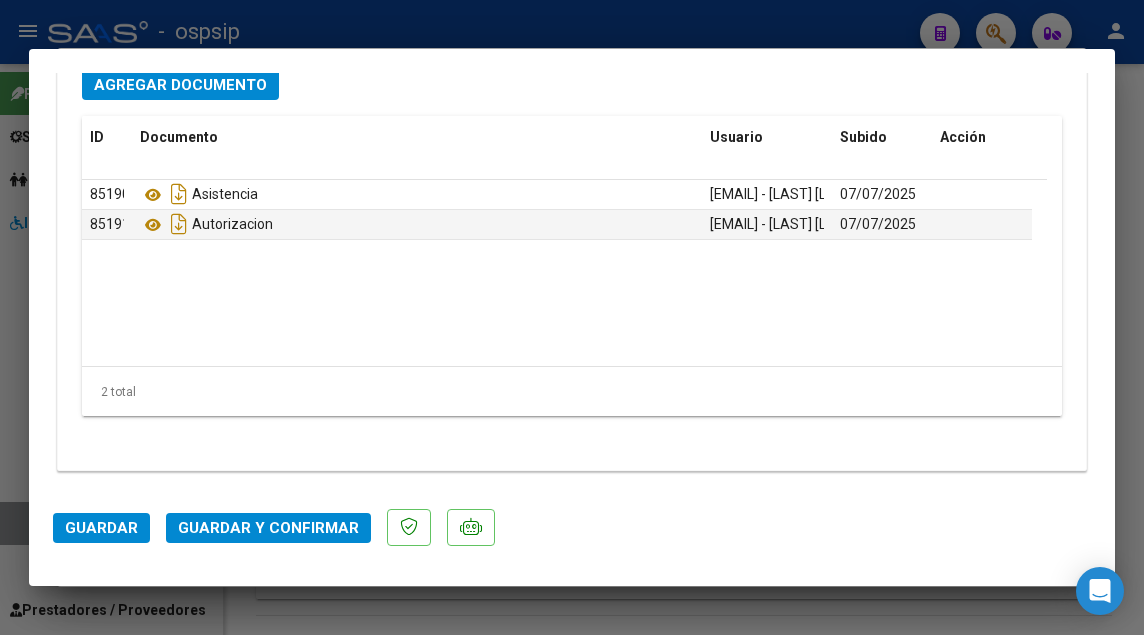 click on "Guardar y Confirmar" 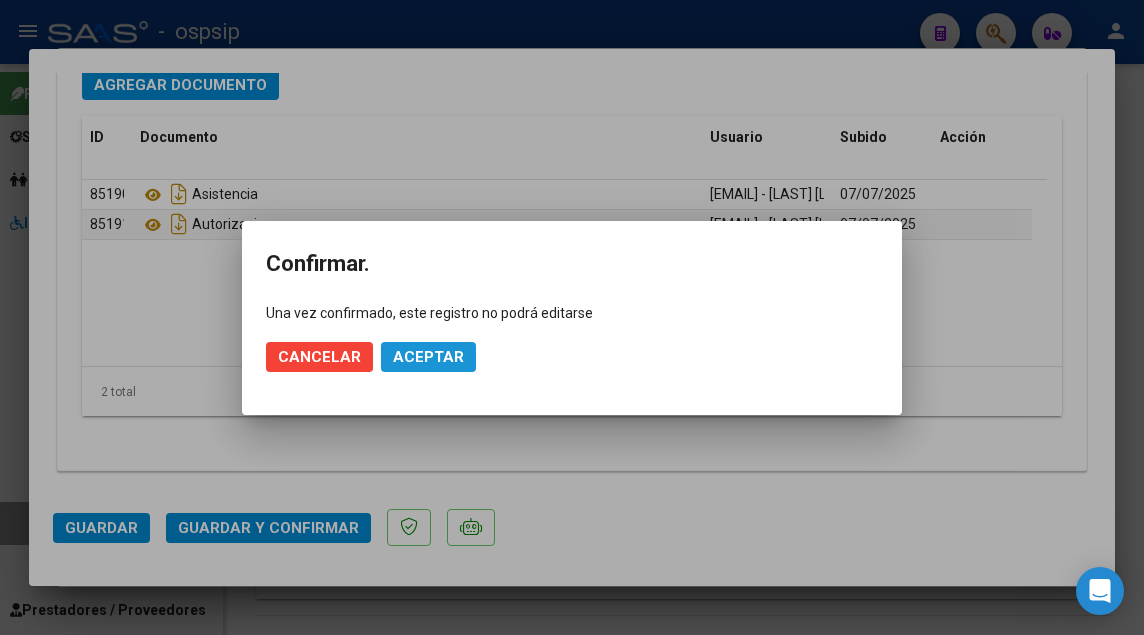 click on "Aceptar" 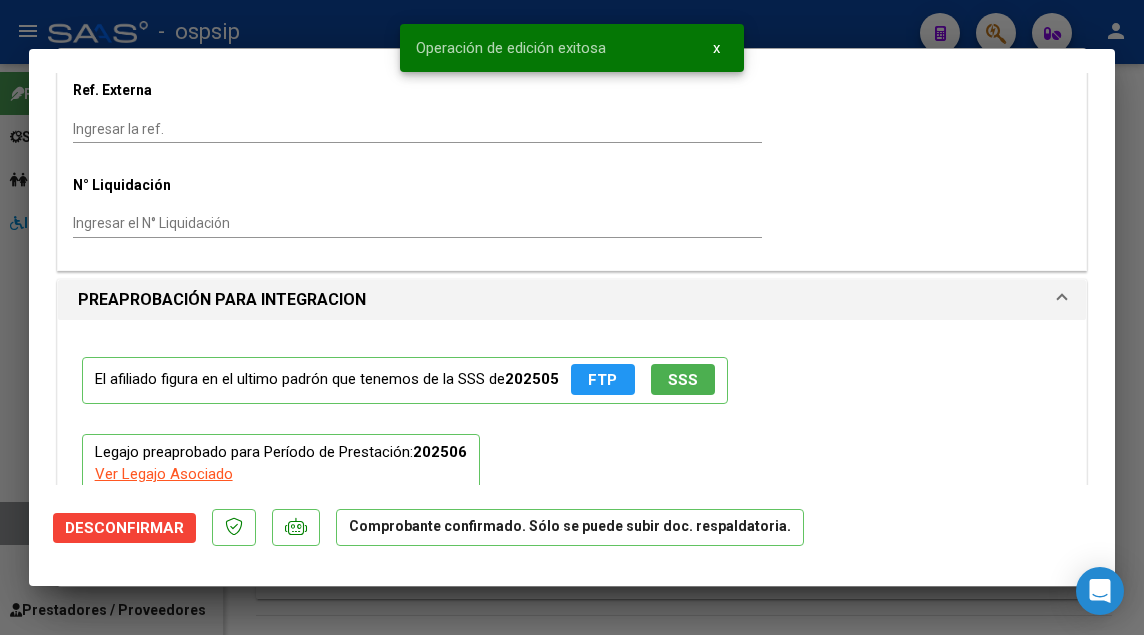 scroll, scrollTop: 1588, scrollLeft: 0, axis: vertical 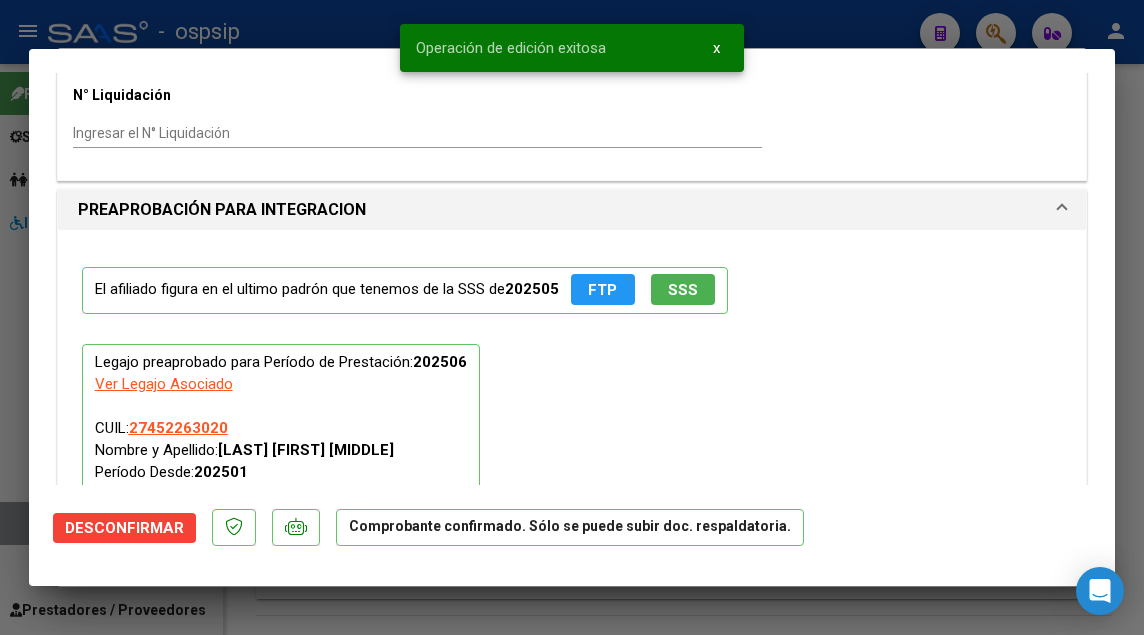 click on "SSS" 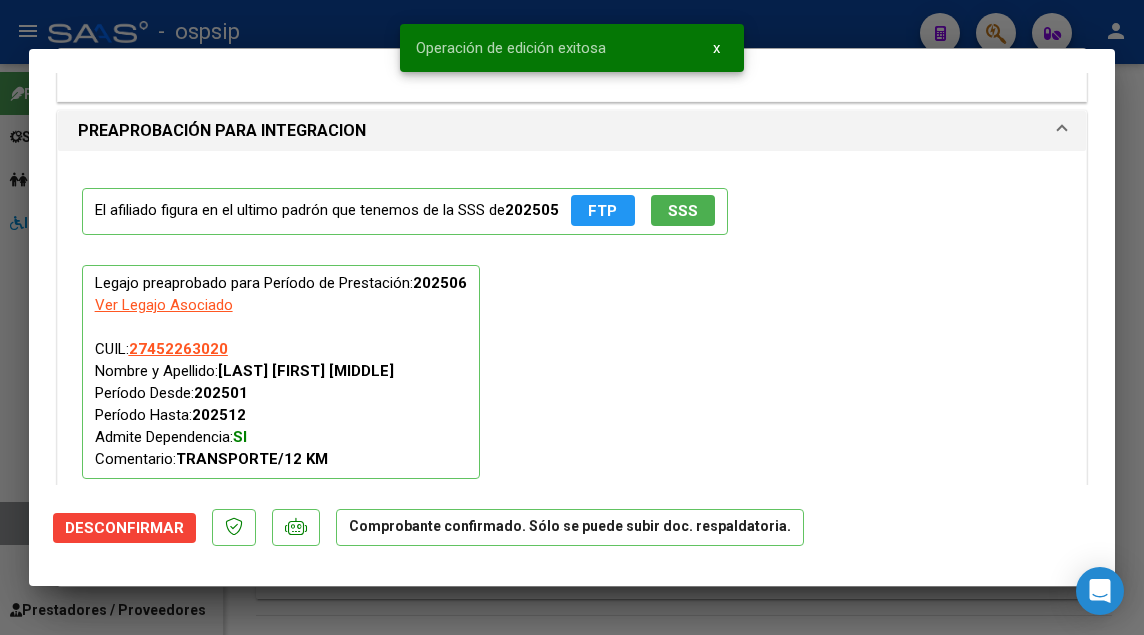 scroll, scrollTop: 1788, scrollLeft: 0, axis: vertical 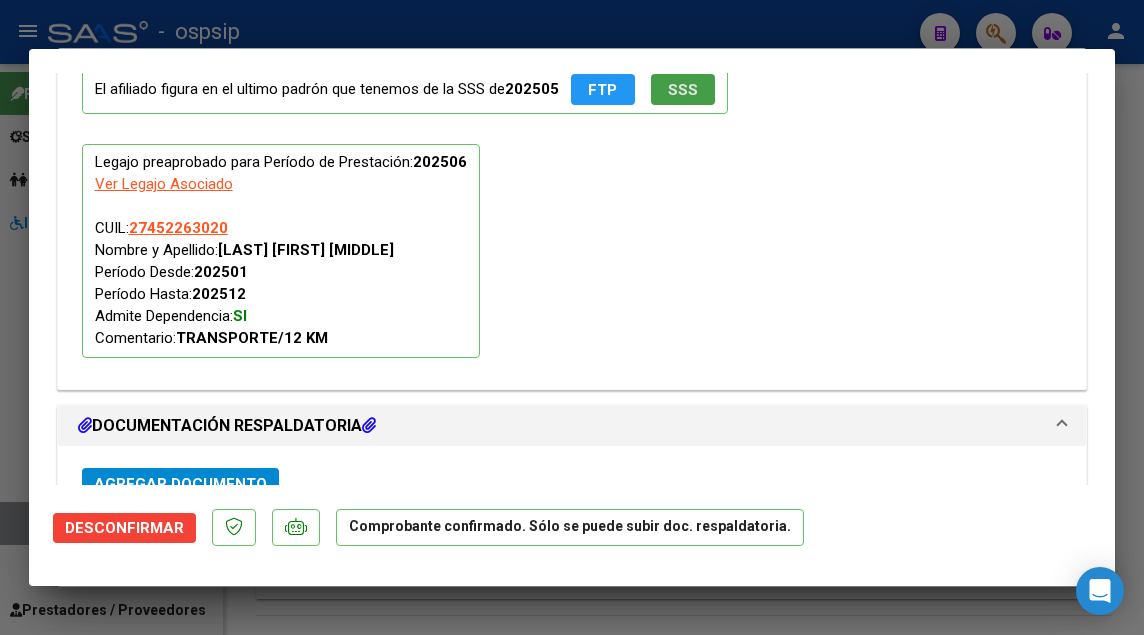 click on "SSS" 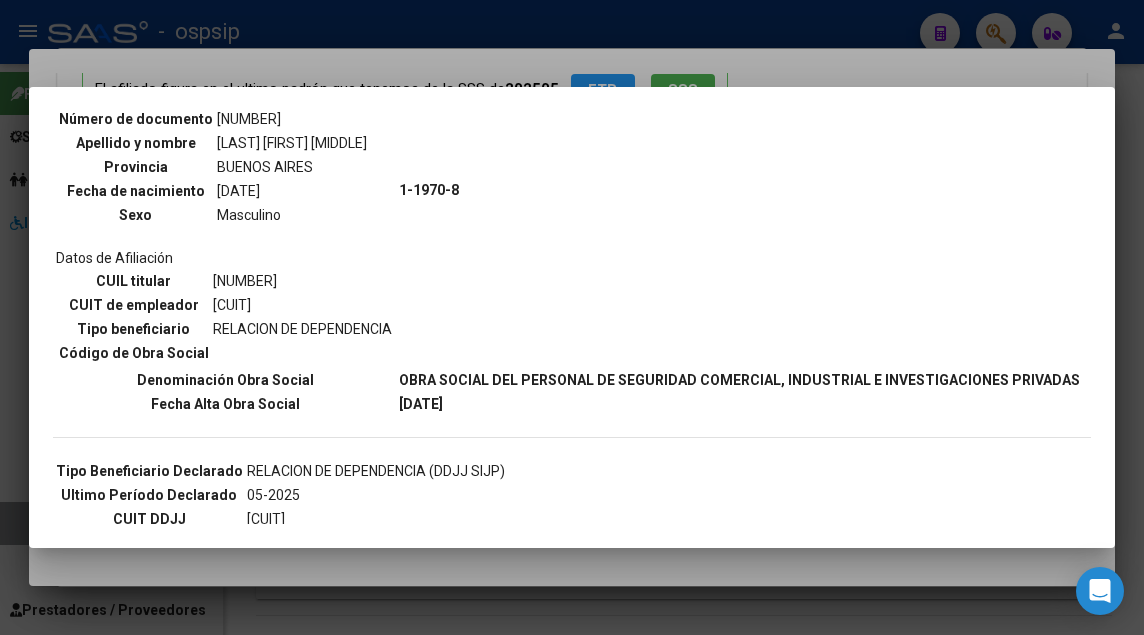 scroll, scrollTop: 500, scrollLeft: 0, axis: vertical 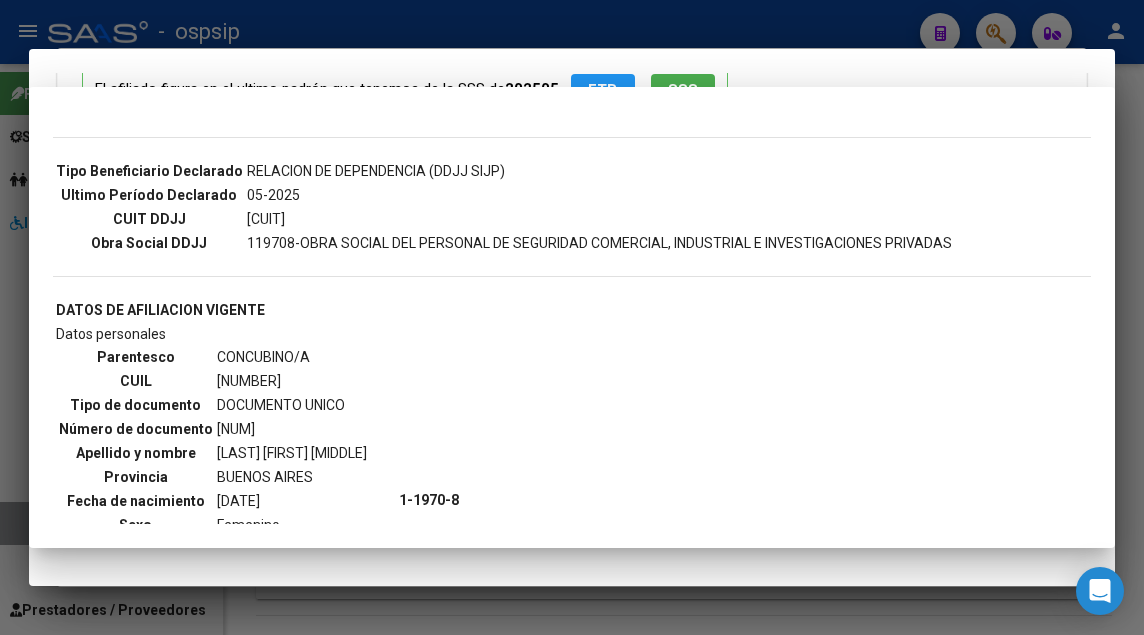 type 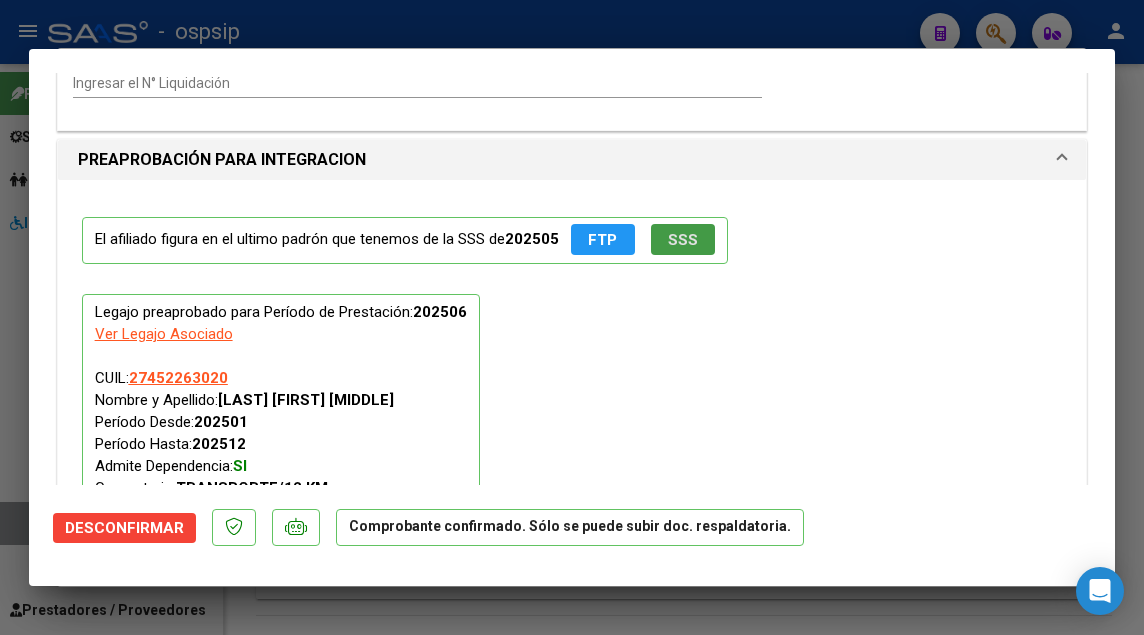 scroll, scrollTop: 1488, scrollLeft: 0, axis: vertical 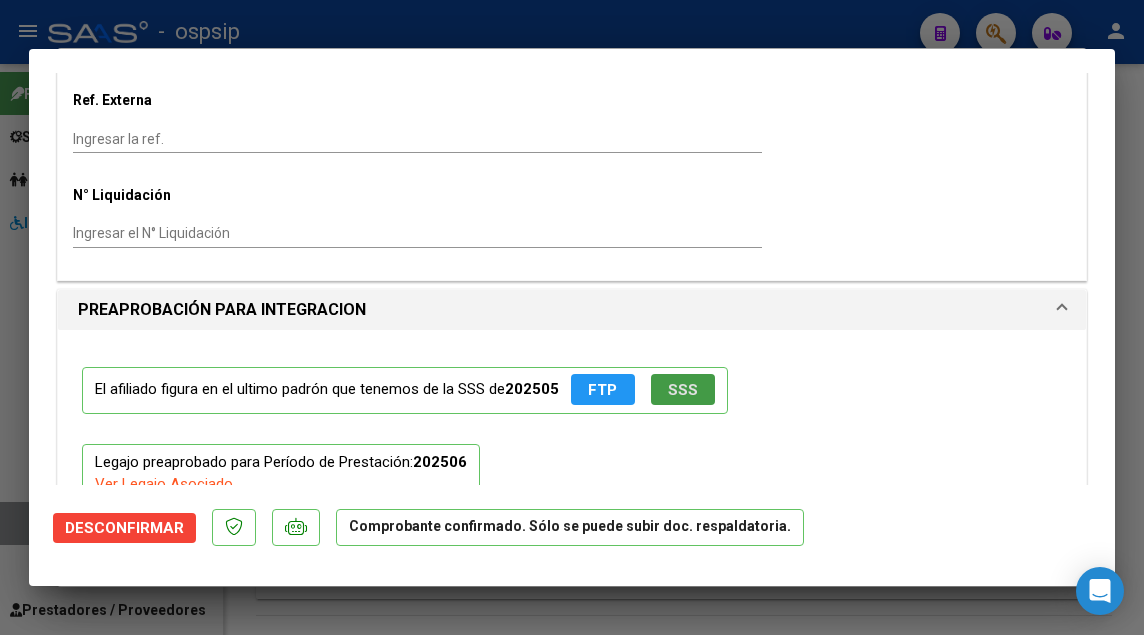 type 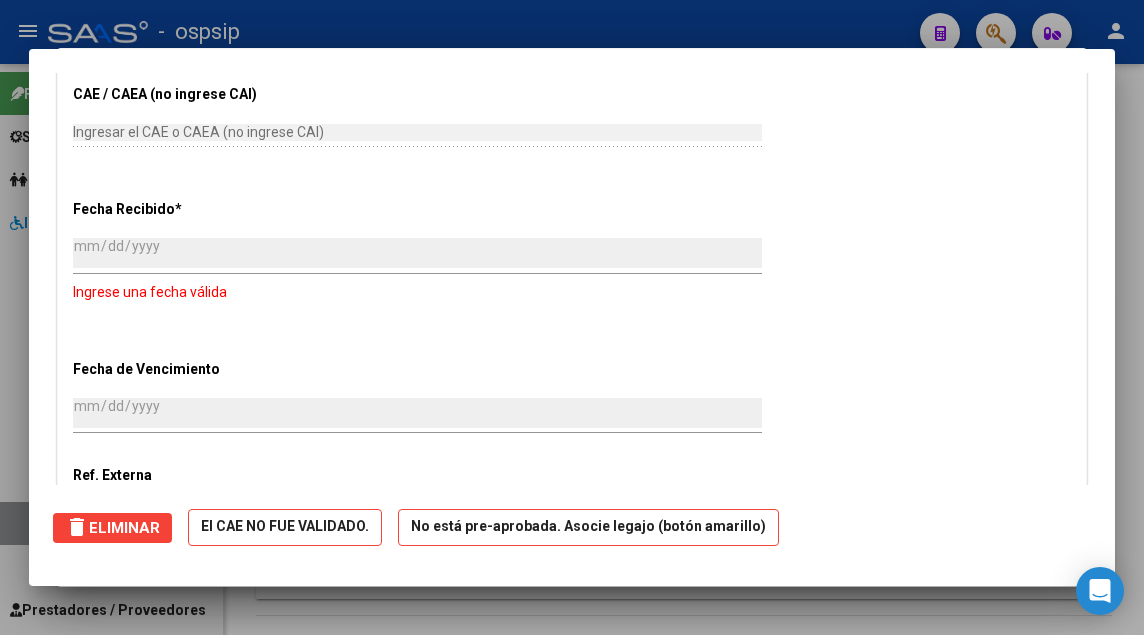 scroll, scrollTop: 0, scrollLeft: 0, axis: both 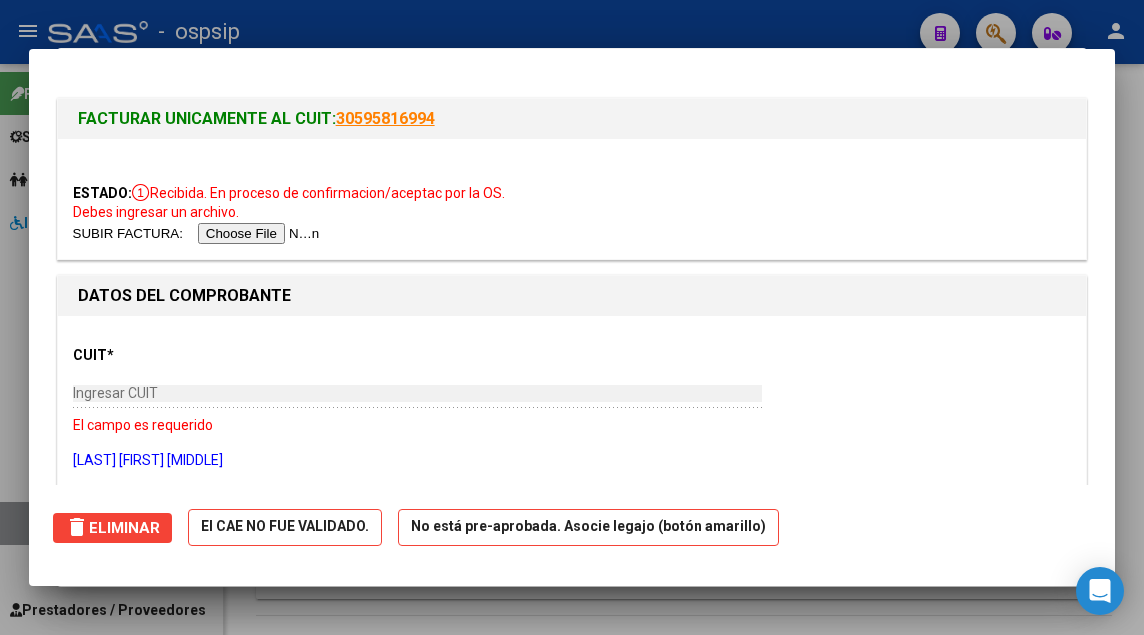 type 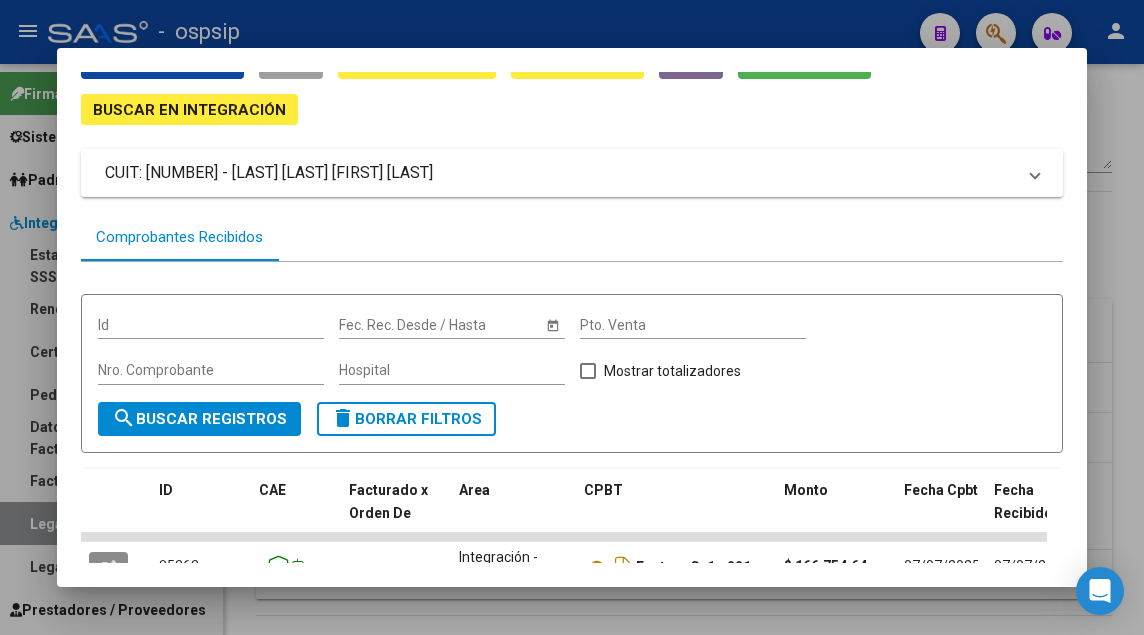 scroll, scrollTop: 0, scrollLeft: 0, axis: both 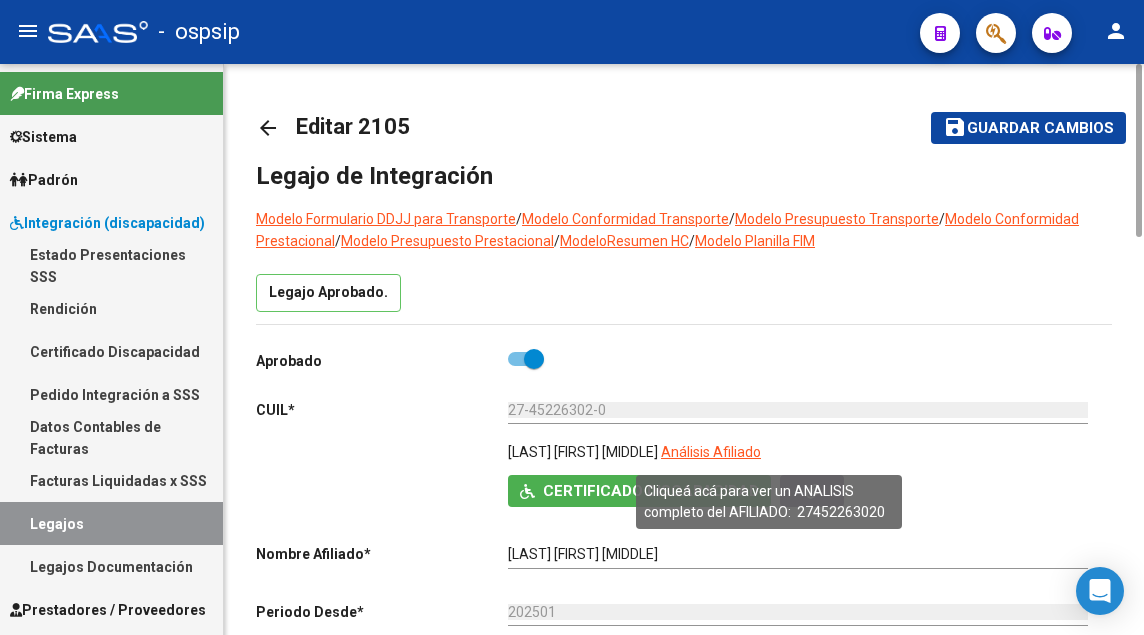 click on "Análisis Afiliado" 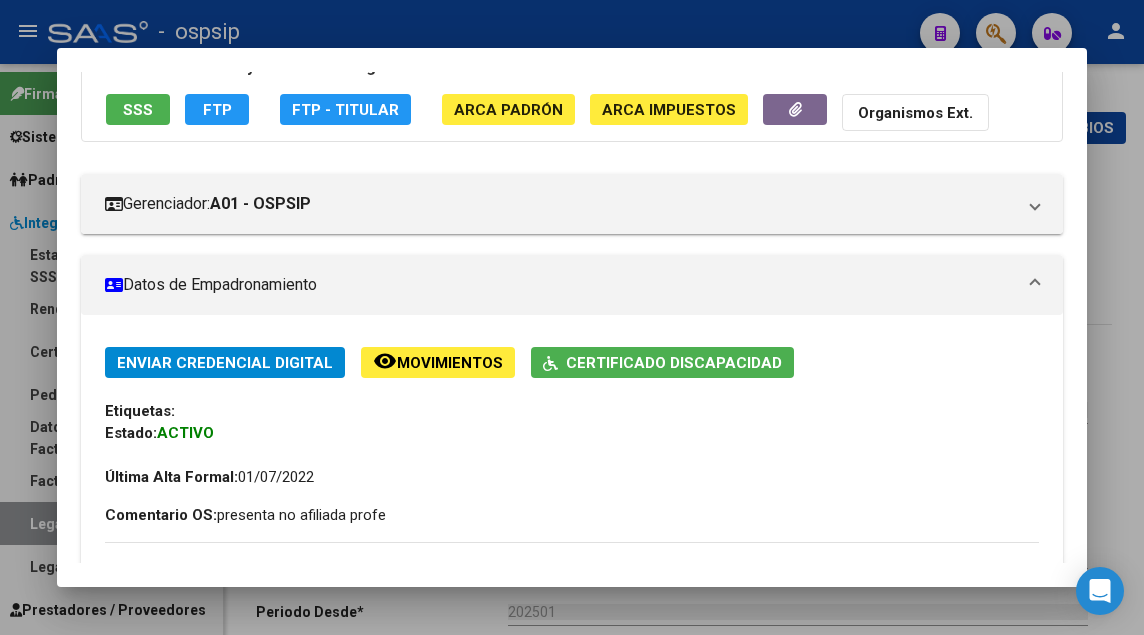 scroll, scrollTop: 0, scrollLeft: 0, axis: both 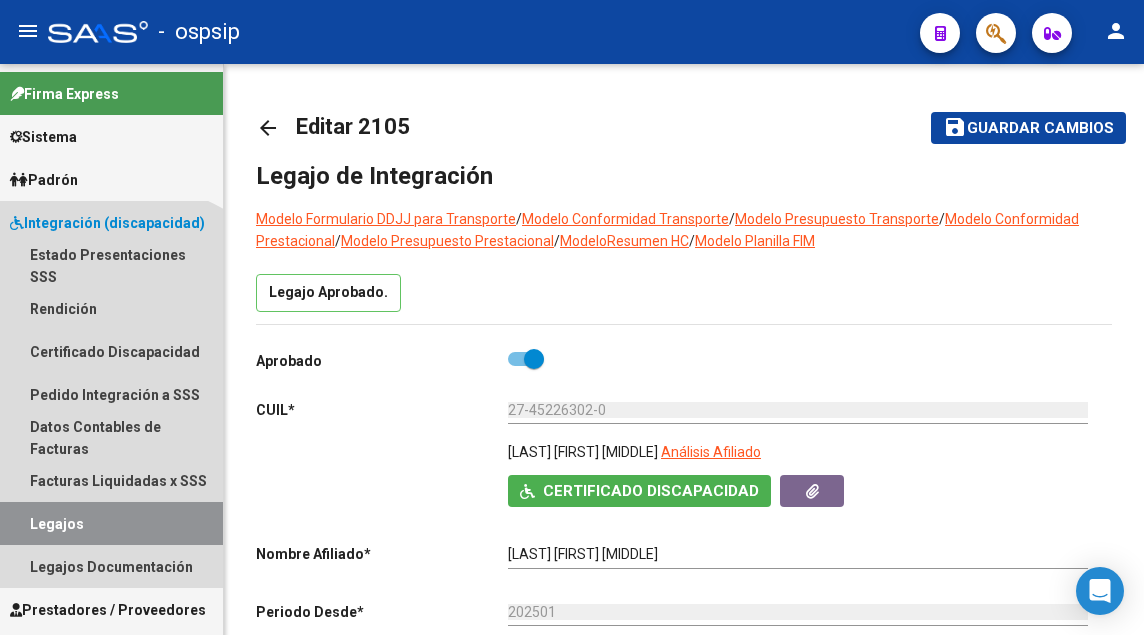 click on "Legajos" at bounding box center [111, 523] 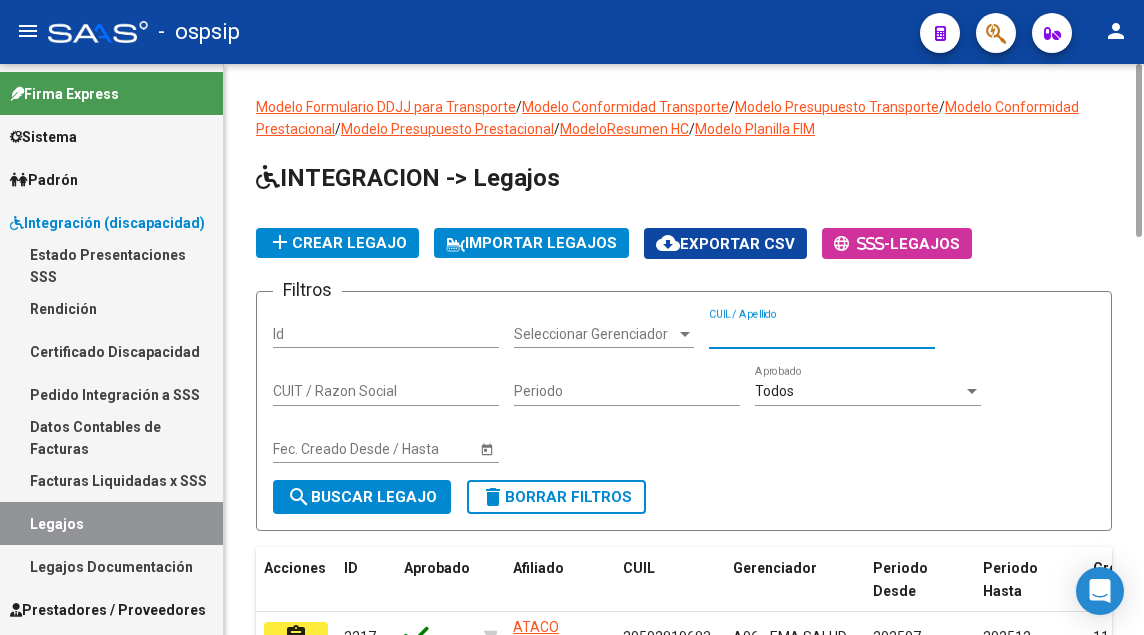 click on "CUIL / Apellido" at bounding box center [822, 334] 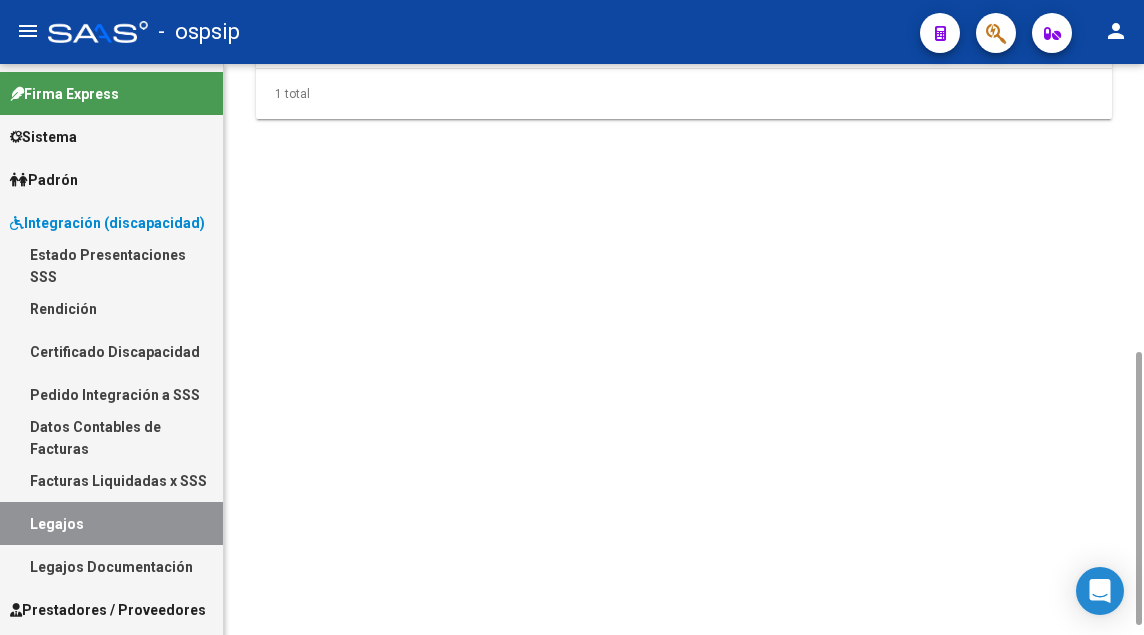 scroll, scrollTop: 200, scrollLeft: 0, axis: vertical 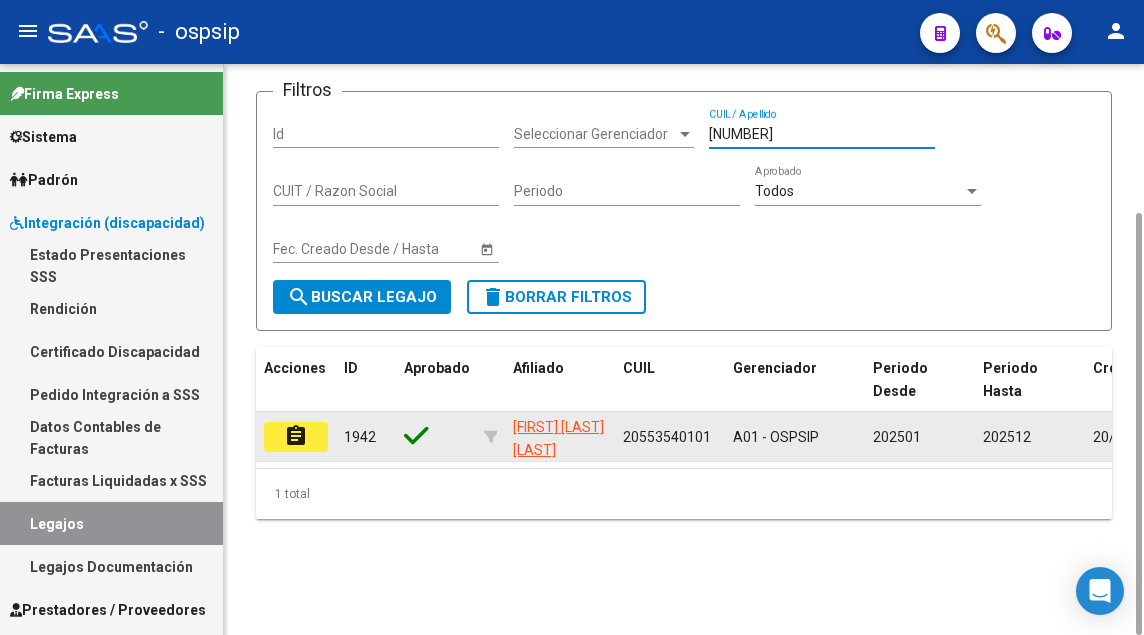 type on "[NUMBER]" 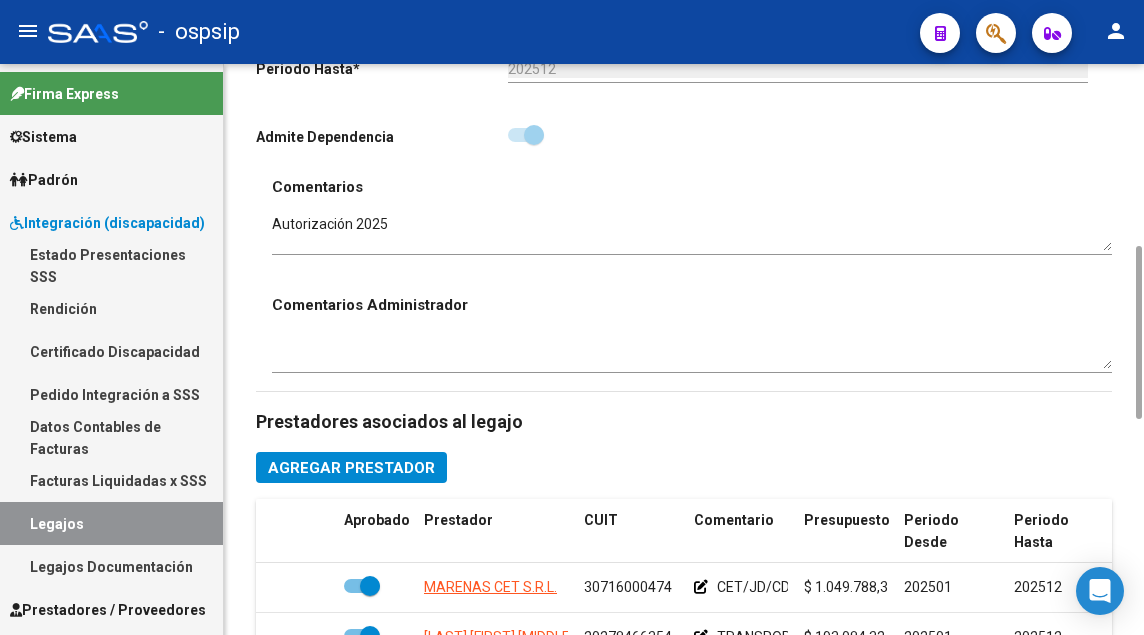 scroll, scrollTop: 800, scrollLeft: 0, axis: vertical 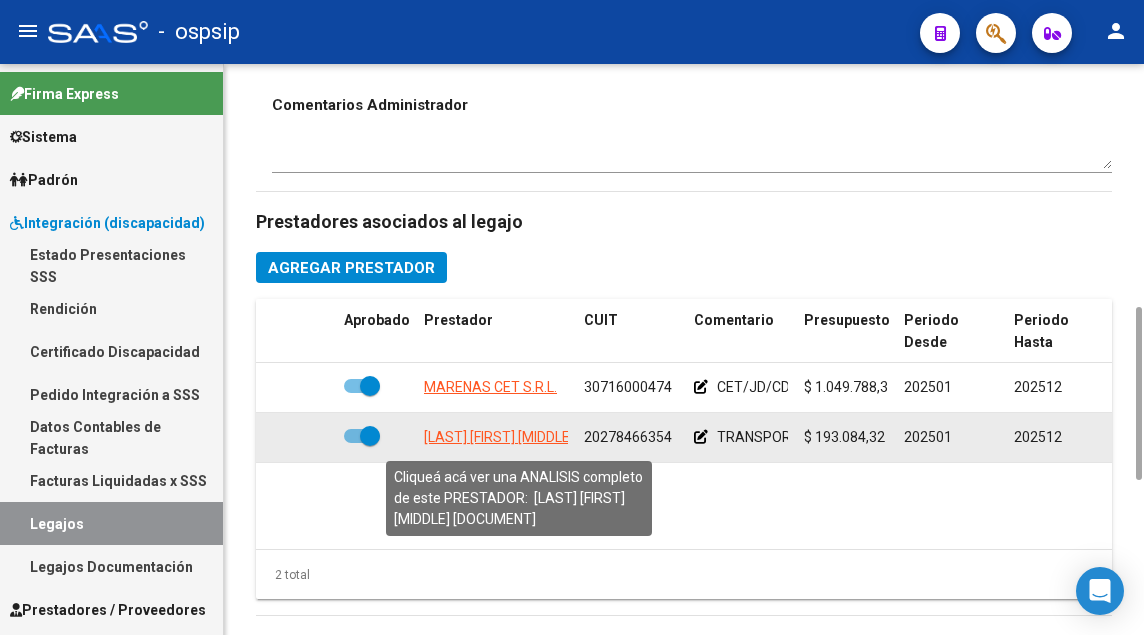 click on "[LAST] [FIRST] [MIDDLE]" 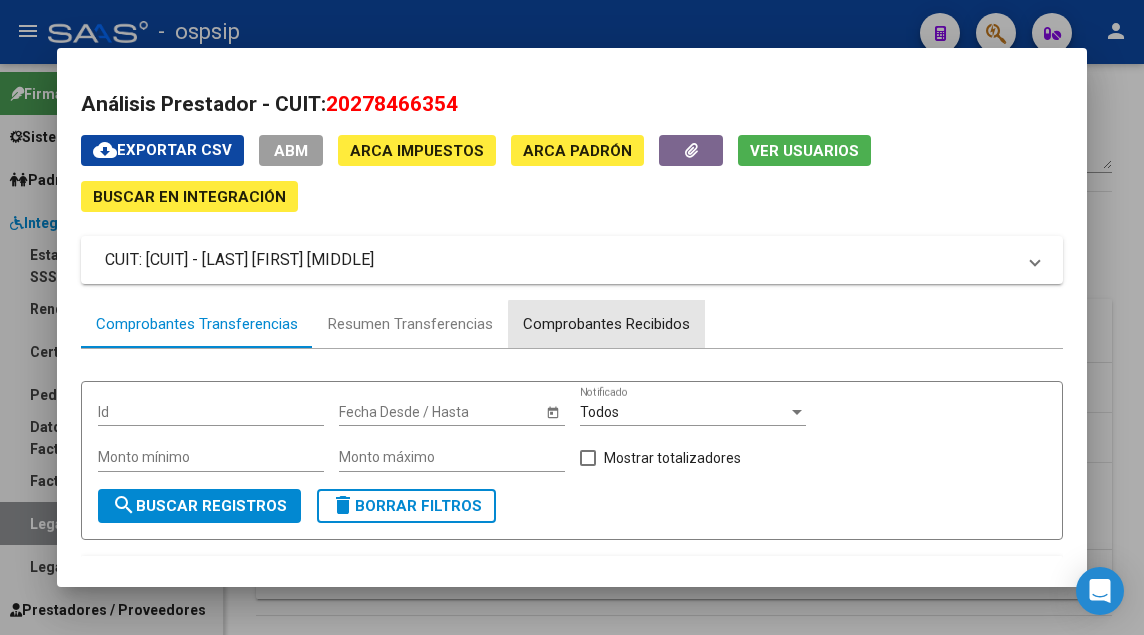 click on "Comprobantes Recibidos" at bounding box center (606, 324) 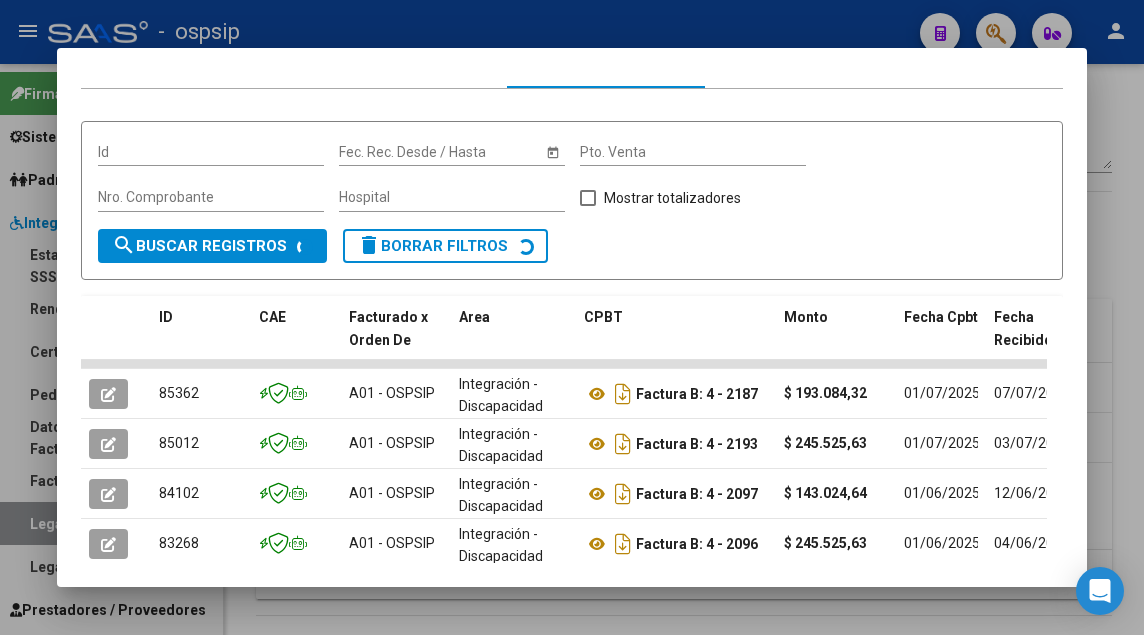 scroll, scrollTop: 349, scrollLeft: 0, axis: vertical 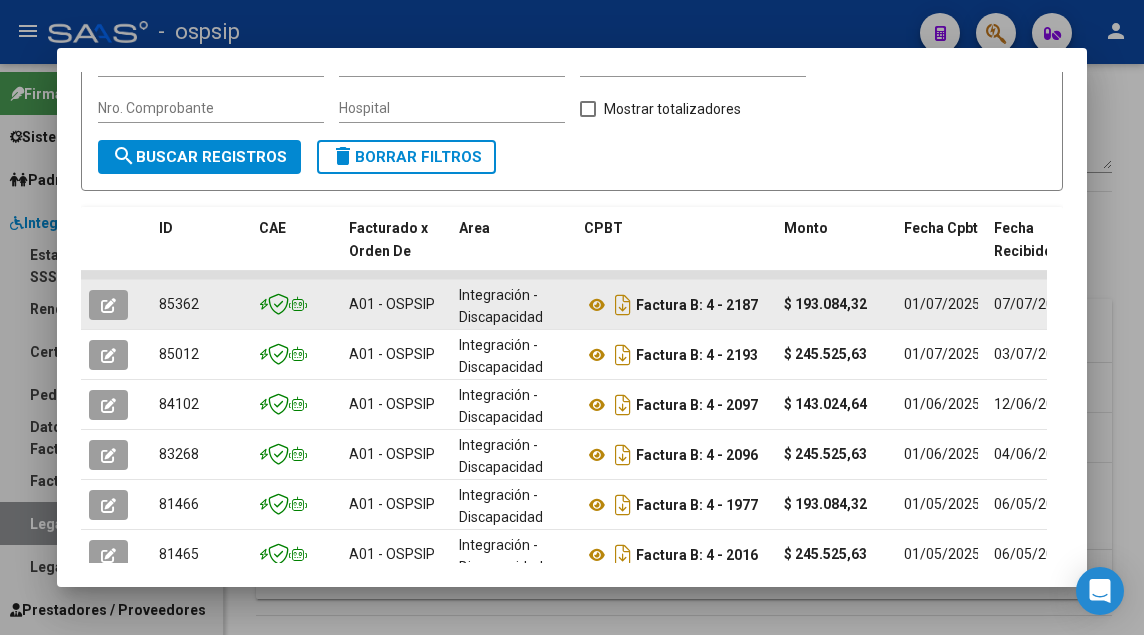 click 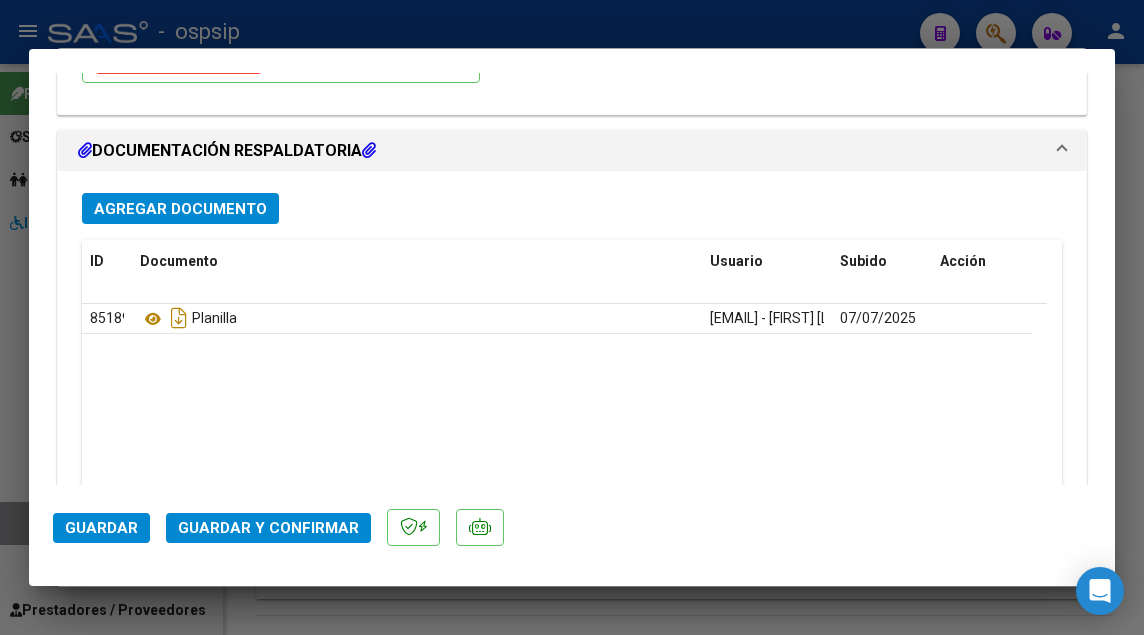 scroll, scrollTop: 2406, scrollLeft: 0, axis: vertical 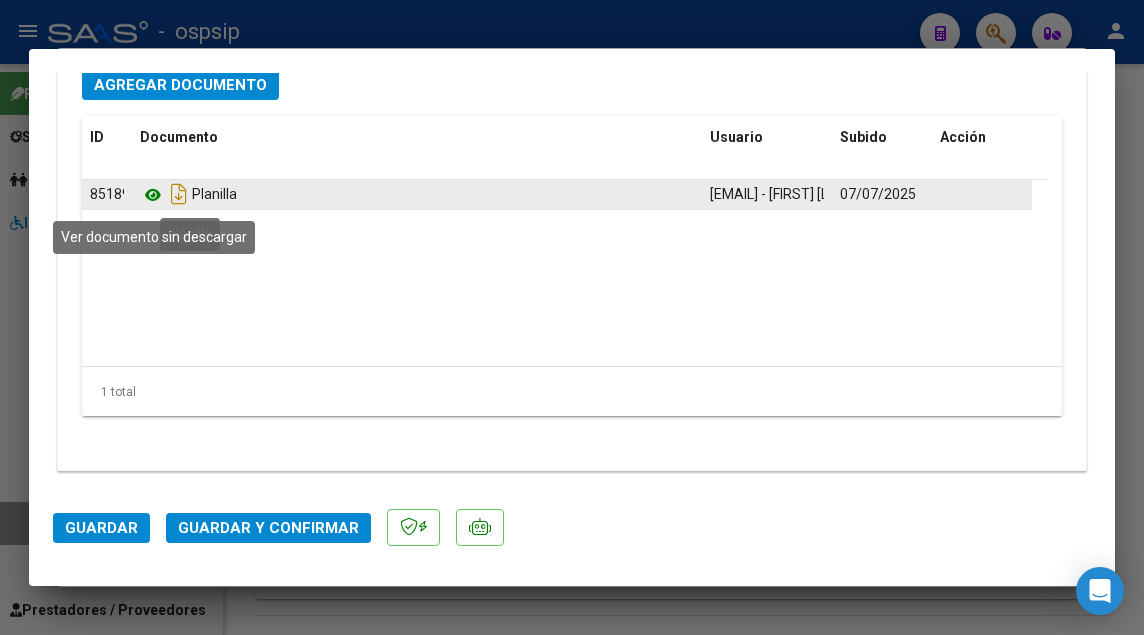 click 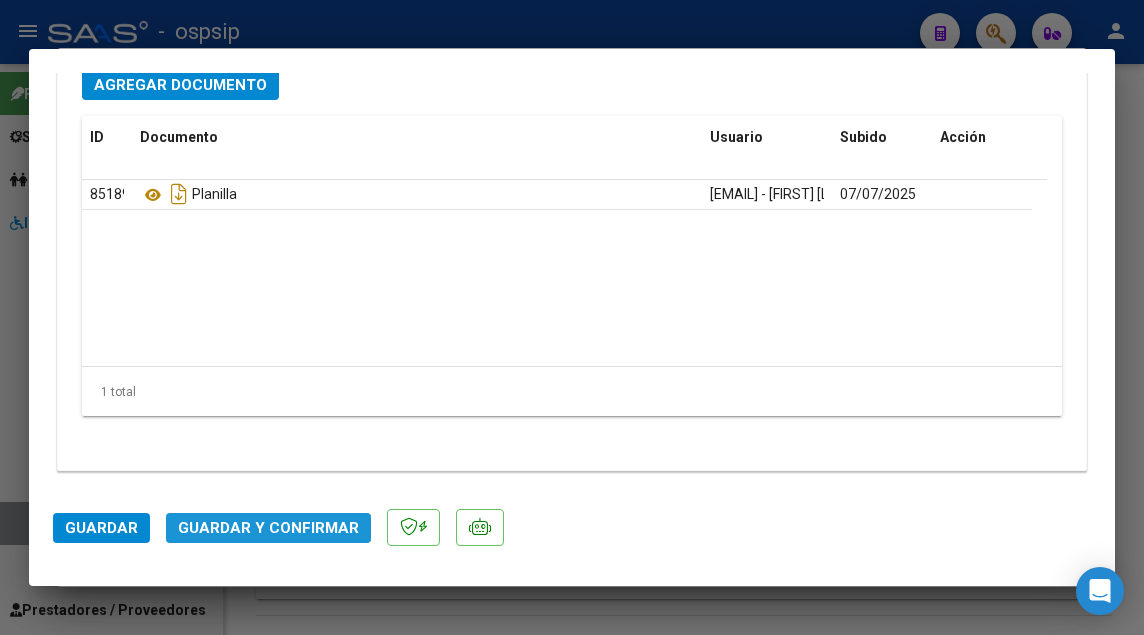click on "Guardar y Confirmar" 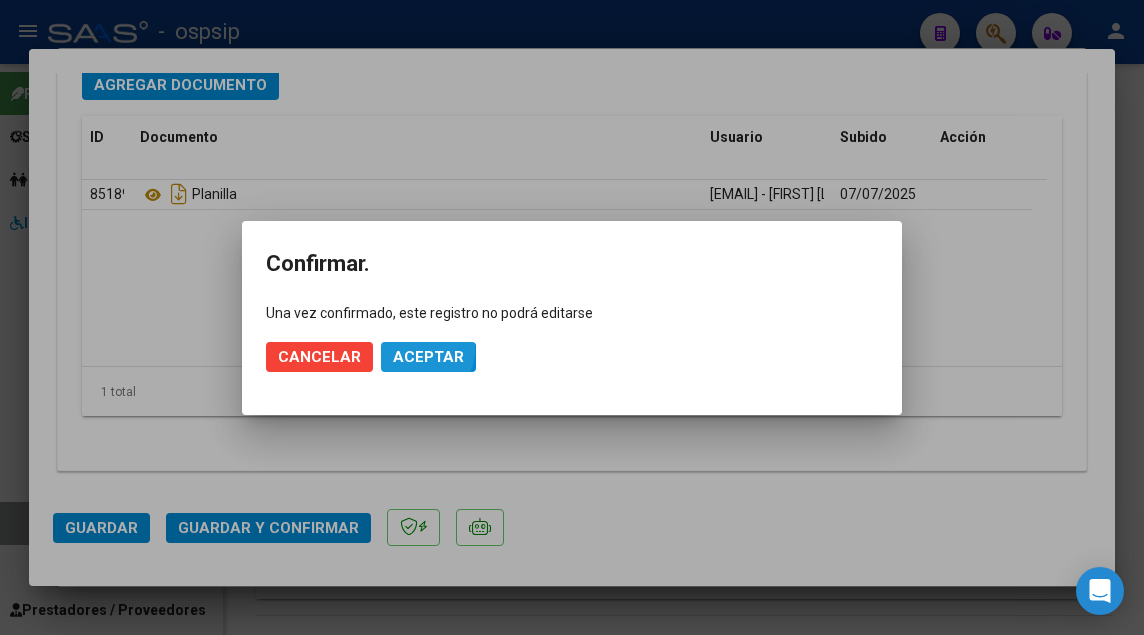 click on "Aceptar" 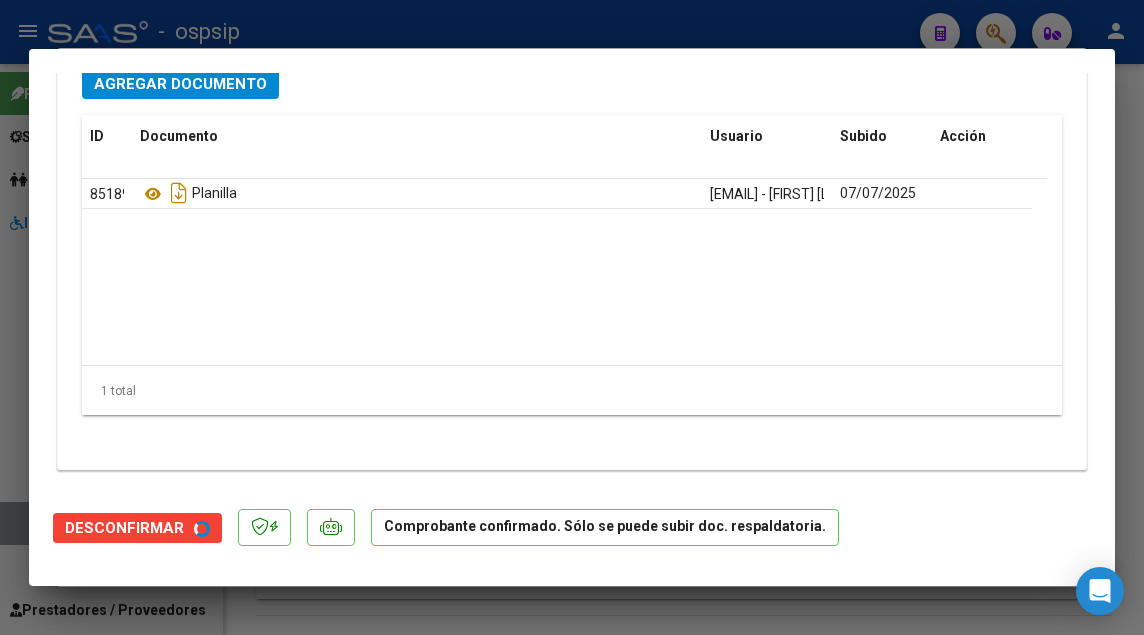 scroll, scrollTop: 1788, scrollLeft: 0, axis: vertical 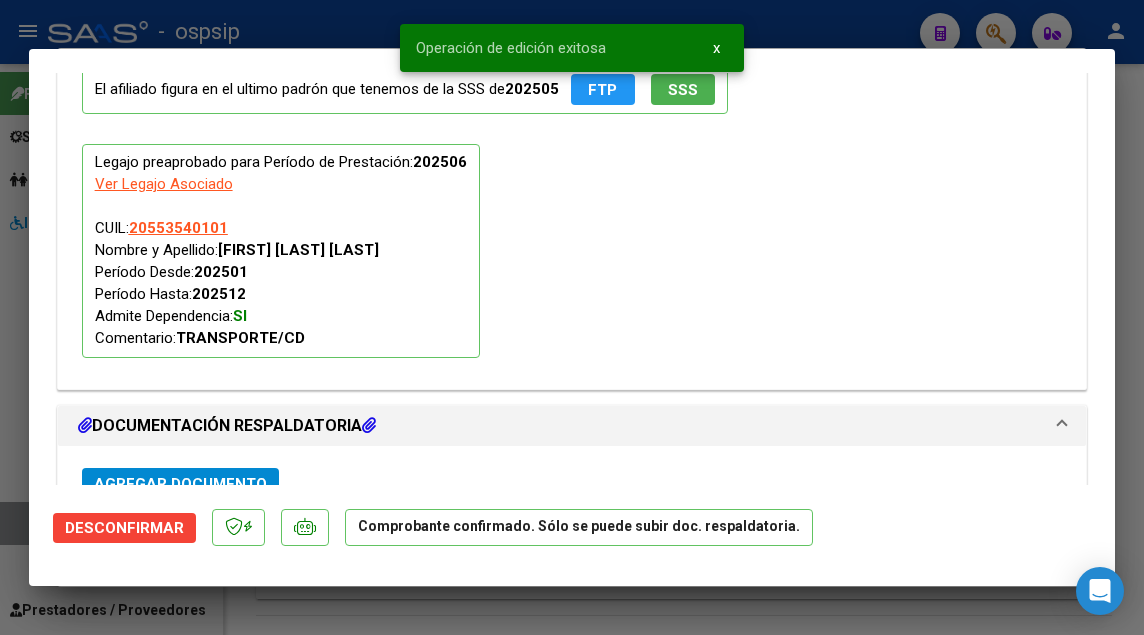 type 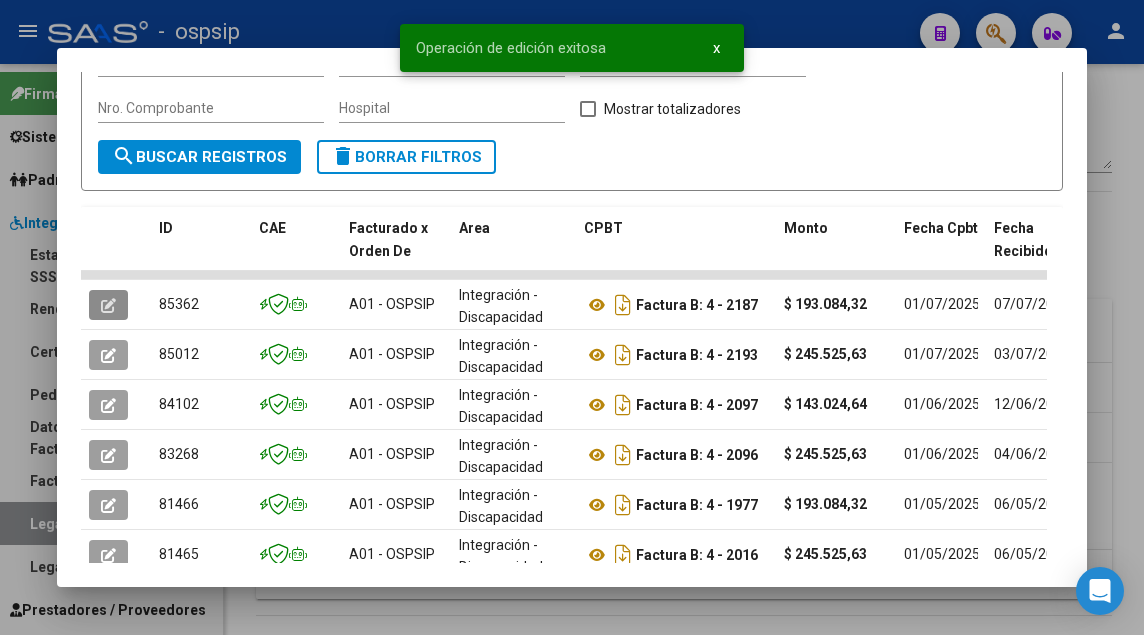 type 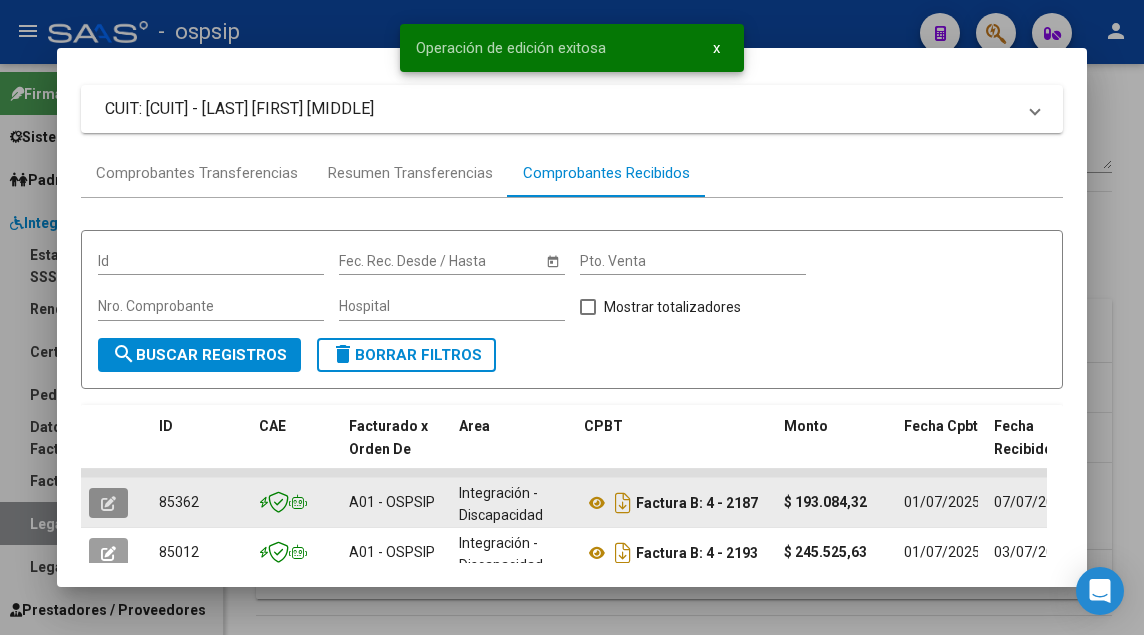 scroll, scrollTop: 149, scrollLeft: 0, axis: vertical 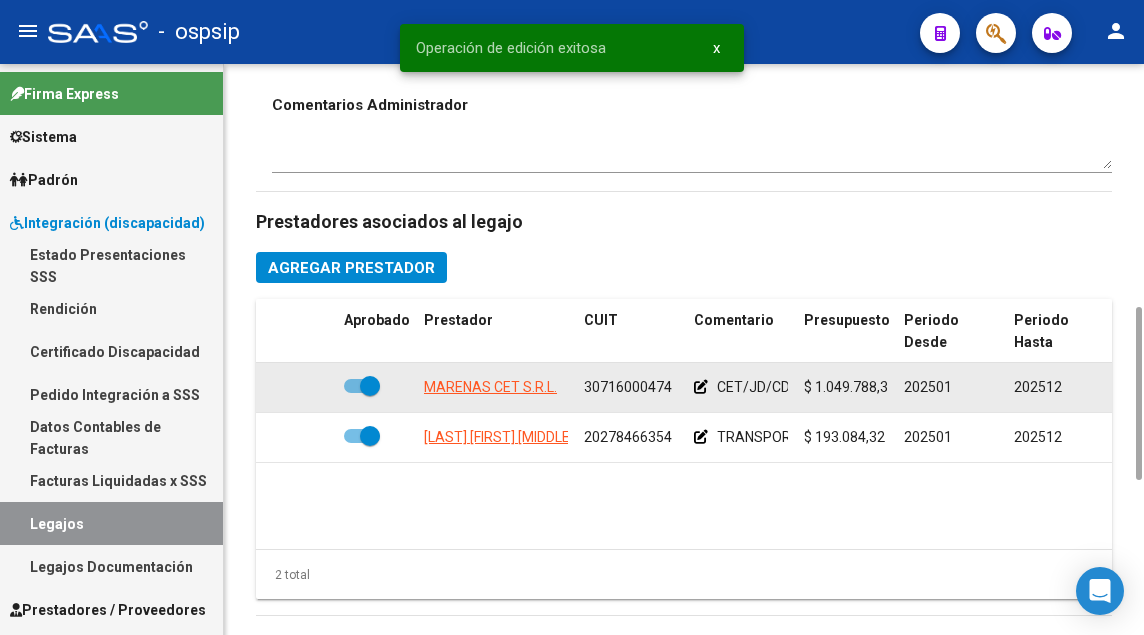 click on "MARENAS CET S.R.L." 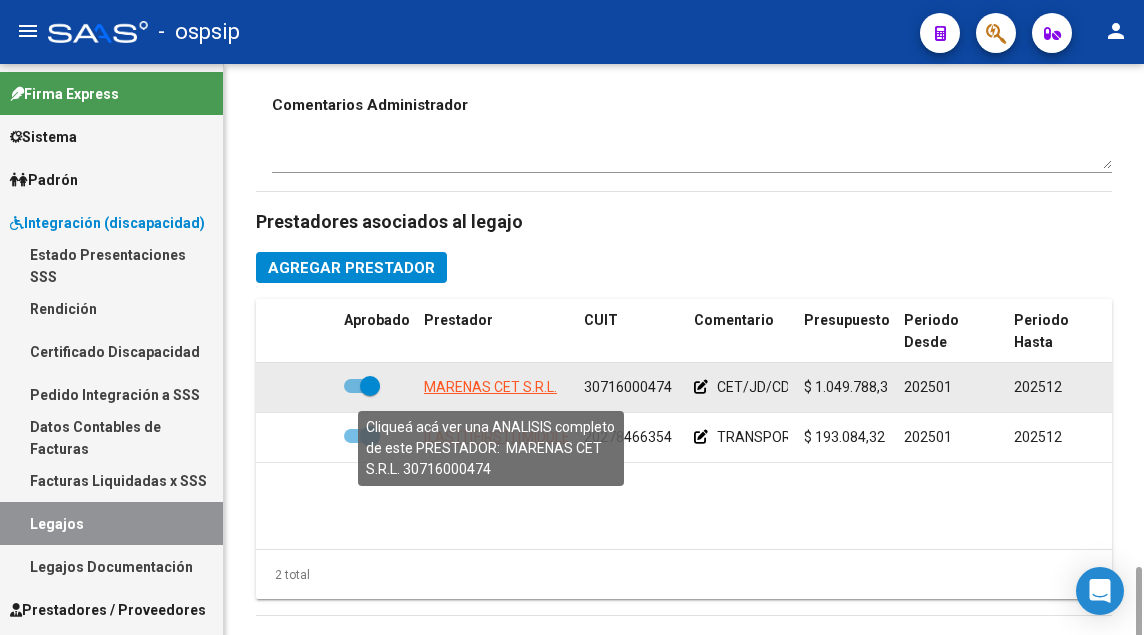 scroll, scrollTop: 1000, scrollLeft: 0, axis: vertical 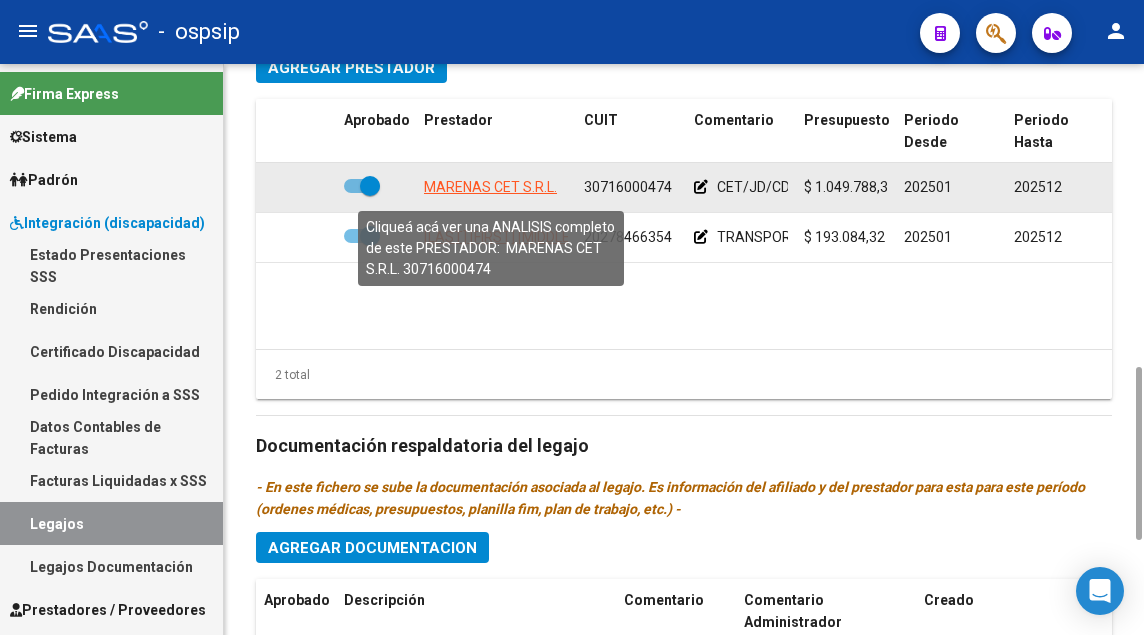 click on "MARENAS CET S.R.L." 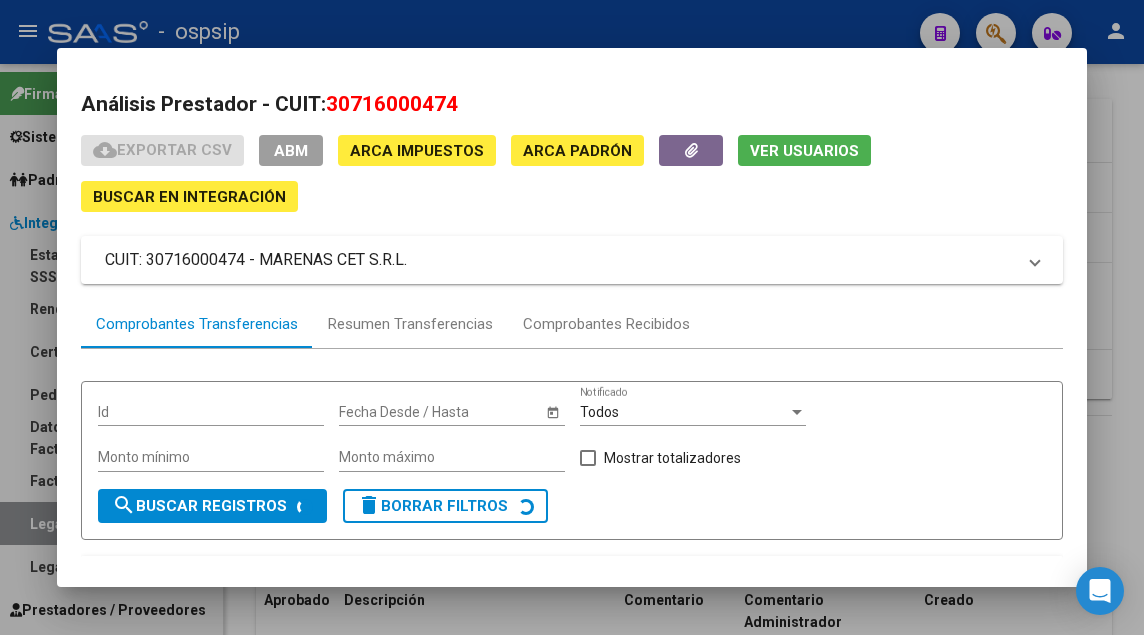 scroll, scrollTop: 149, scrollLeft: 0, axis: vertical 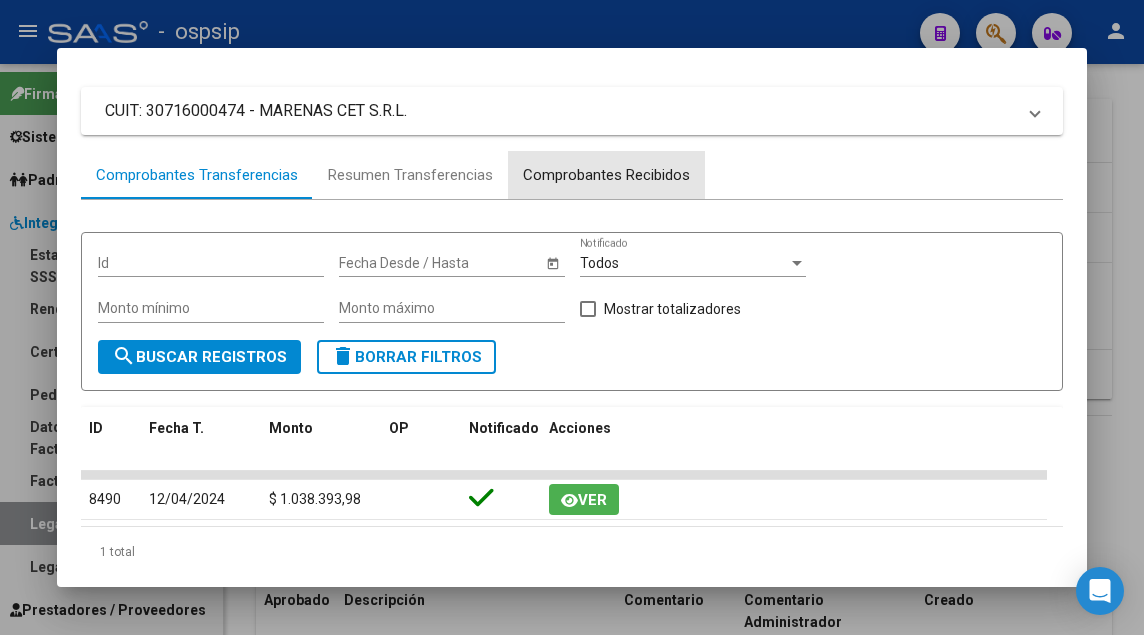 click on "Comprobantes Recibidos" at bounding box center (606, 175) 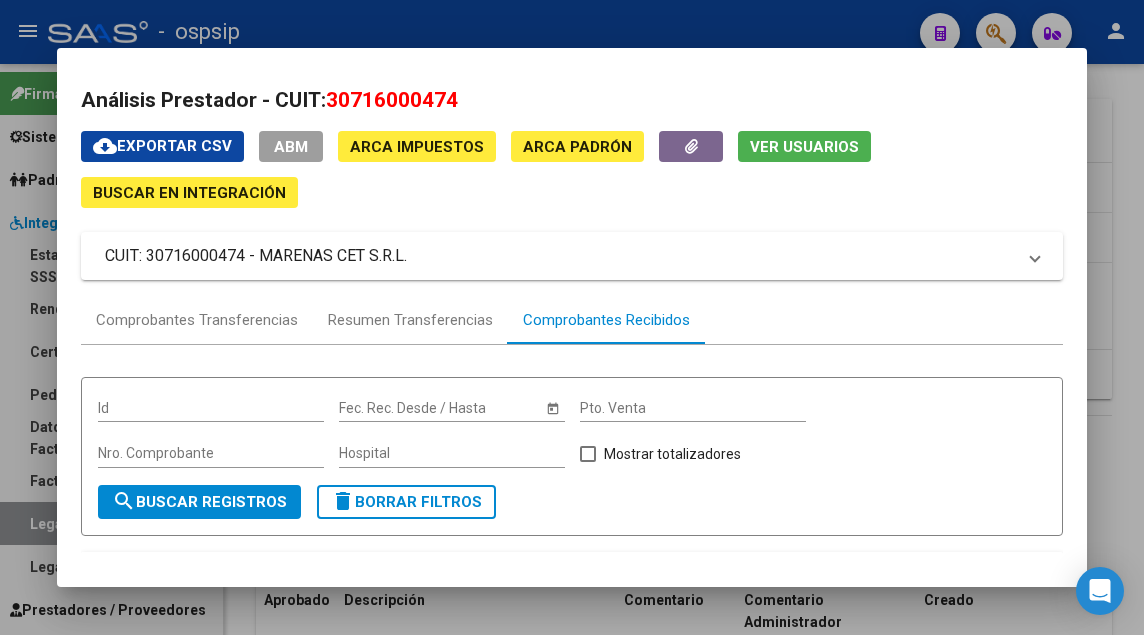 scroll, scrollTop: 0, scrollLeft: 0, axis: both 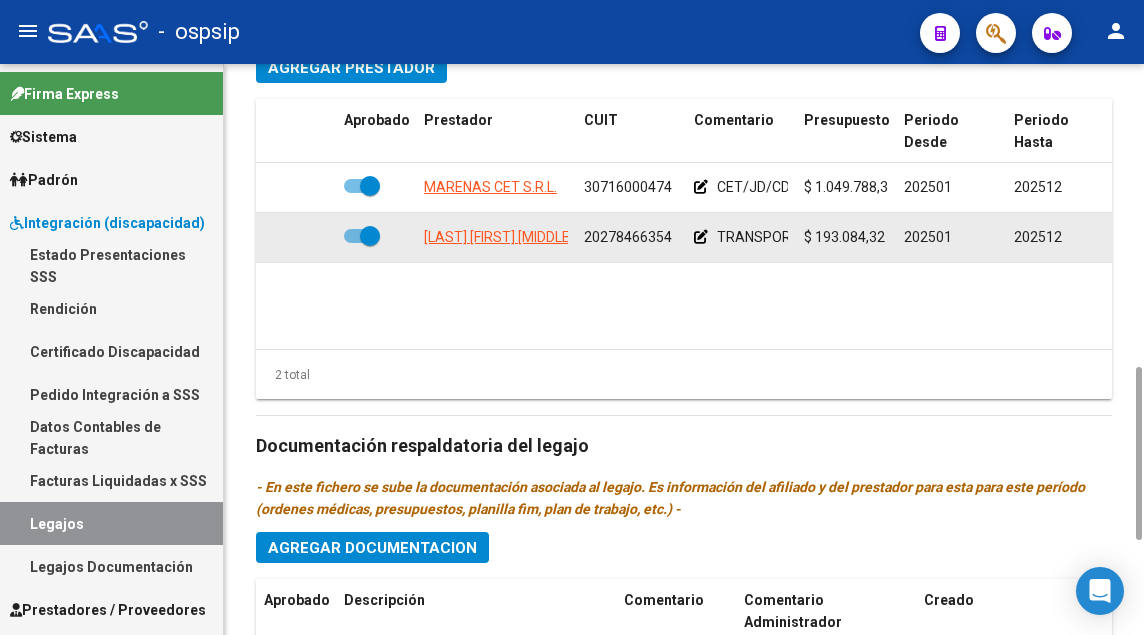 click on "[LAST] [FIRST] [MIDDLE]" 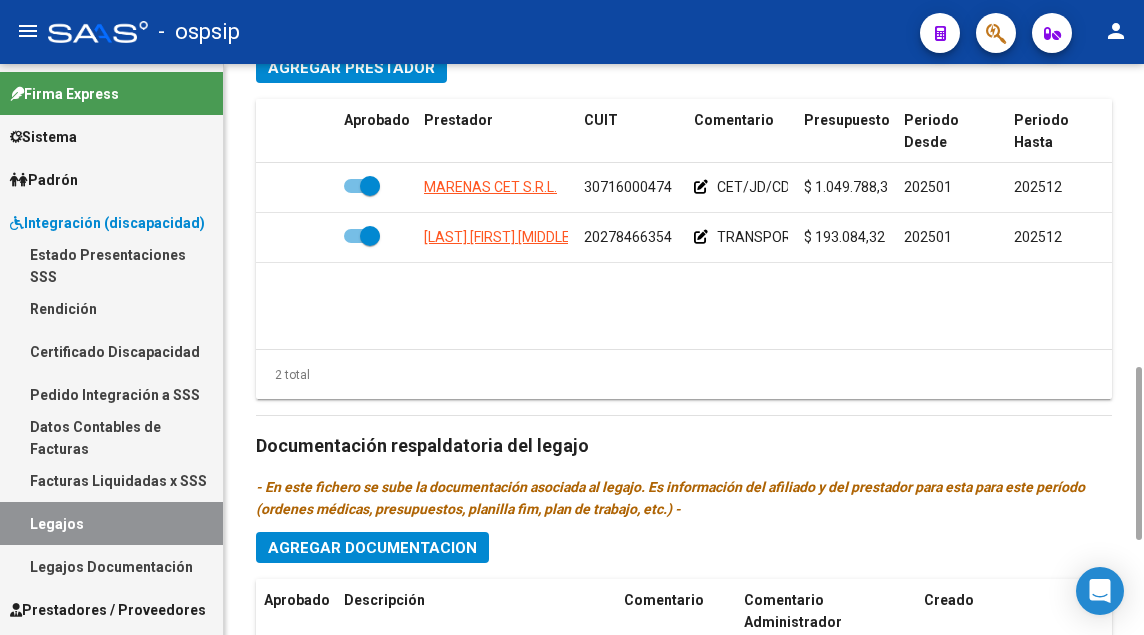 scroll, scrollTop: 1310, scrollLeft: 0, axis: vertical 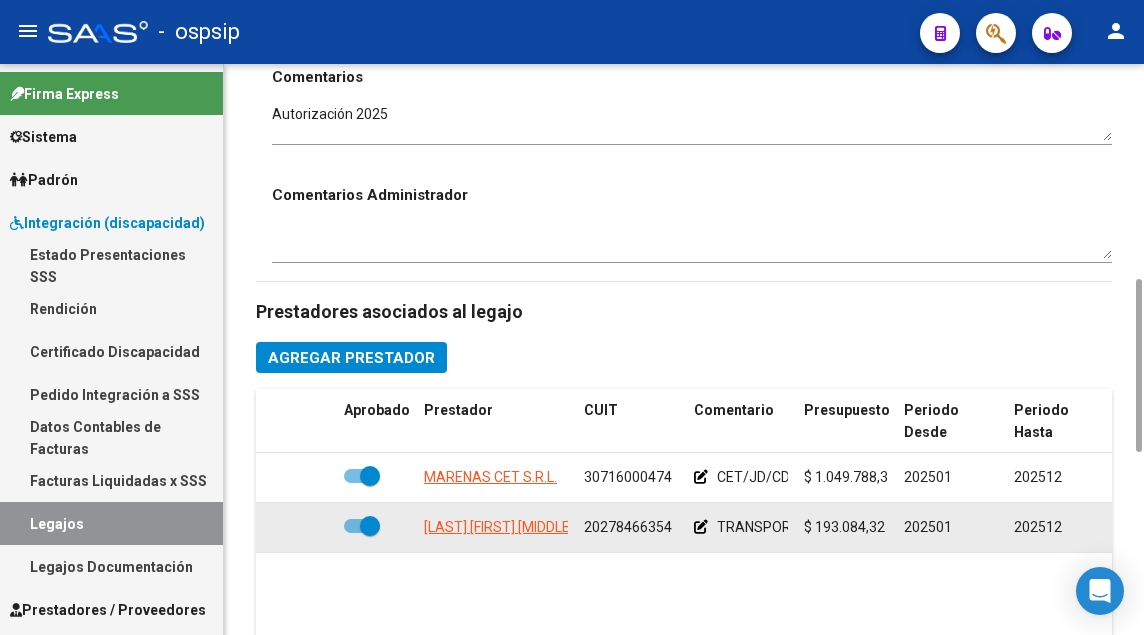 click on "[LAST] [FIRST] [MIDDLE]" 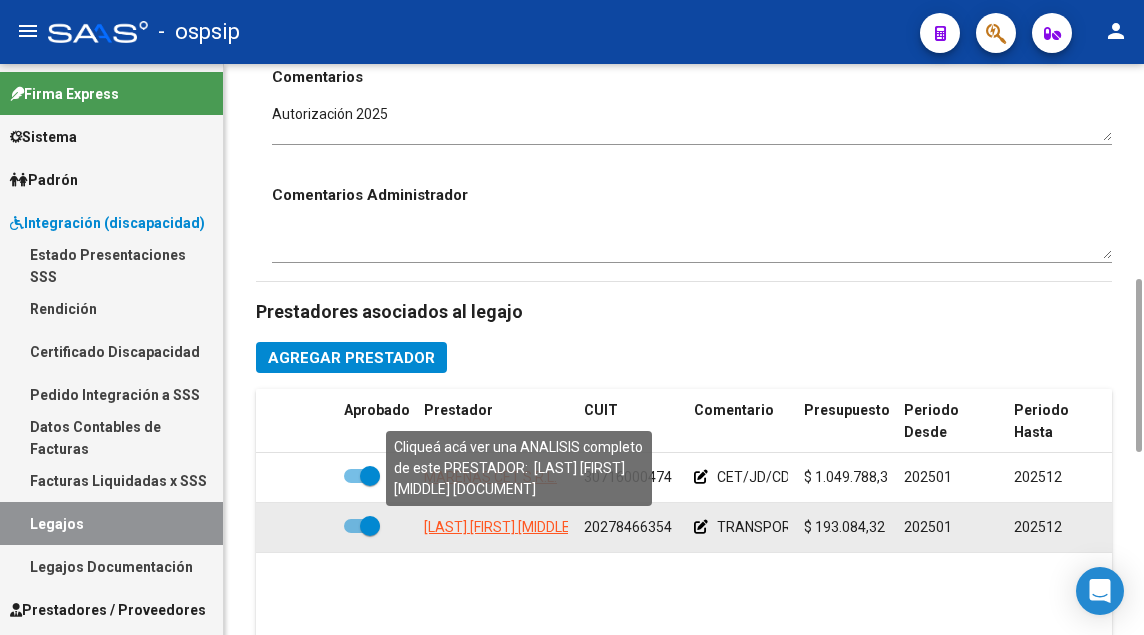 click on "[LAST] [FIRST] [MIDDLE]" 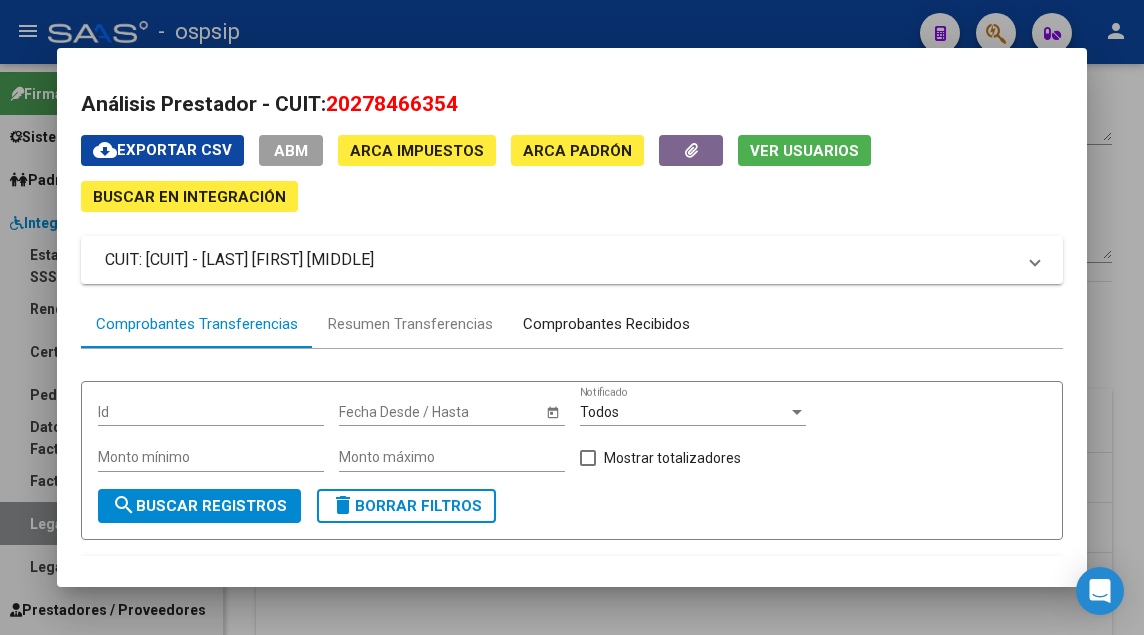 click on "Comprobantes Recibidos" at bounding box center (606, 324) 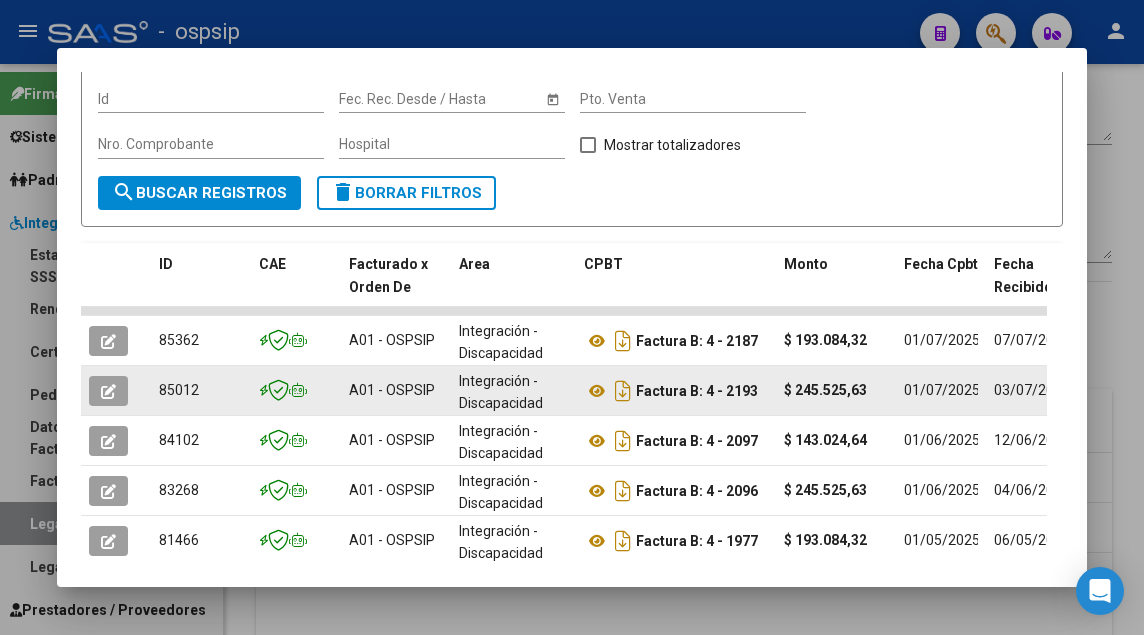 scroll, scrollTop: 349, scrollLeft: 0, axis: vertical 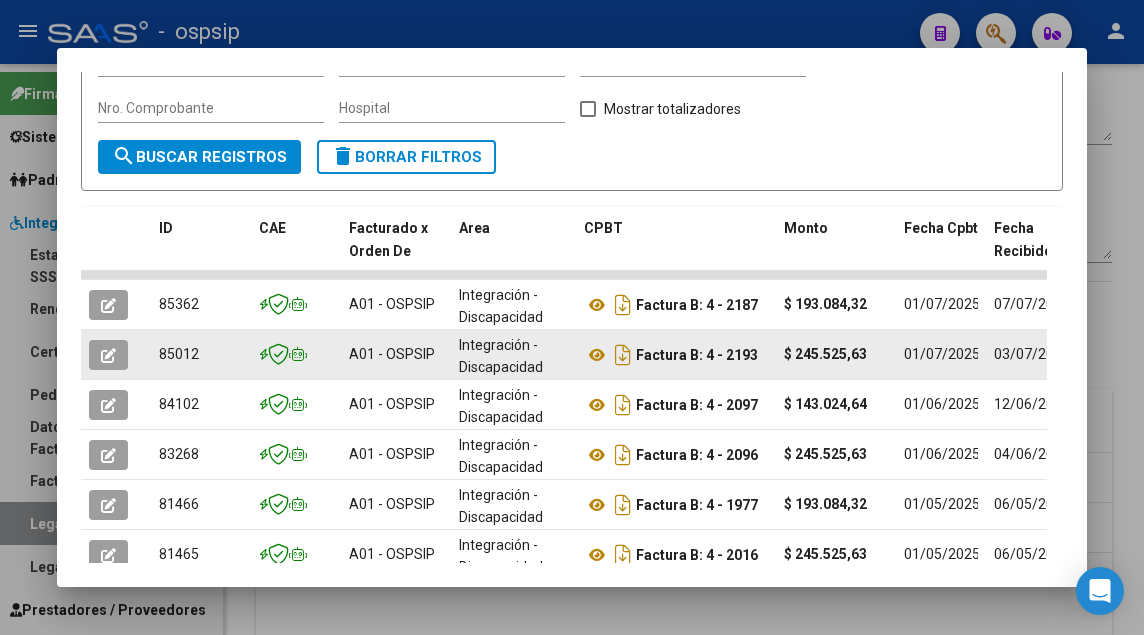 click 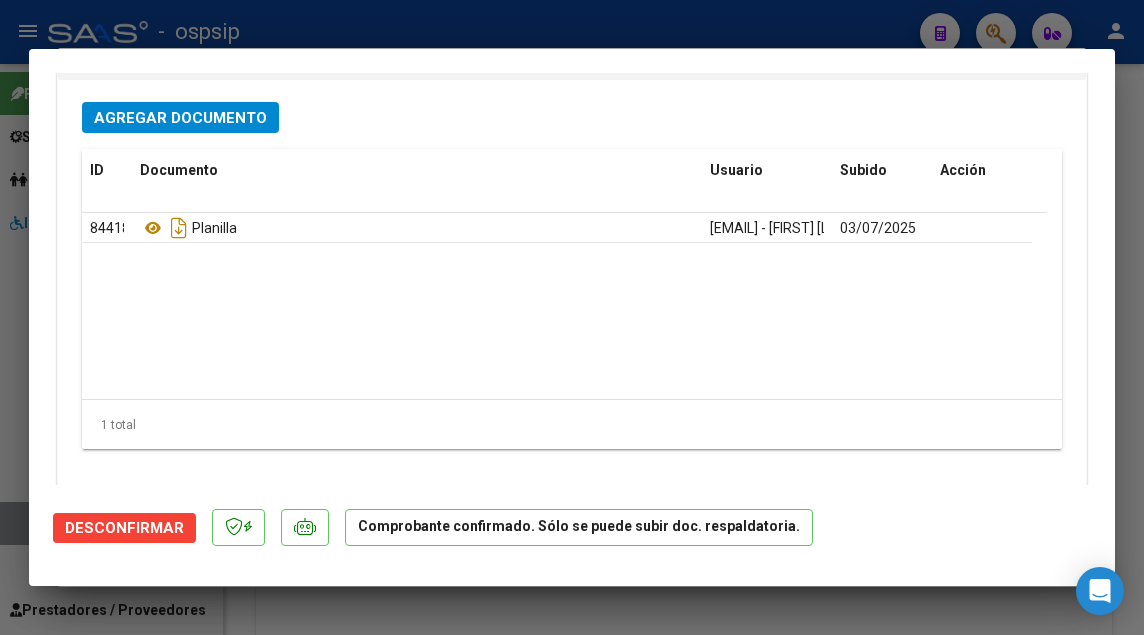 scroll, scrollTop: 2457, scrollLeft: 0, axis: vertical 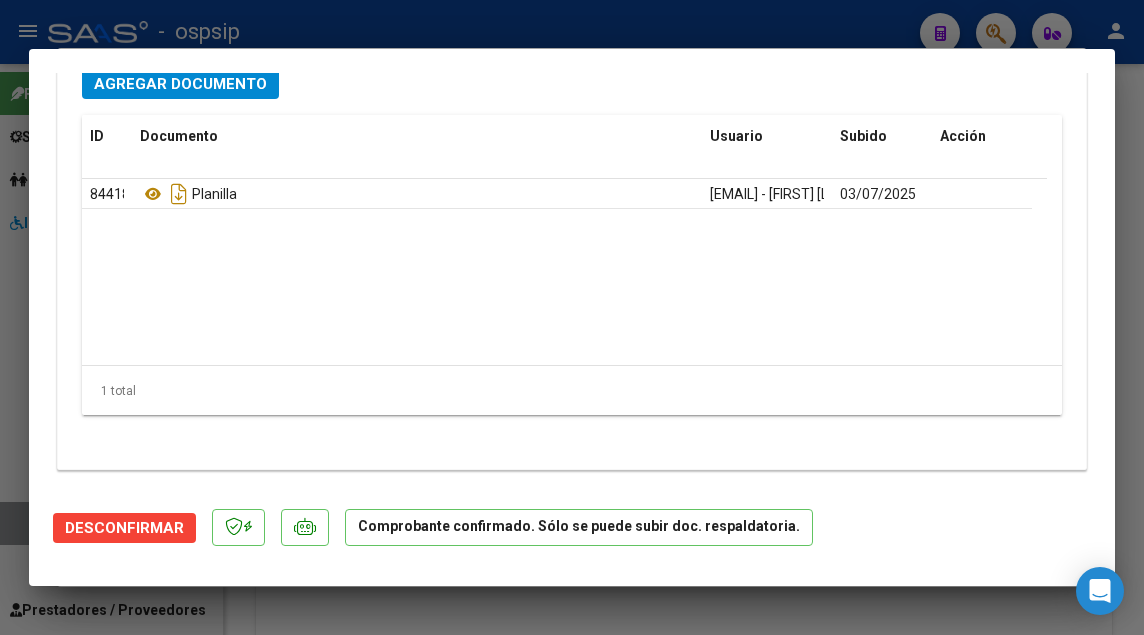 type 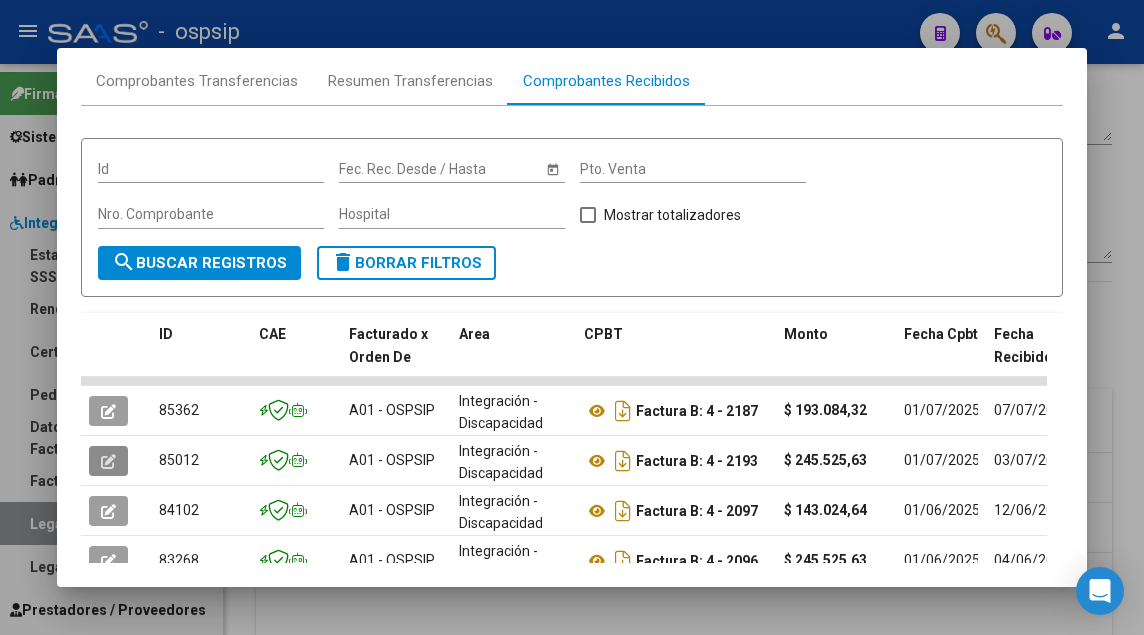 scroll, scrollTop: 149, scrollLeft: 0, axis: vertical 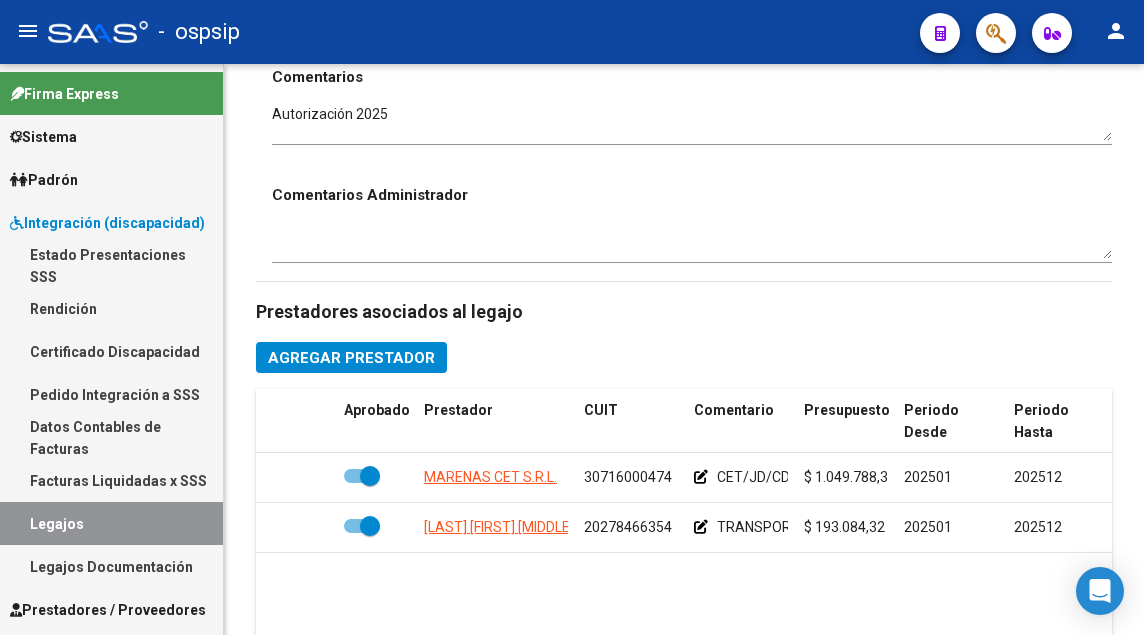 click on "Legajos" at bounding box center (111, 523) 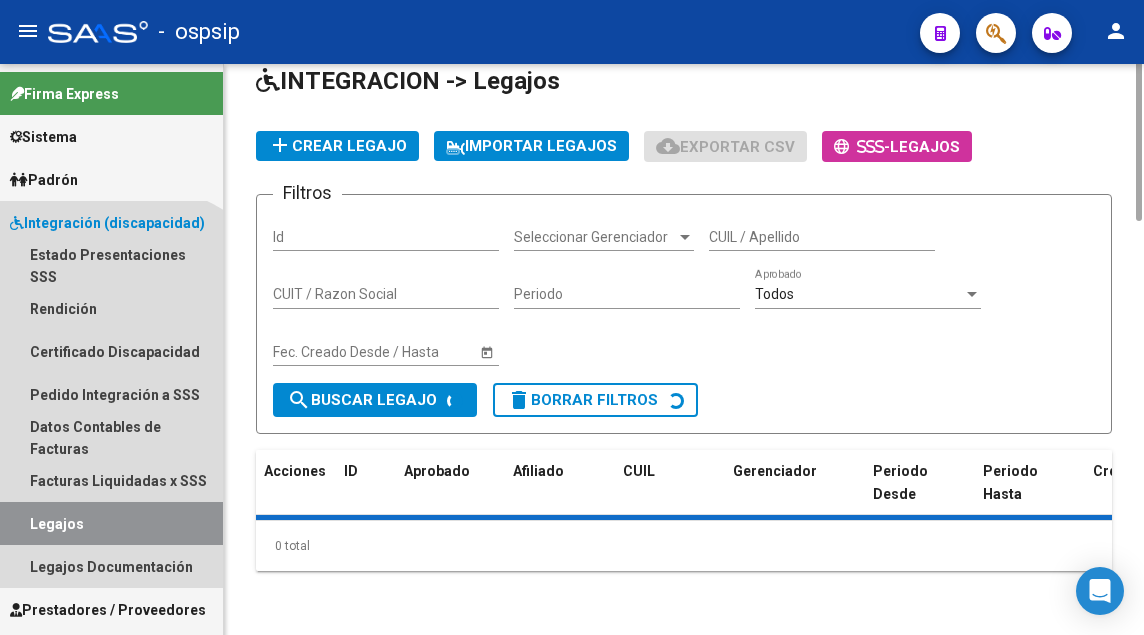 scroll, scrollTop: 0, scrollLeft: 0, axis: both 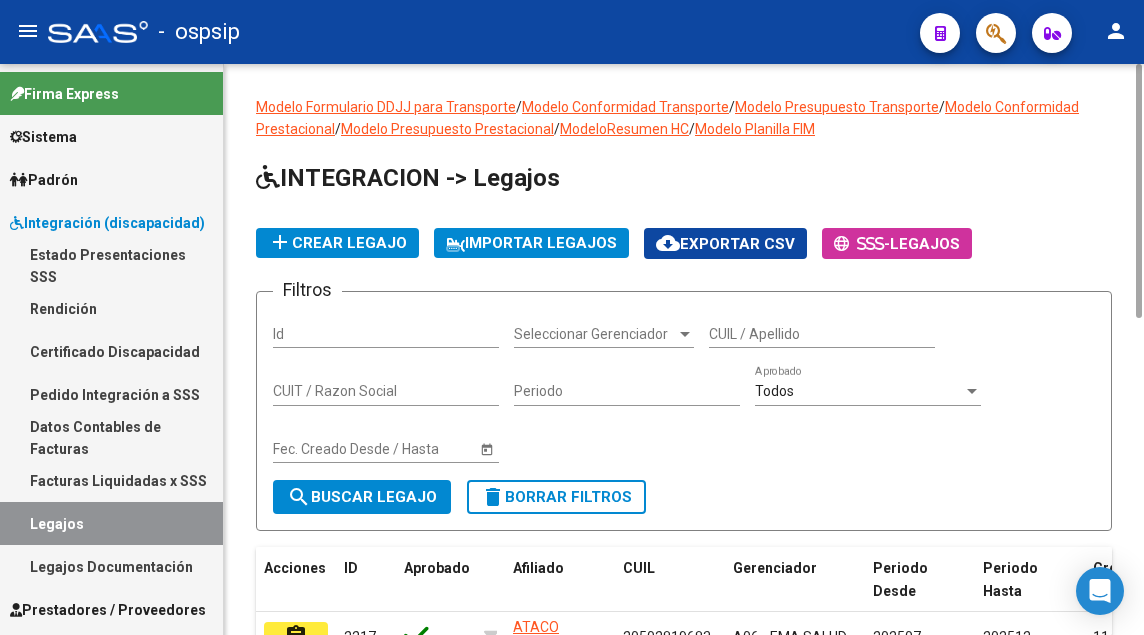click on "CUIL / Apellido" at bounding box center (822, 334) 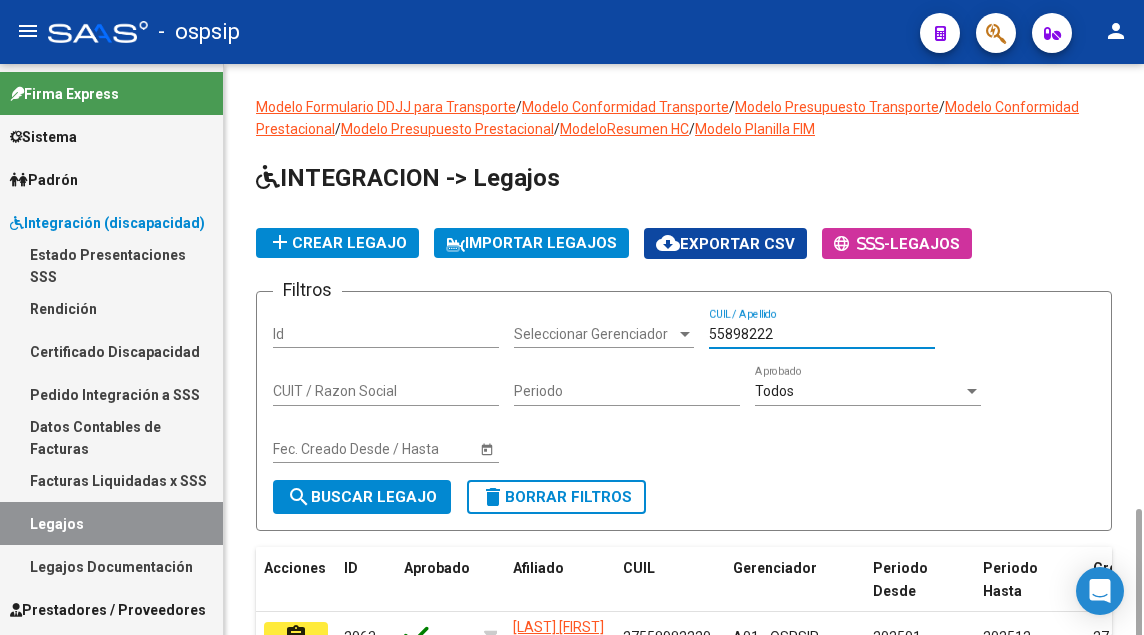 scroll, scrollTop: 264, scrollLeft: 0, axis: vertical 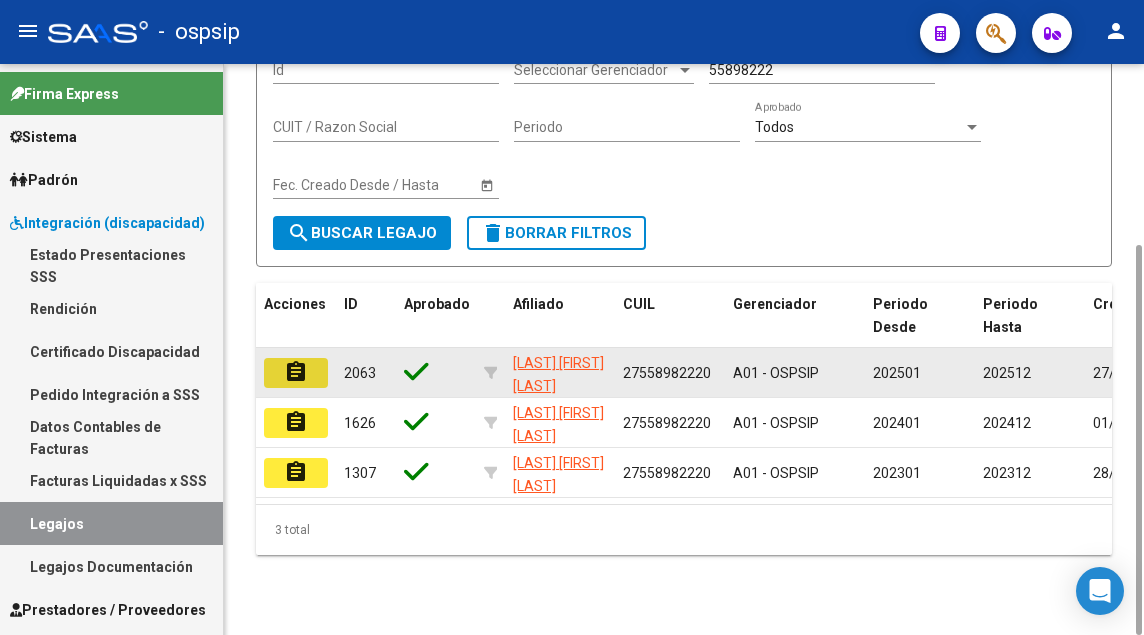 click on "assignment" 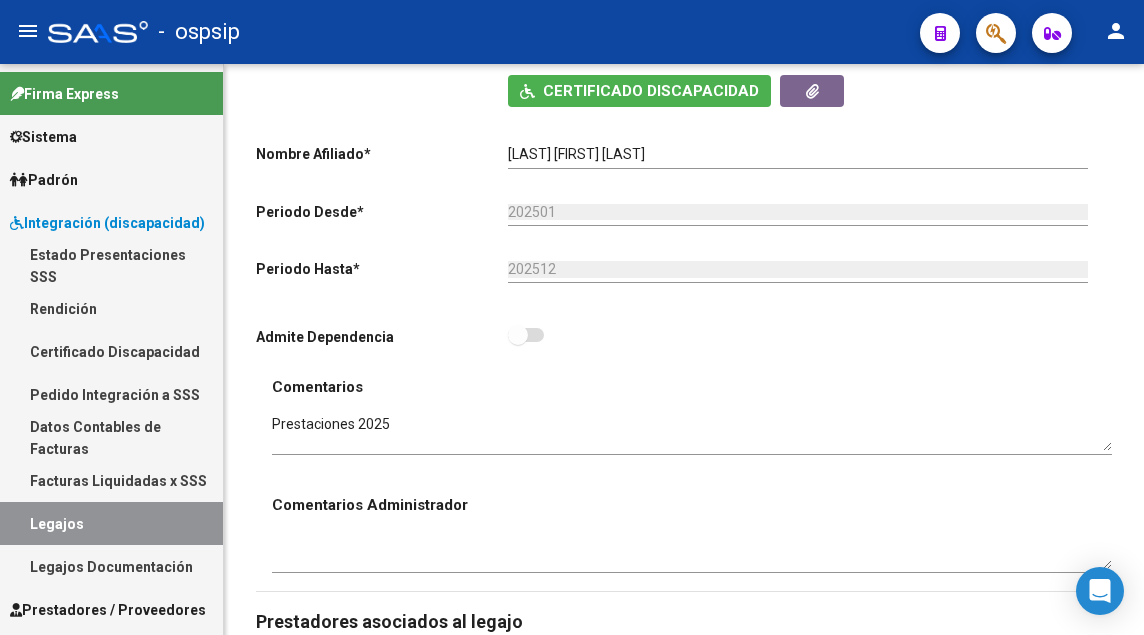 scroll, scrollTop: 800, scrollLeft: 0, axis: vertical 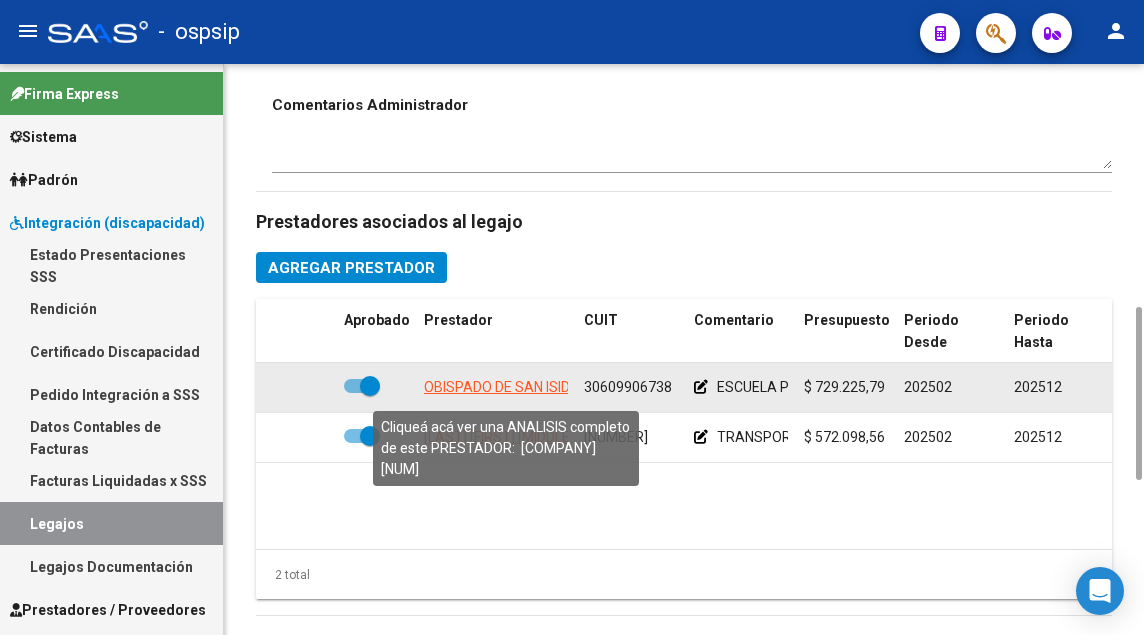 click on "OBISPADO DE SAN ISIDRO" 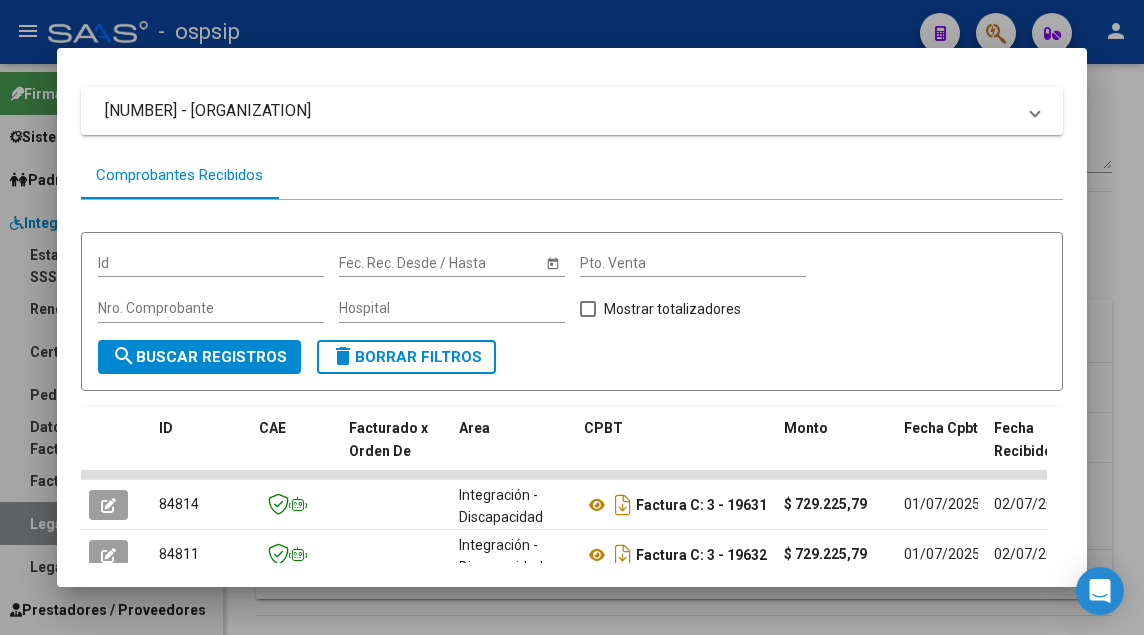 scroll, scrollTop: 349, scrollLeft: 0, axis: vertical 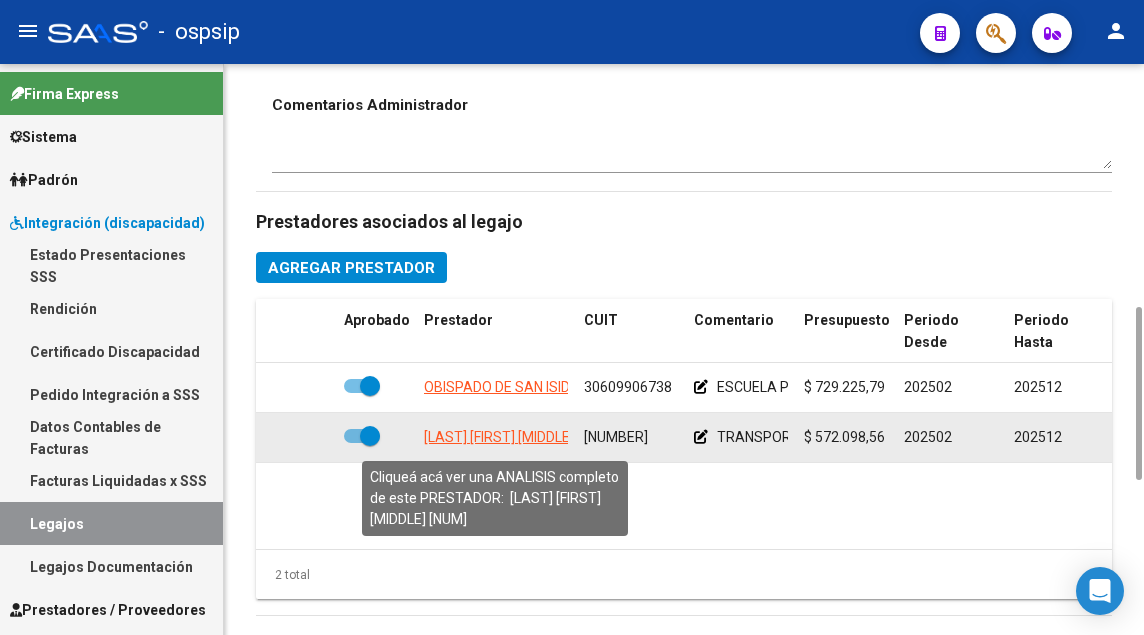 click on "[LAST] [FIRST] [MIDDLE]" 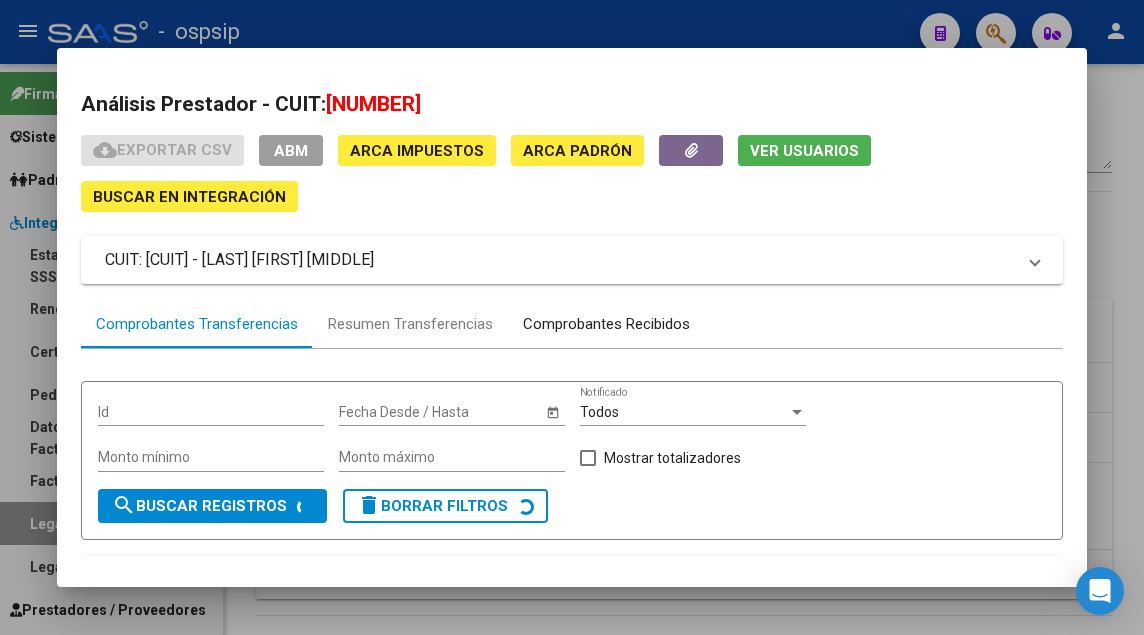 click on "Comprobantes Recibidos" at bounding box center [606, 324] 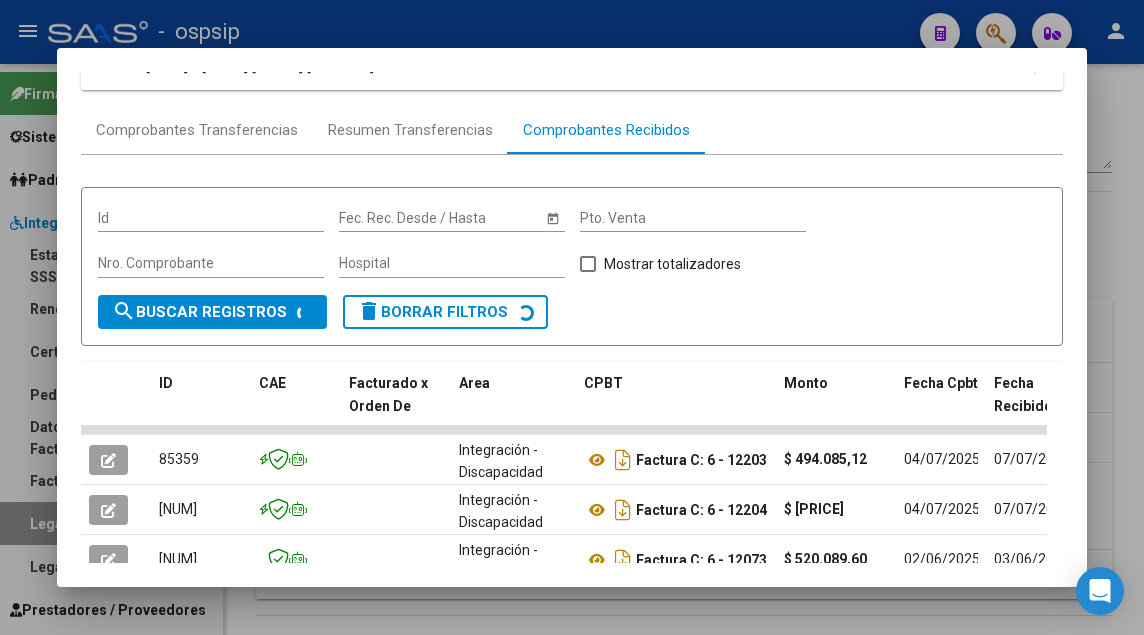 scroll, scrollTop: 394, scrollLeft: 0, axis: vertical 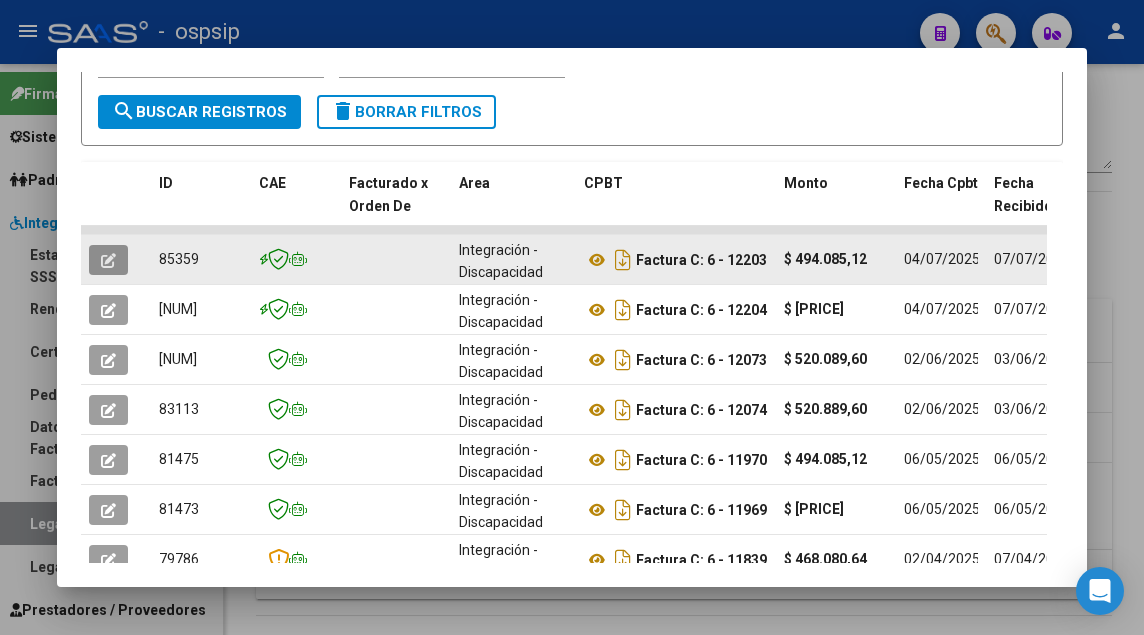 click 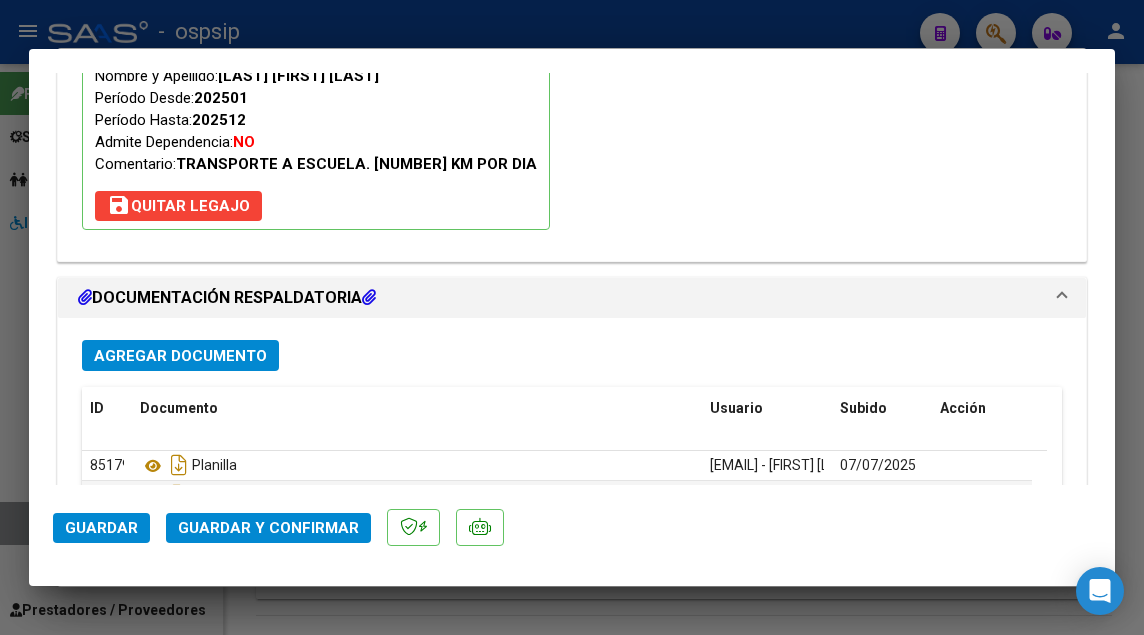 scroll, scrollTop: 2235, scrollLeft: 0, axis: vertical 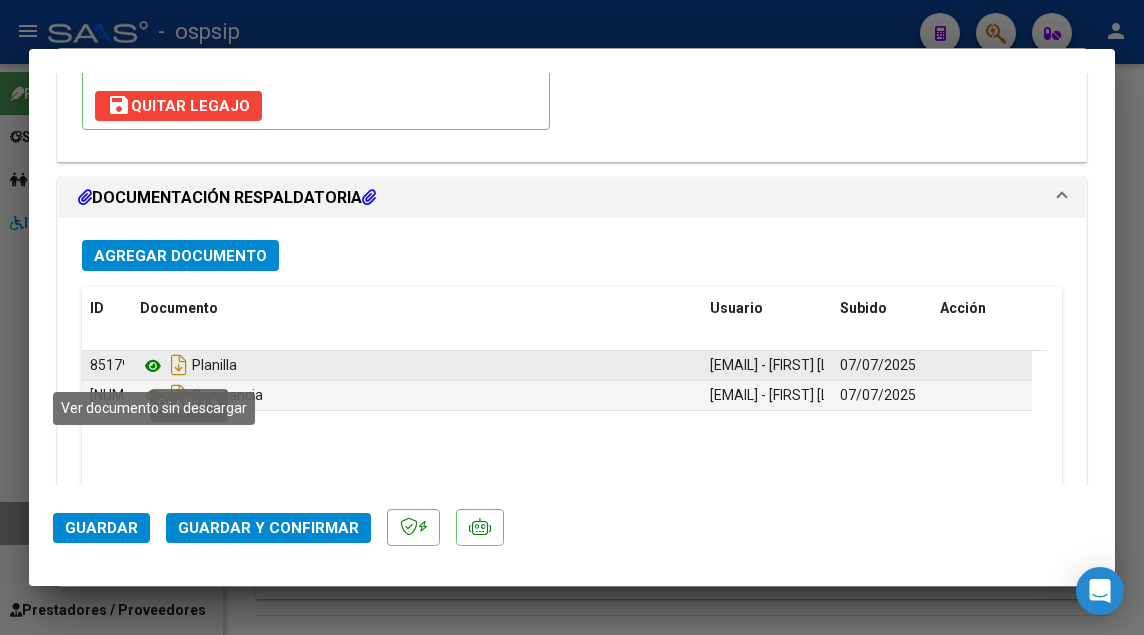 click 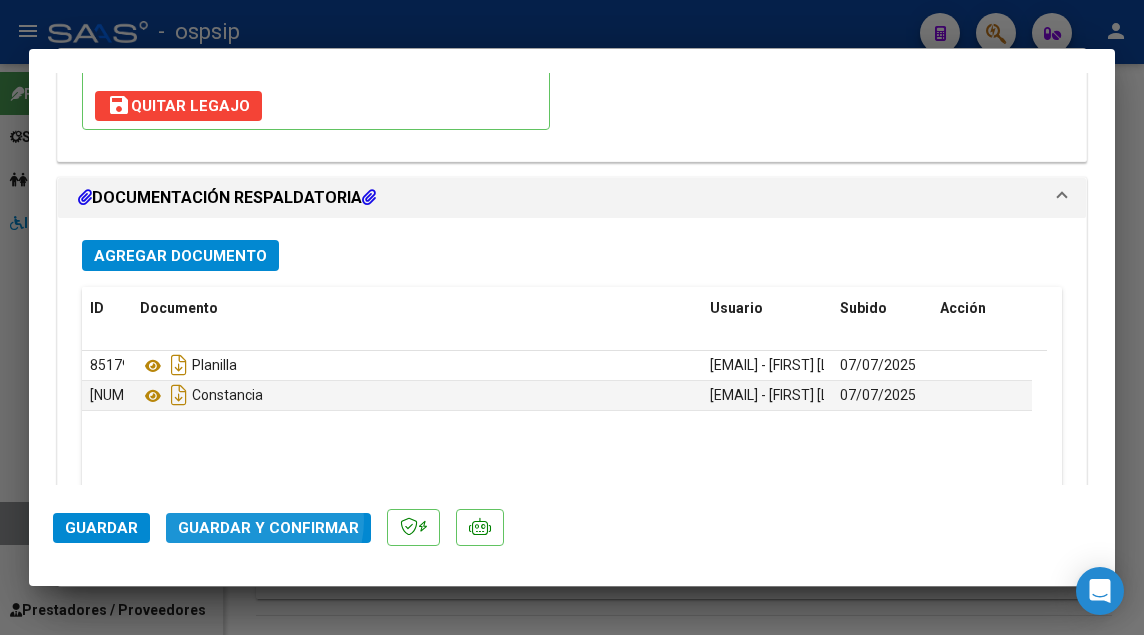 click on "Guardar y Confirmar" 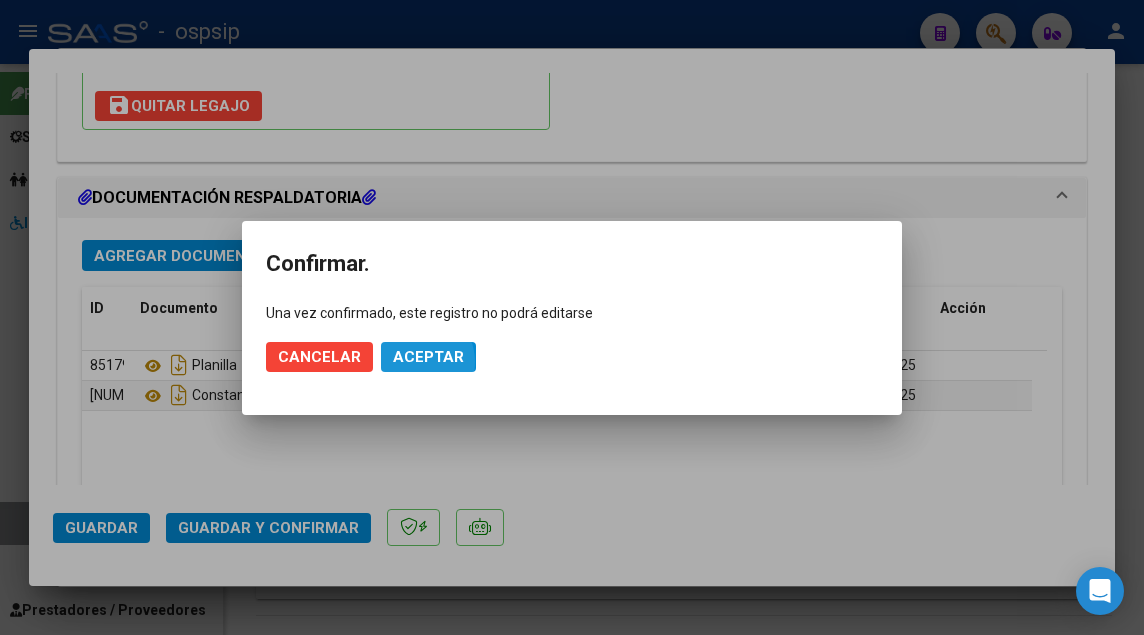 click on "Aceptar" 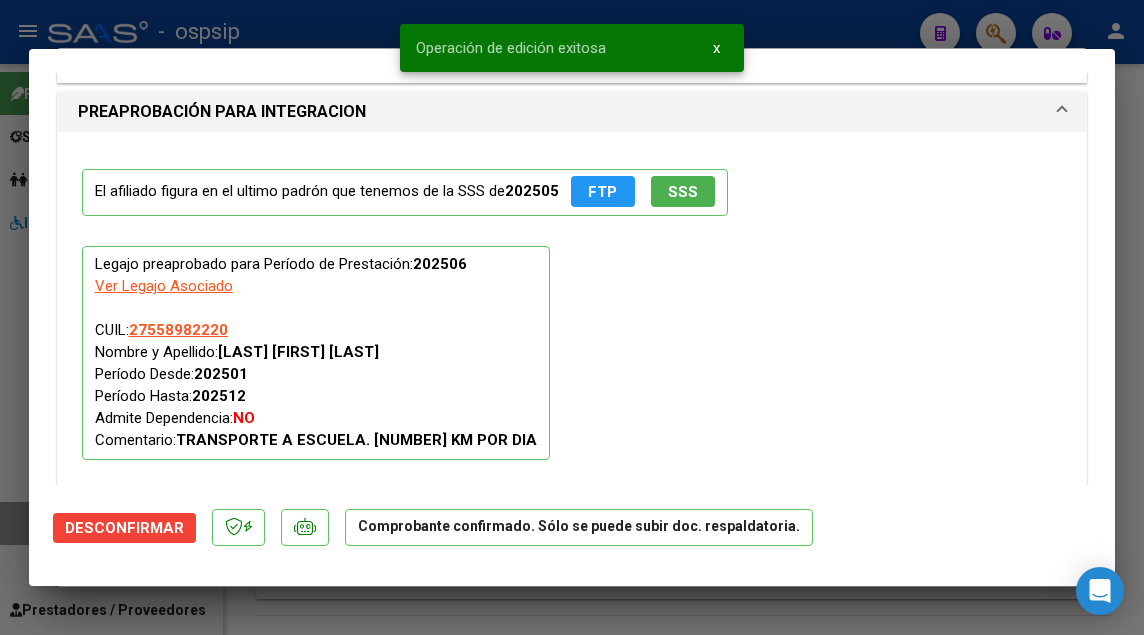 scroll, scrollTop: 1563, scrollLeft: 0, axis: vertical 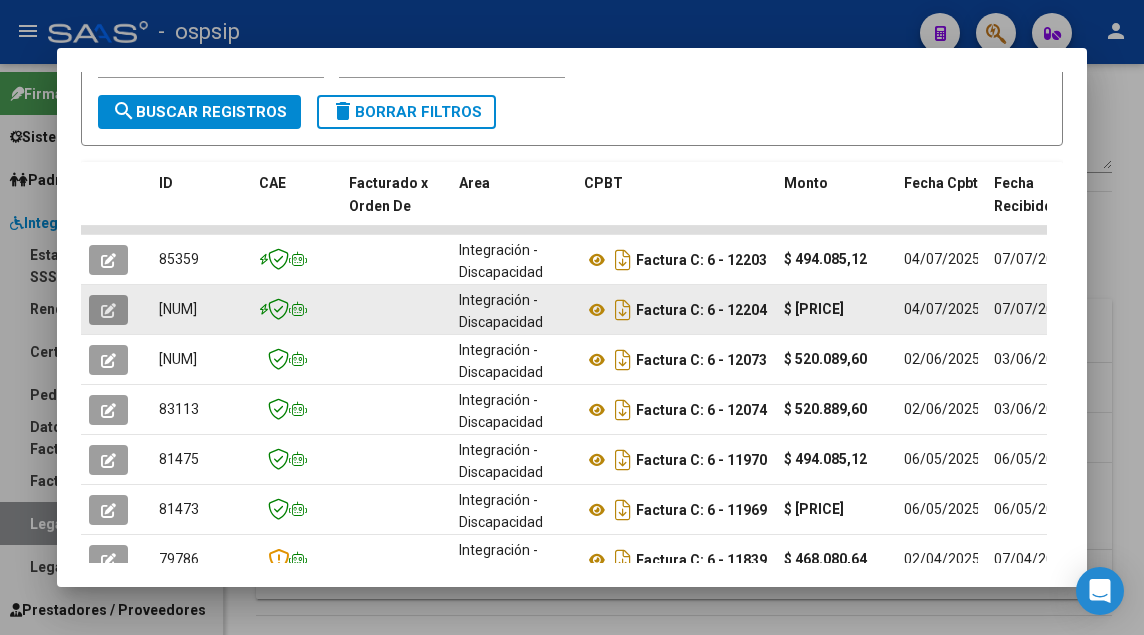 click 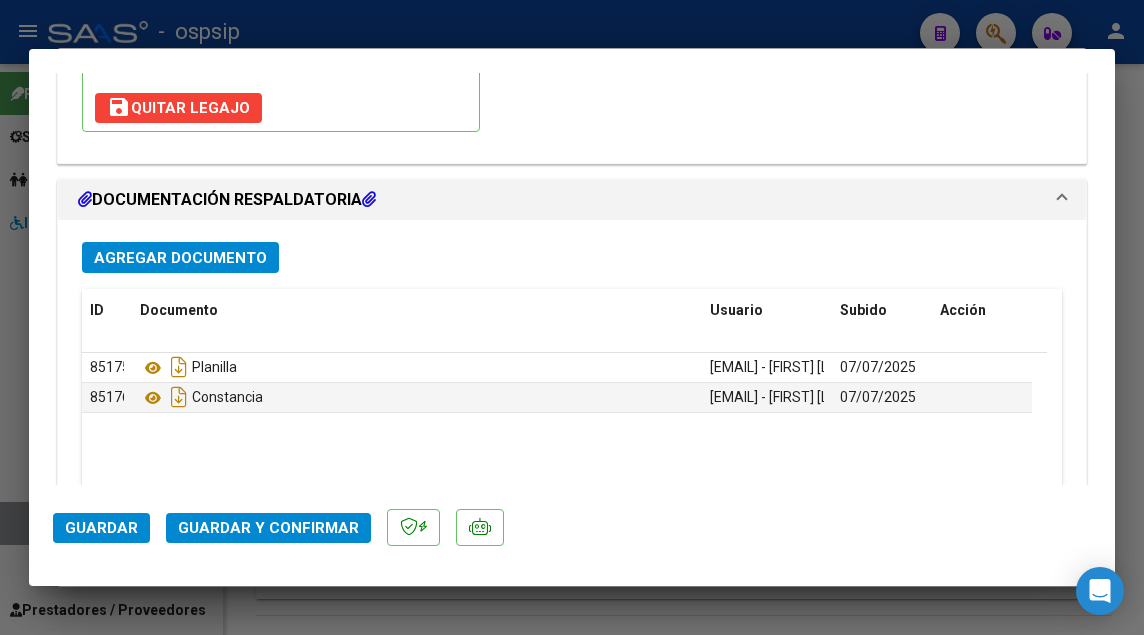 scroll, scrollTop: 2235, scrollLeft: 0, axis: vertical 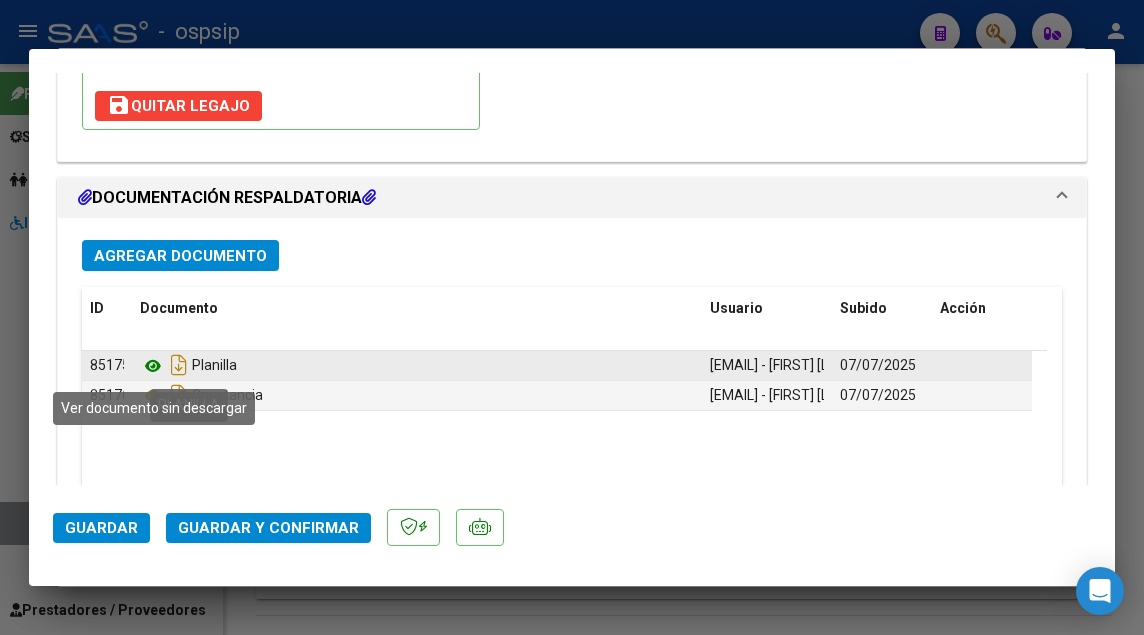 click 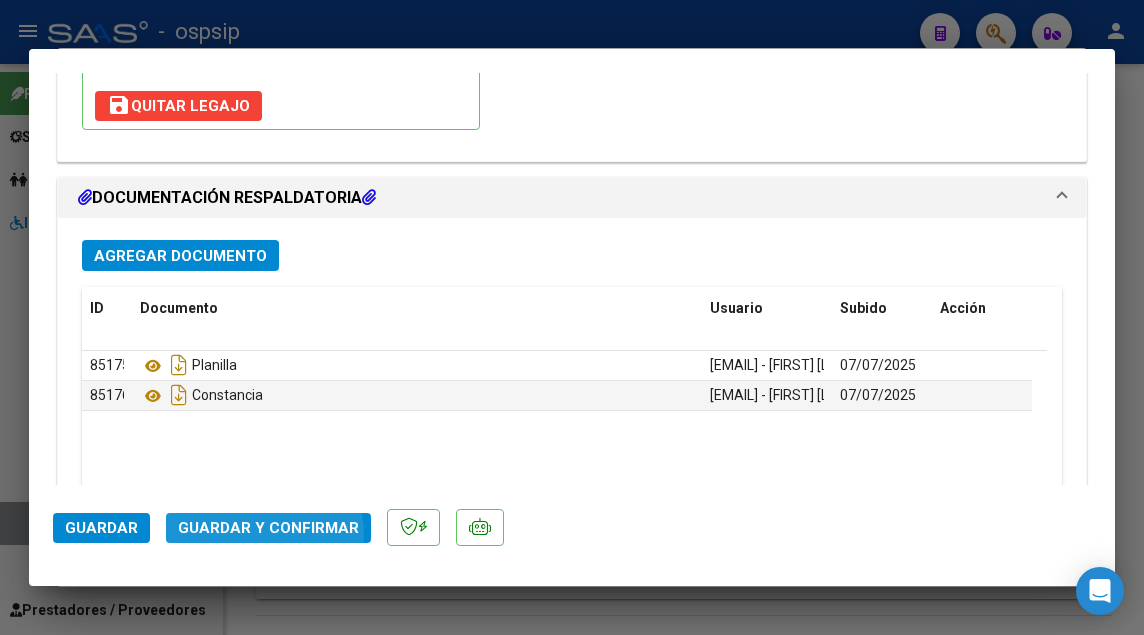 click on "Guardar y Confirmar" 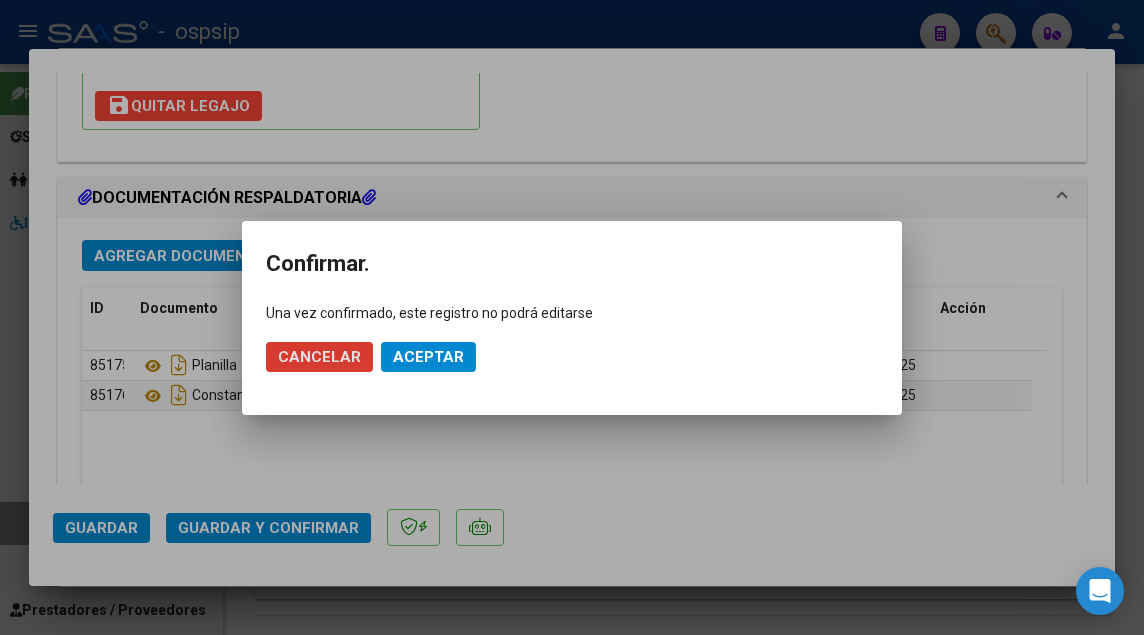 click on "Cancelar Aceptar" 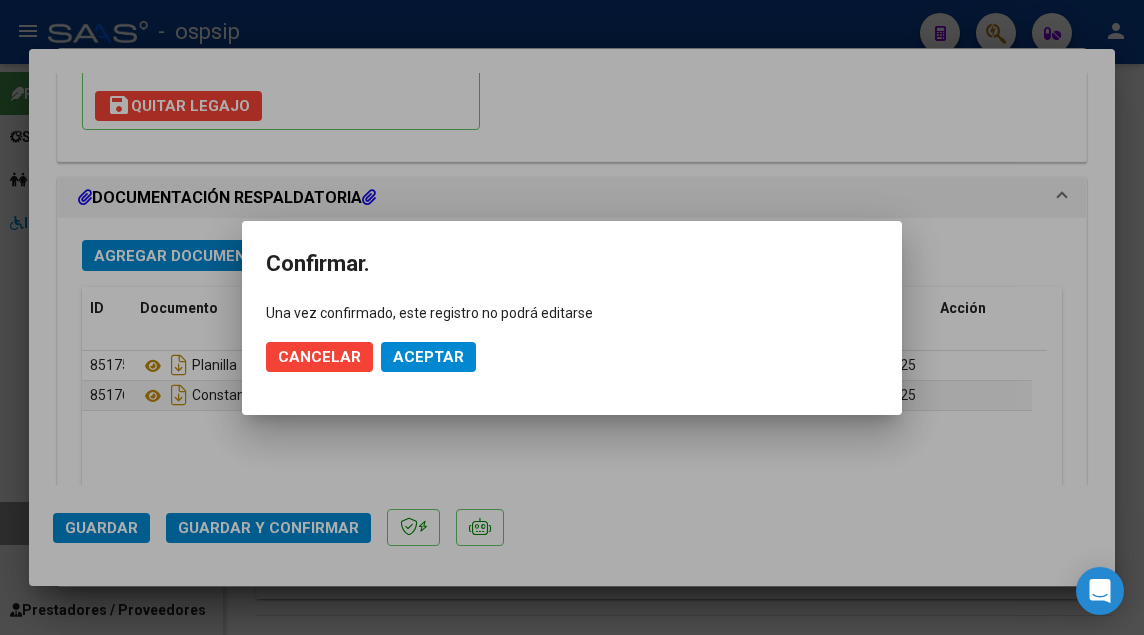 click on "Aceptar" 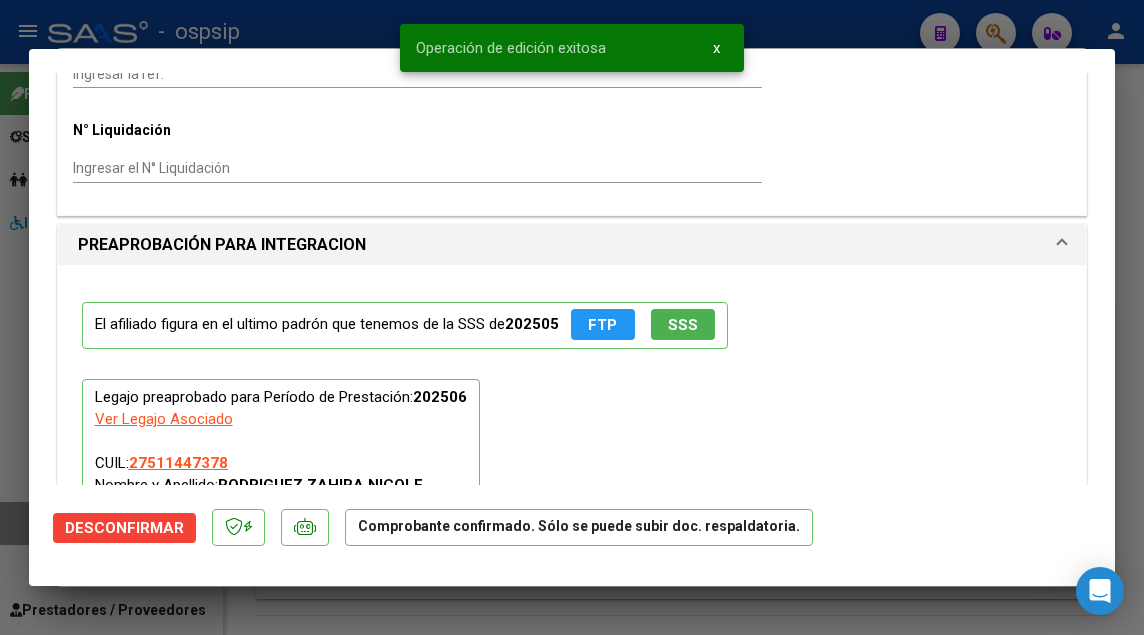 scroll, scrollTop: 1463, scrollLeft: 0, axis: vertical 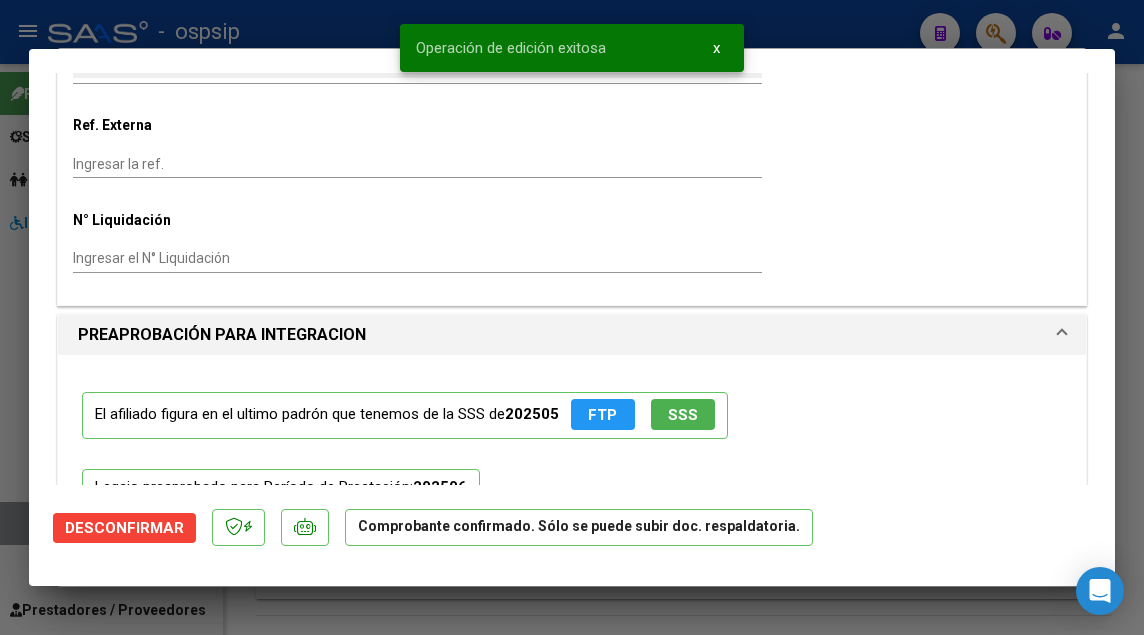 click on "SSS" 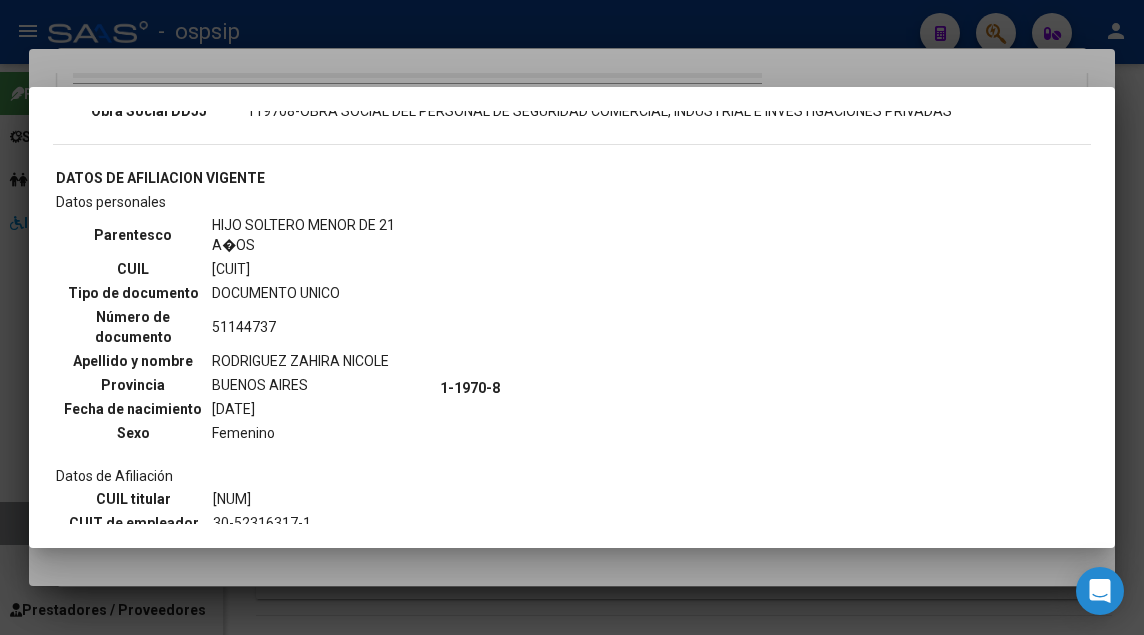 scroll, scrollTop: 600, scrollLeft: 0, axis: vertical 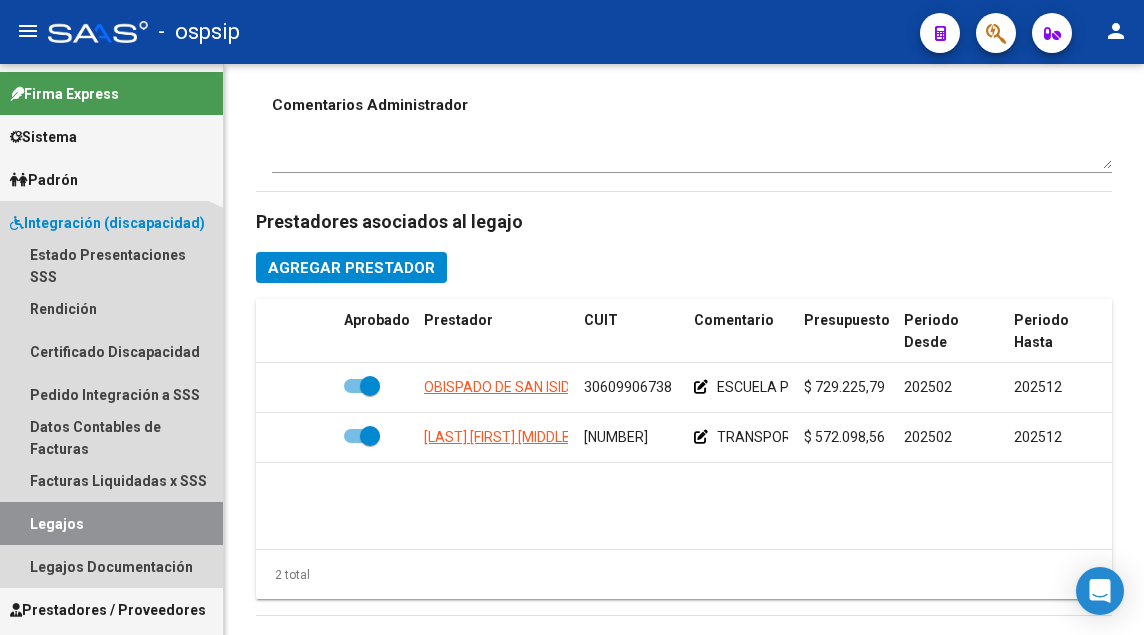click on "Legajos" at bounding box center (111, 523) 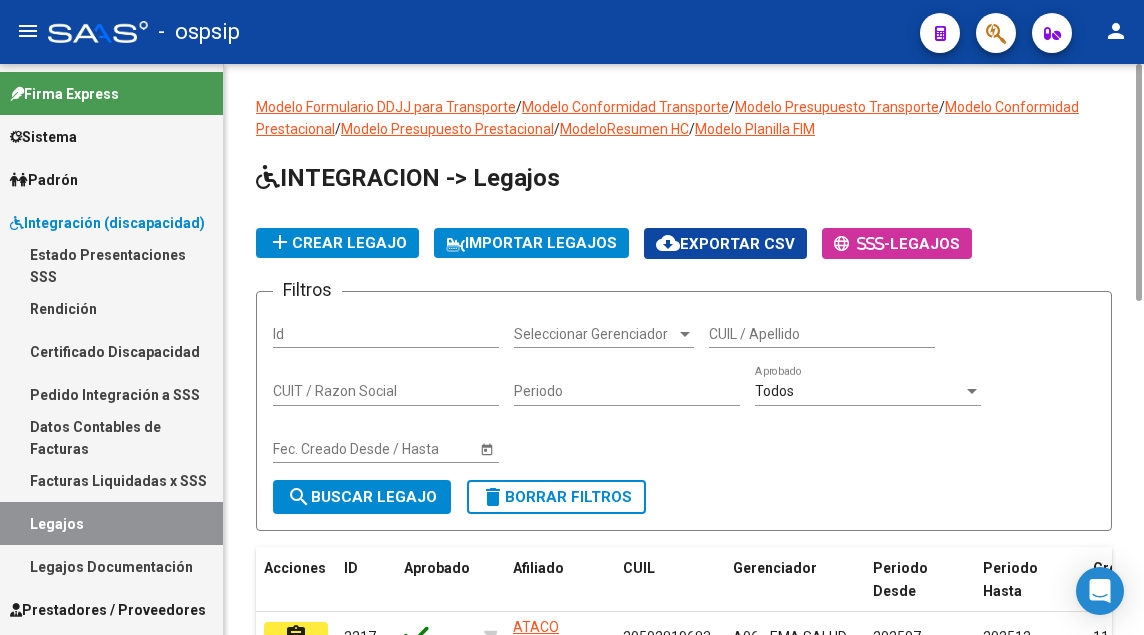 click on "Seleccionar Gerenciador Seleccionar Gerenciador" 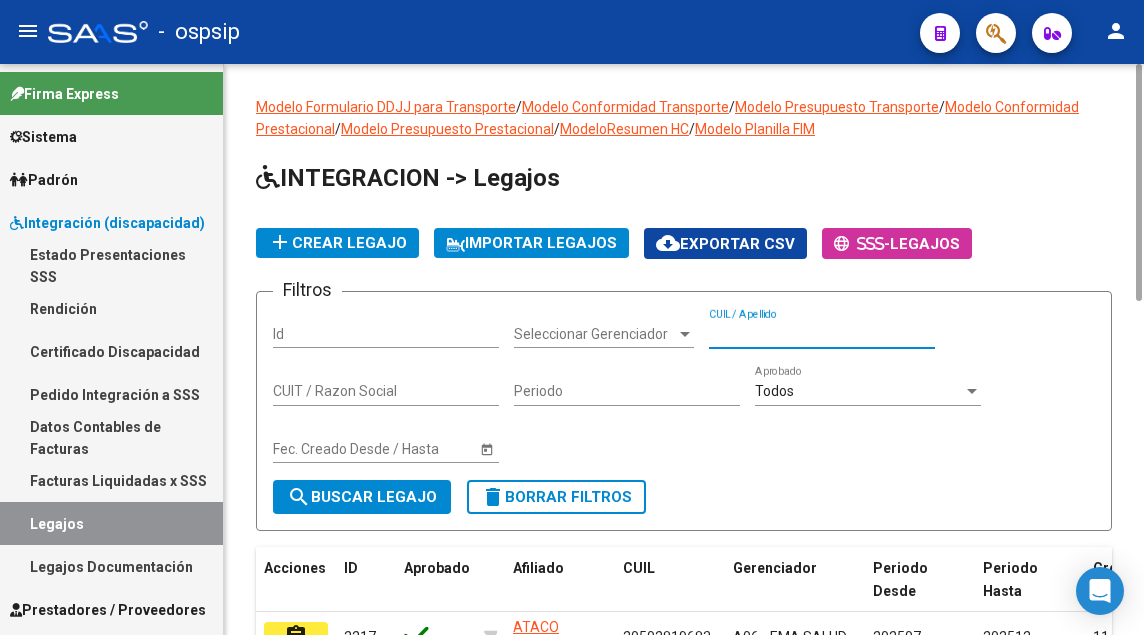 click on "CUIL / Apellido" at bounding box center (822, 334) 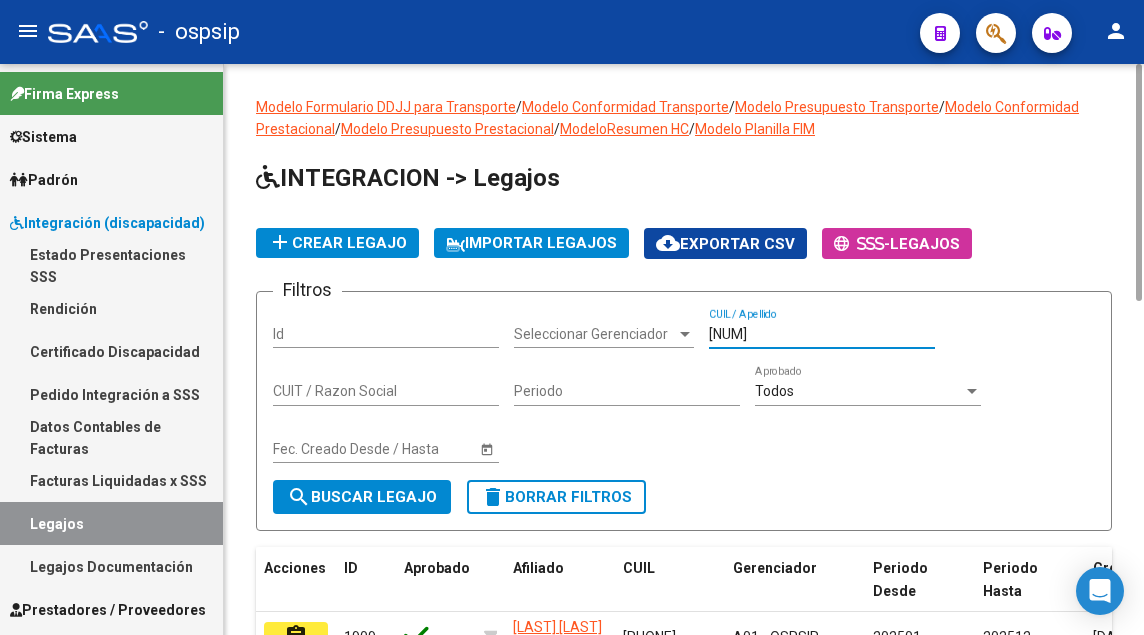 scroll, scrollTop: 200, scrollLeft: 0, axis: vertical 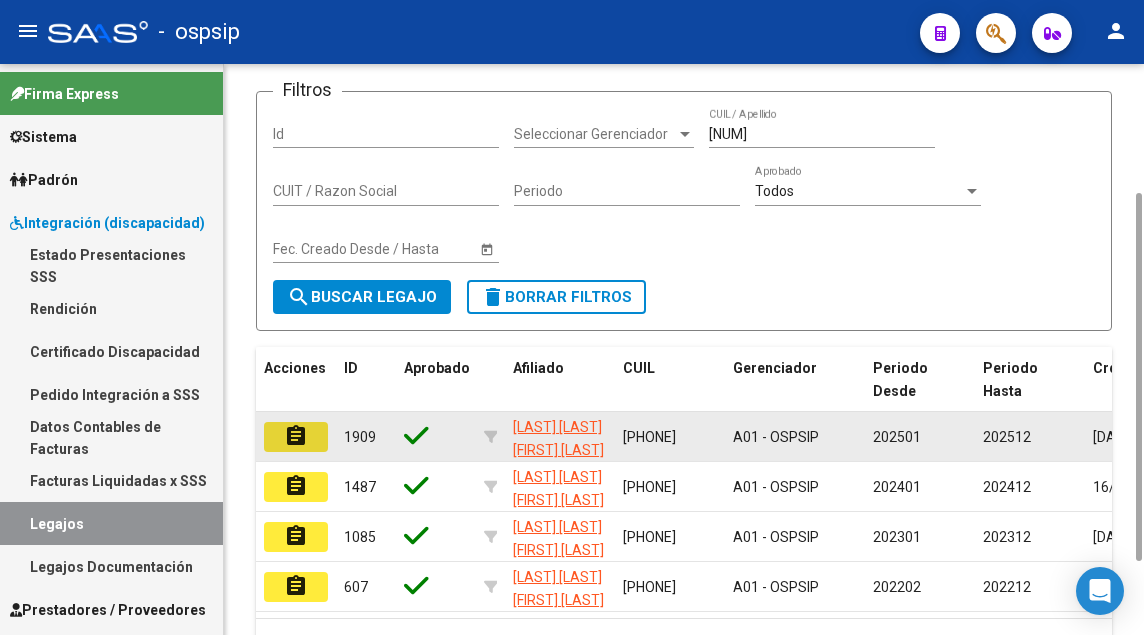 click on "assignment" 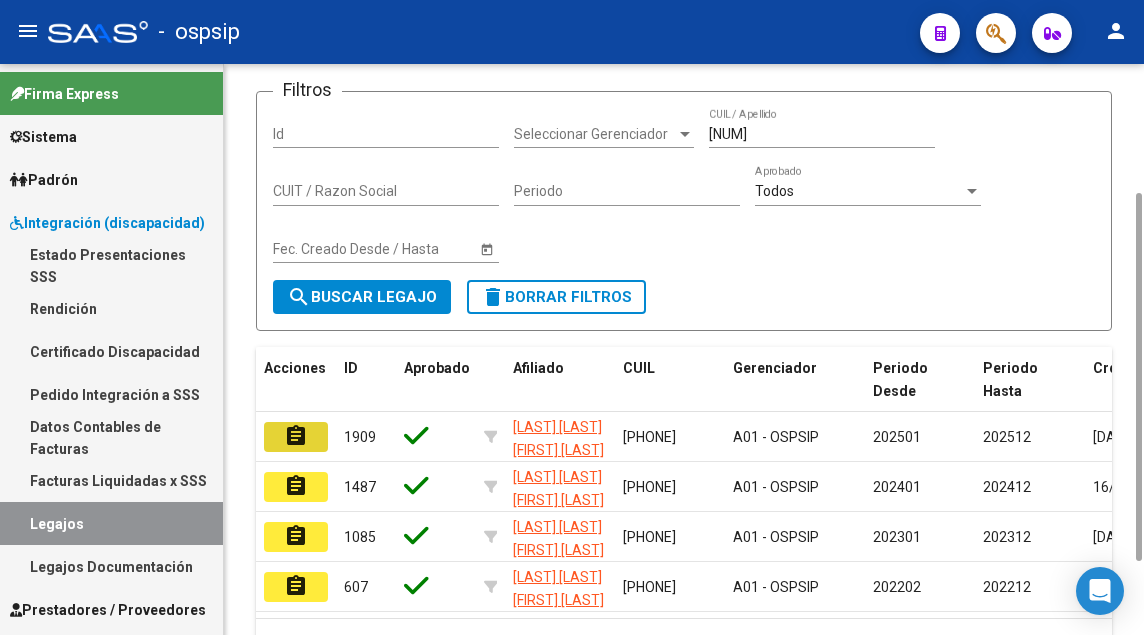scroll, scrollTop: 0, scrollLeft: 0, axis: both 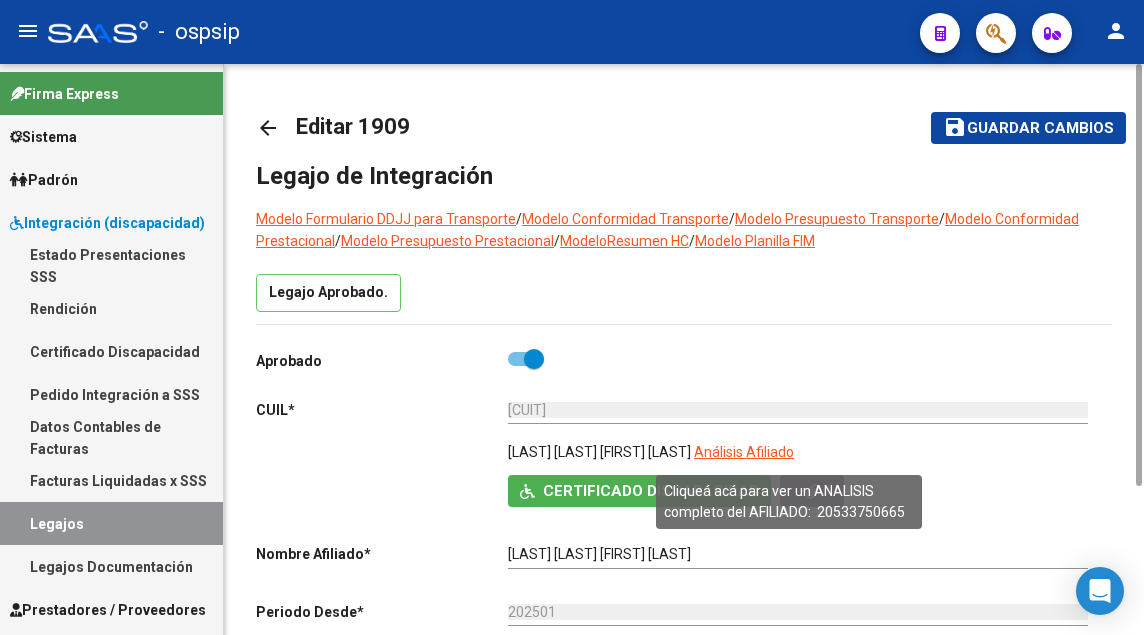 click on "Análisis Afiliado" 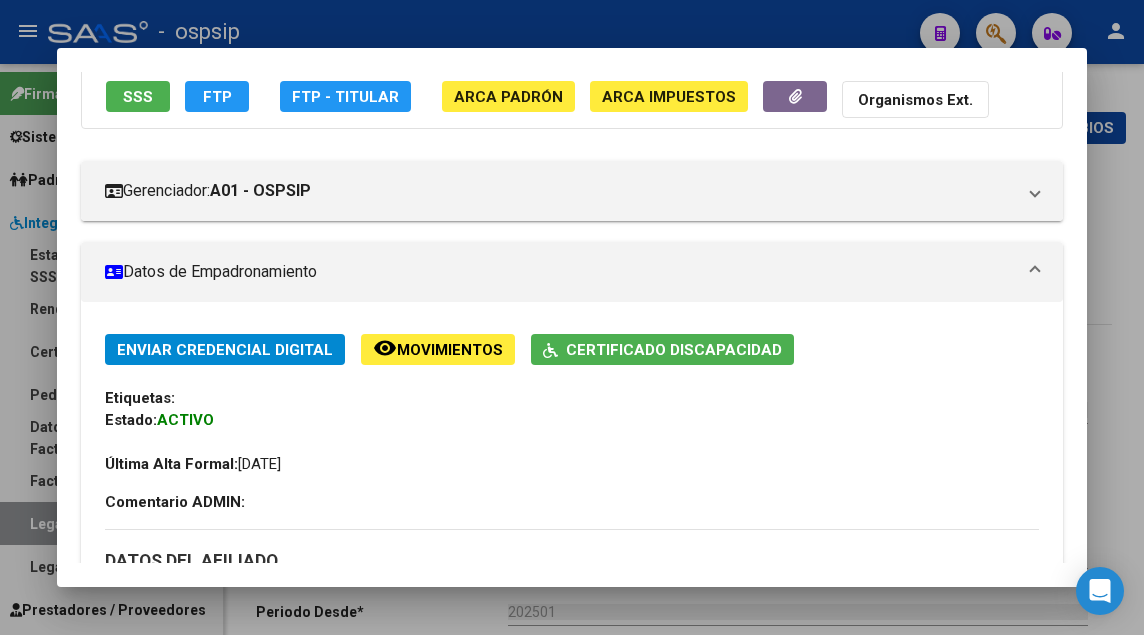scroll, scrollTop: 0, scrollLeft: 0, axis: both 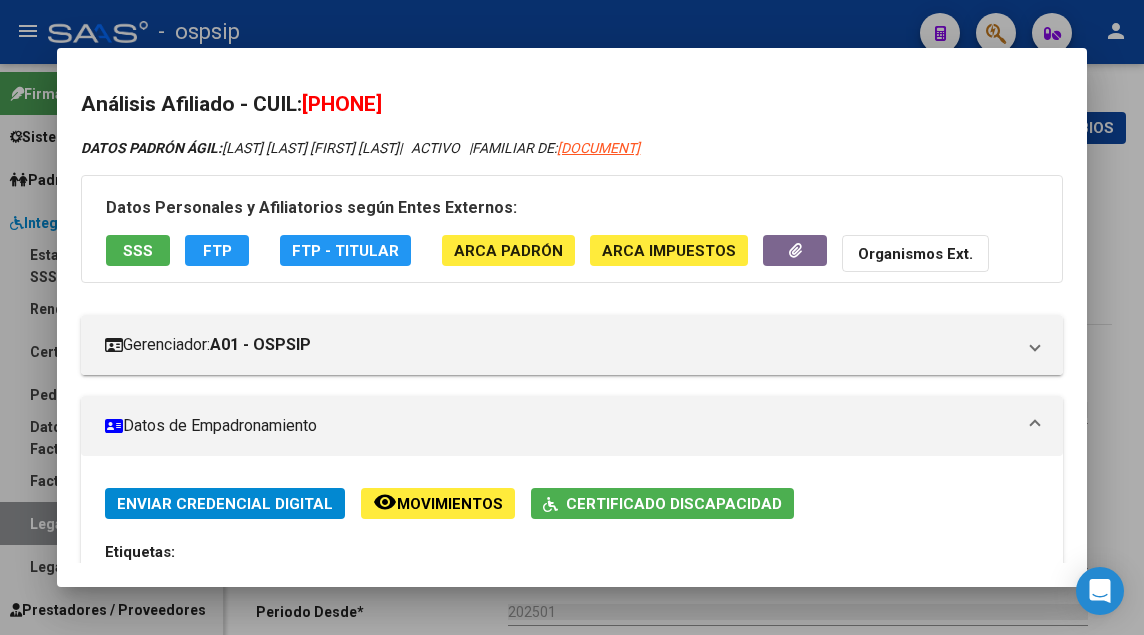 click on "SSS" at bounding box center [138, 251] 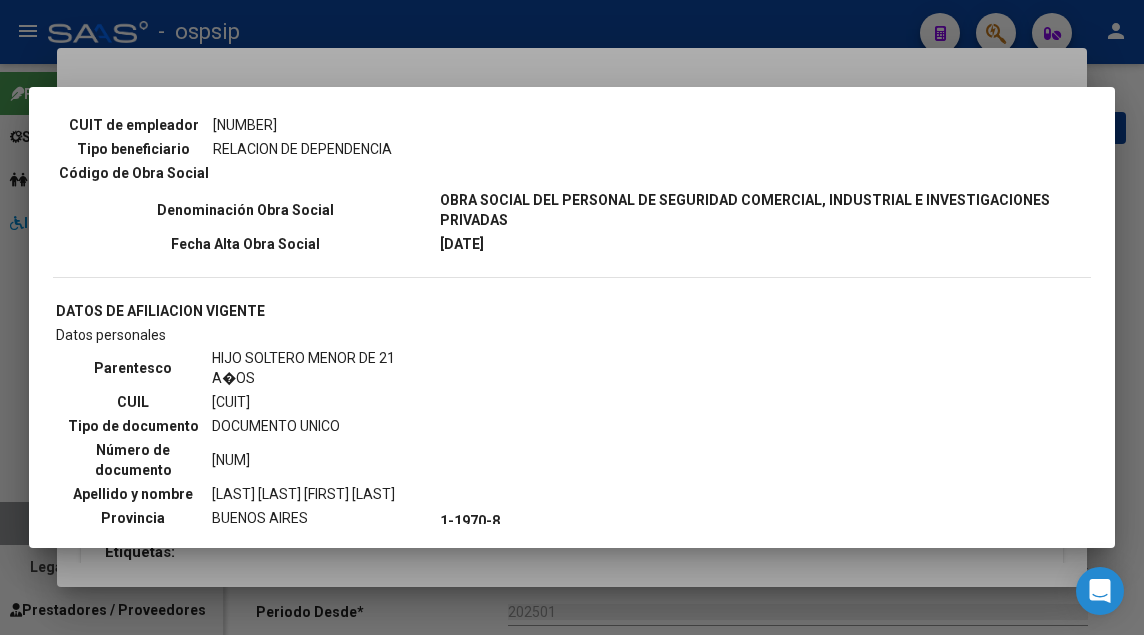 scroll, scrollTop: 1200, scrollLeft: 0, axis: vertical 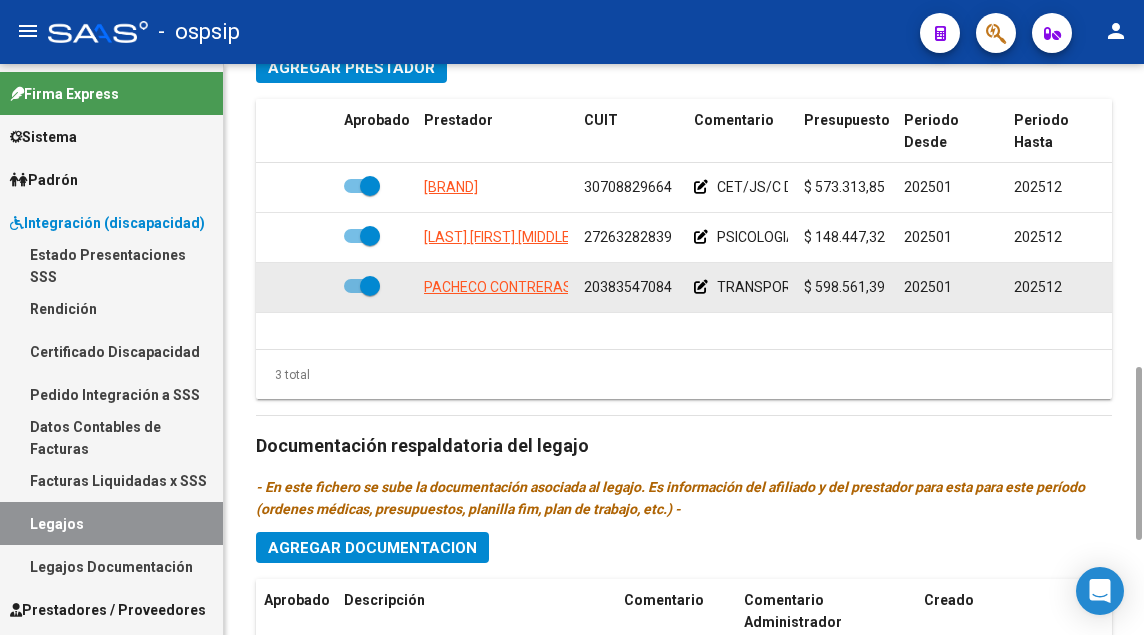 click on "PACHECO CONTRERAS FRANCO ROBERTO" 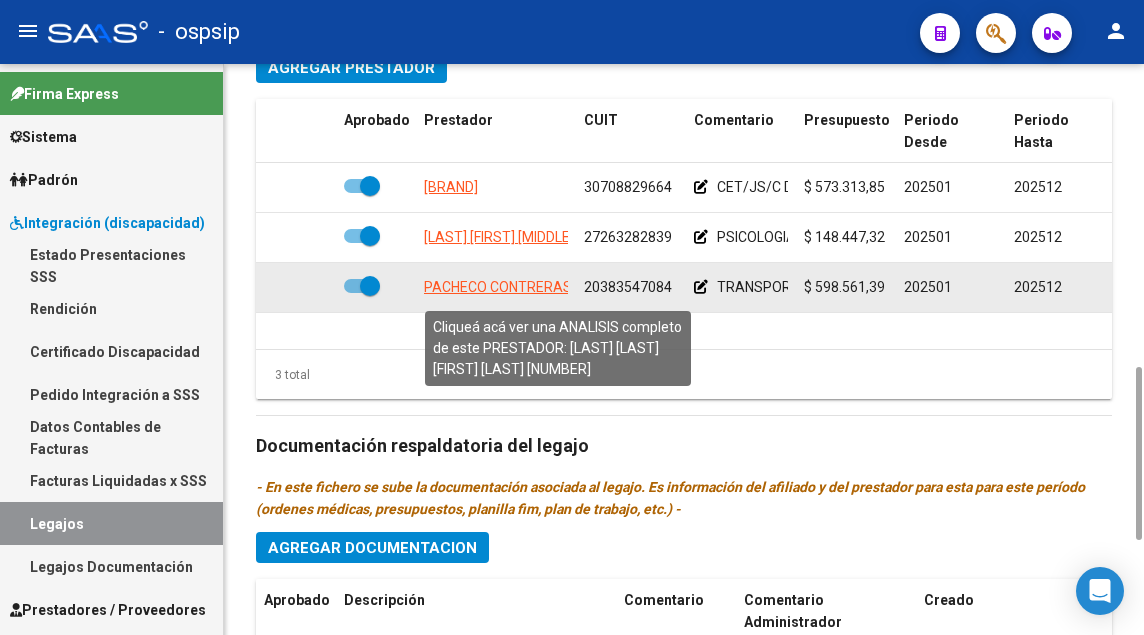 click on "PACHECO CONTRERAS FRANCO ROBERTO" 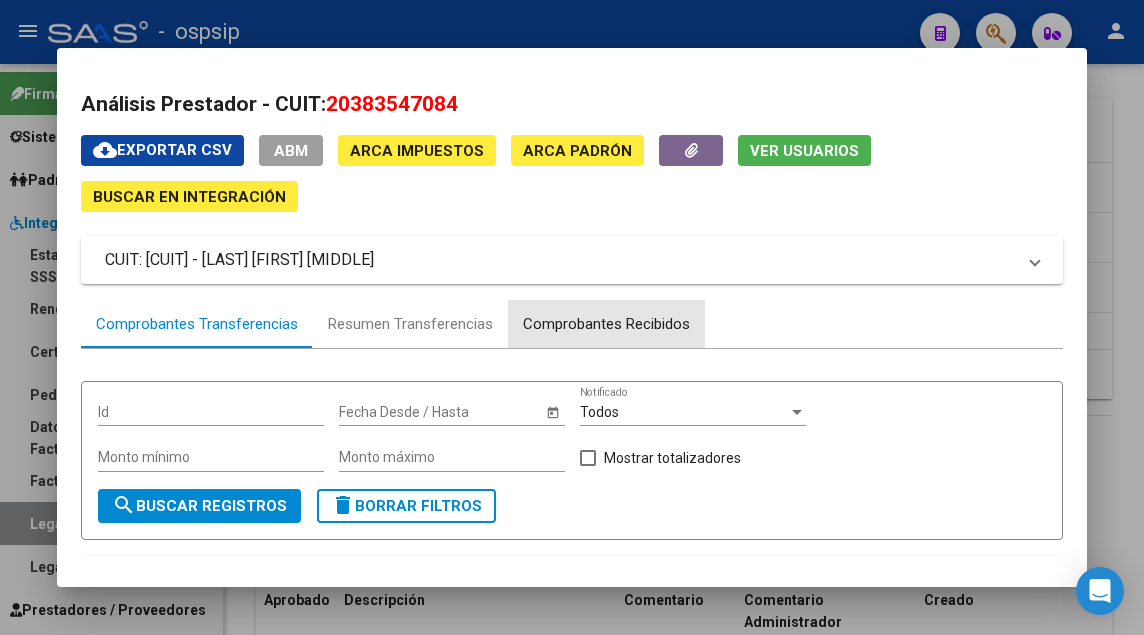 click on "Comprobantes Recibidos" at bounding box center [606, 324] 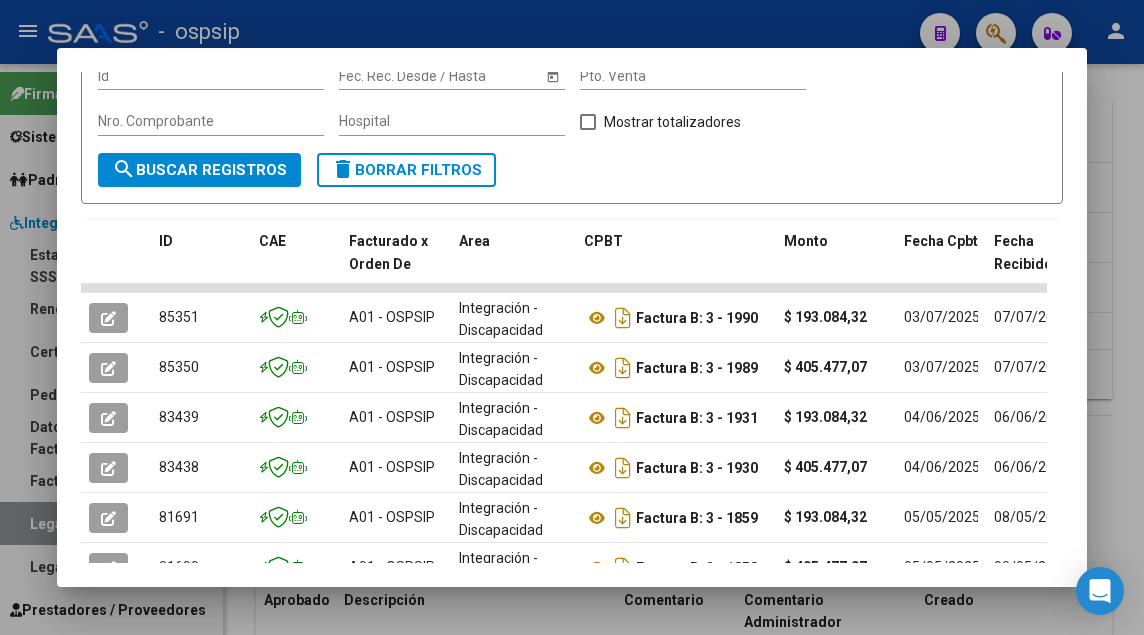 scroll, scrollTop: 449, scrollLeft: 0, axis: vertical 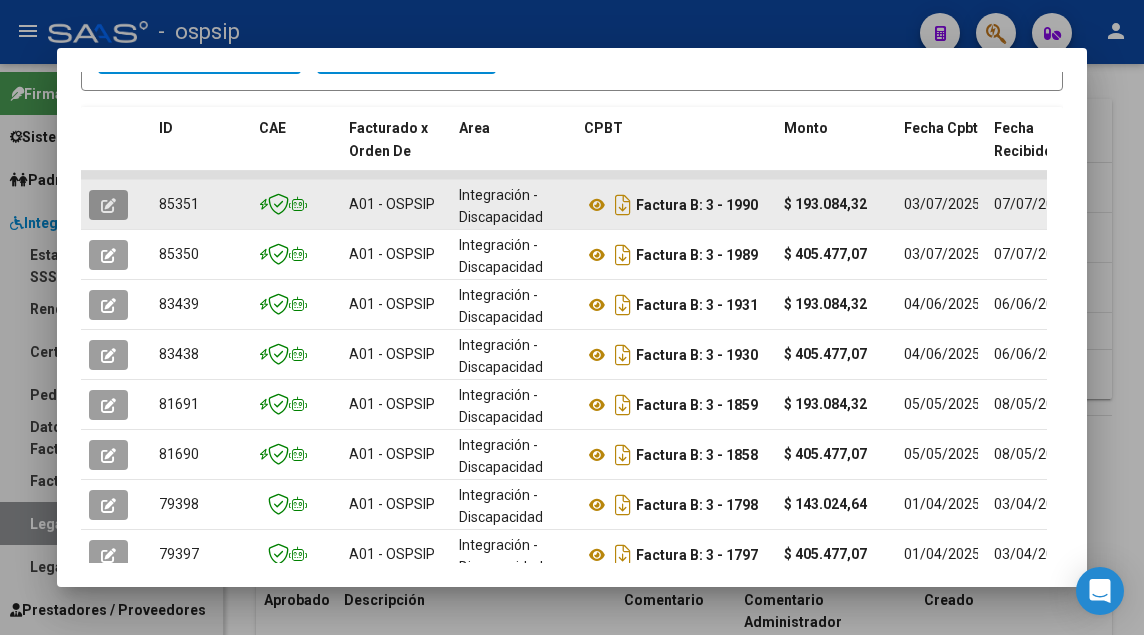 click 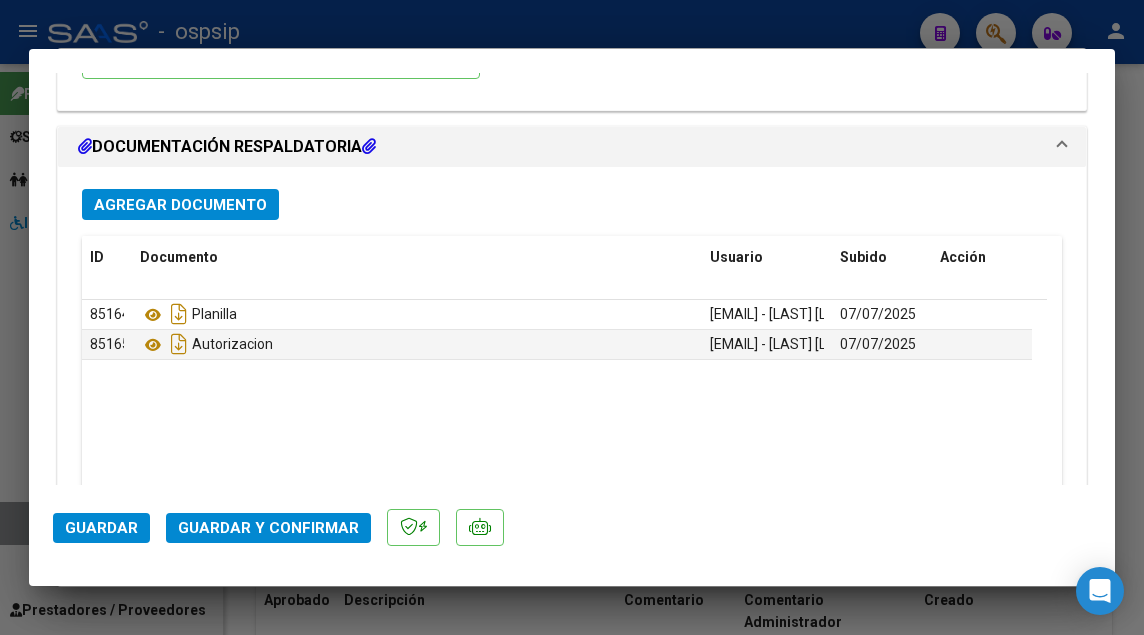 scroll, scrollTop: 2335, scrollLeft: 0, axis: vertical 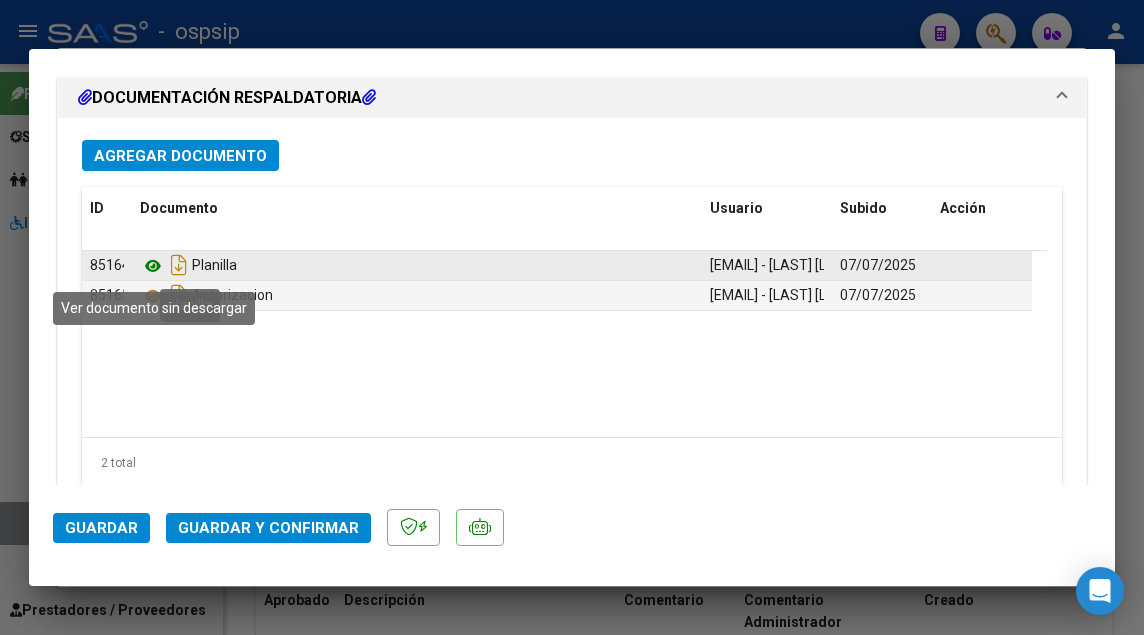 click 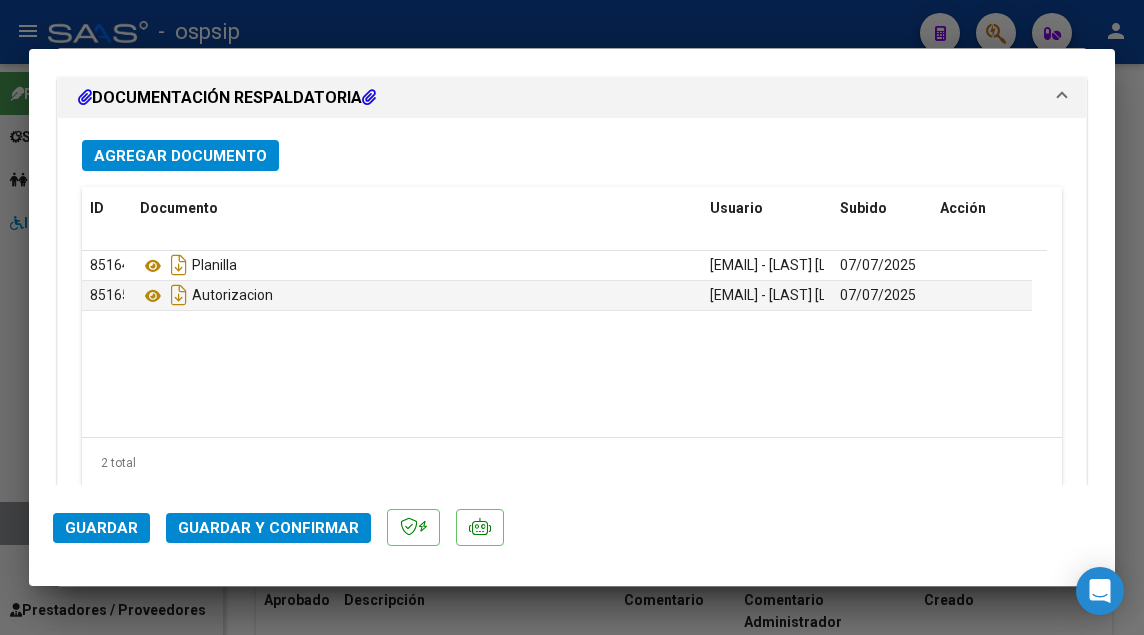 click on "Guardar y Confirmar" 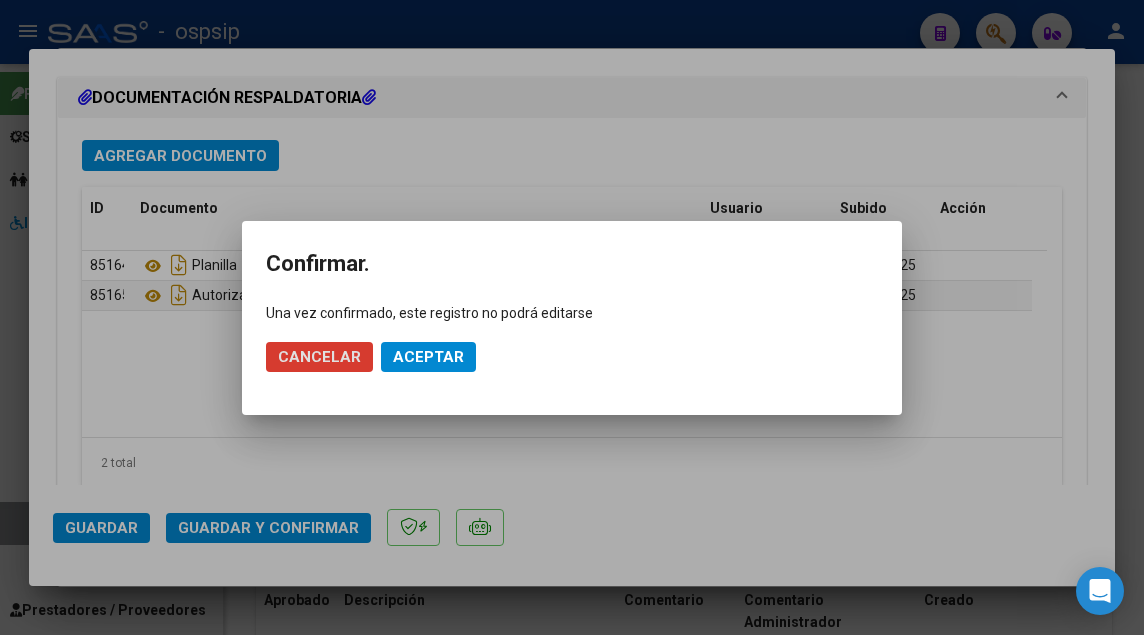 click on "Aceptar" 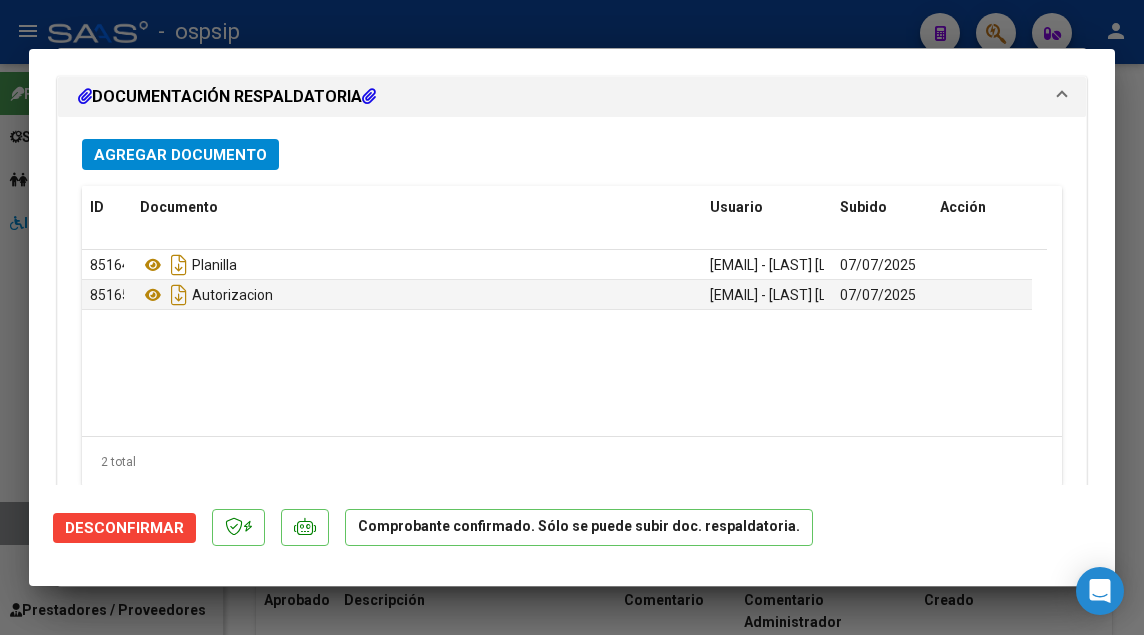 scroll, scrollTop: 2188, scrollLeft: 0, axis: vertical 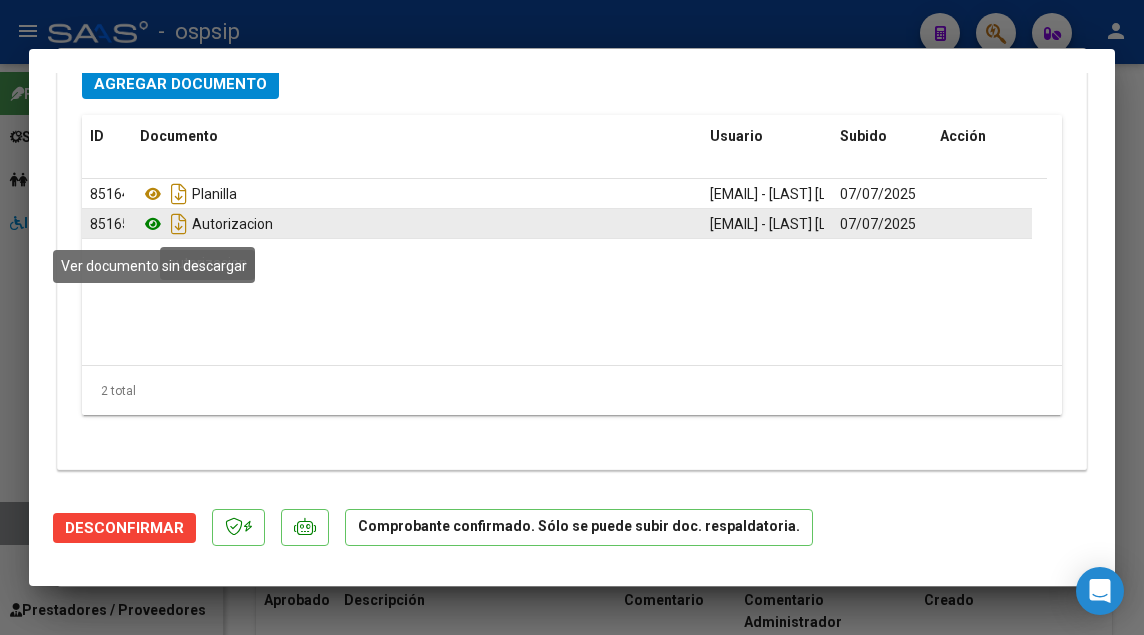 click 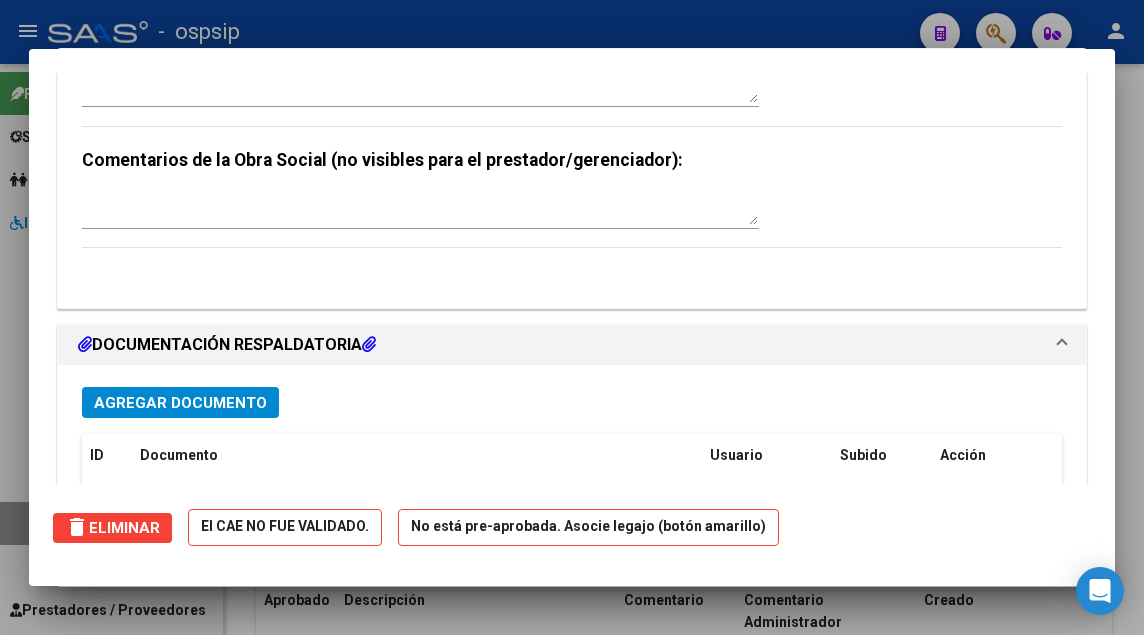 scroll, scrollTop: 0, scrollLeft: 0, axis: both 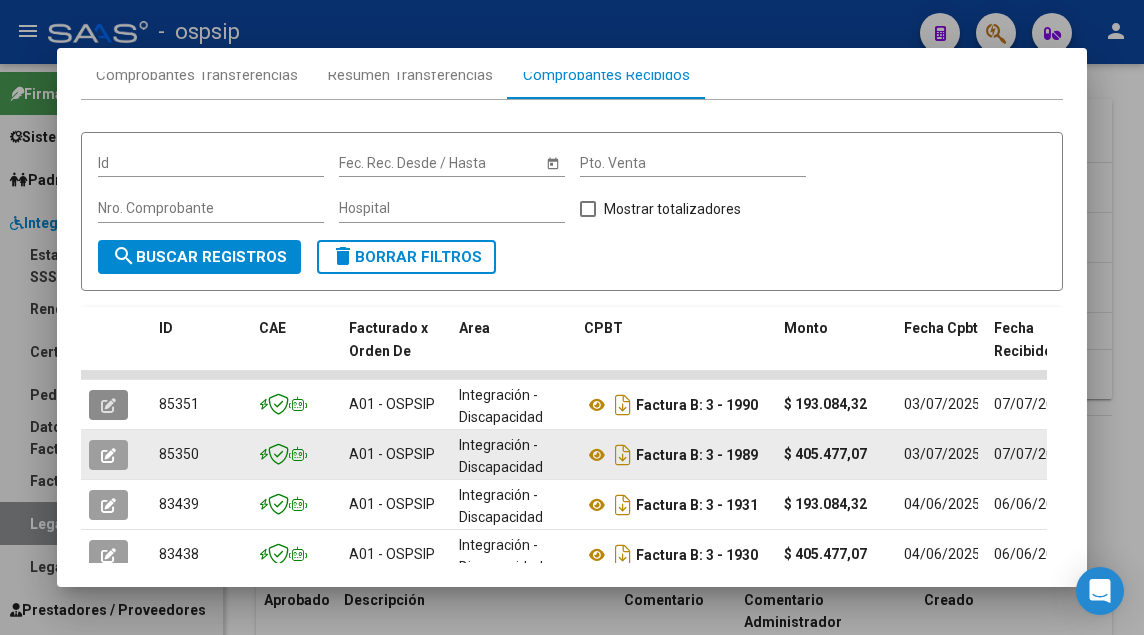 click 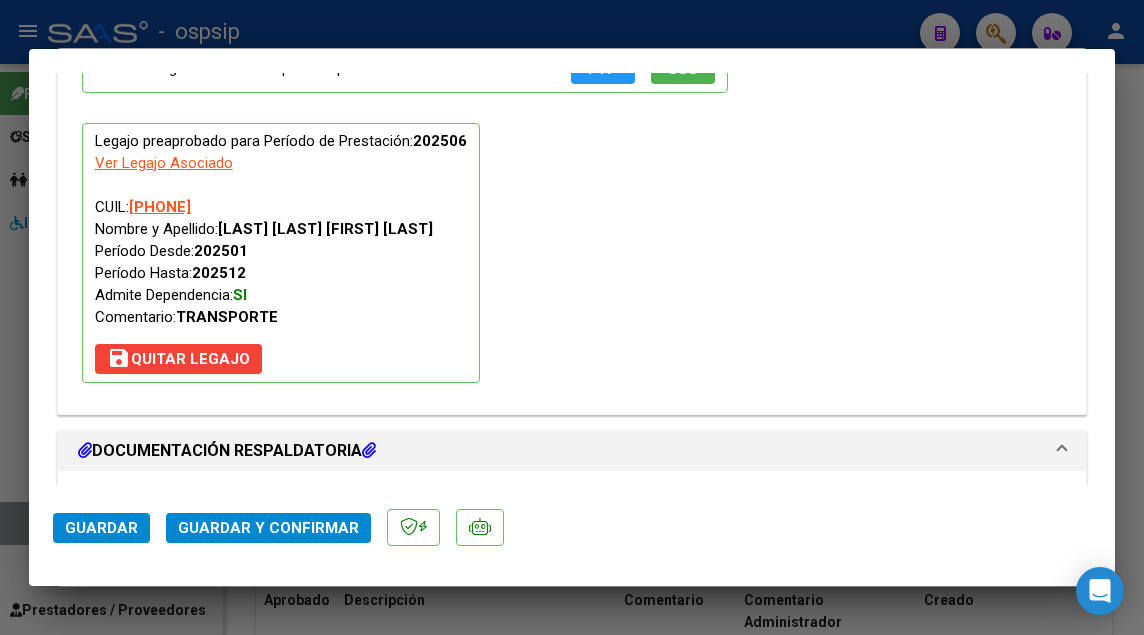 scroll, scrollTop: 2235, scrollLeft: 0, axis: vertical 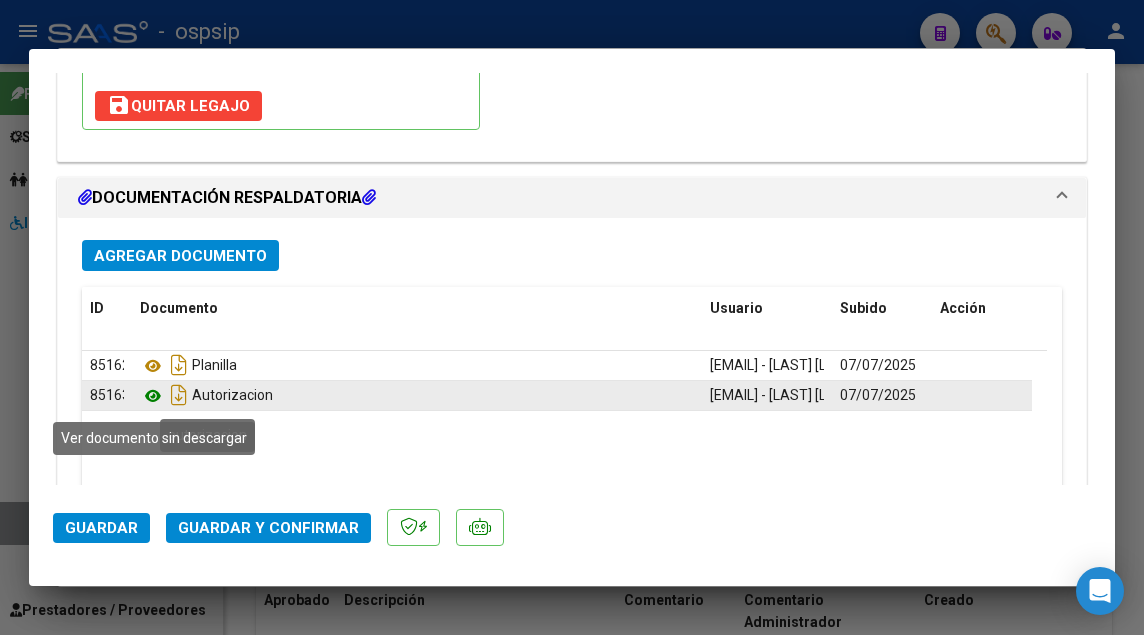 click 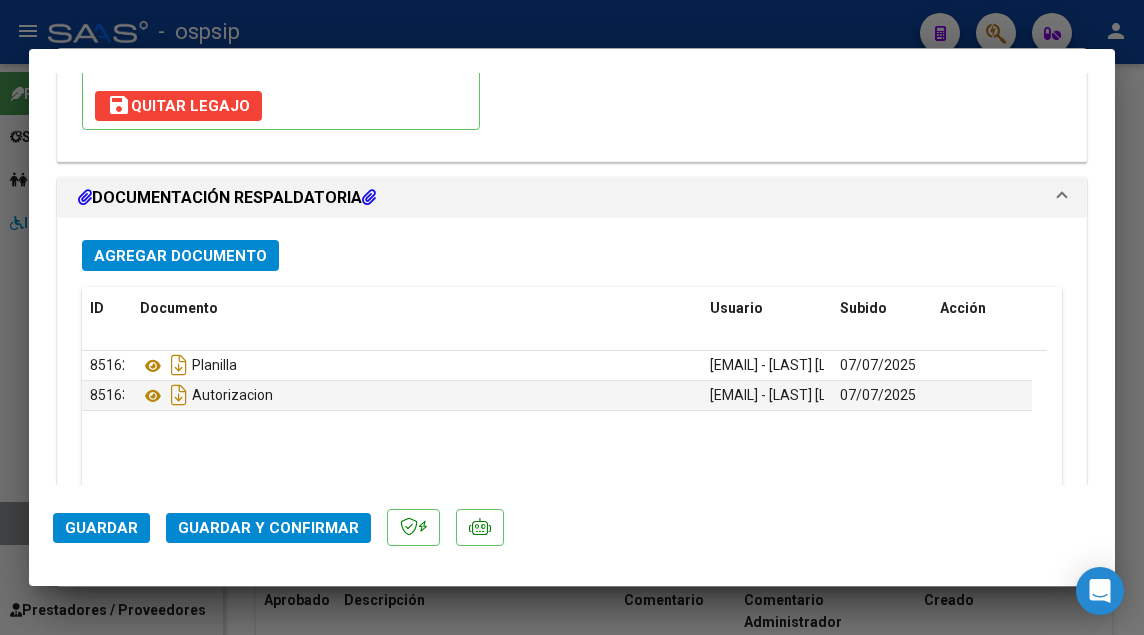 click on "Guardar y Confirmar" 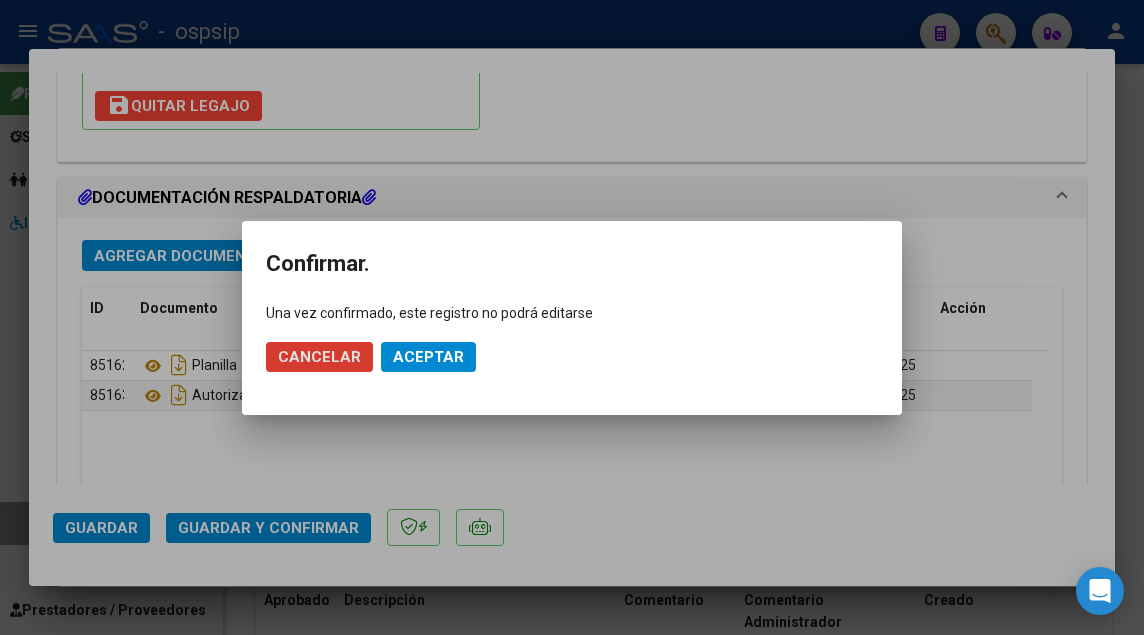 click on "Aceptar" 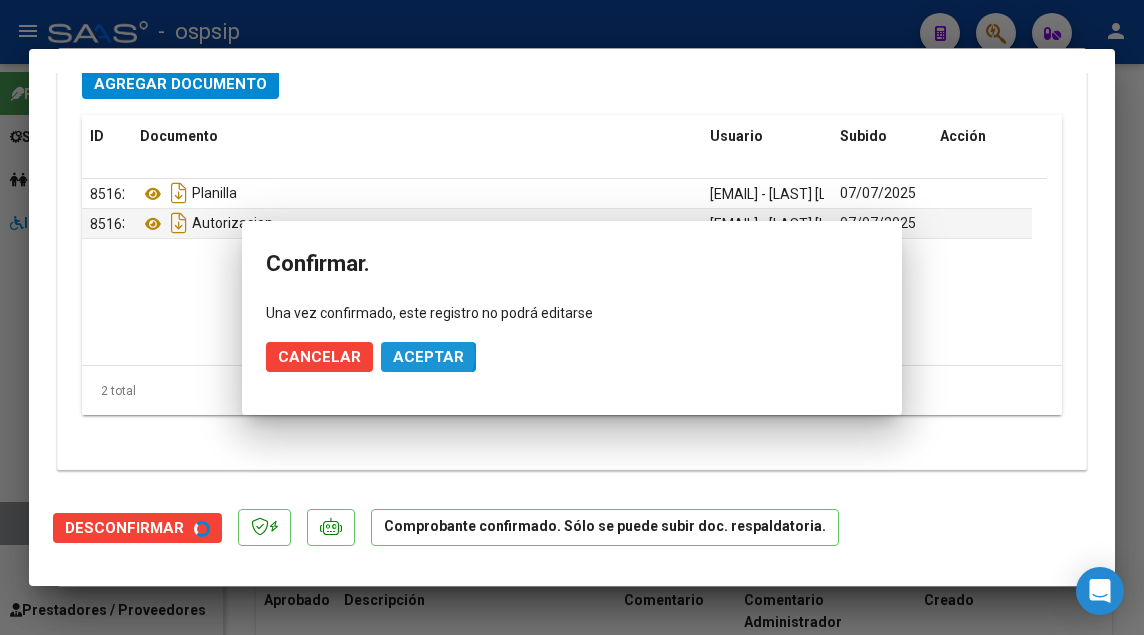 scroll, scrollTop: 2063, scrollLeft: 0, axis: vertical 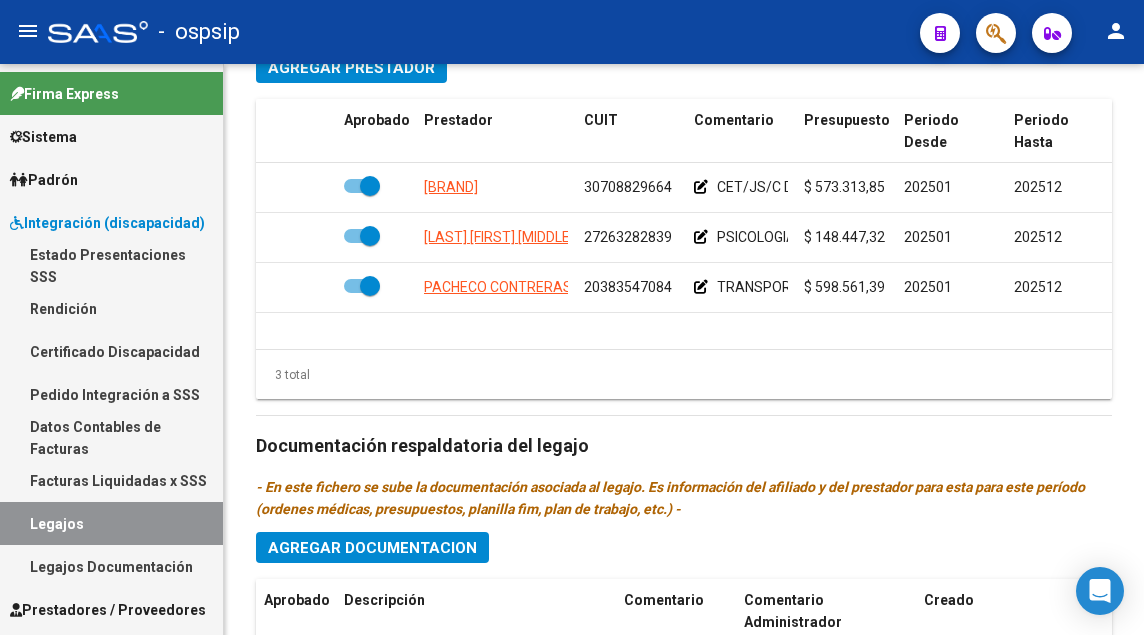 click on "Legajos" at bounding box center [111, 523] 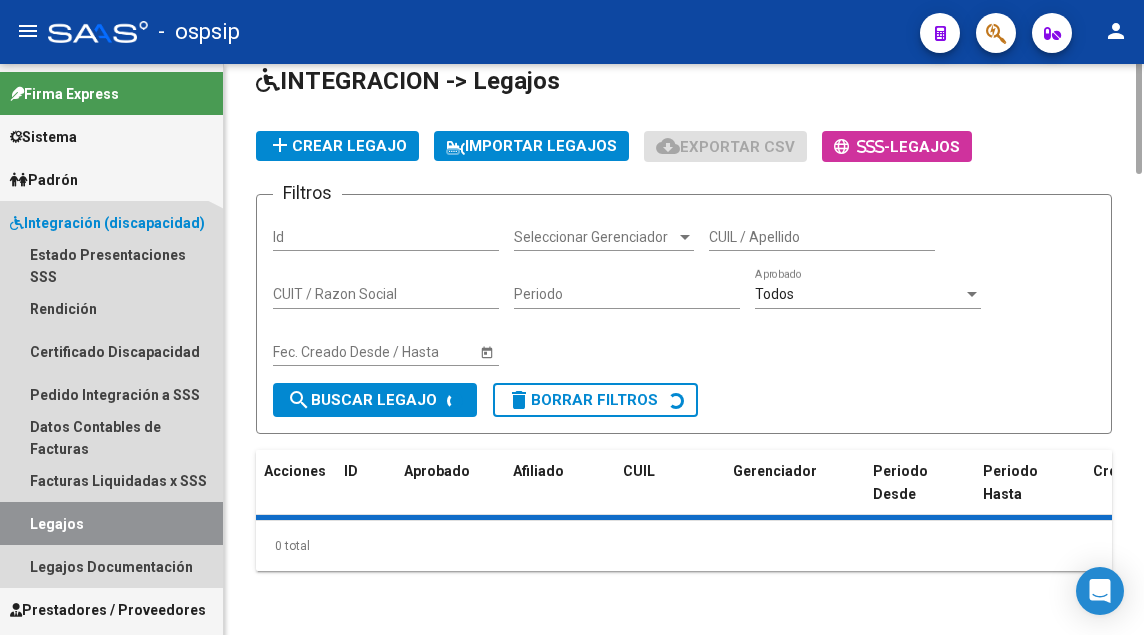 scroll, scrollTop: 0, scrollLeft: 0, axis: both 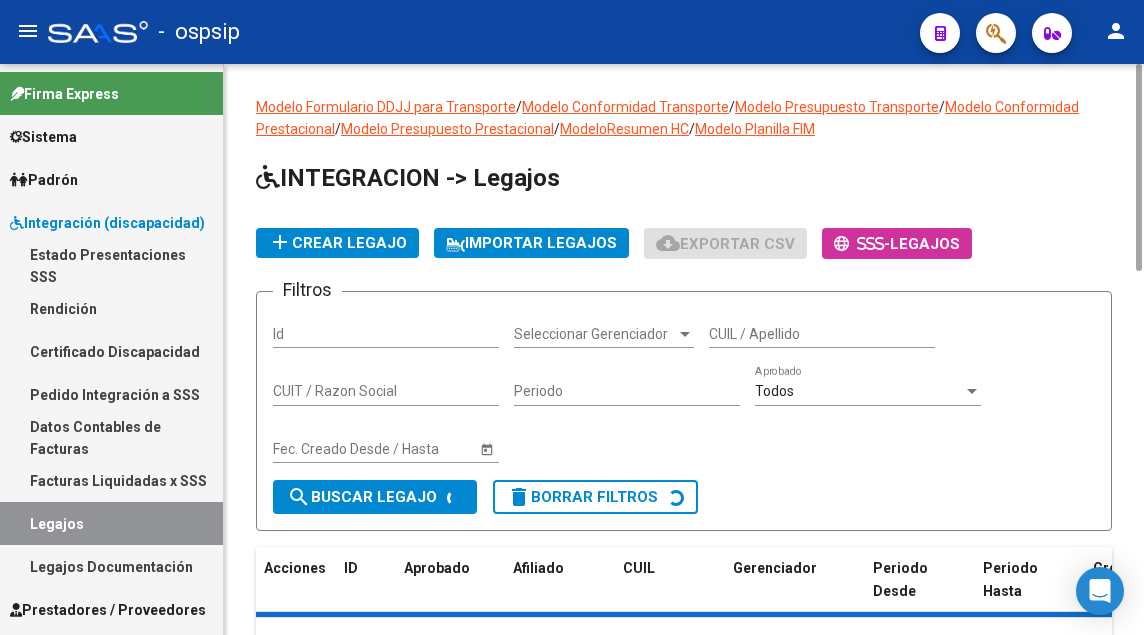 click on "CUIL / Apellido" at bounding box center (822, 334) 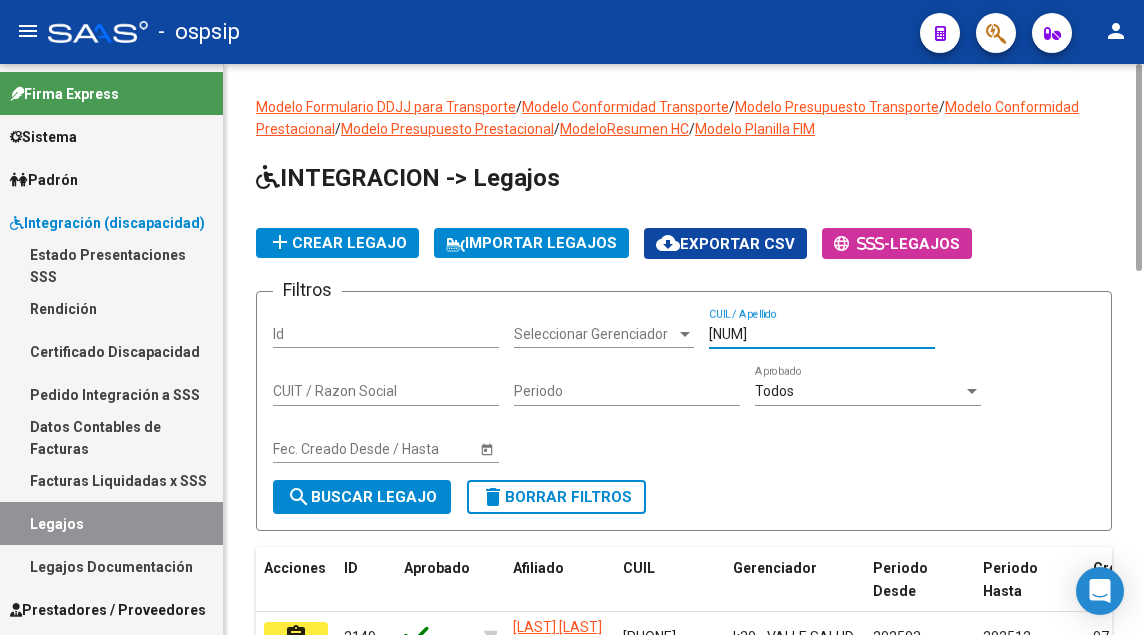 scroll, scrollTop: 200, scrollLeft: 0, axis: vertical 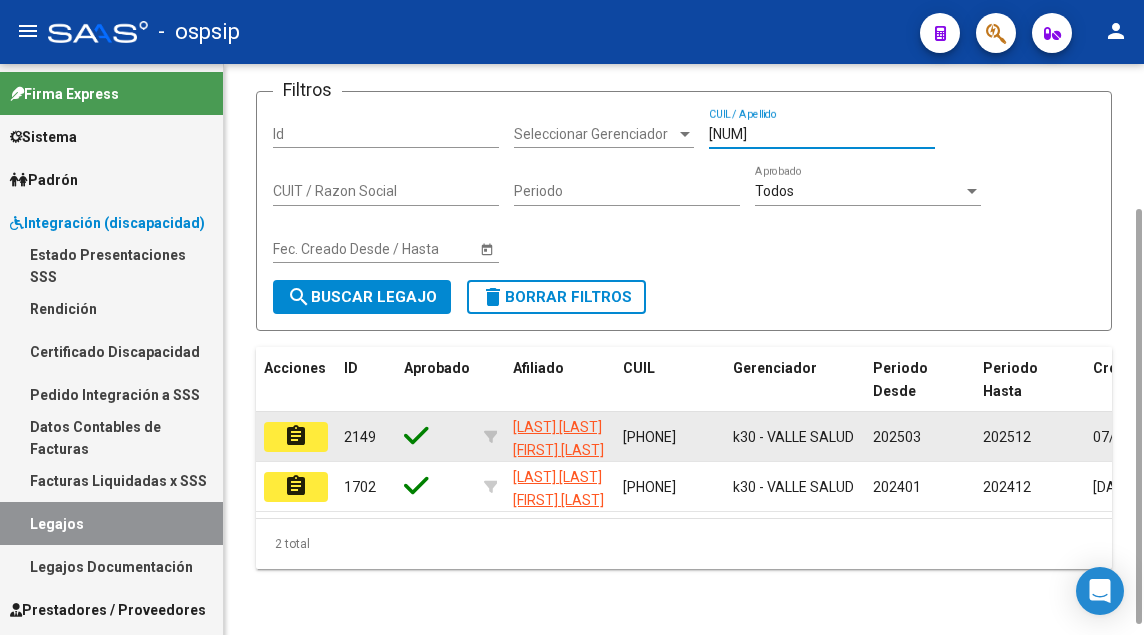 click on "assignment" 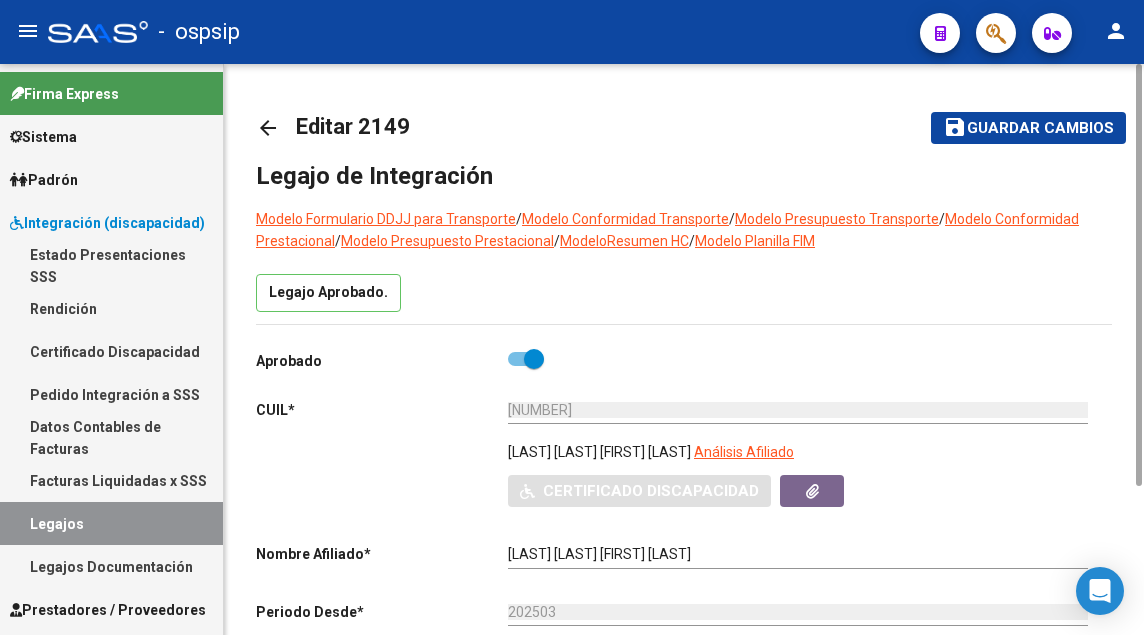 scroll, scrollTop: 200, scrollLeft: 0, axis: vertical 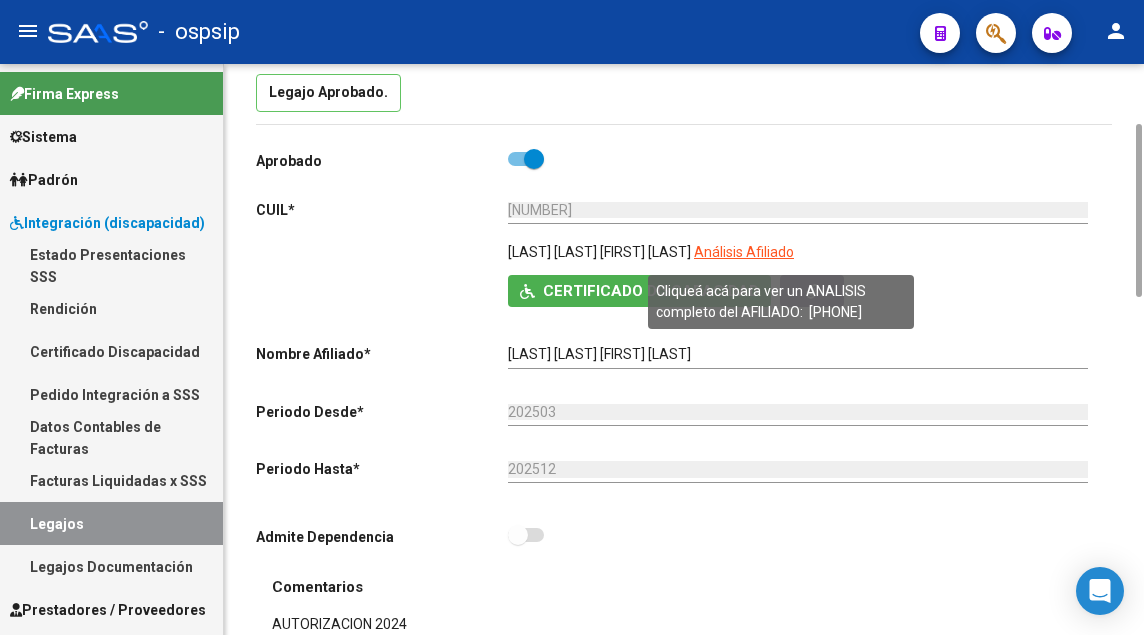 click on "Análisis Afiliado" 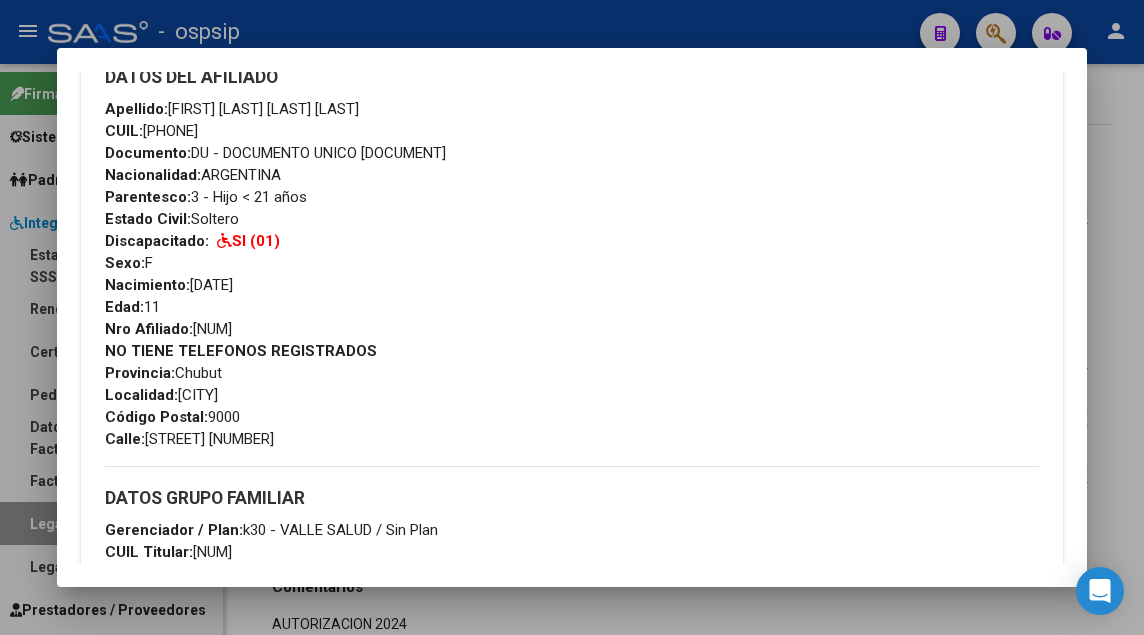 scroll, scrollTop: 1000, scrollLeft: 0, axis: vertical 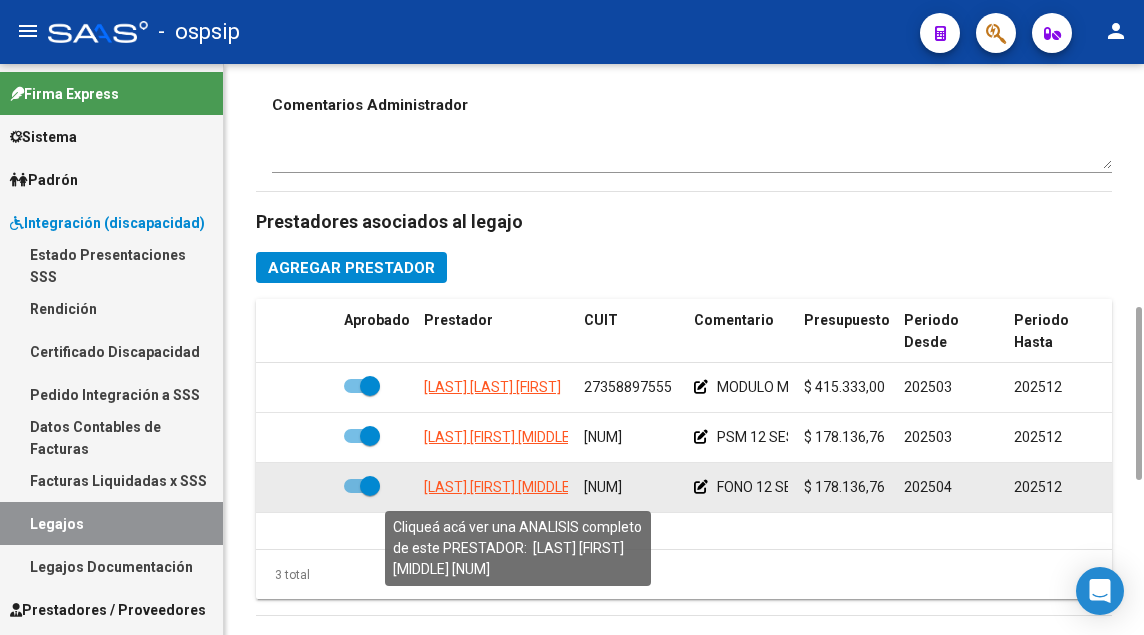 click on "[LAST] [FIRST] [MIDDLE]" 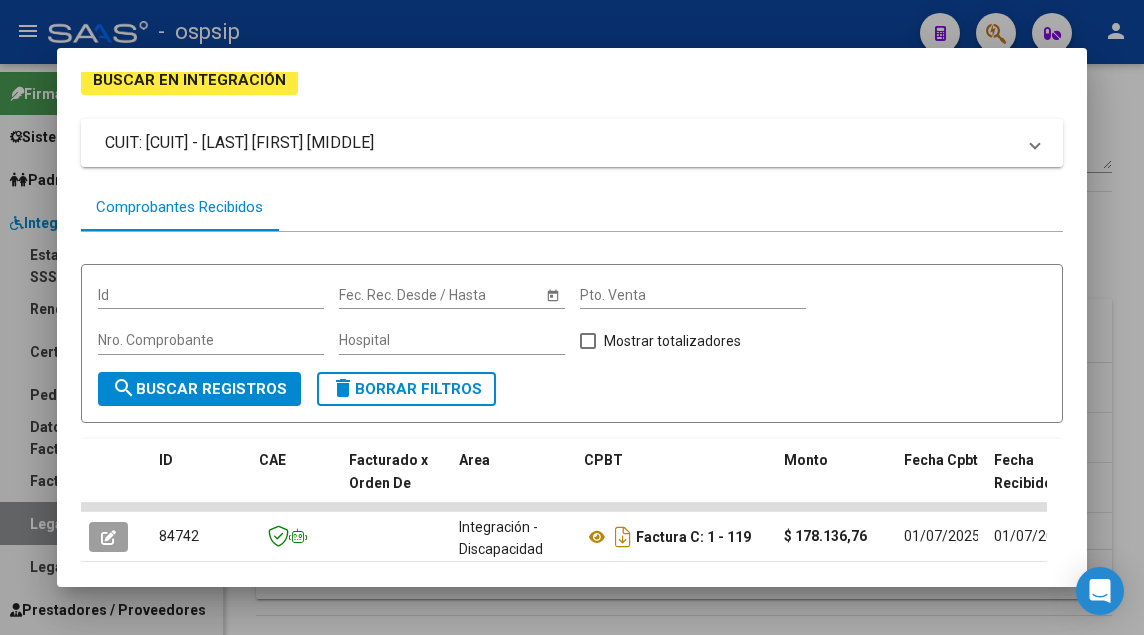scroll, scrollTop: 300, scrollLeft: 0, axis: vertical 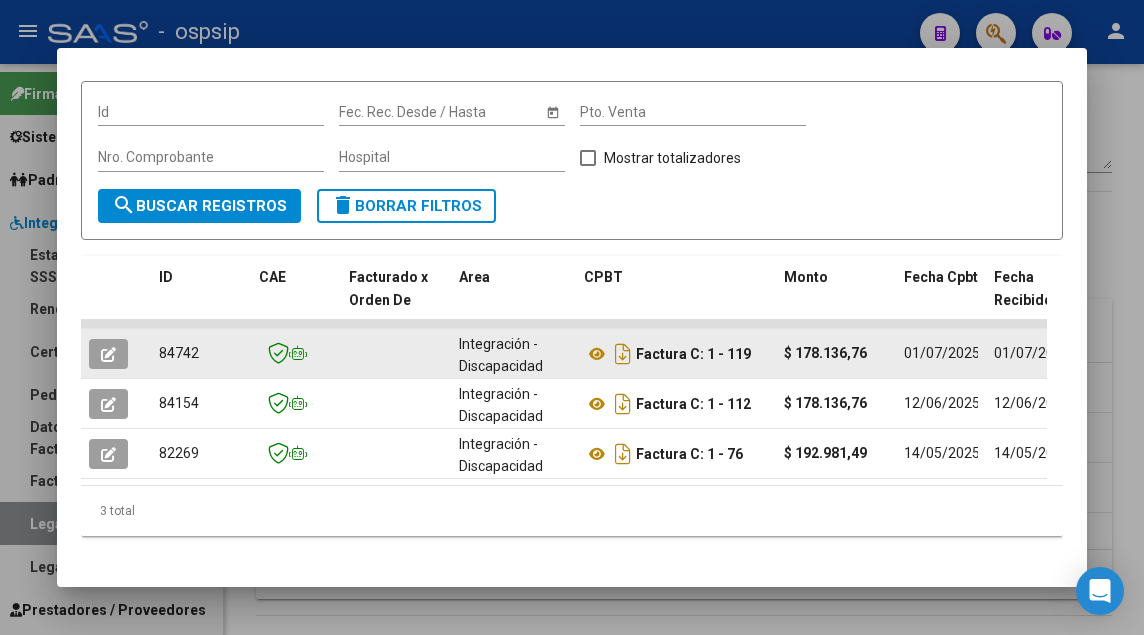 click 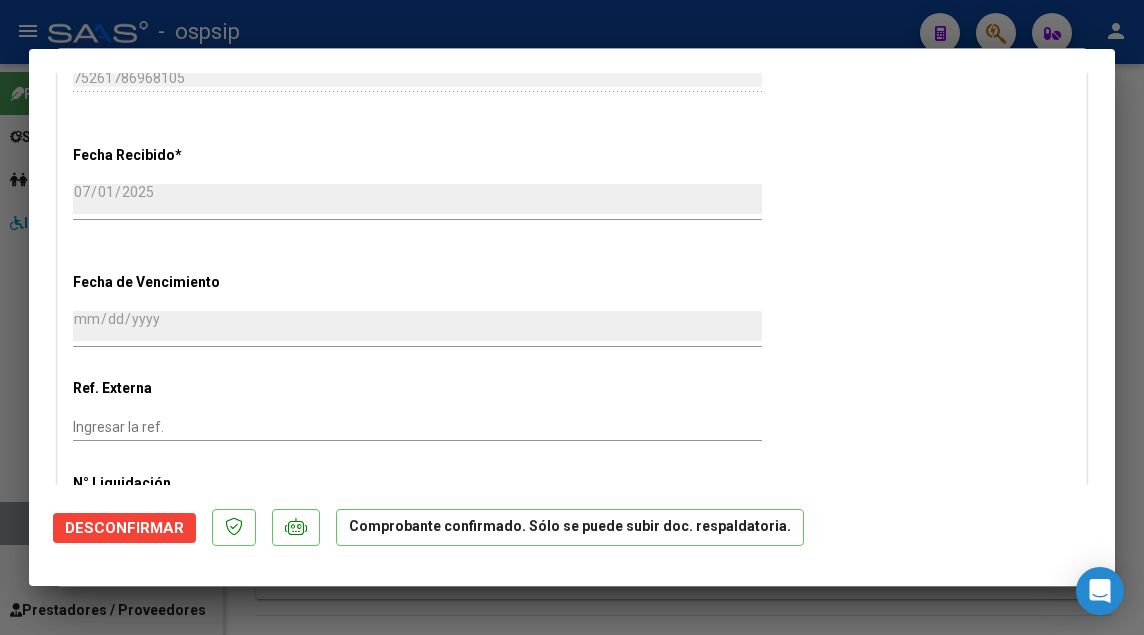 scroll, scrollTop: 1435, scrollLeft: 0, axis: vertical 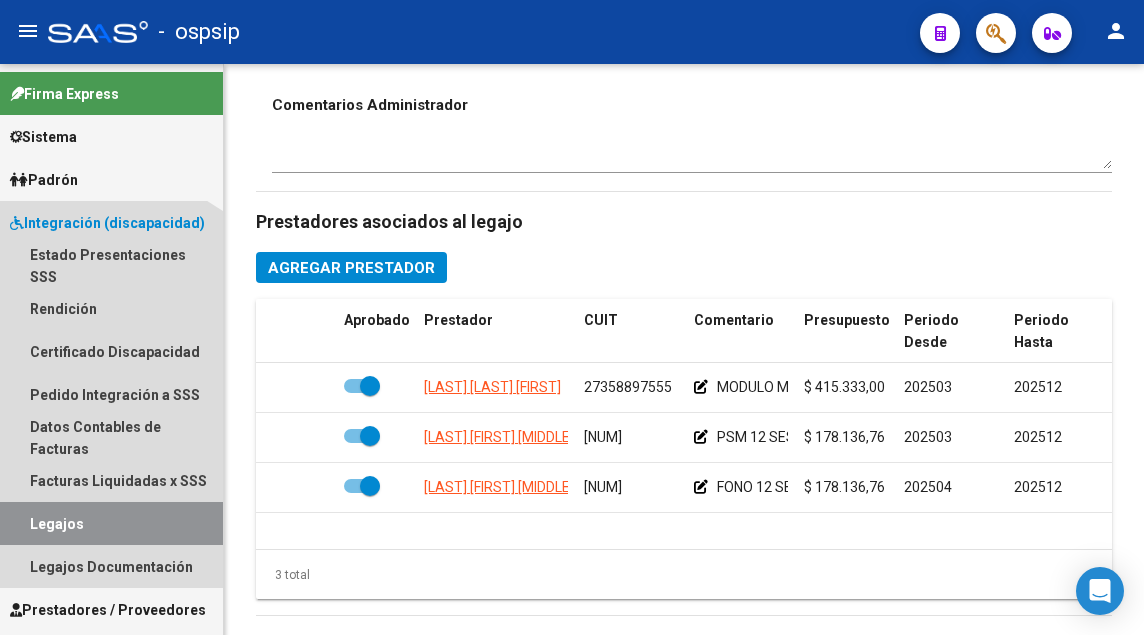 click on "Legajos" at bounding box center (111, 523) 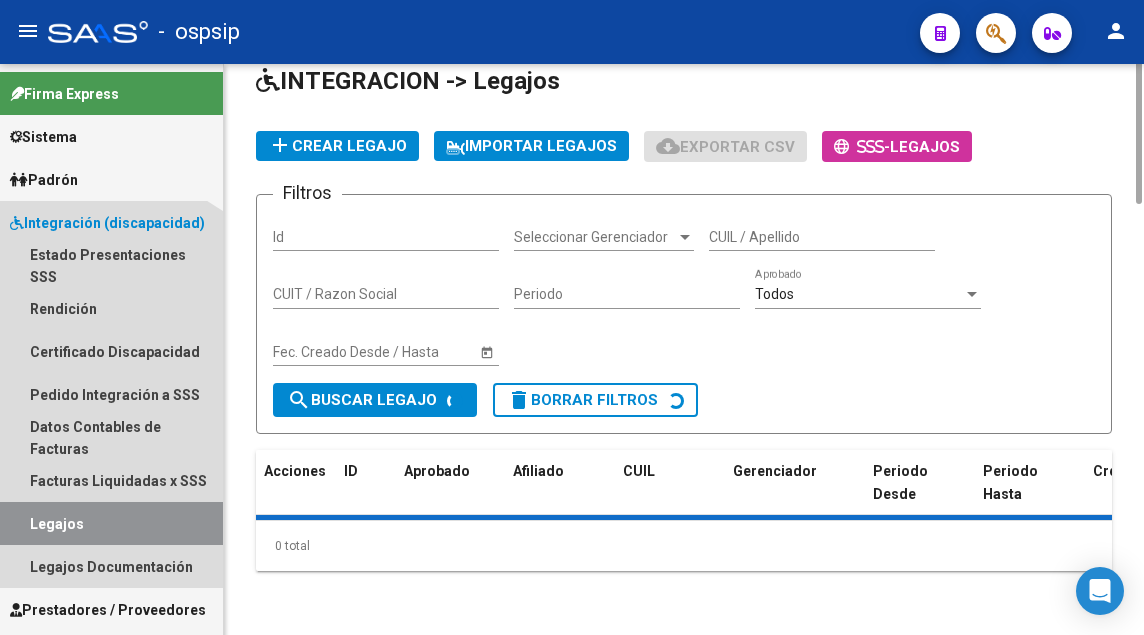 scroll, scrollTop: 0, scrollLeft: 0, axis: both 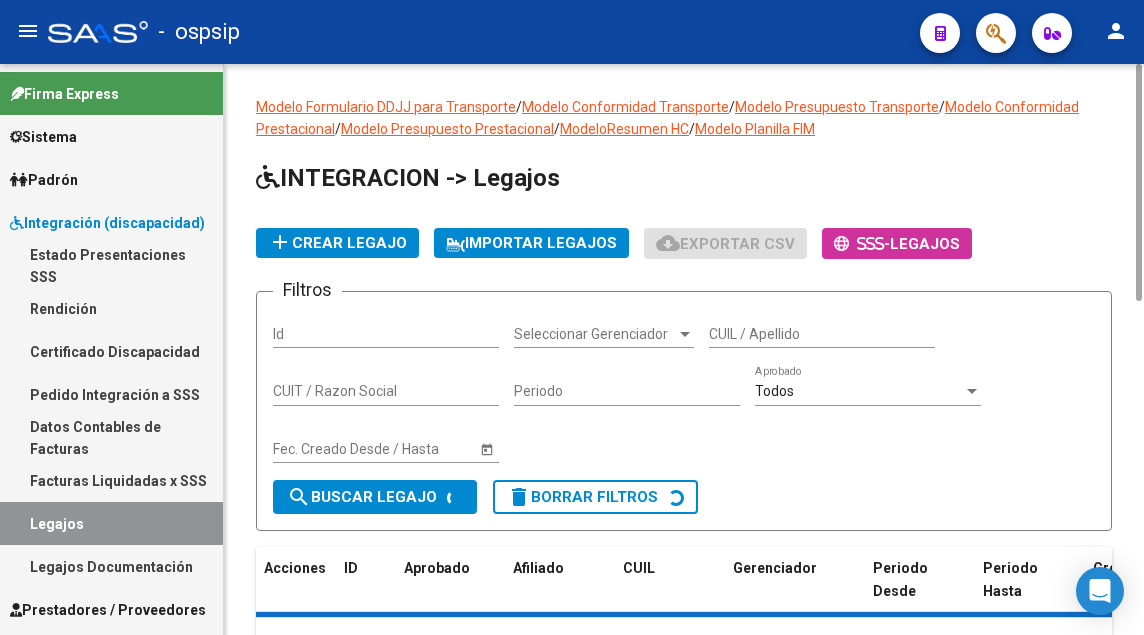 click on "Legajos" at bounding box center (111, 523) 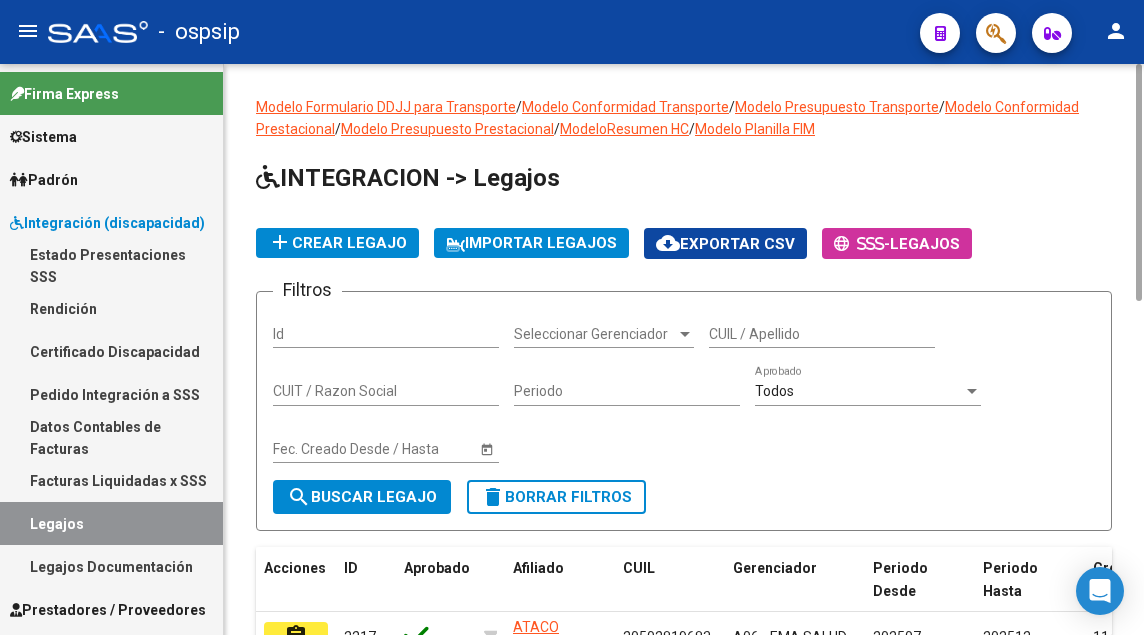click on "CUIL / Apellido" at bounding box center [822, 334] 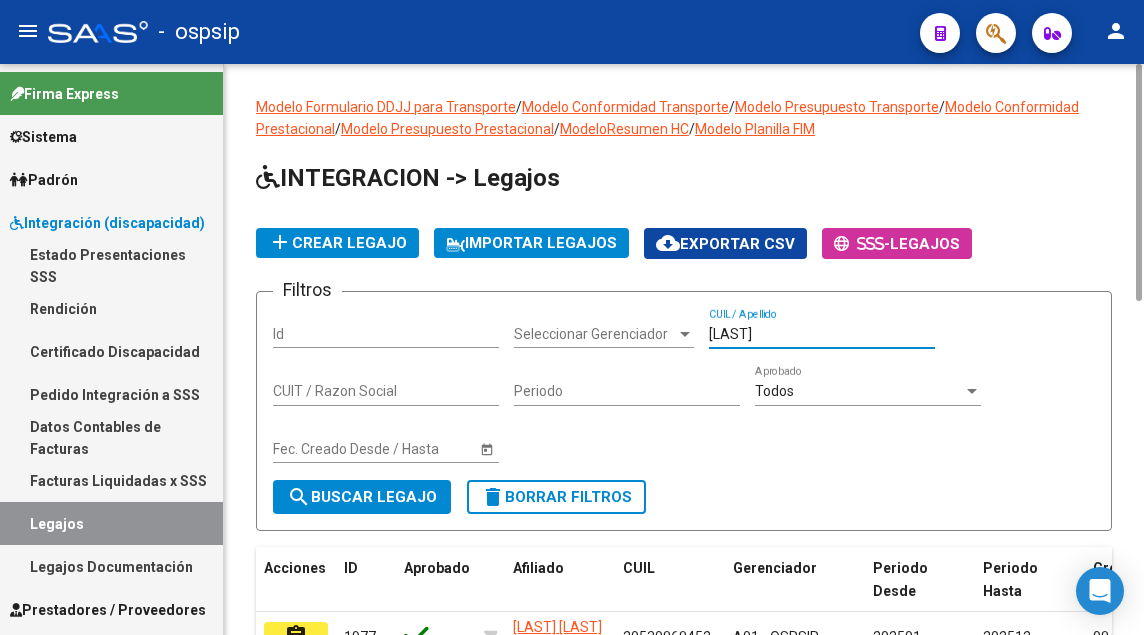 scroll, scrollTop: 164, scrollLeft: 0, axis: vertical 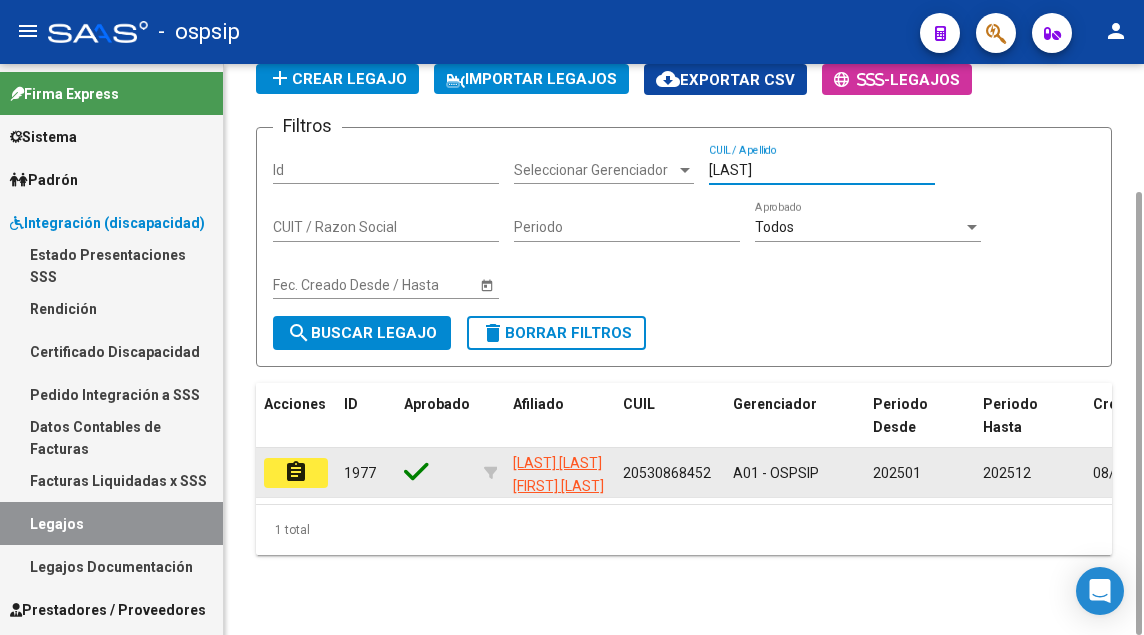 click on "assignment" 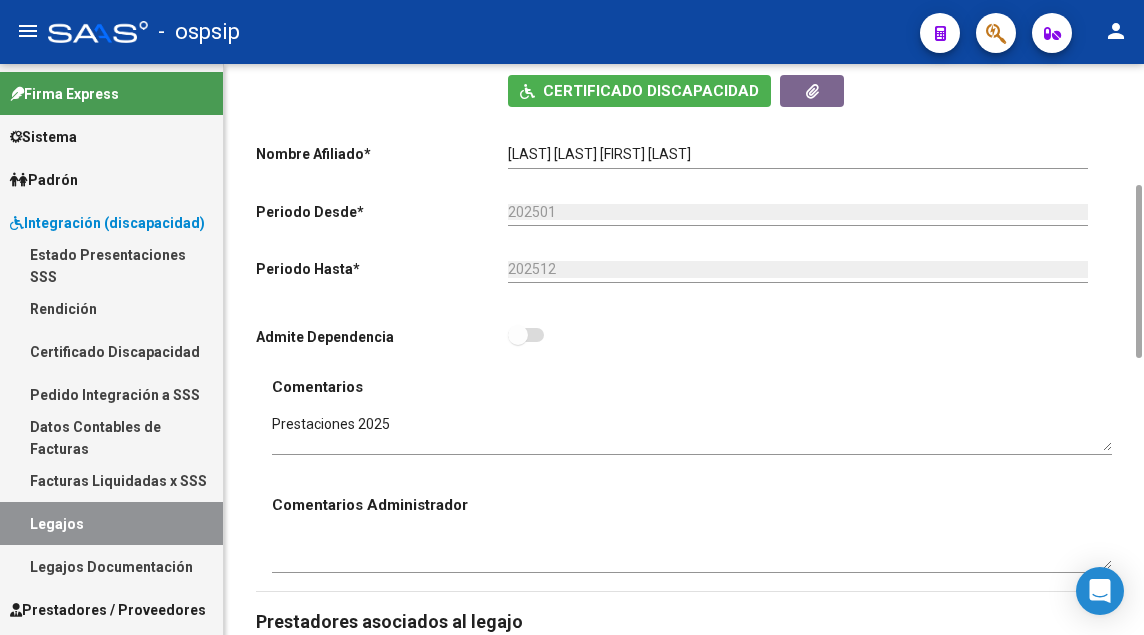 scroll, scrollTop: 600, scrollLeft: 0, axis: vertical 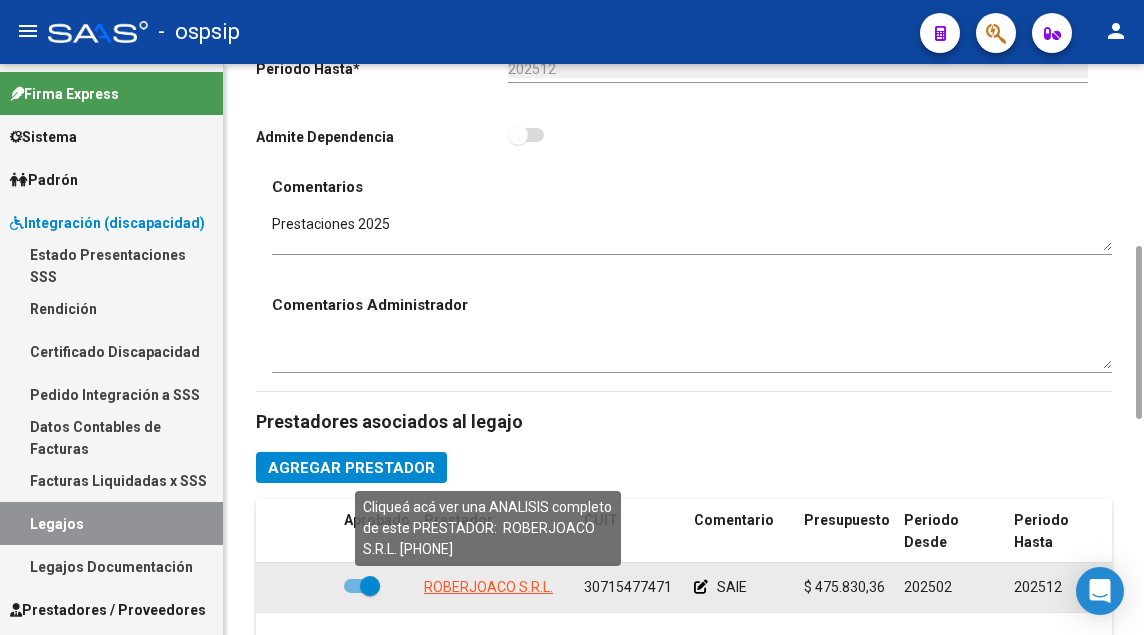 click on "ROBERJOACO S.R.L." 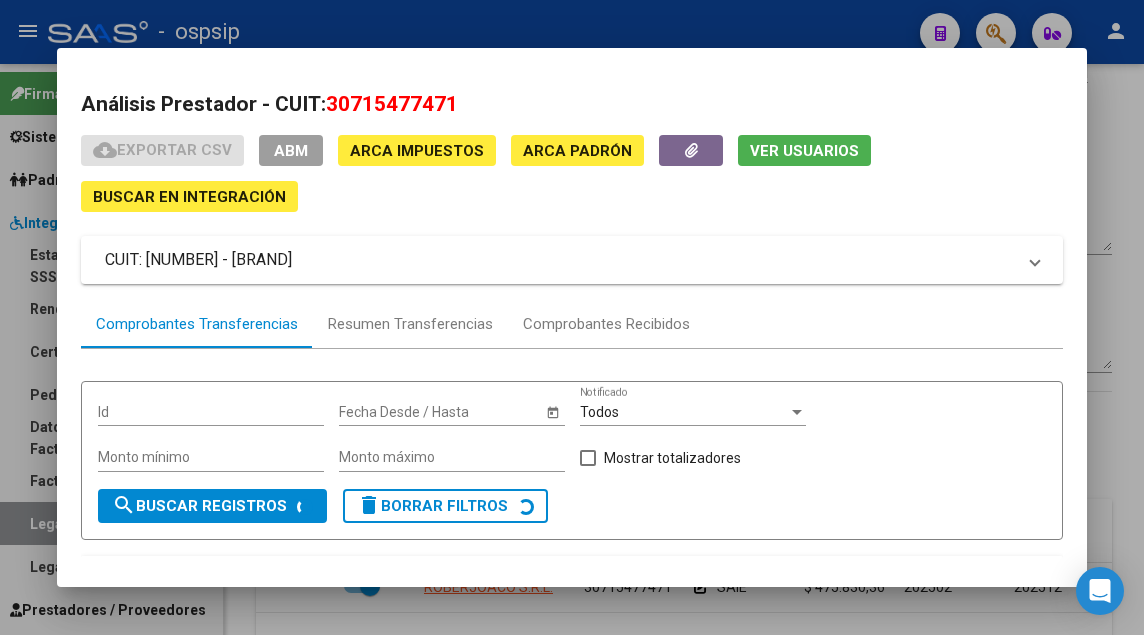 click on "Ver Usuarios" 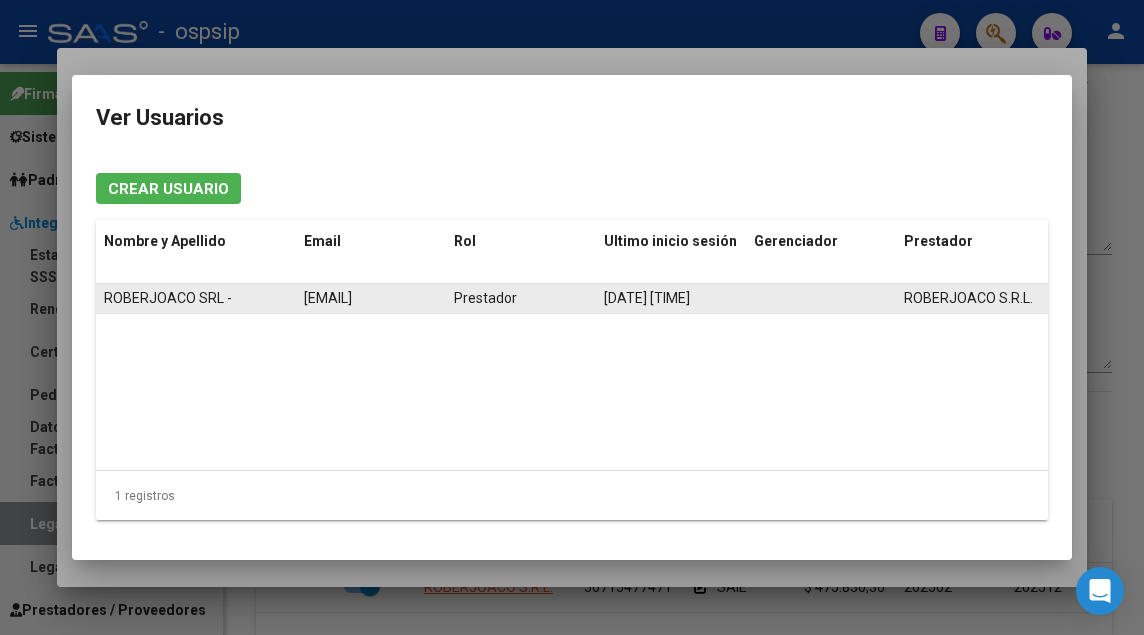 click on "[EMAIL]" 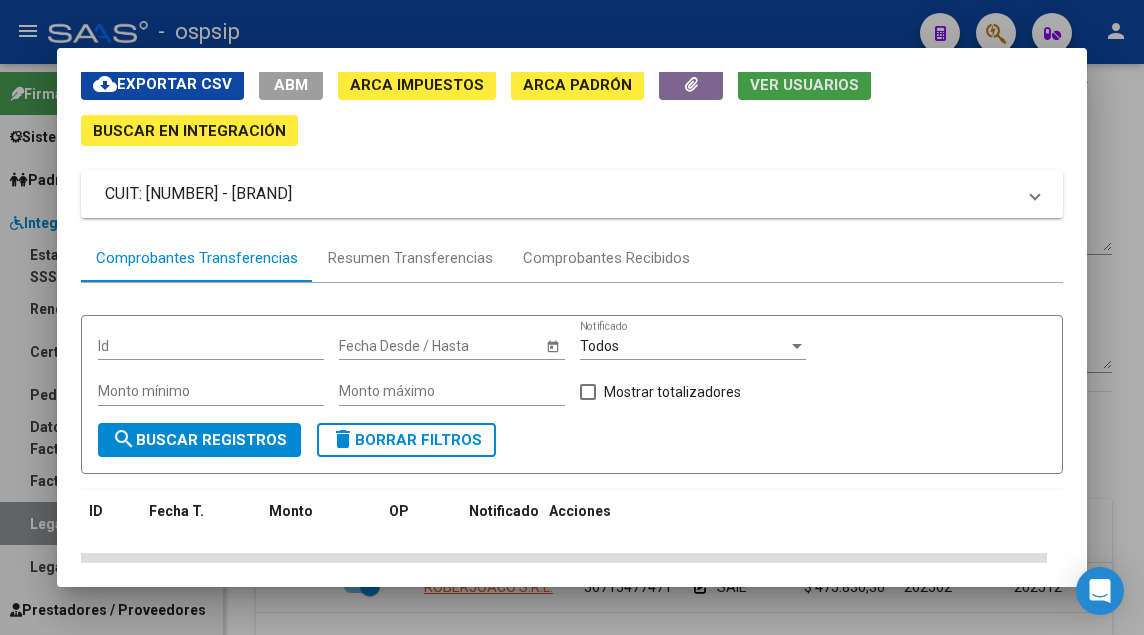 scroll, scrollTop: 100, scrollLeft: 0, axis: vertical 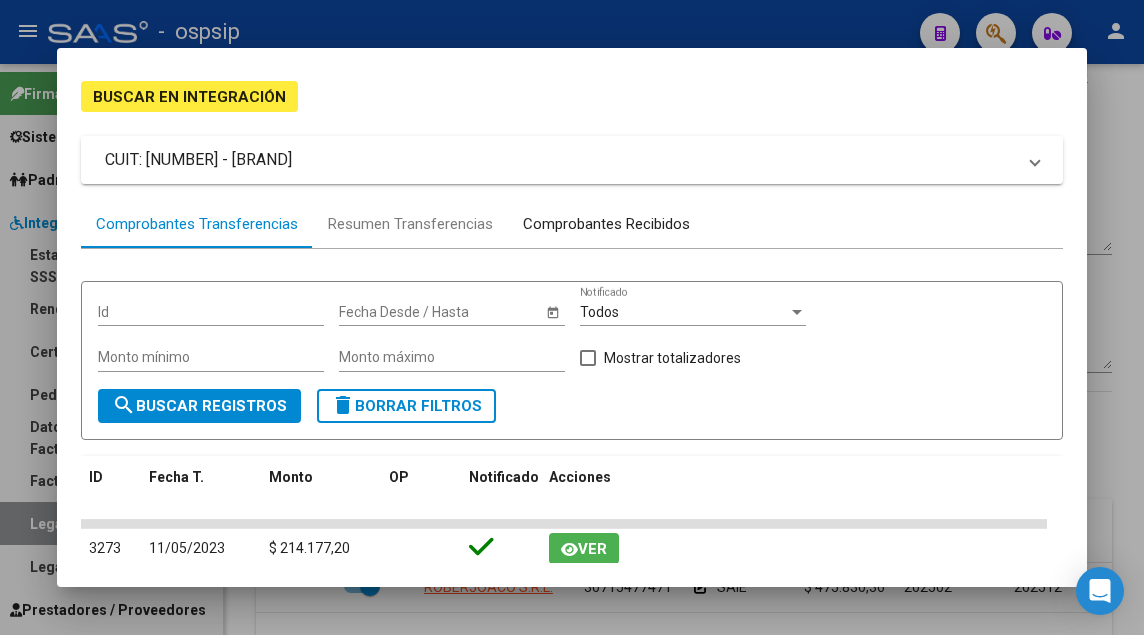 click on "Comprobantes Recibidos" at bounding box center [606, 224] 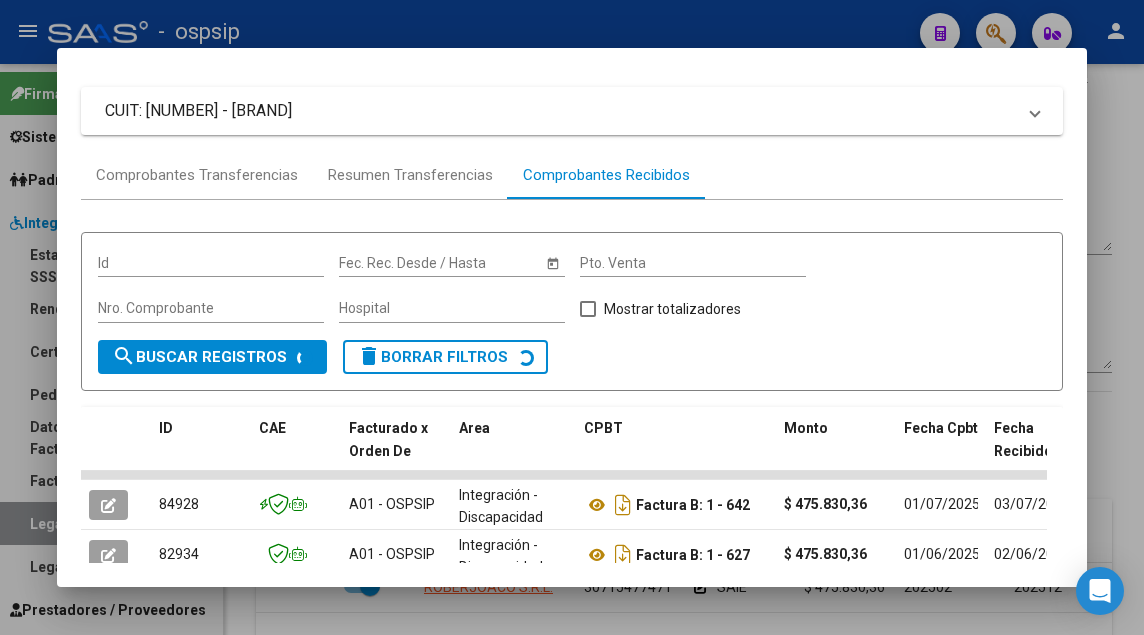 scroll, scrollTop: 549, scrollLeft: 0, axis: vertical 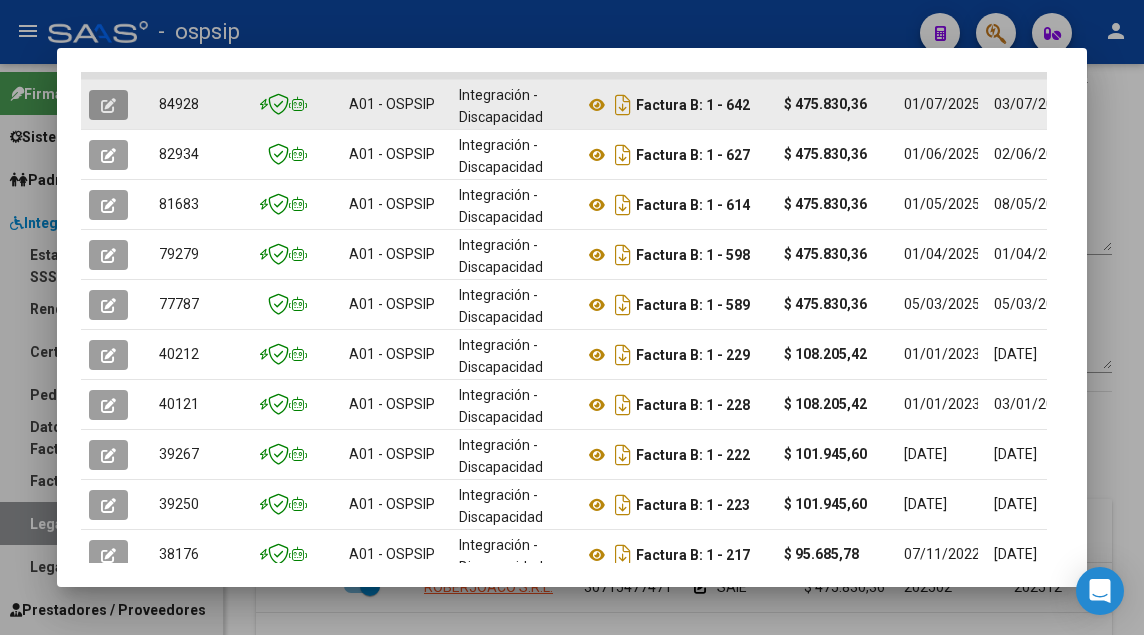 click 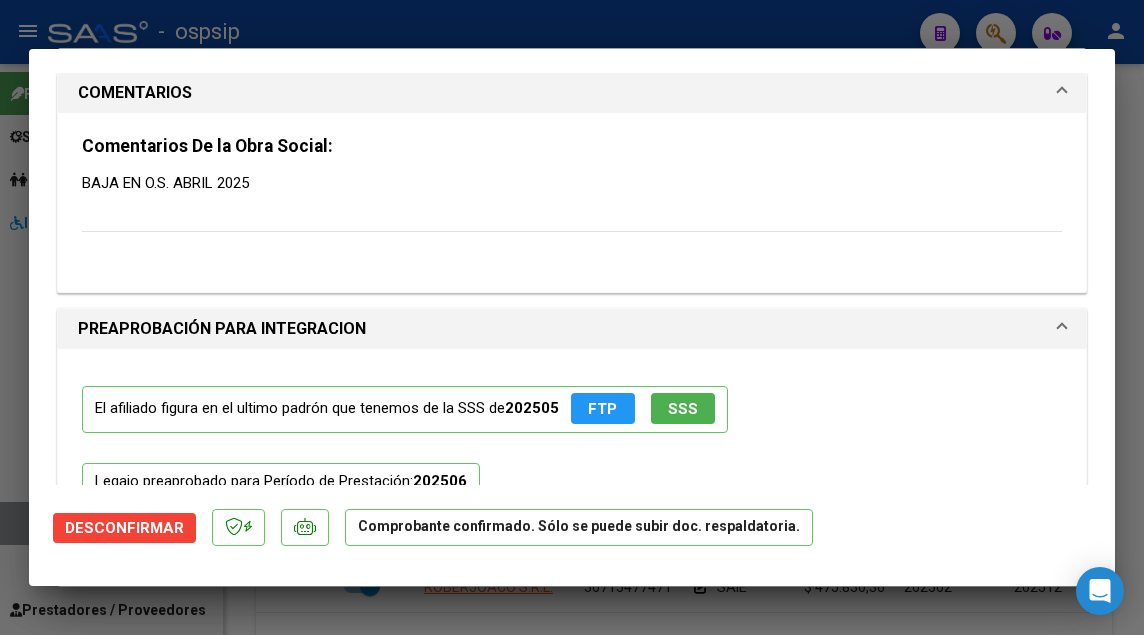 scroll, scrollTop: 1600, scrollLeft: 0, axis: vertical 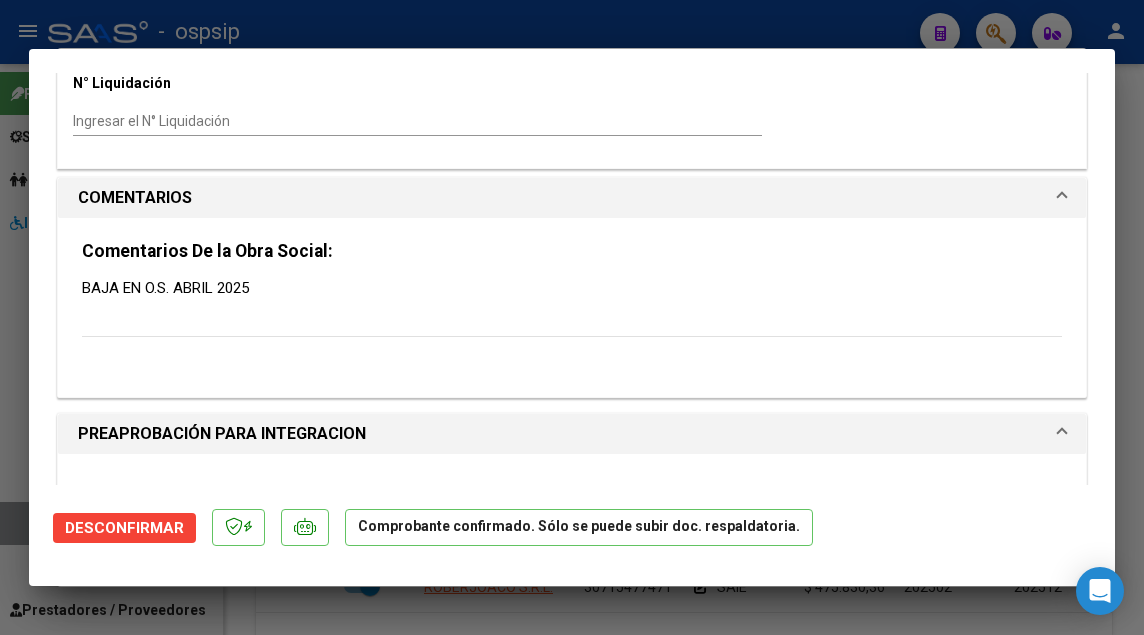 click at bounding box center (572, 317) 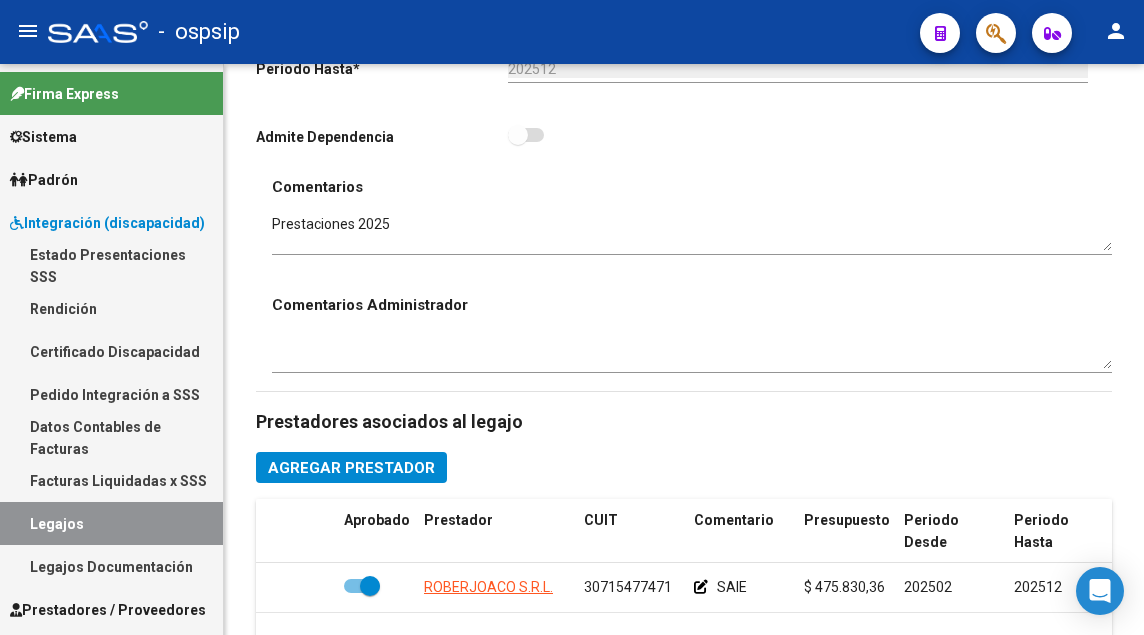 click on "Legajos" at bounding box center [111, 523] 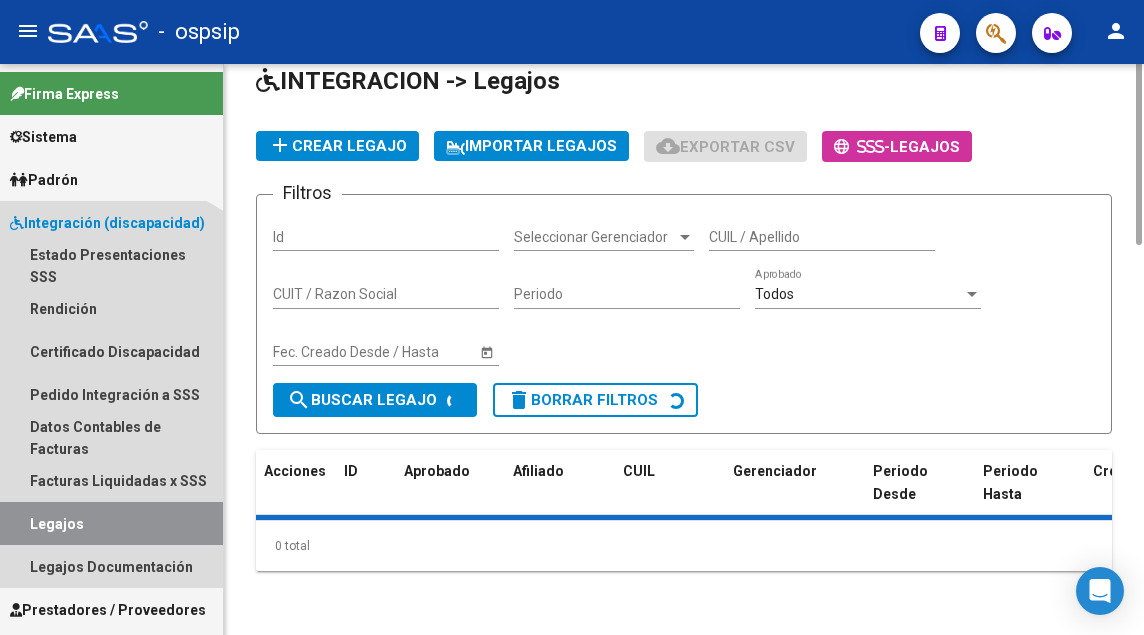 scroll, scrollTop: 0, scrollLeft: 0, axis: both 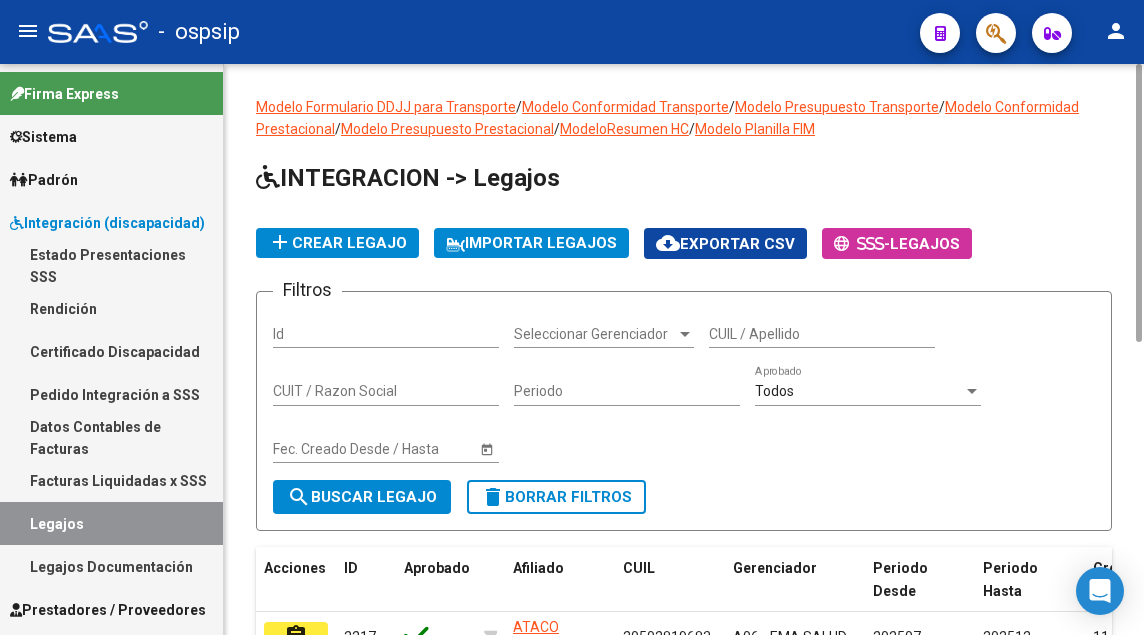 click on "CUIL / Apellido" 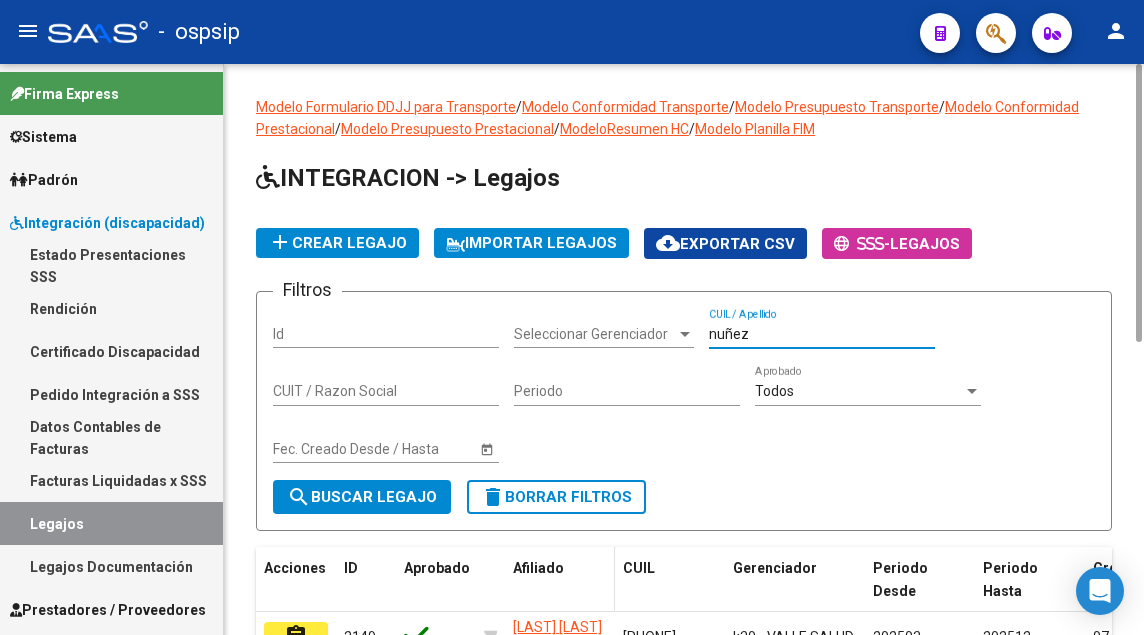 scroll, scrollTop: 200, scrollLeft: 0, axis: vertical 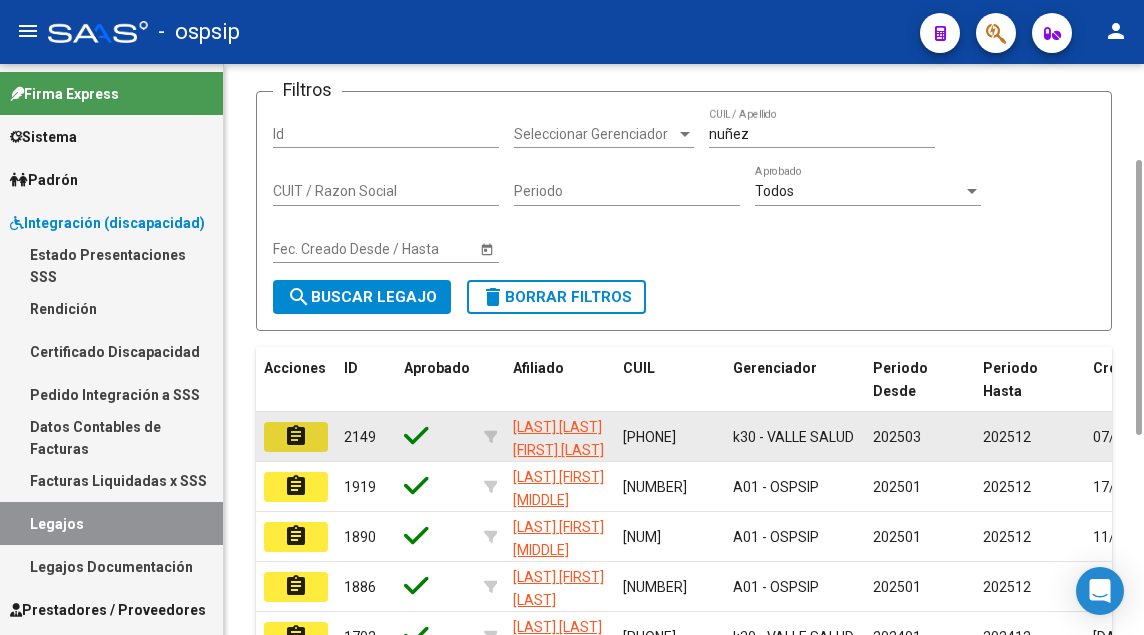 click on "assignment" 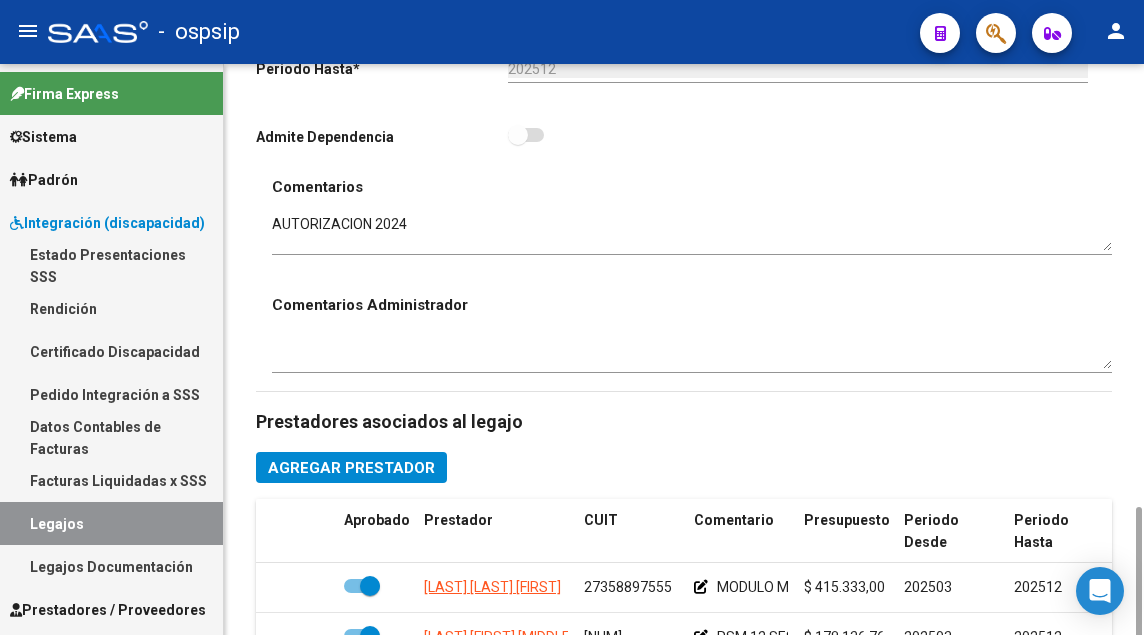 scroll, scrollTop: 800, scrollLeft: 0, axis: vertical 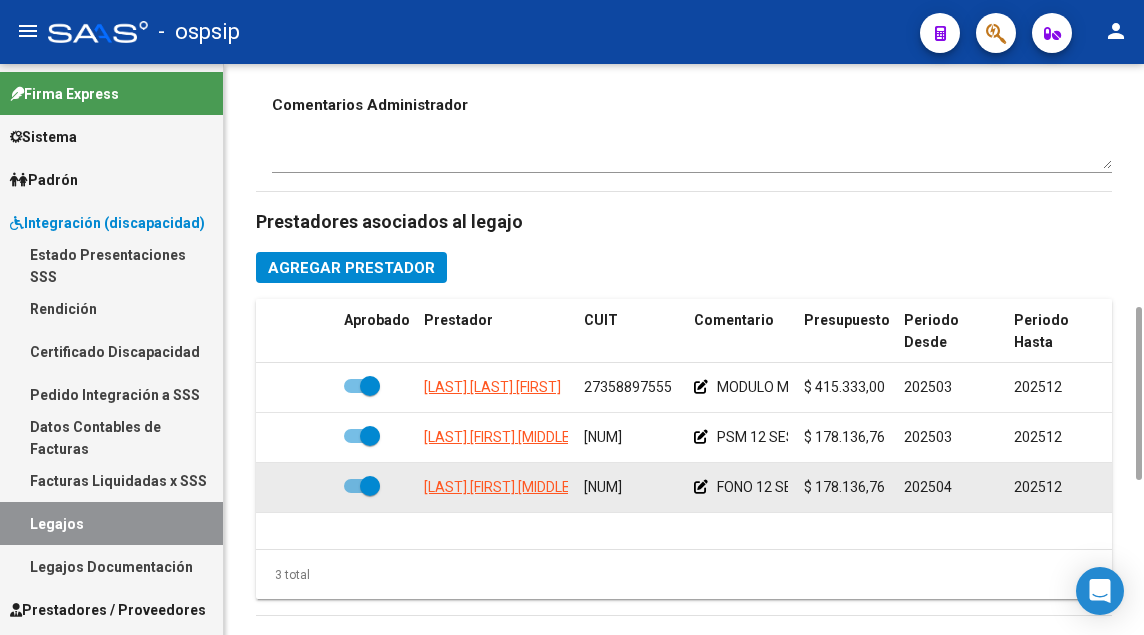 click on "[LAST] [FIRST] [MIDDLE]" 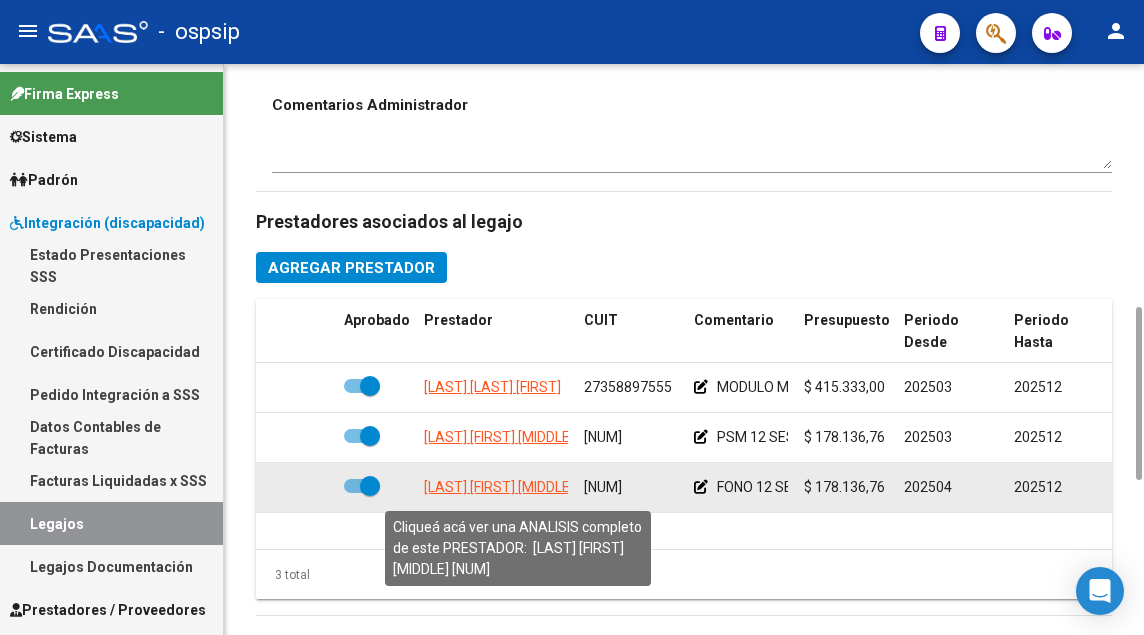 click on "[LAST] [FIRST] [MIDDLE]" 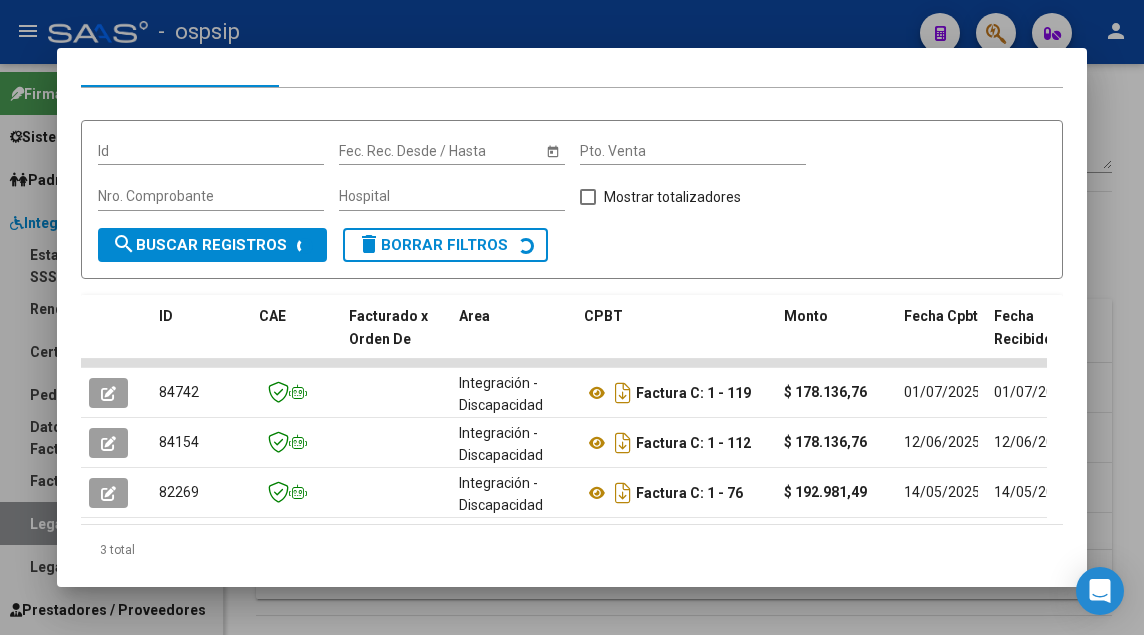 scroll, scrollTop: 324, scrollLeft: 0, axis: vertical 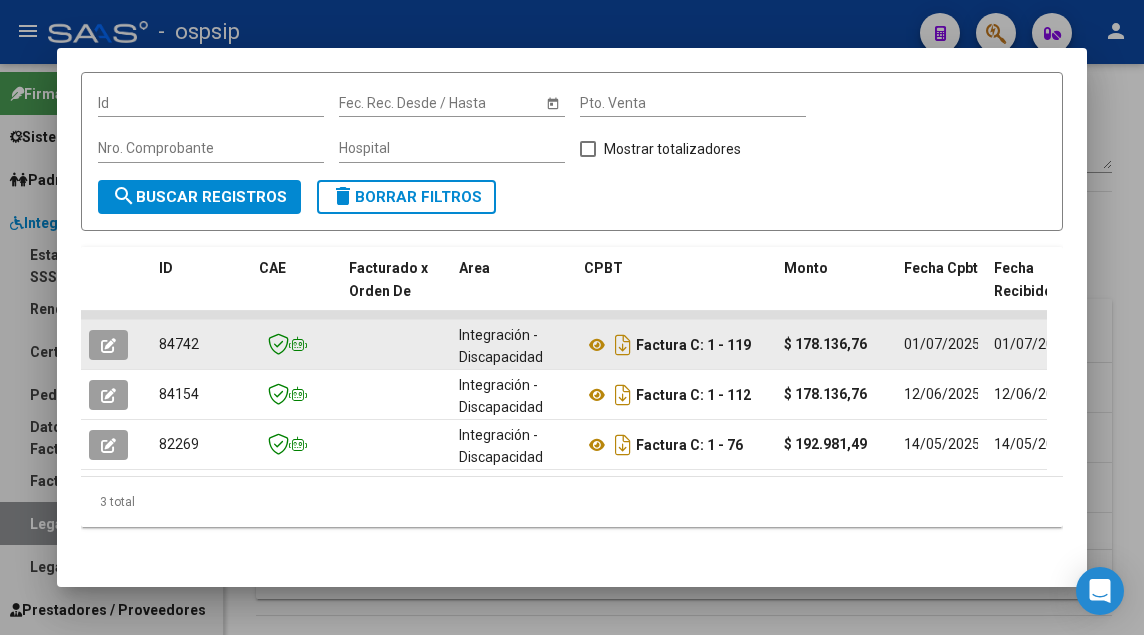 click 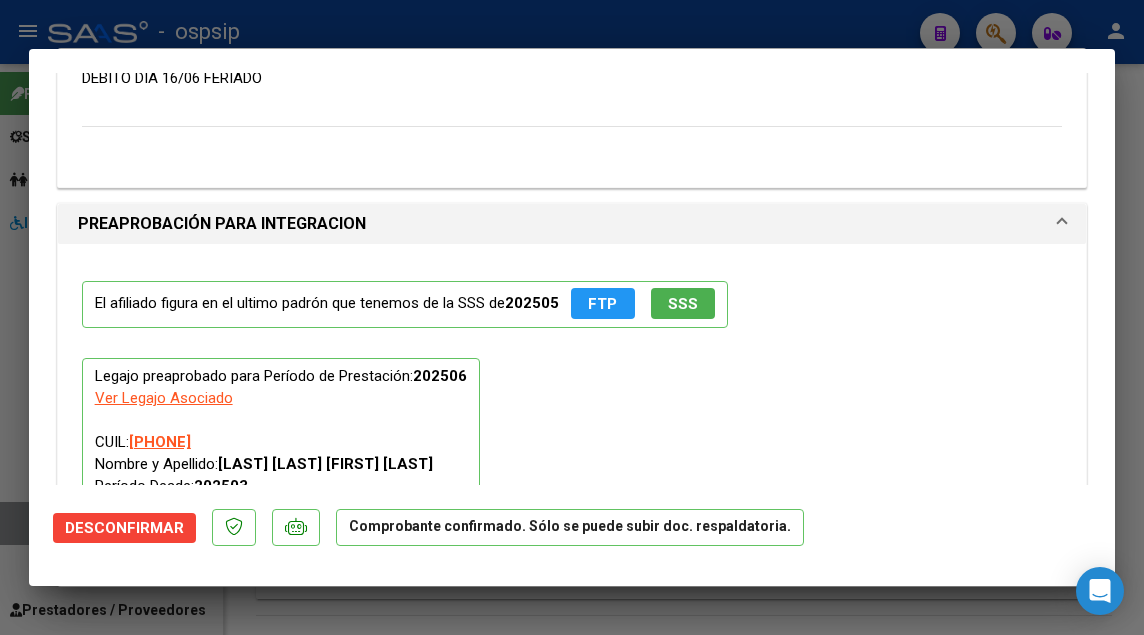 scroll, scrollTop: 1800, scrollLeft: 0, axis: vertical 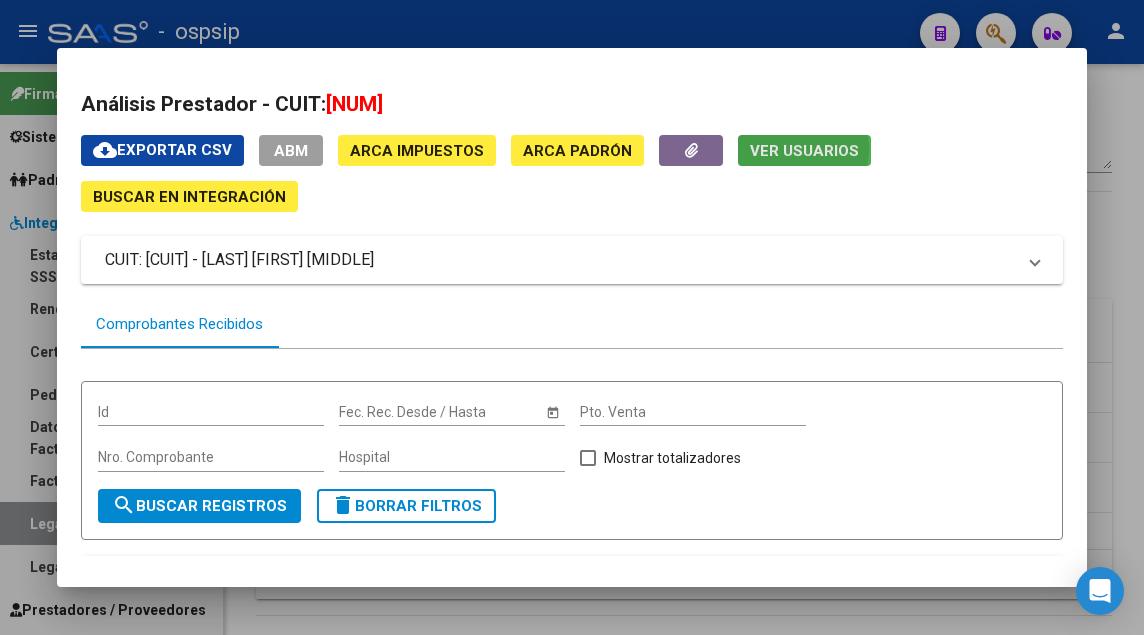 click on "Ver Usuarios" 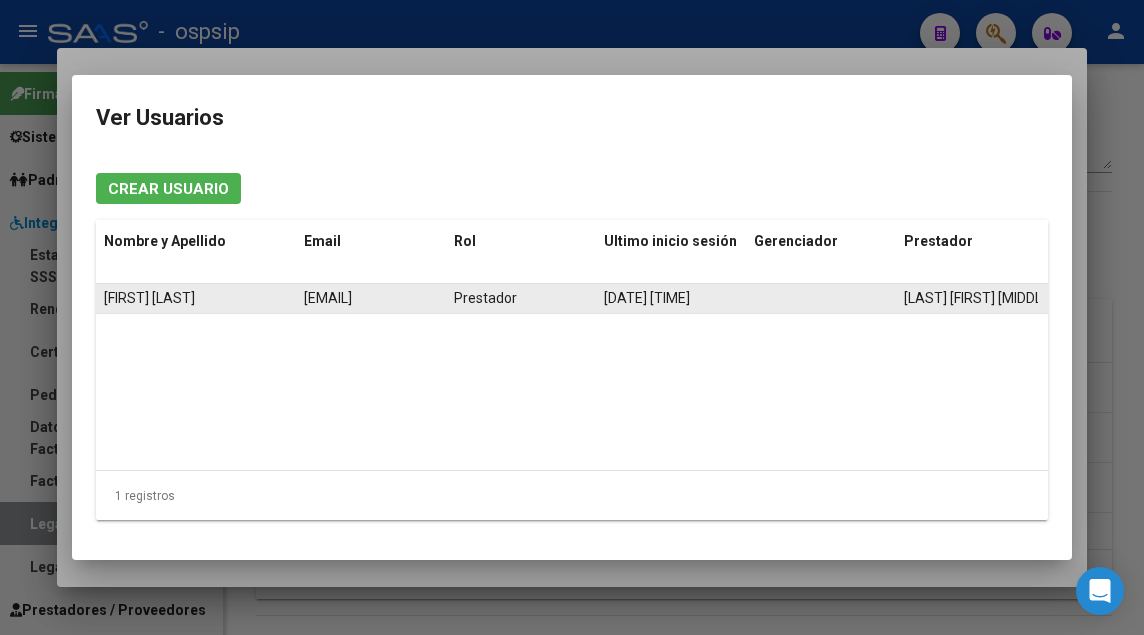 click on "[EMAIL]" 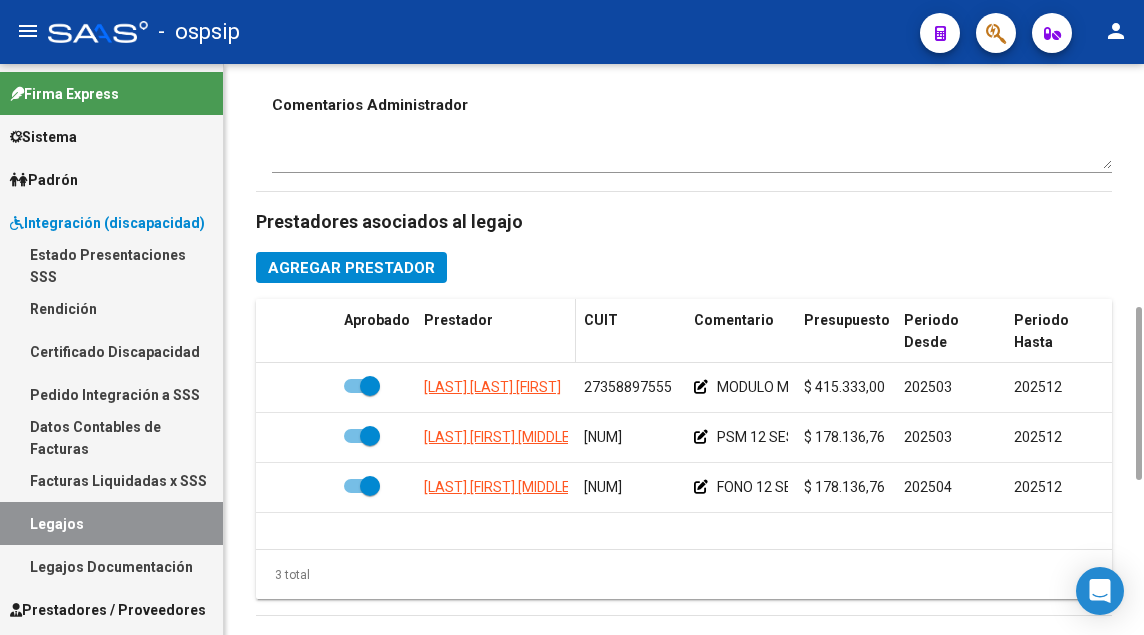 scroll, scrollTop: 400, scrollLeft: 0, axis: vertical 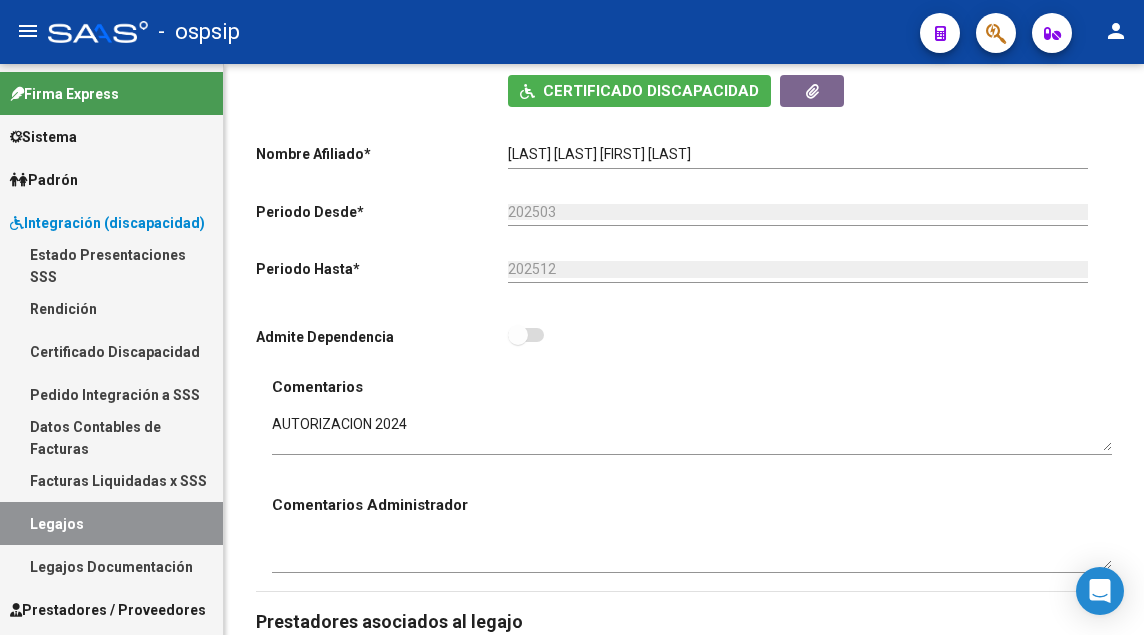 click on "Legajos" at bounding box center (111, 523) 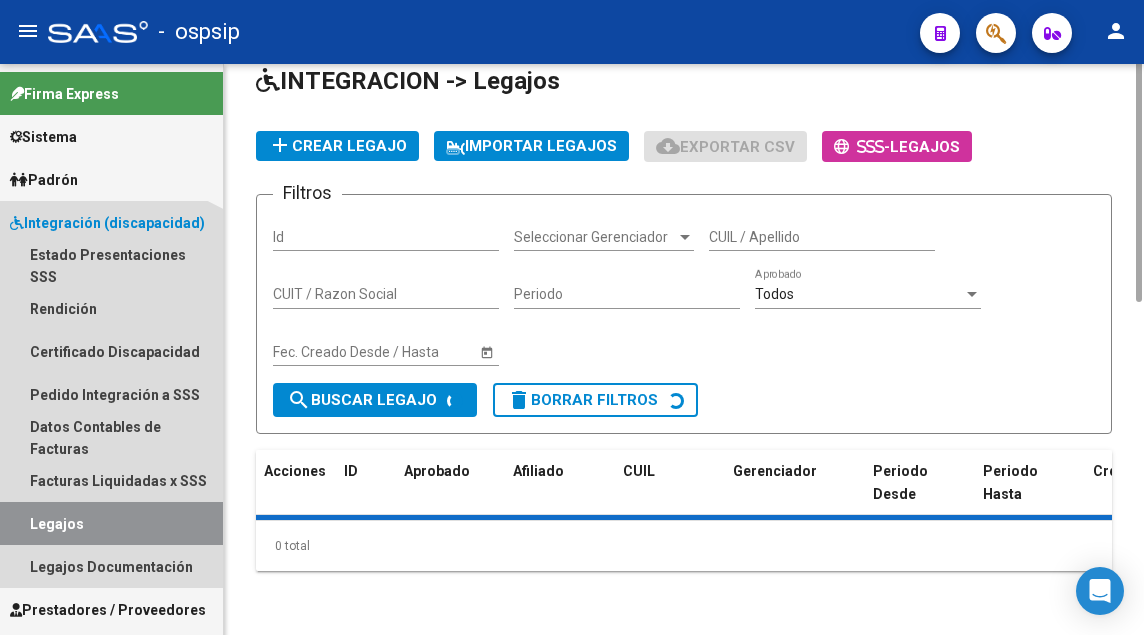 scroll, scrollTop: 0, scrollLeft: 0, axis: both 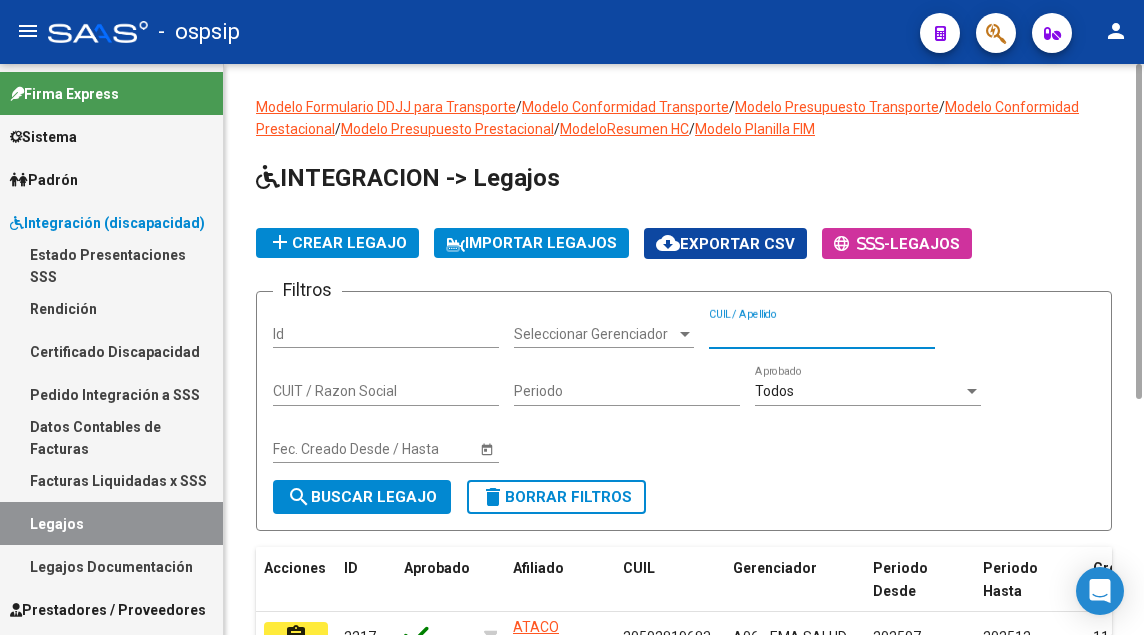 click on "CUIL / Apellido" at bounding box center (822, 334) 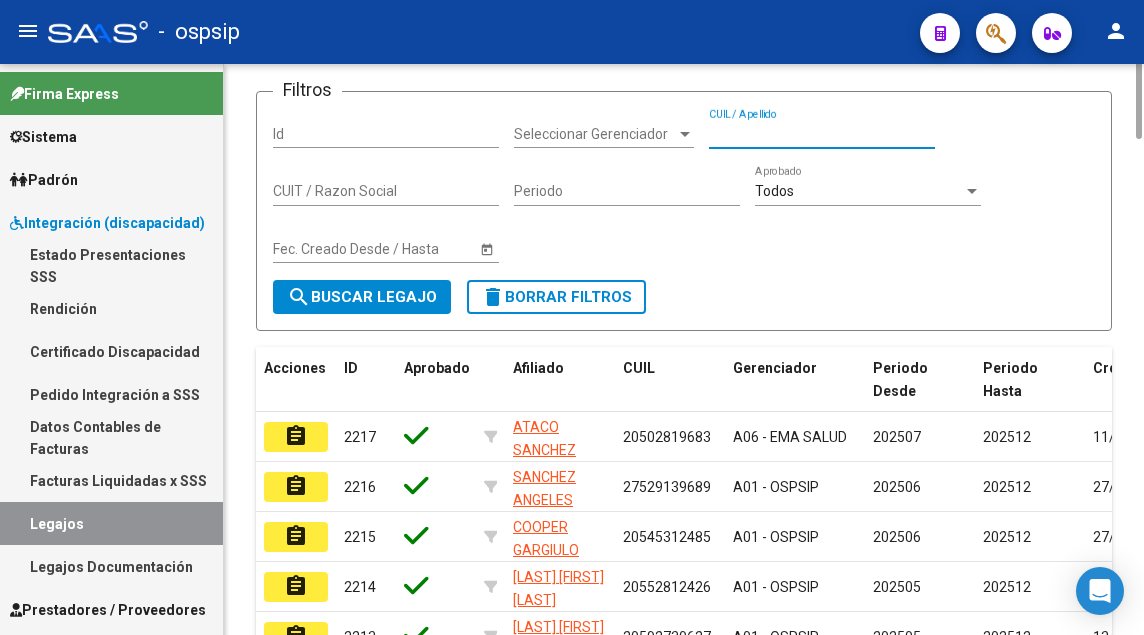 scroll, scrollTop: 0, scrollLeft: 0, axis: both 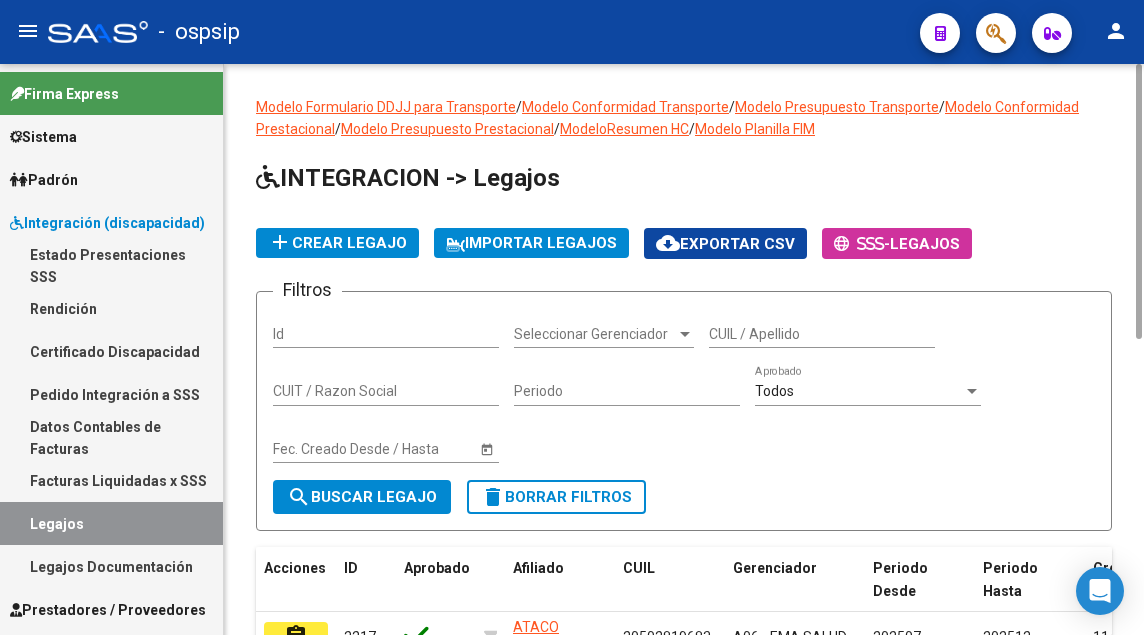 click on "CUIL / Apellido" 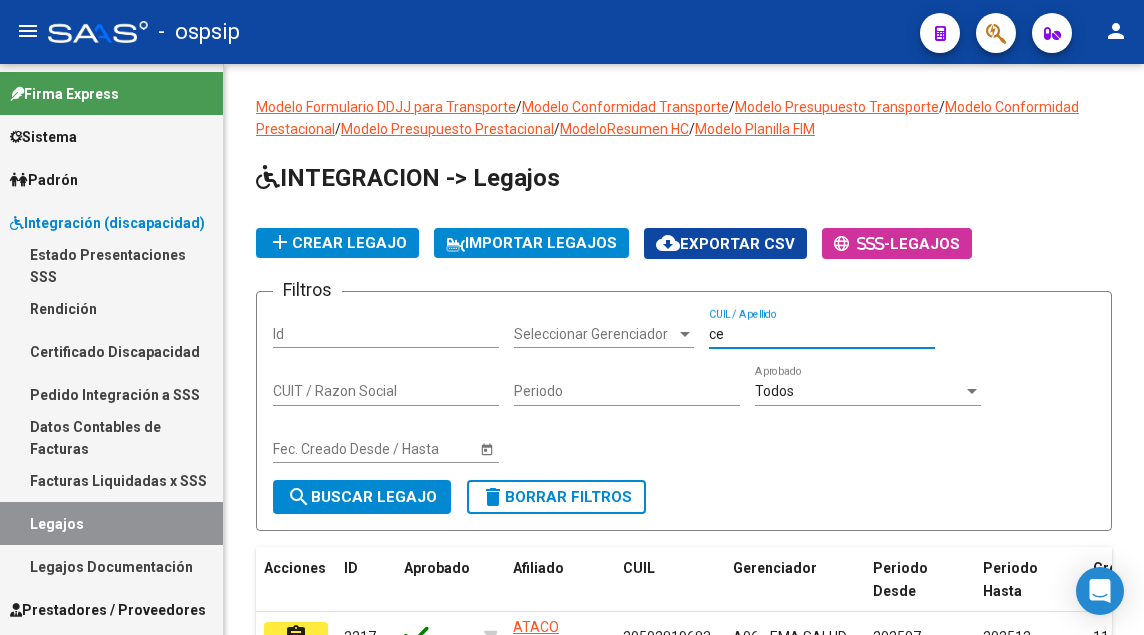 click on "Legajos" at bounding box center [111, 523] 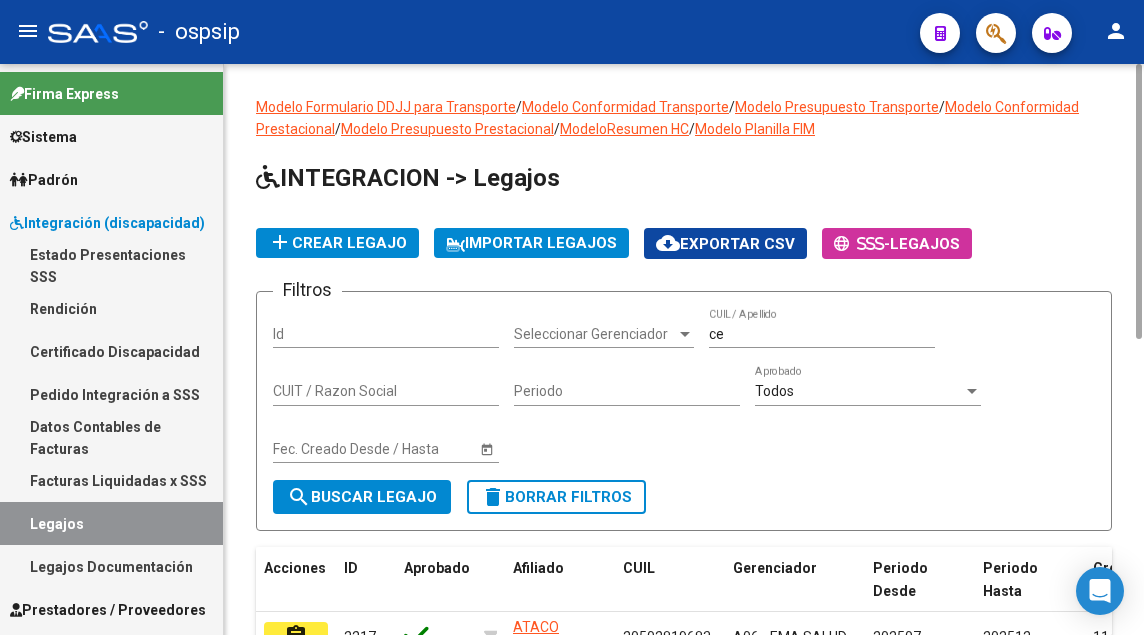 click on "ce" at bounding box center [822, 334] 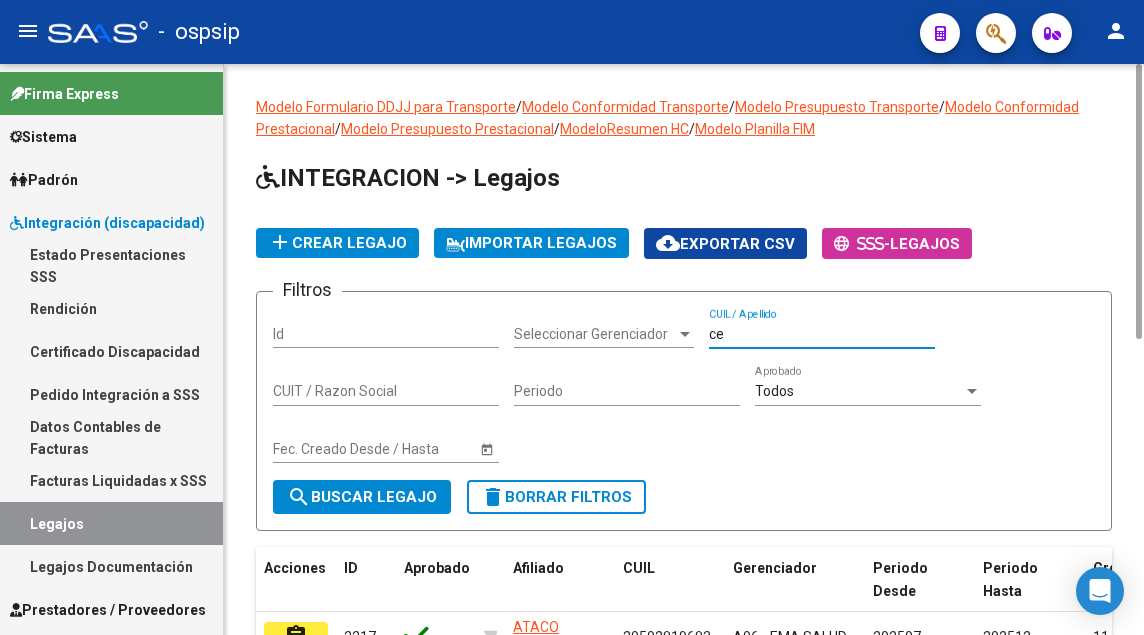 click on "ce" at bounding box center [822, 334] 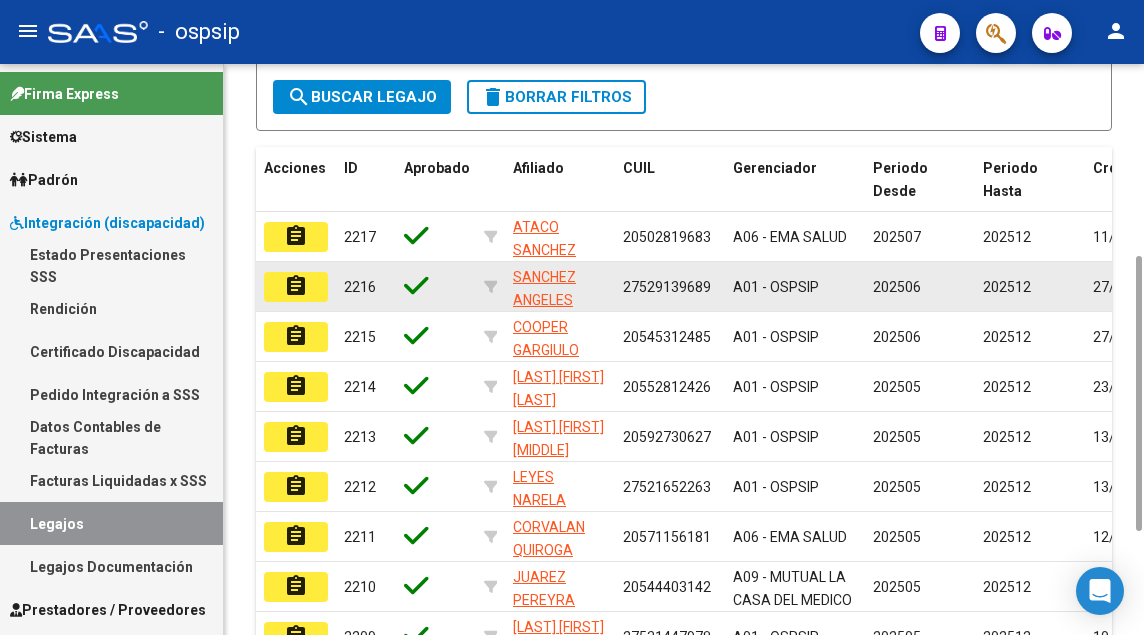 scroll, scrollTop: 0, scrollLeft: 0, axis: both 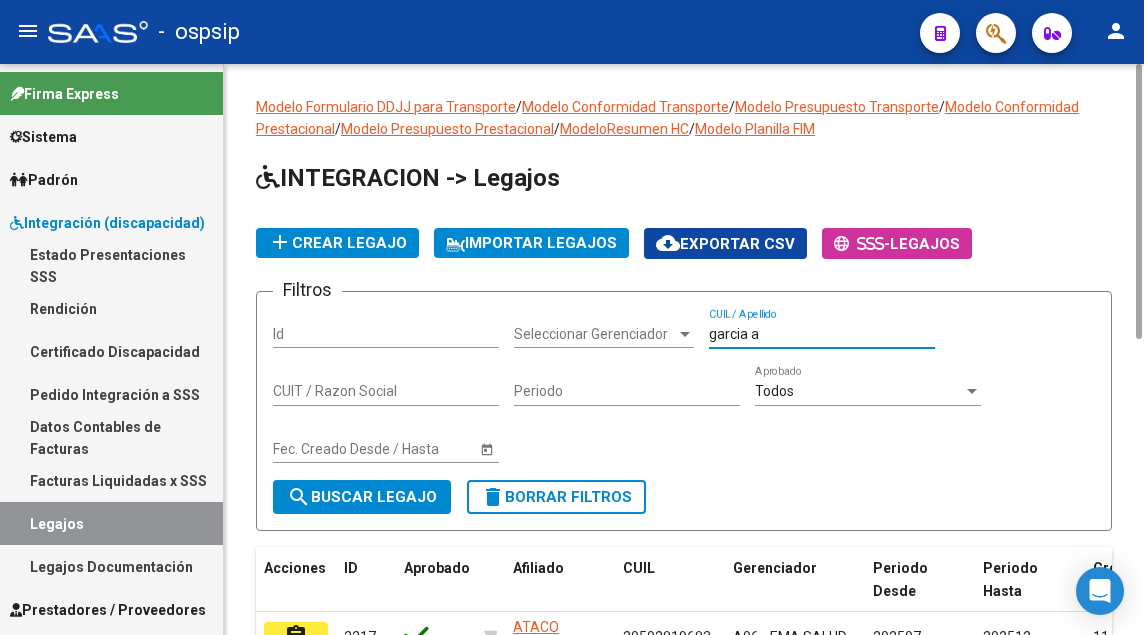click on "garcia a" at bounding box center [822, 334] 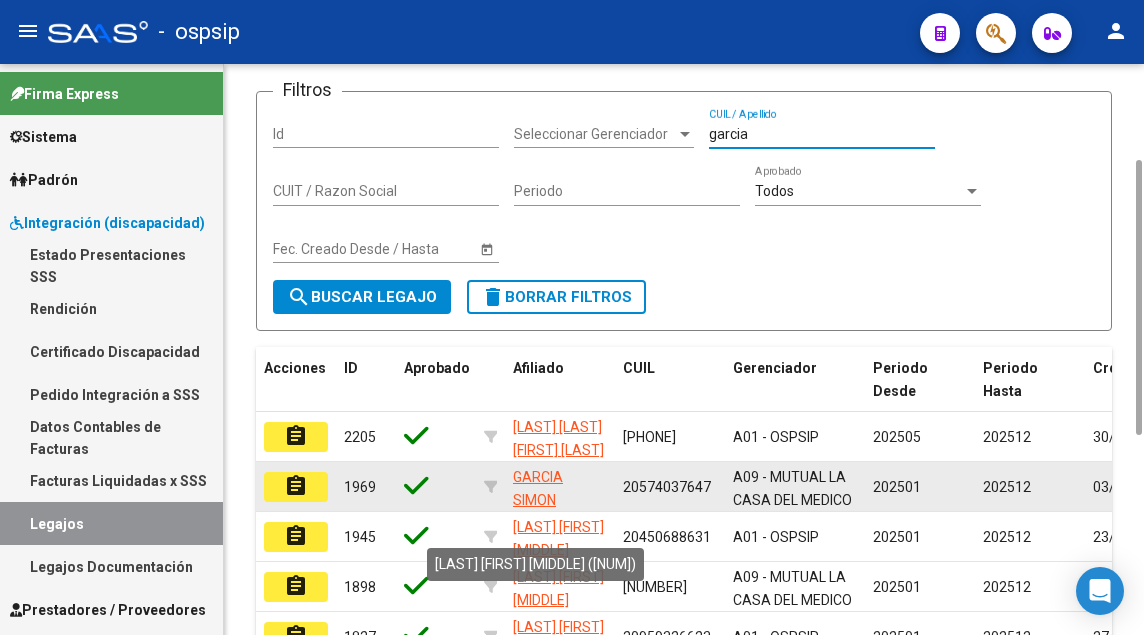 scroll, scrollTop: 400, scrollLeft: 0, axis: vertical 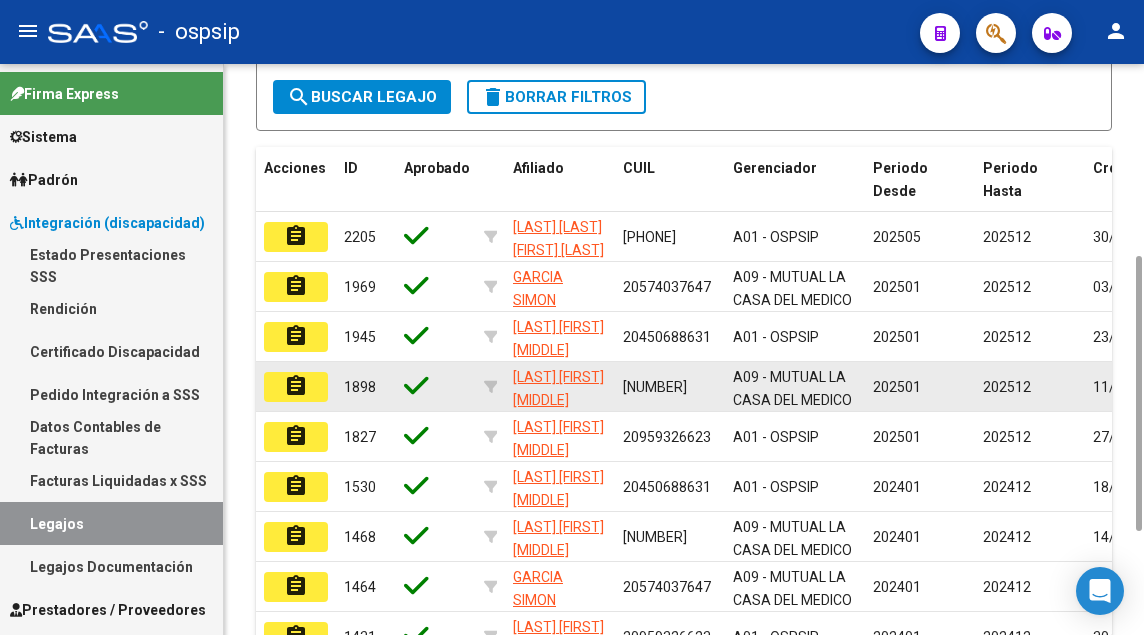click on "assignment" 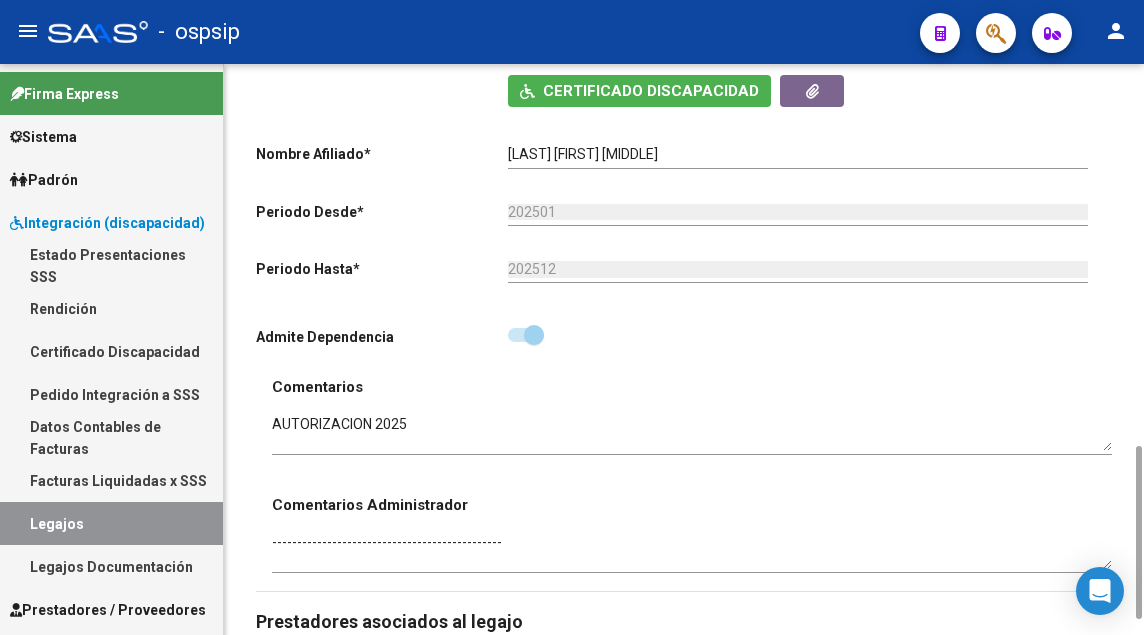 scroll, scrollTop: 800, scrollLeft: 0, axis: vertical 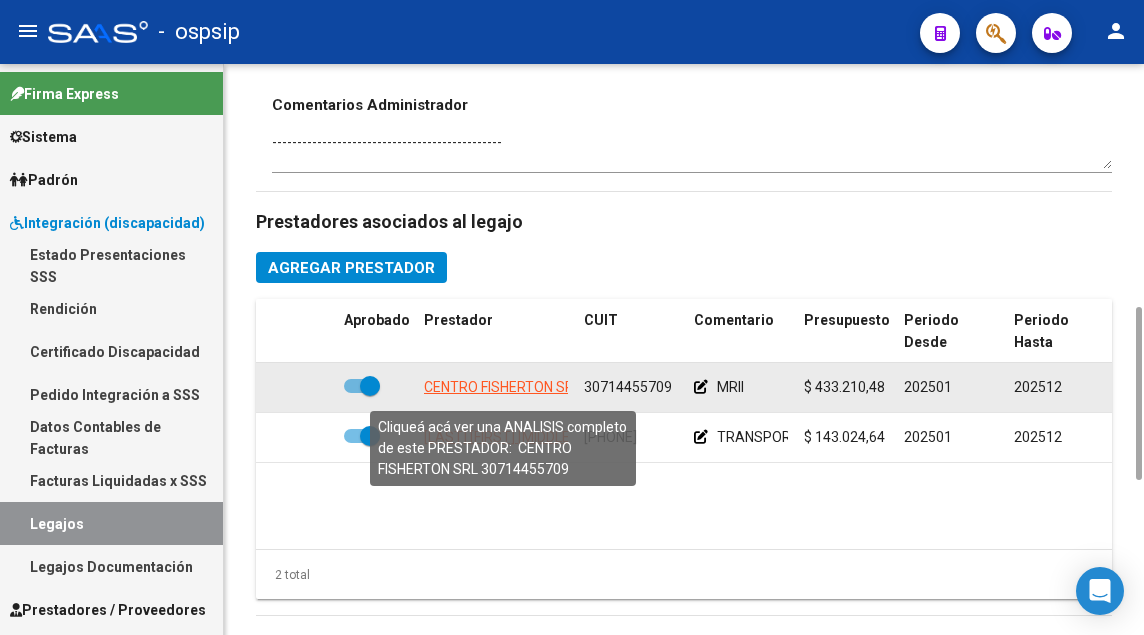 click on "CENTRO FISHERTON SRL" 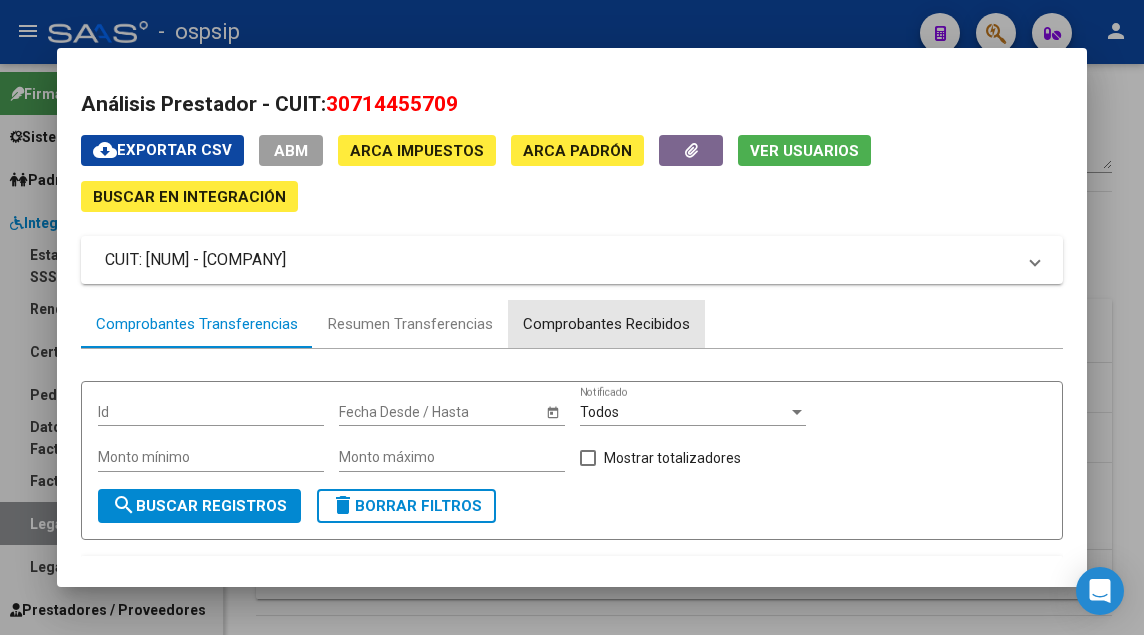 click on "Comprobantes Recibidos" at bounding box center (606, 324) 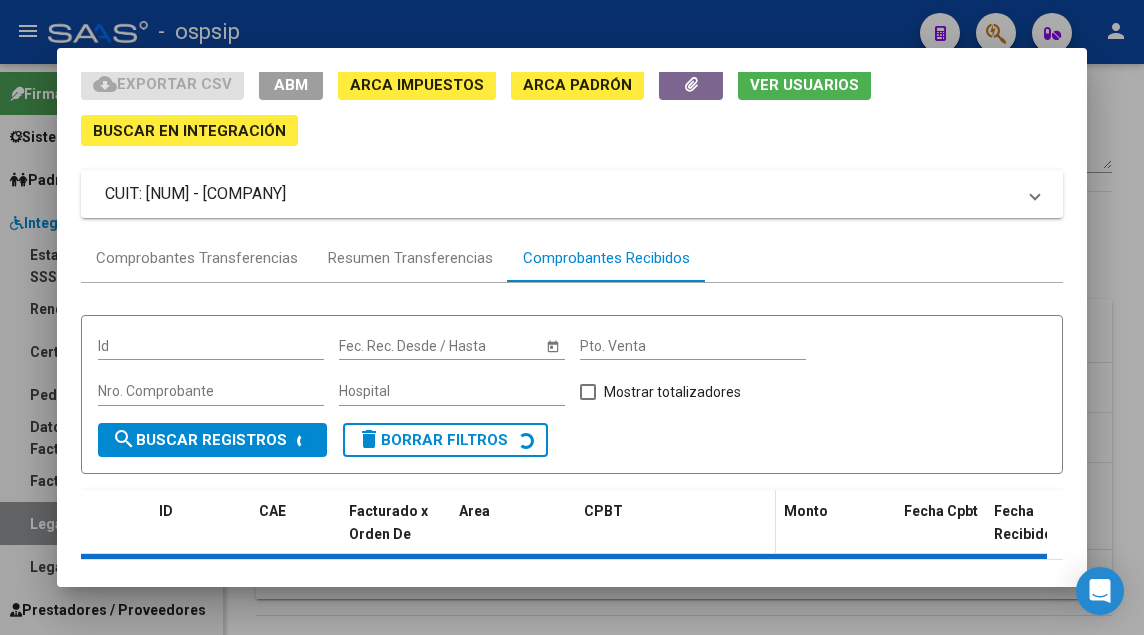 scroll, scrollTop: 149, scrollLeft: 0, axis: vertical 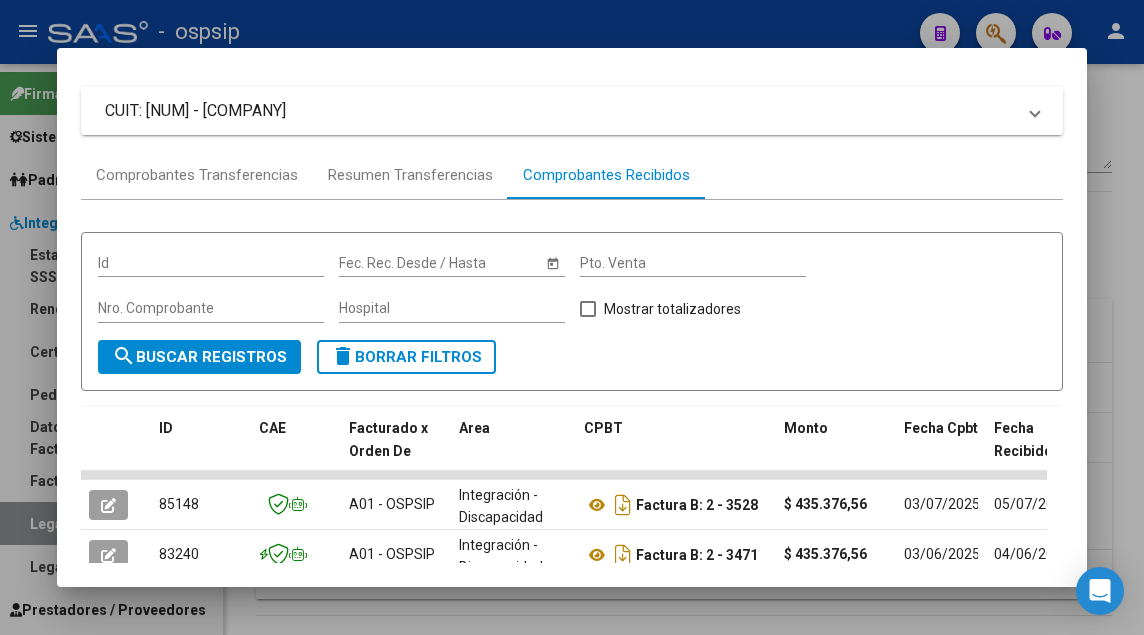 click at bounding box center [572, 317] 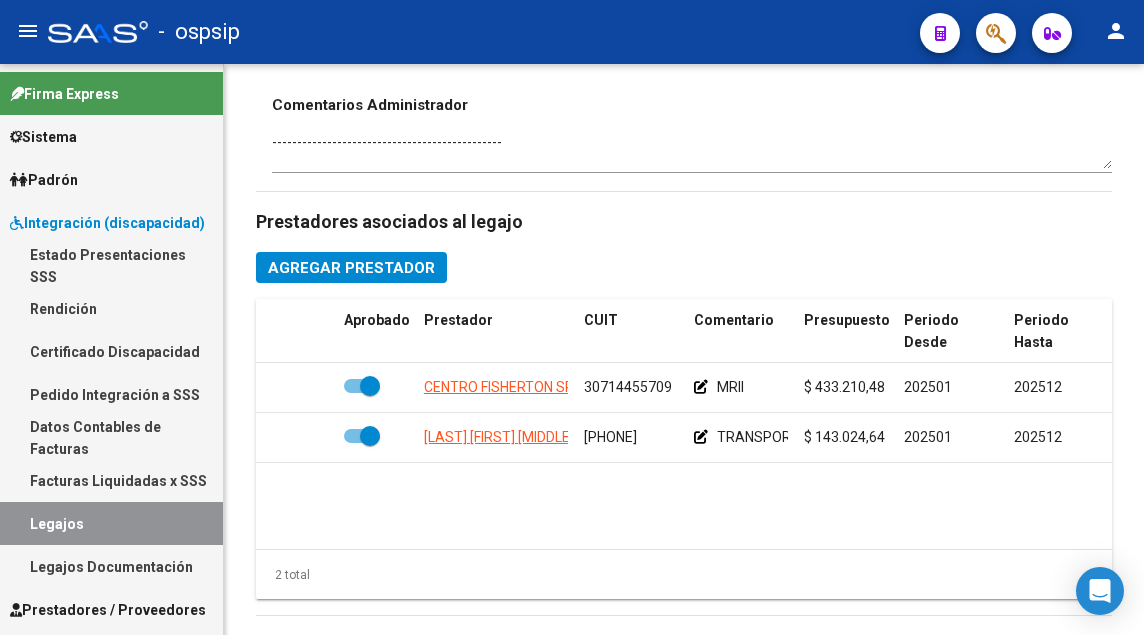 scroll, scrollTop: 600, scrollLeft: 0, axis: vertical 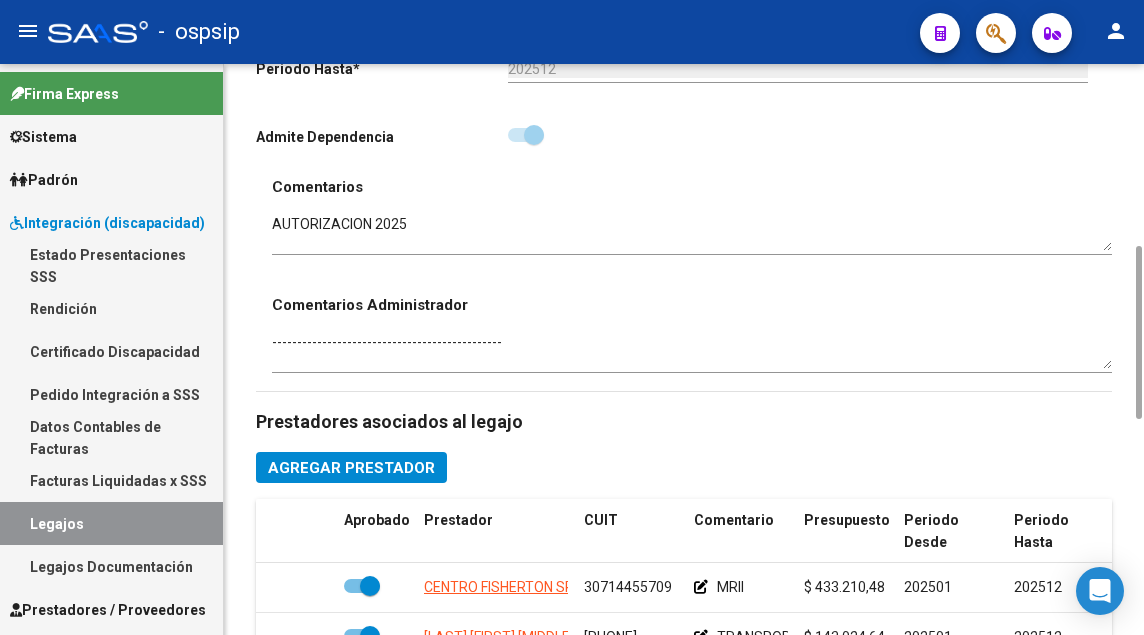click on "Legajos" at bounding box center [111, 523] 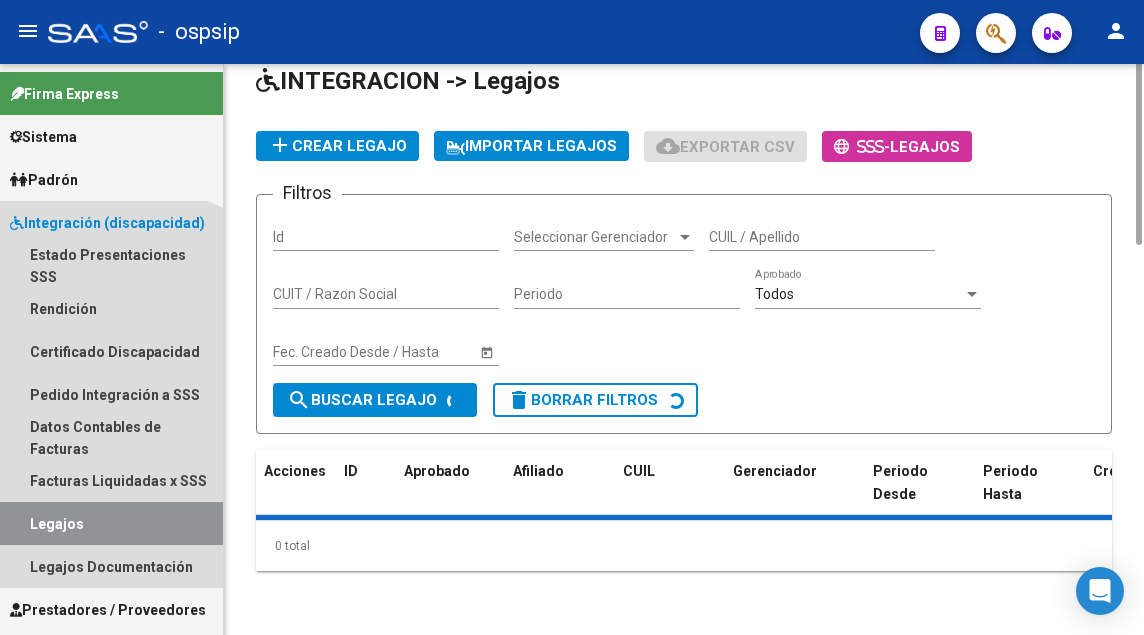 scroll, scrollTop: 0, scrollLeft: 0, axis: both 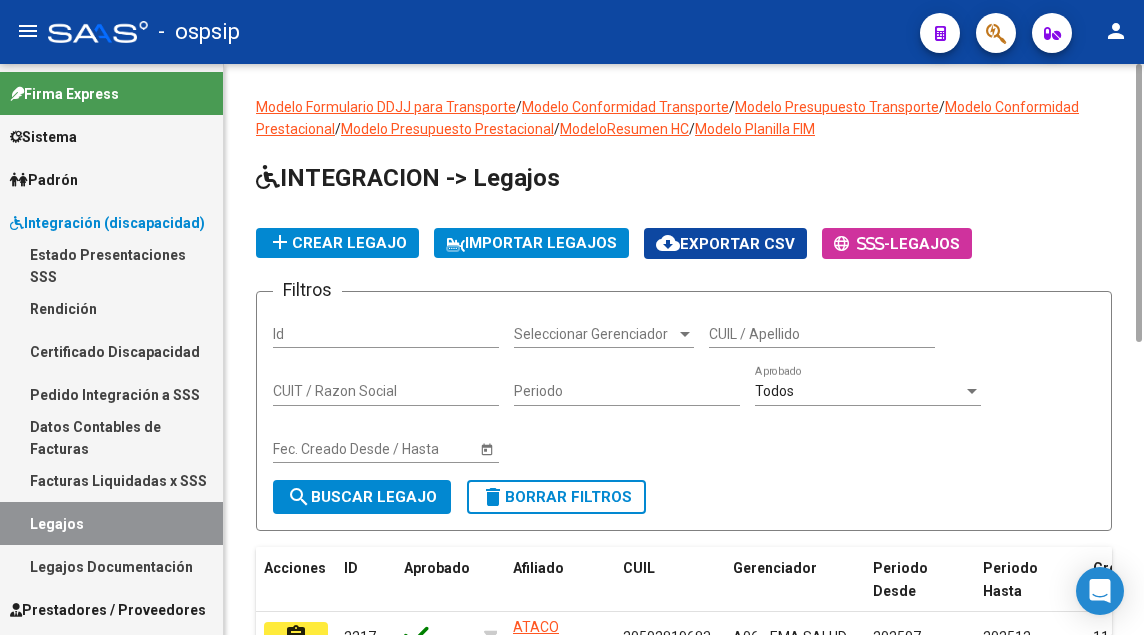 click on "CUIL / Apellido" 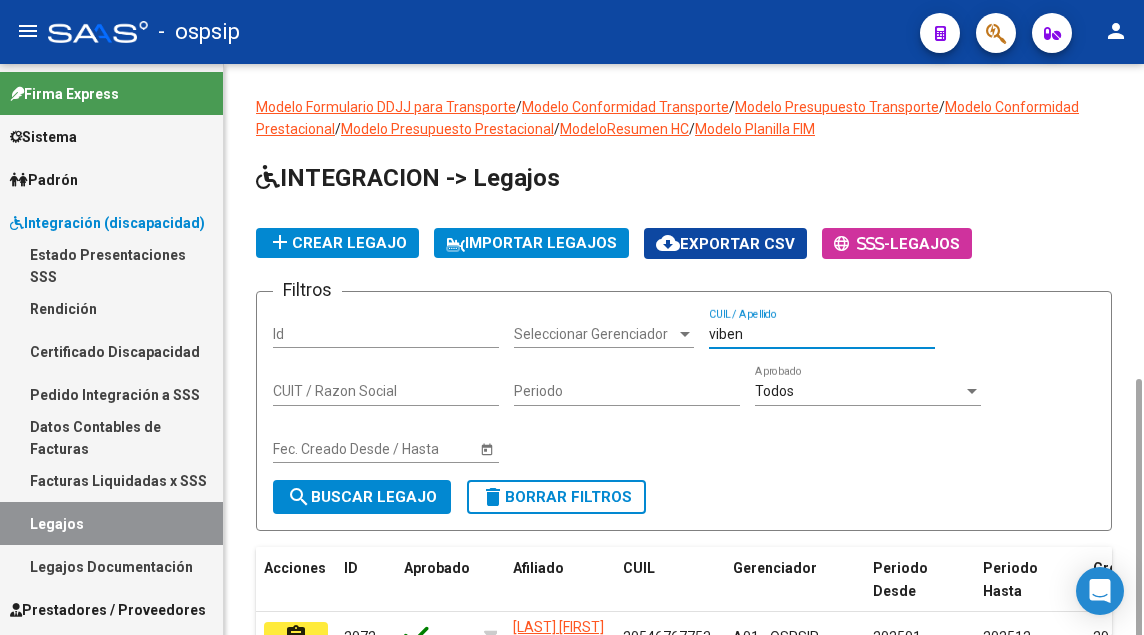 scroll, scrollTop: 400, scrollLeft: 0, axis: vertical 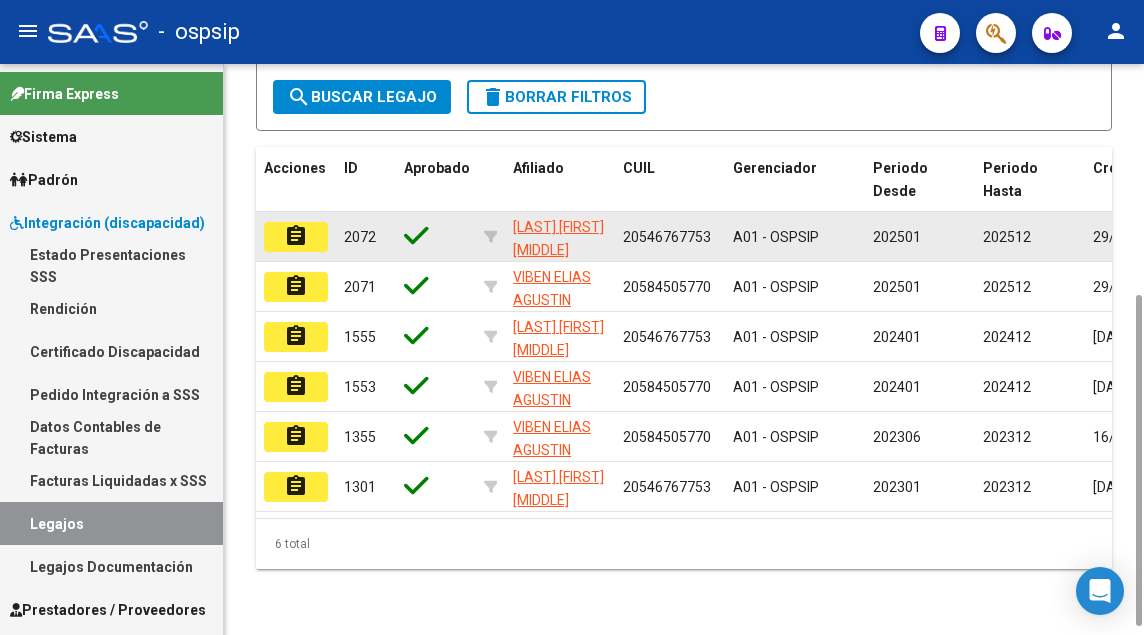 click on "assignment" 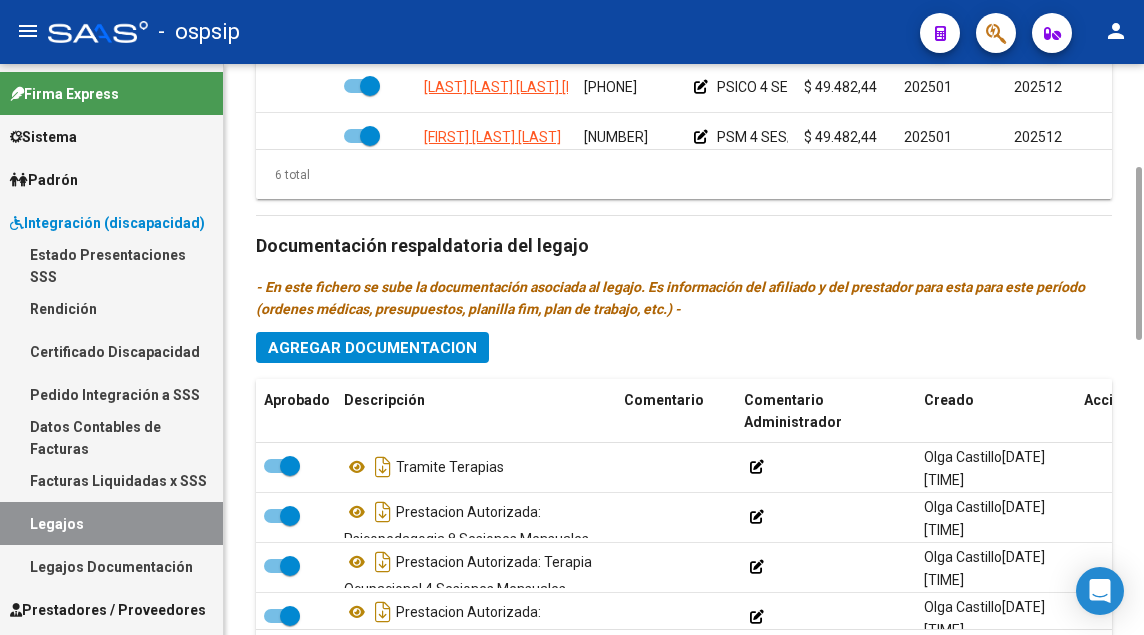 scroll, scrollTop: 800, scrollLeft: 0, axis: vertical 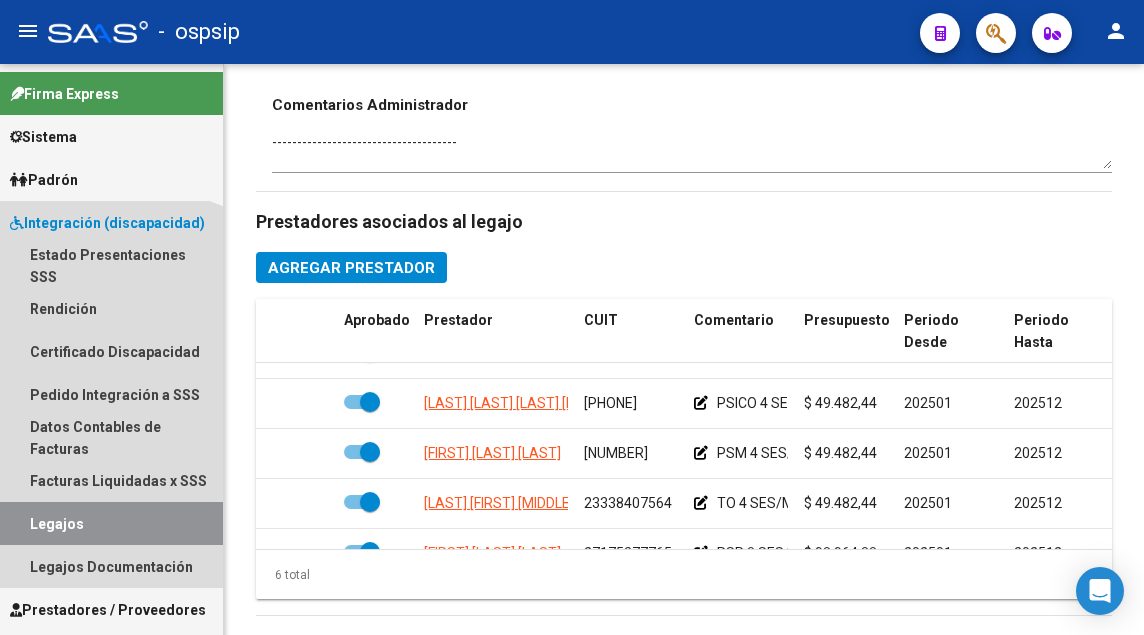 click on "Legajos" at bounding box center [111, 523] 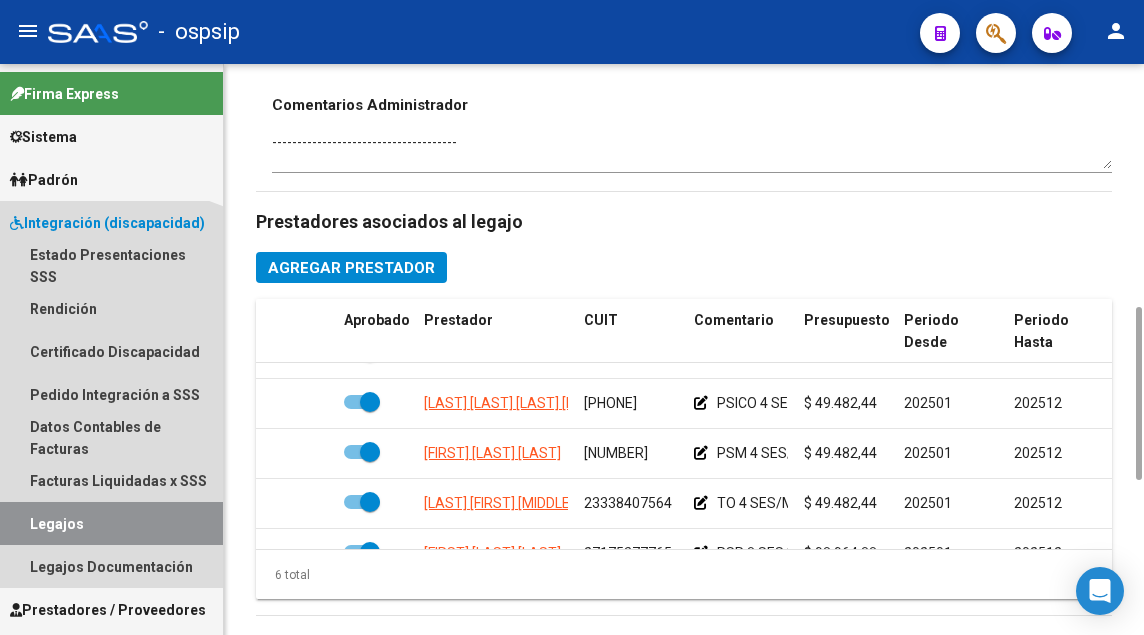 scroll, scrollTop: 0, scrollLeft: 0, axis: both 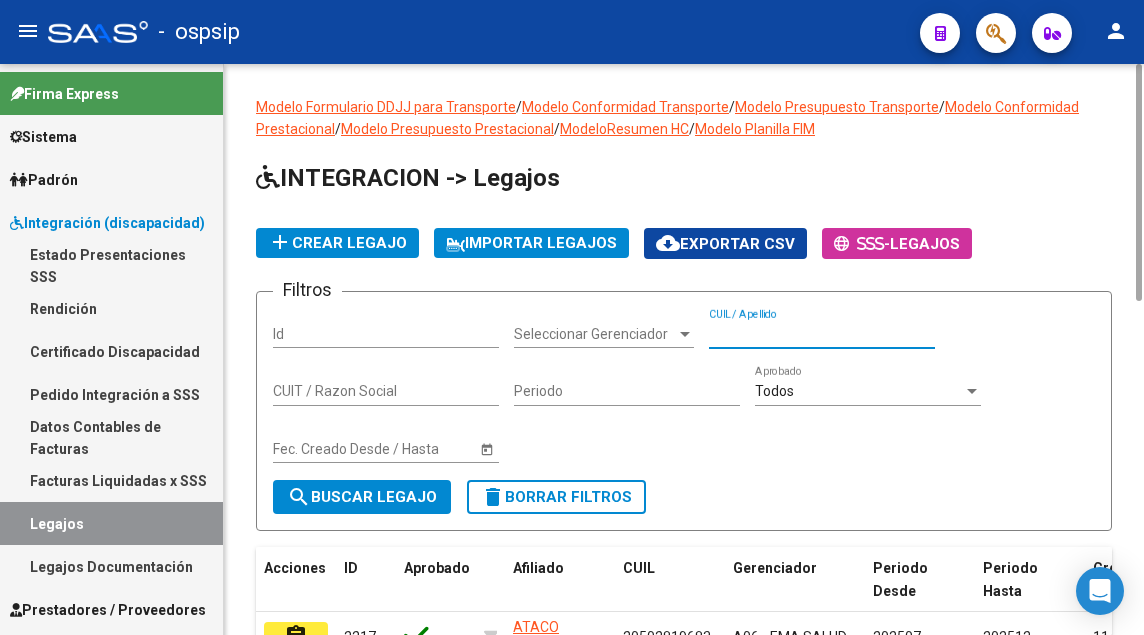 click on "CUIL / Apellido" at bounding box center (822, 334) 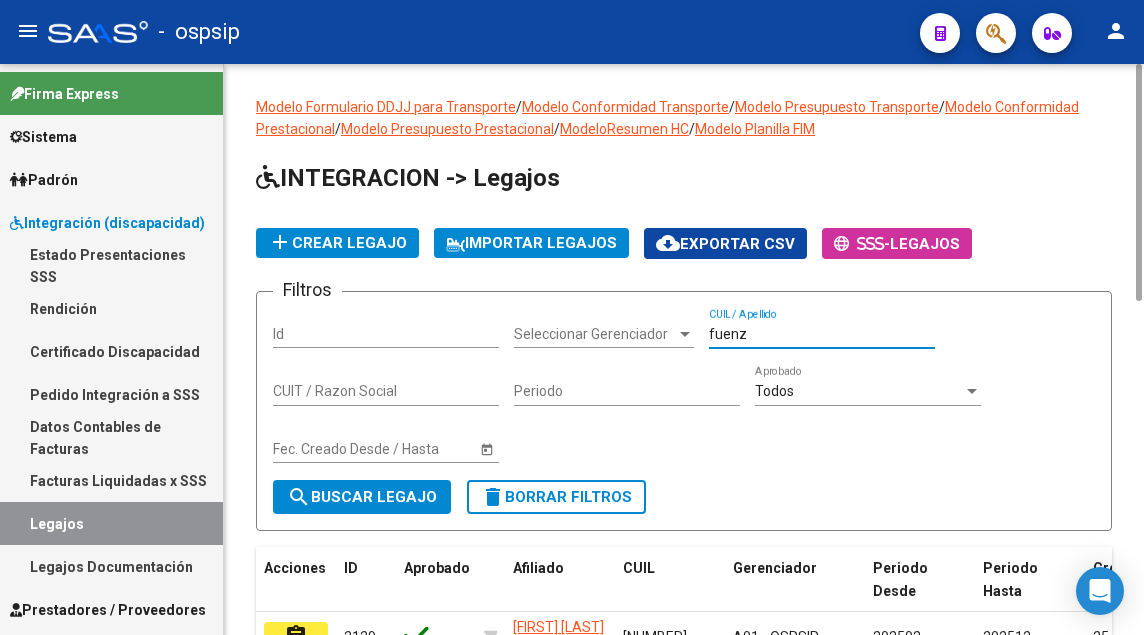 scroll, scrollTop: 164, scrollLeft: 0, axis: vertical 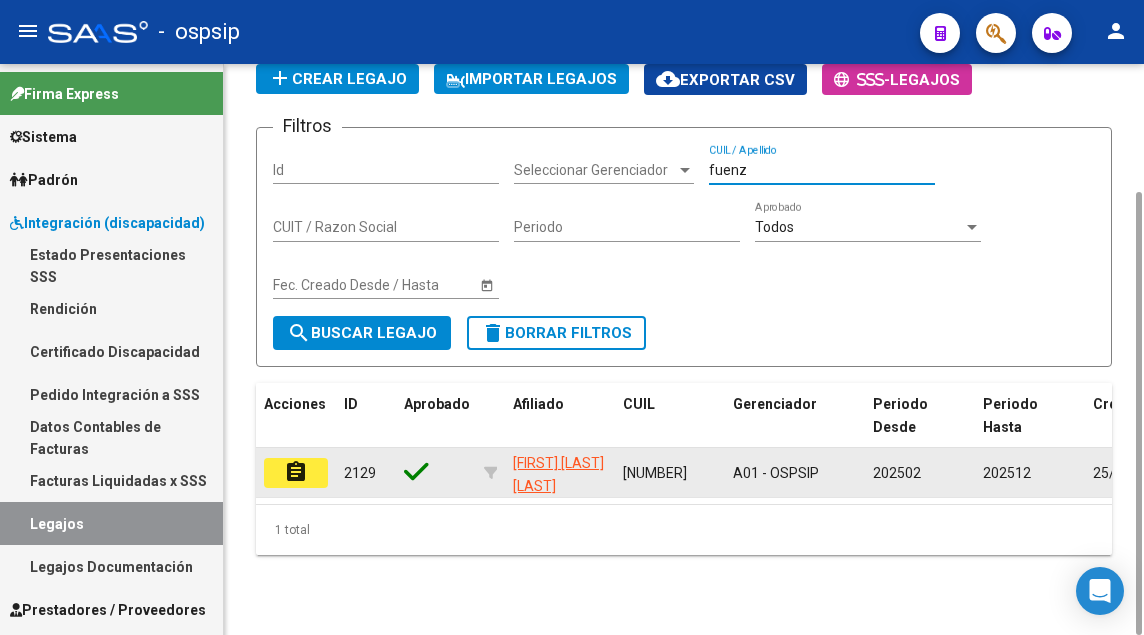 click on "assignment" 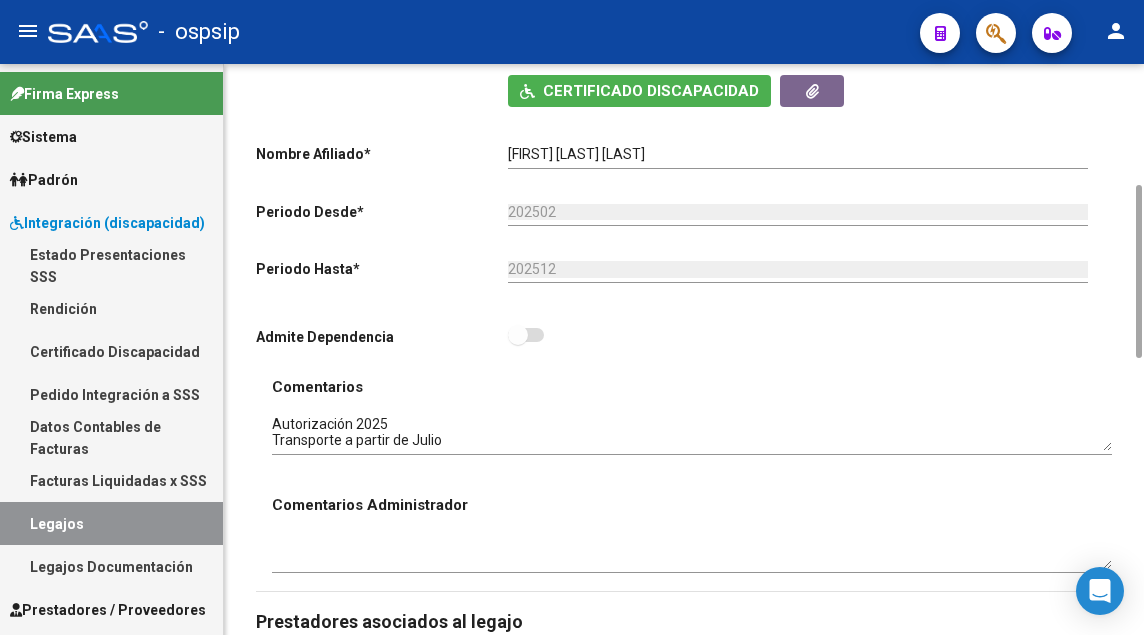 scroll, scrollTop: 1000, scrollLeft: 0, axis: vertical 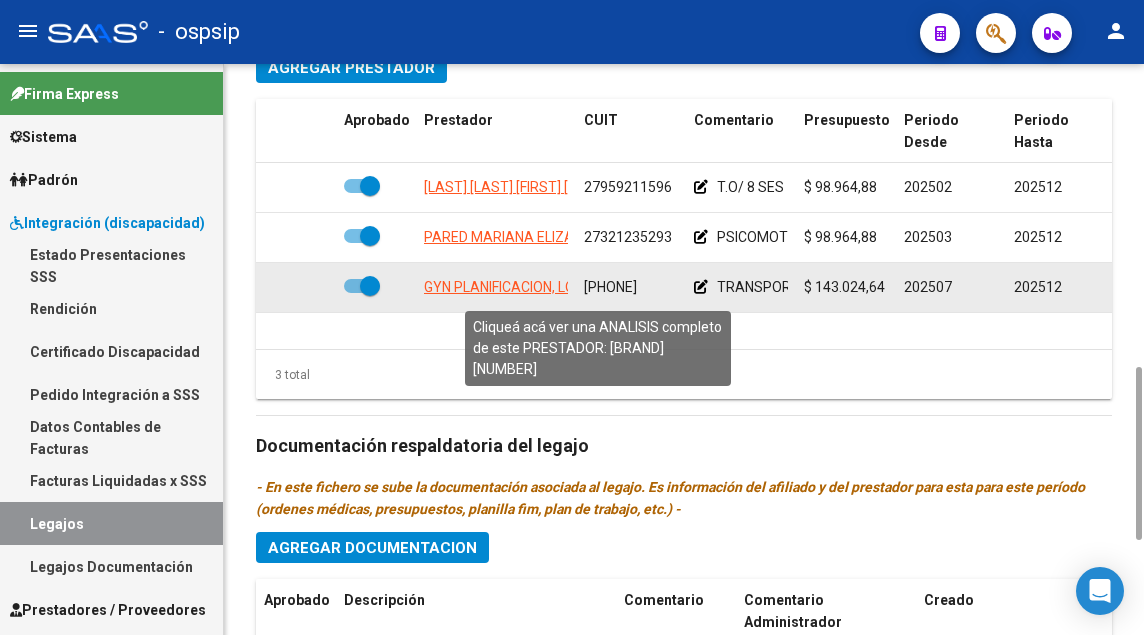 click on "GYN PLANIFICACION, LOGISTICA Y TRASLADOS S. R. L." 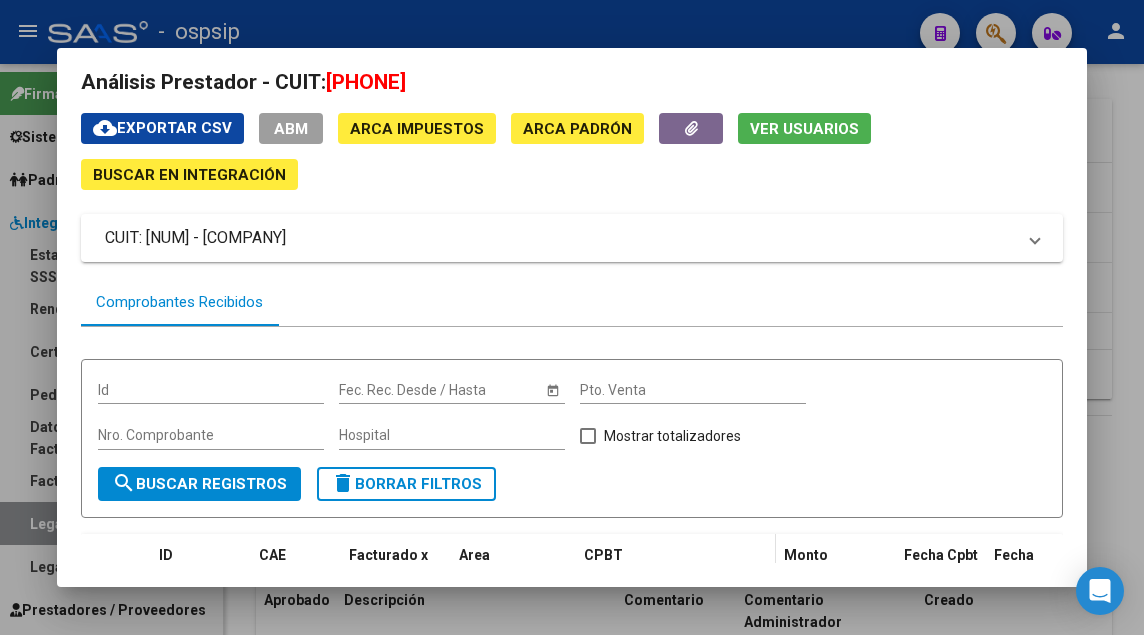 scroll, scrollTop: 0, scrollLeft: 0, axis: both 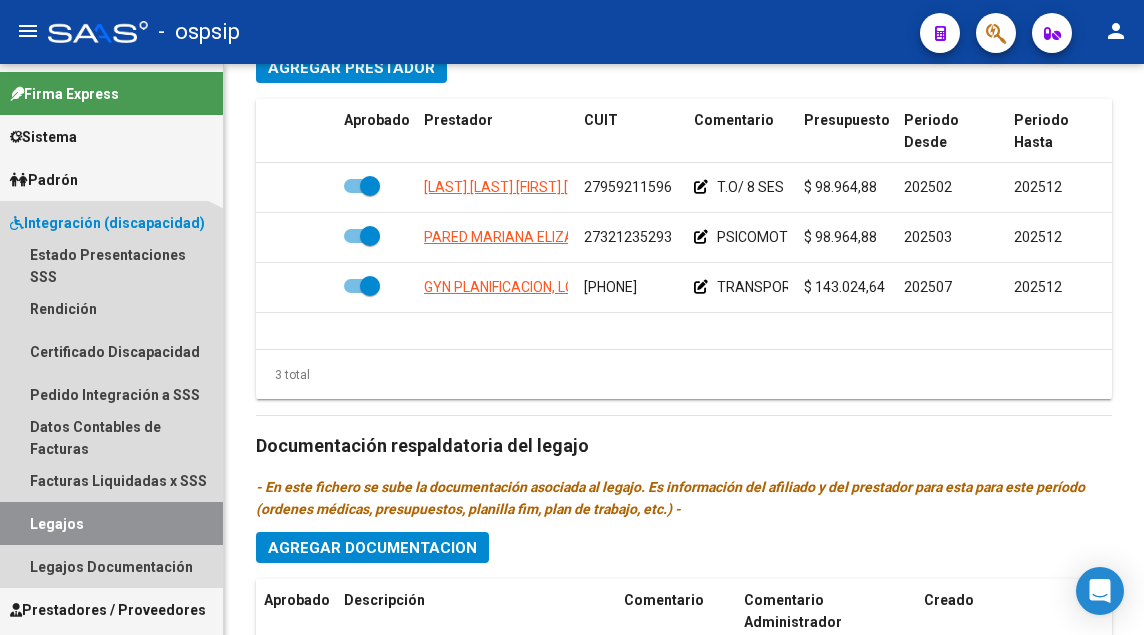 click on "Legajos" at bounding box center [111, 523] 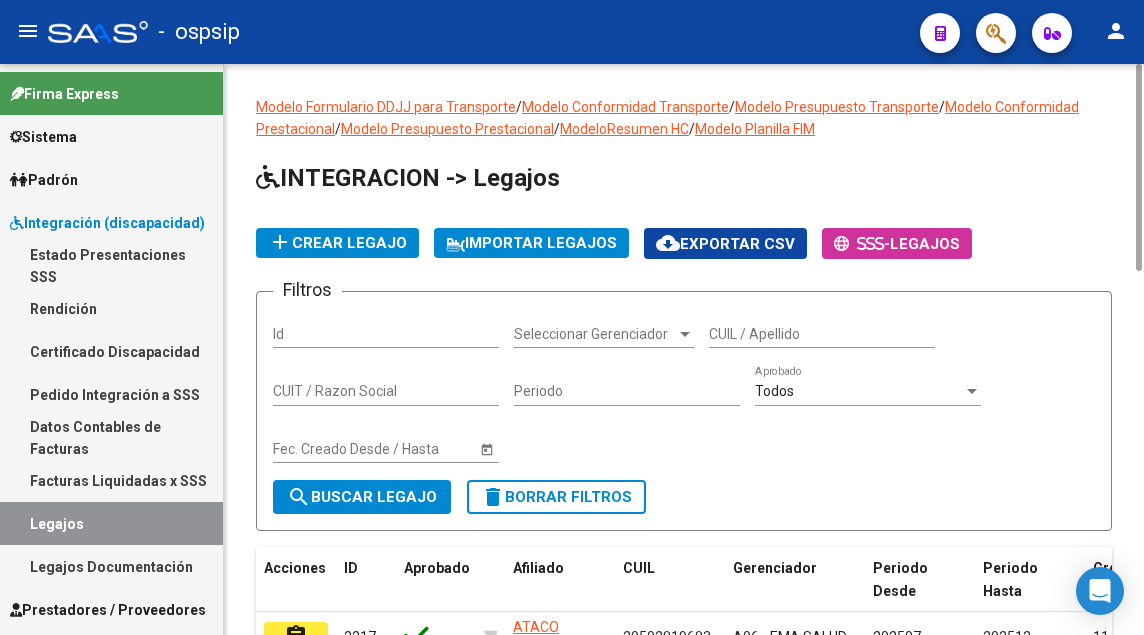 click on "CUIL / Apellido" at bounding box center (822, 334) 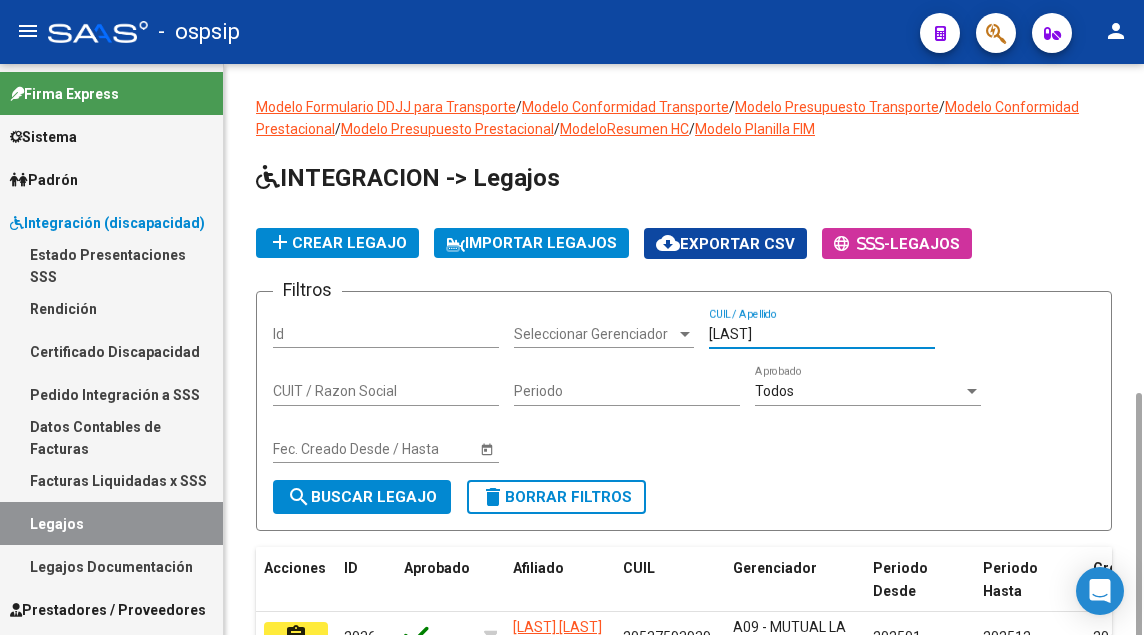 scroll, scrollTop: 200, scrollLeft: 0, axis: vertical 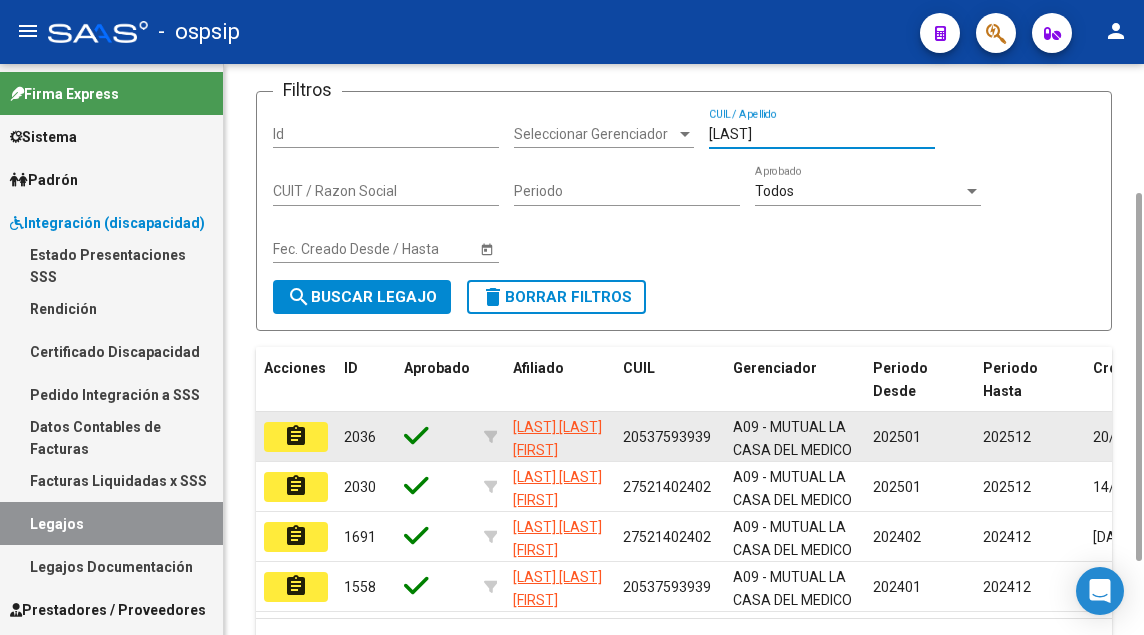click on "assignment" 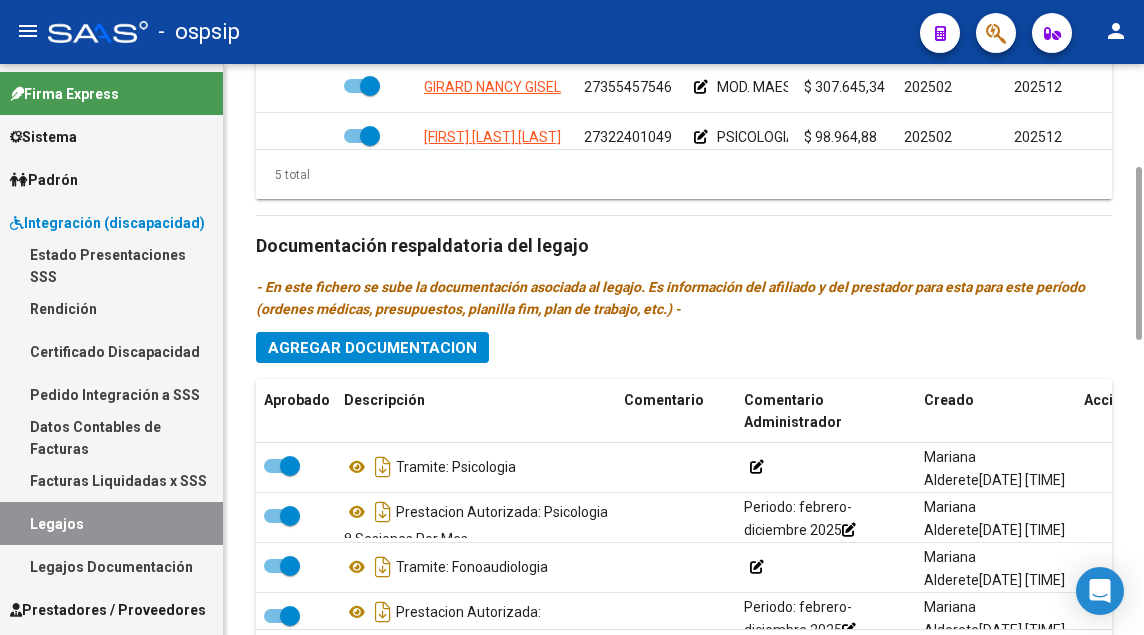 scroll, scrollTop: 1000, scrollLeft: 0, axis: vertical 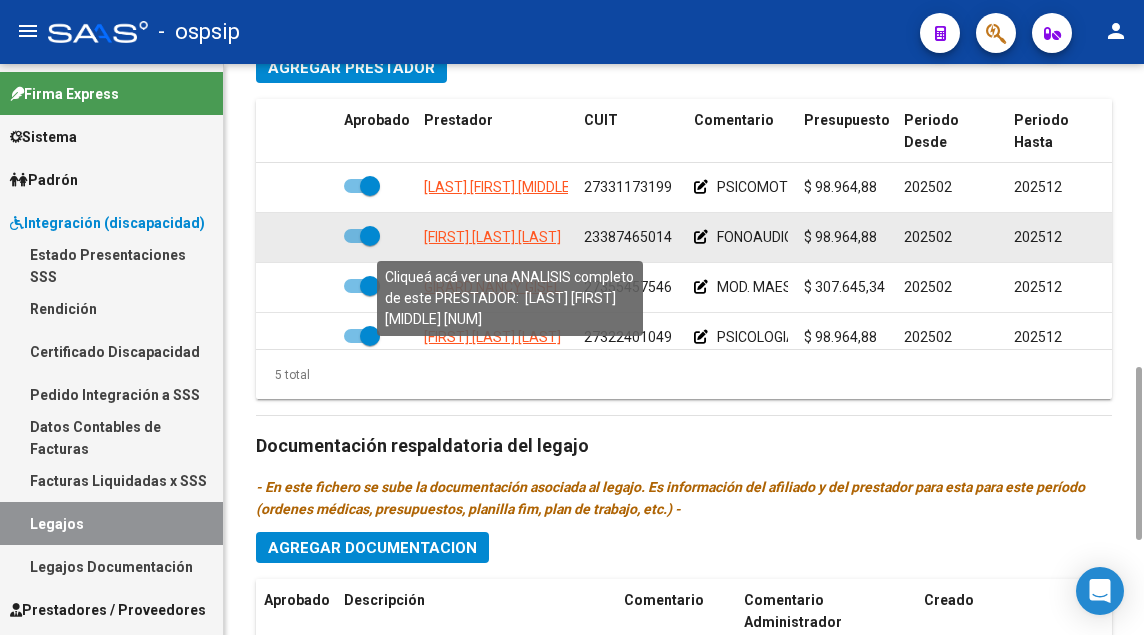 click on "[FIRST] [LAST] [LAST]" 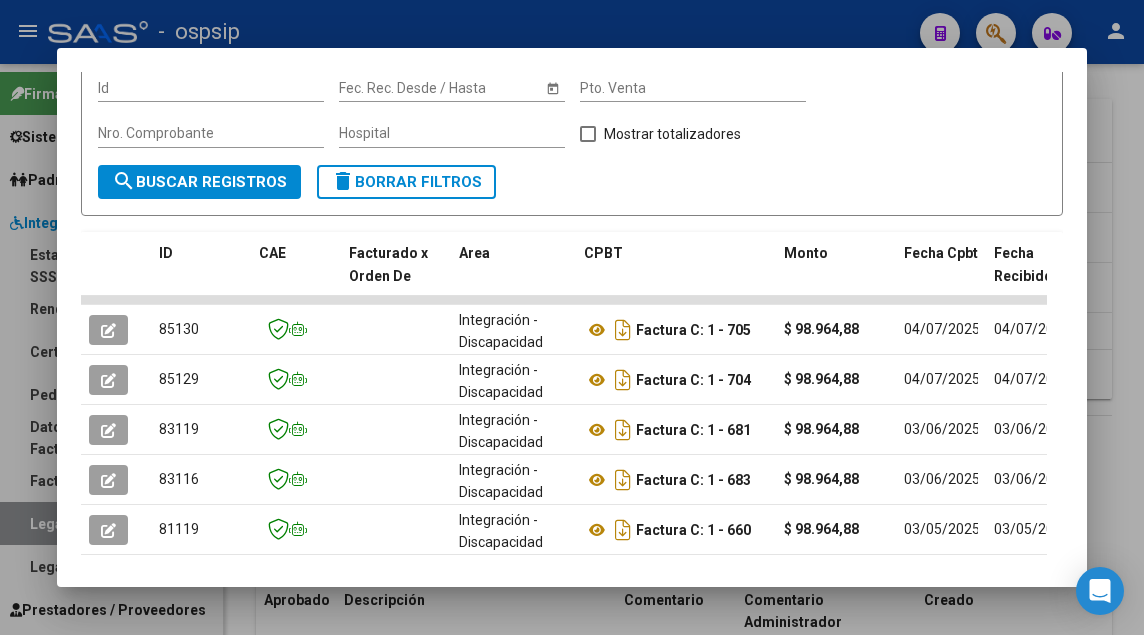scroll, scrollTop: 349, scrollLeft: 0, axis: vertical 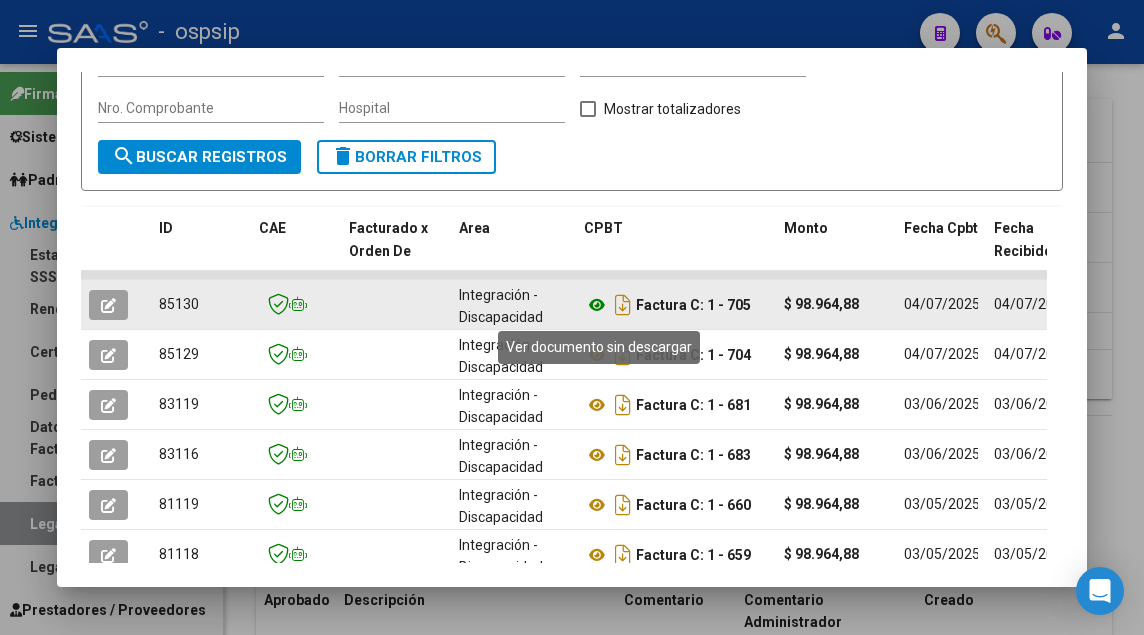 click 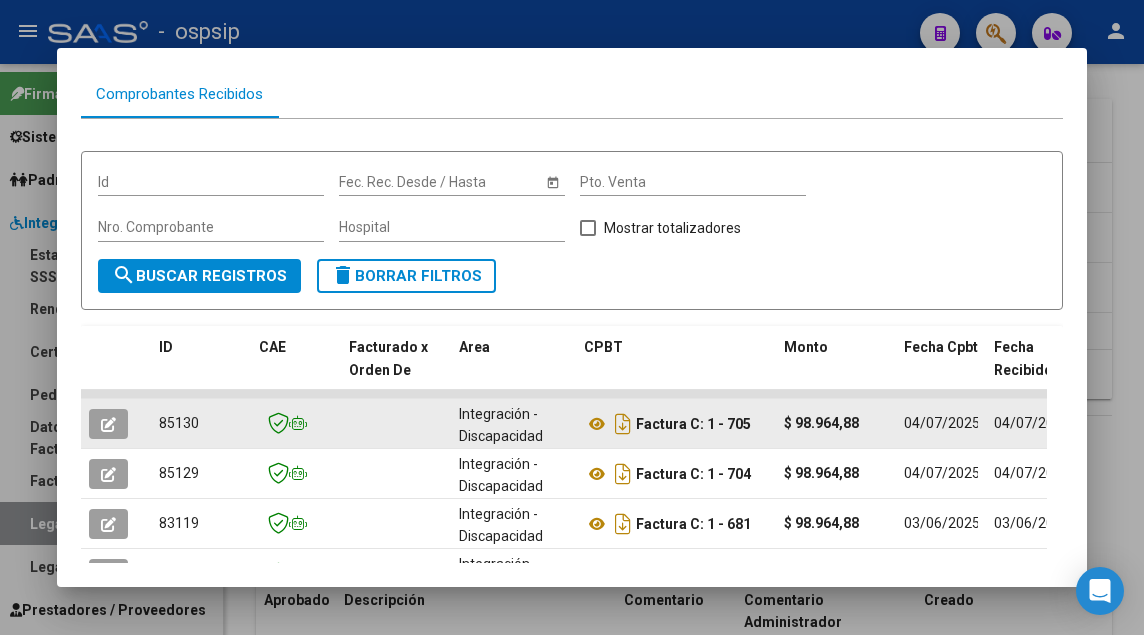 scroll, scrollTop: 300, scrollLeft: 0, axis: vertical 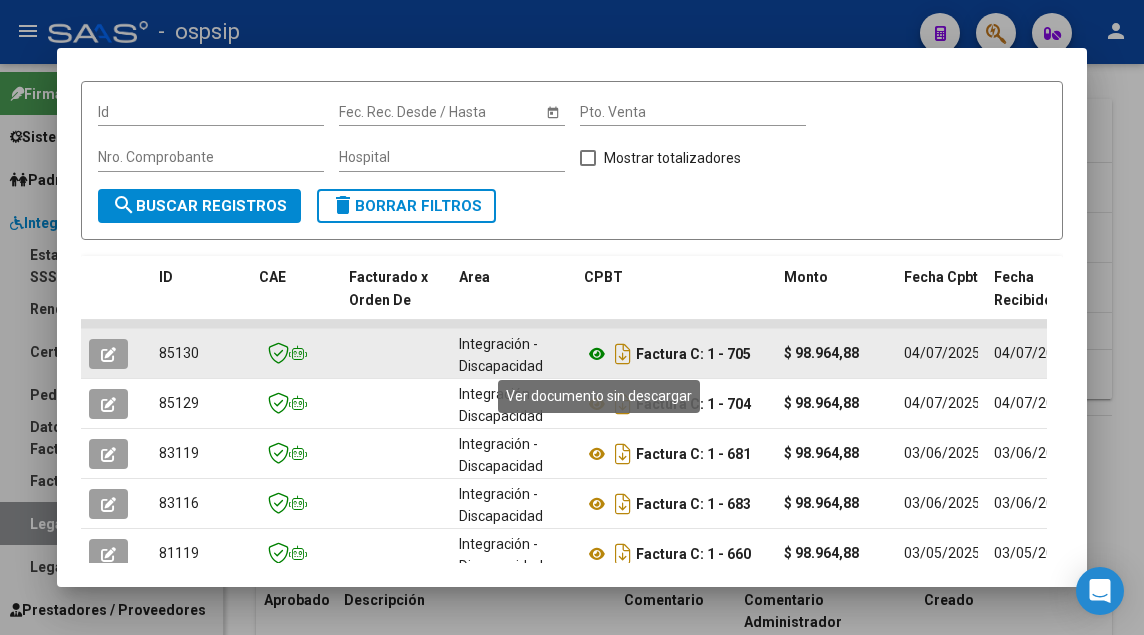 click 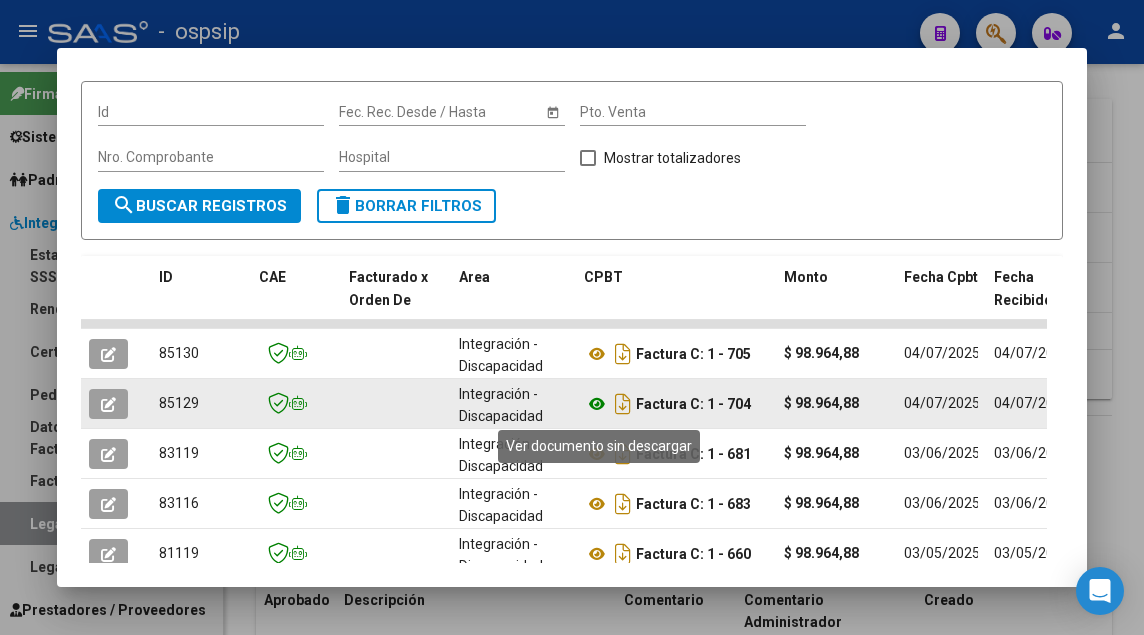 click 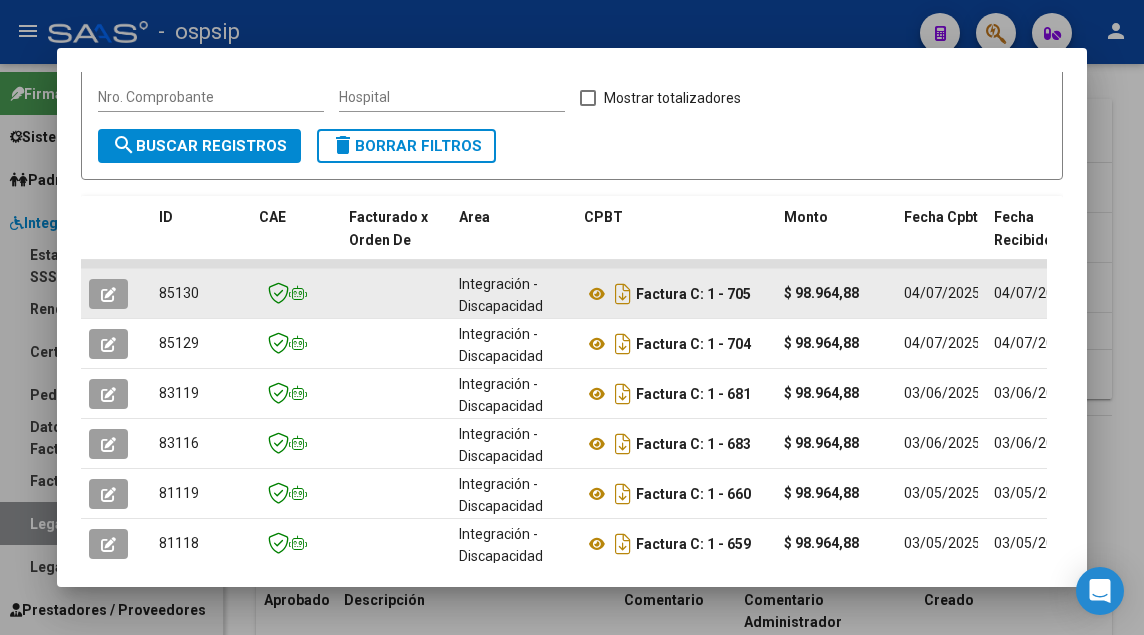 scroll, scrollTop: 100, scrollLeft: 0, axis: vertical 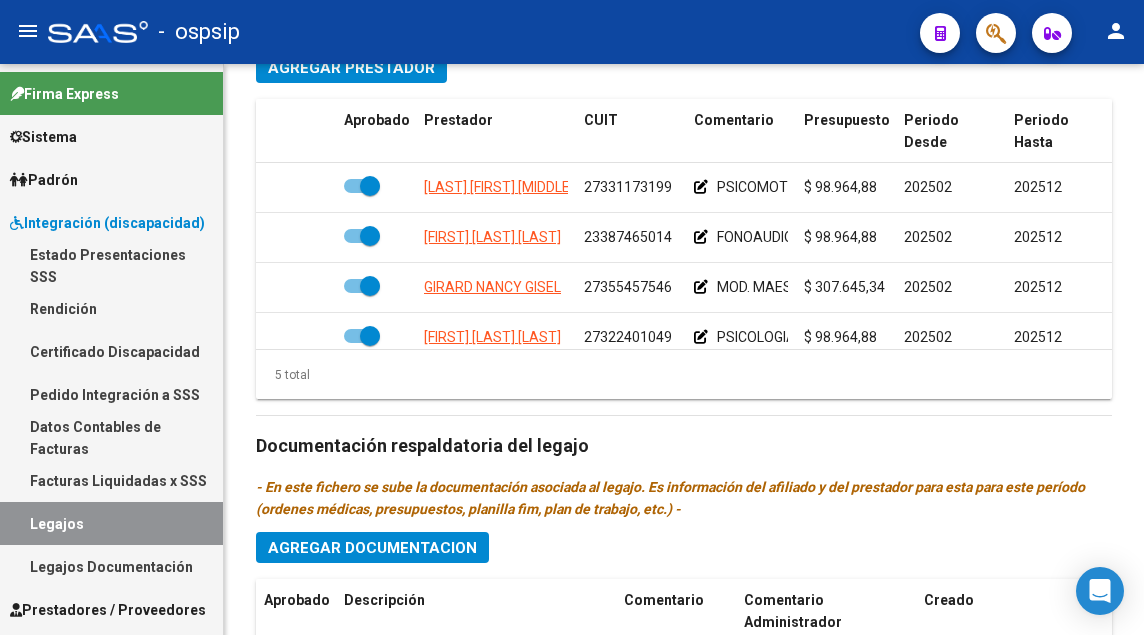 click on "Legajos" at bounding box center (111, 523) 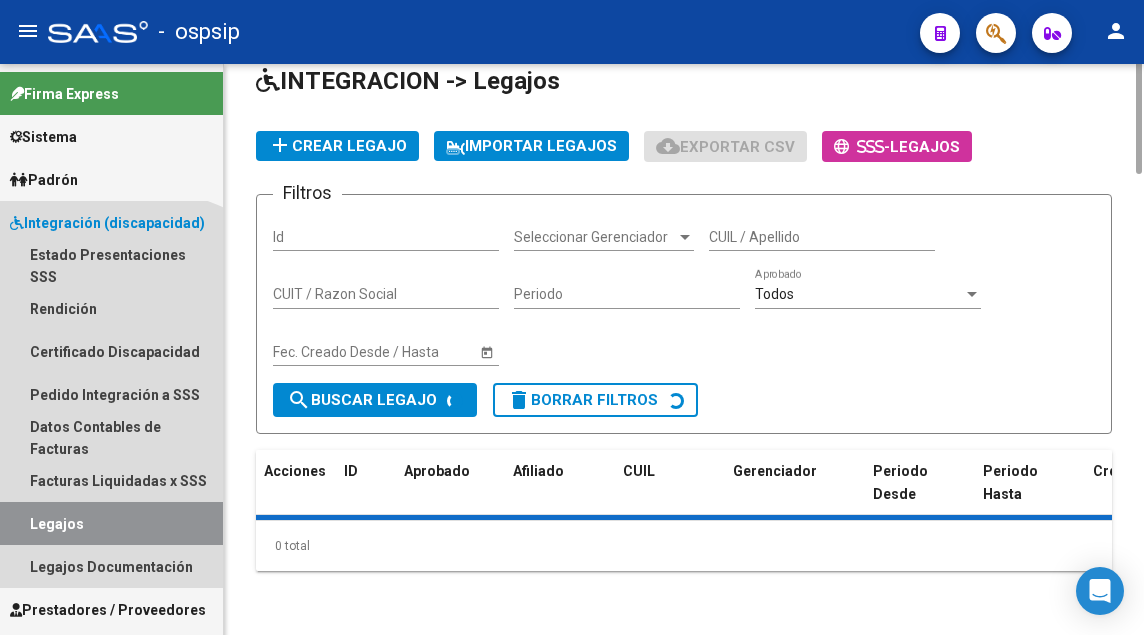 scroll, scrollTop: 0, scrollLeft: 0, axis: both 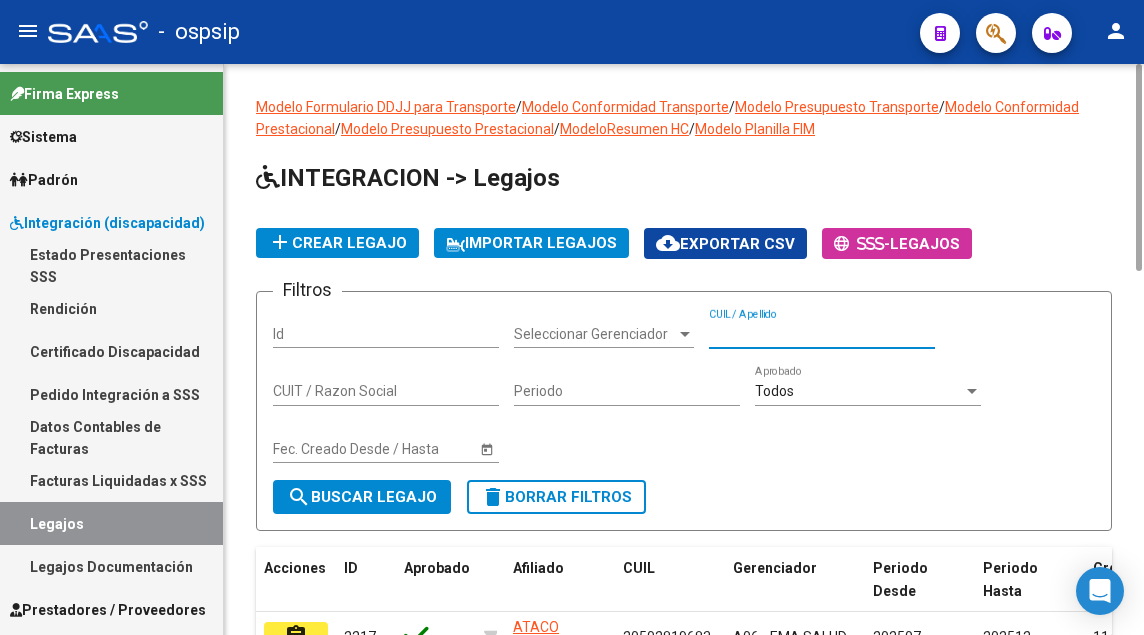click on "CUIL / Apellido" at bounding box center [822, 334] 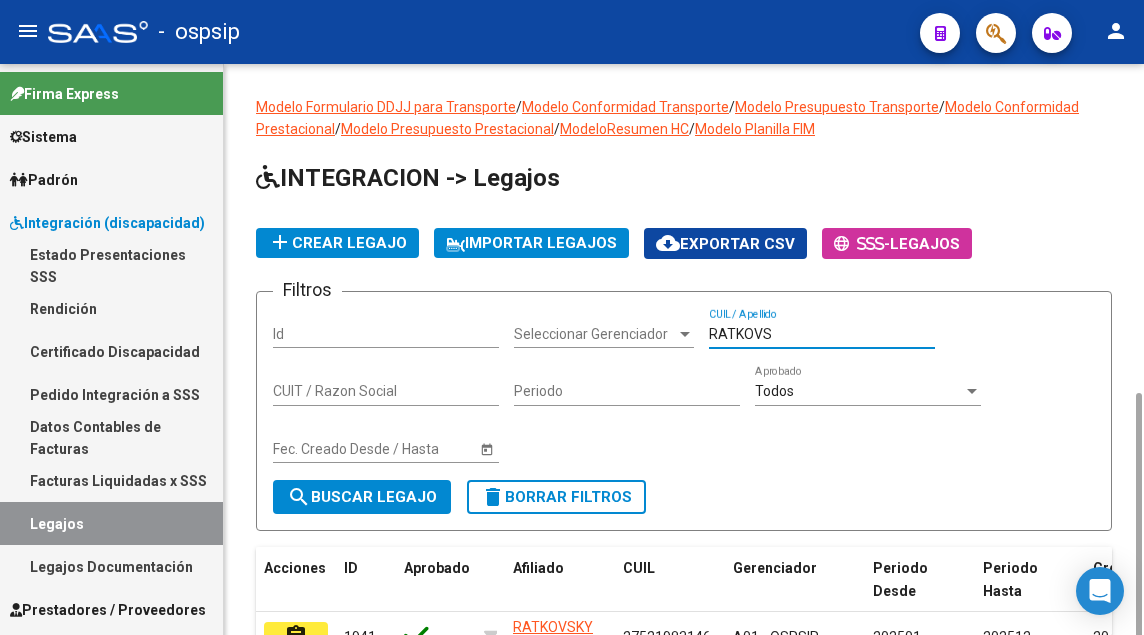 scroll, scrollTop: 200, scrollLeft: 0, axis: vertical 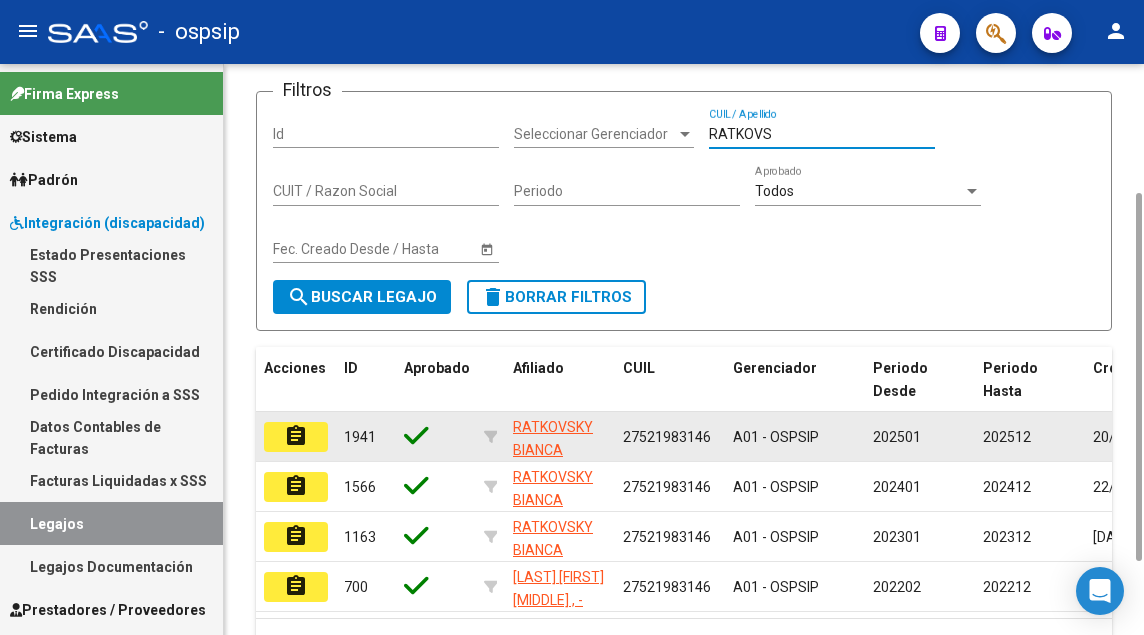 click on "assignment" 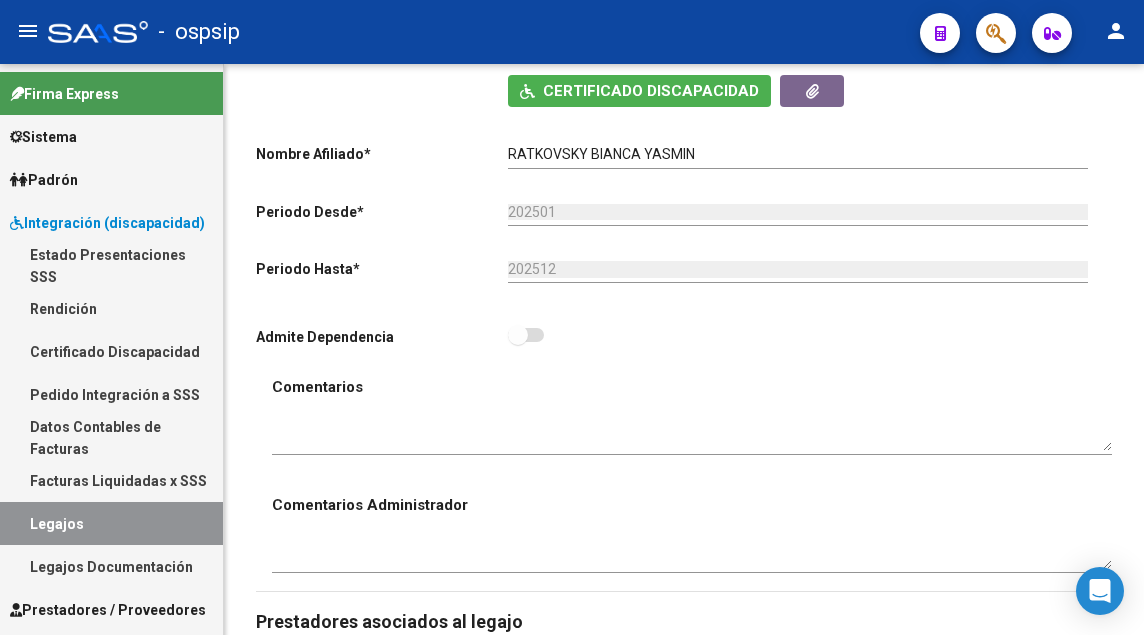 scroll, scrollTop: 800, scrollLeft: 0, axis: vertical 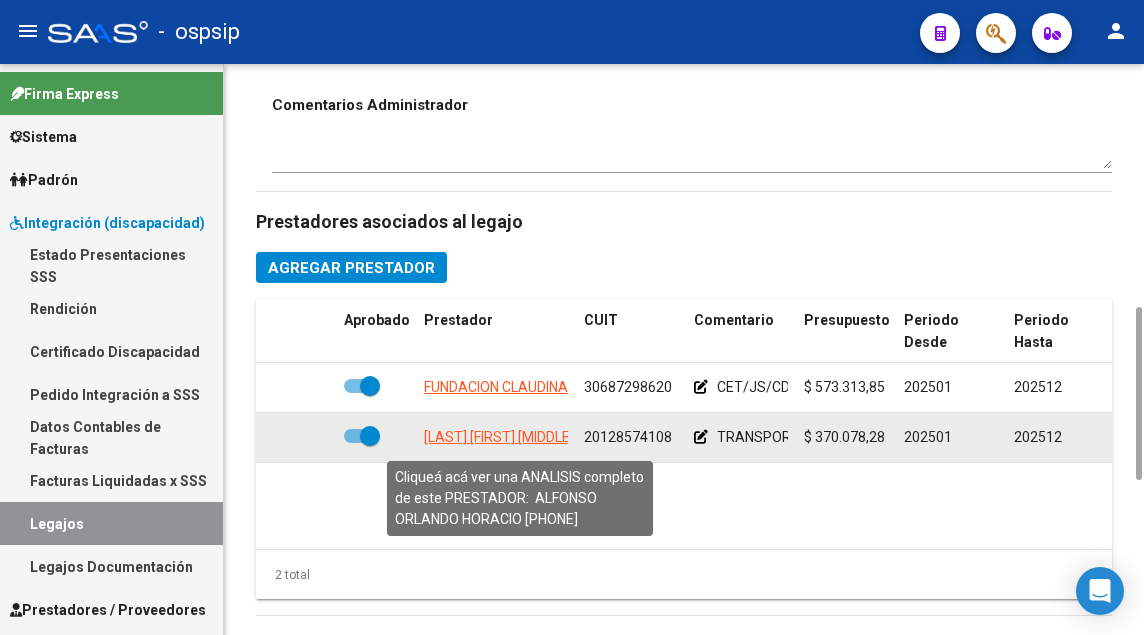 click on "[LAST] [FIRST] [MIDDLE]" 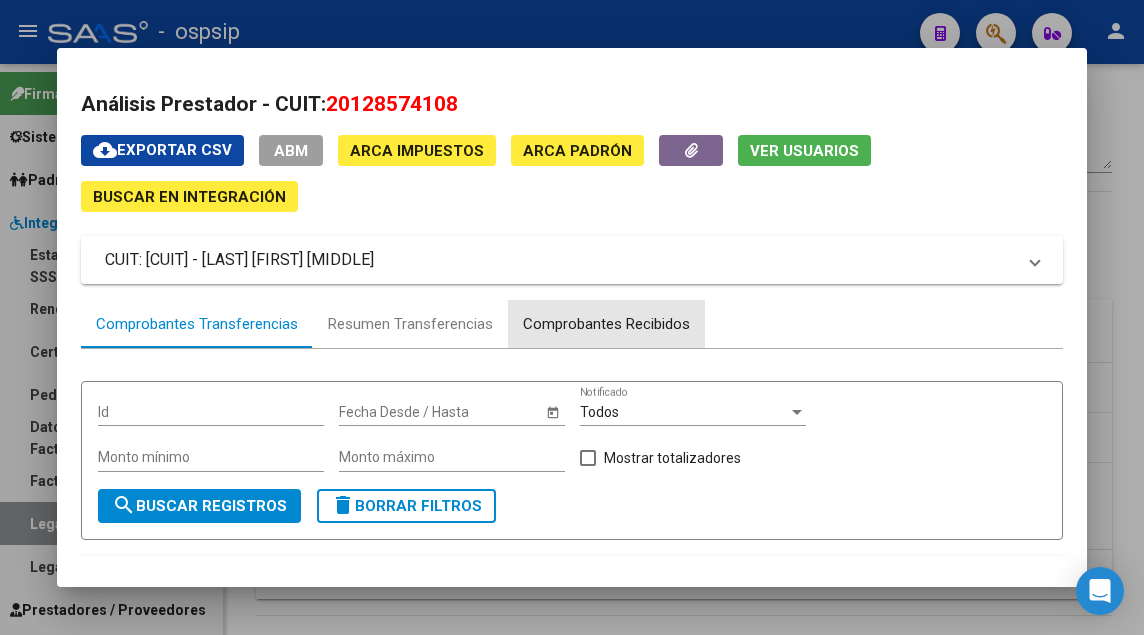 click on "Comprobantes Recibidos" at bounding box center (606, 324) 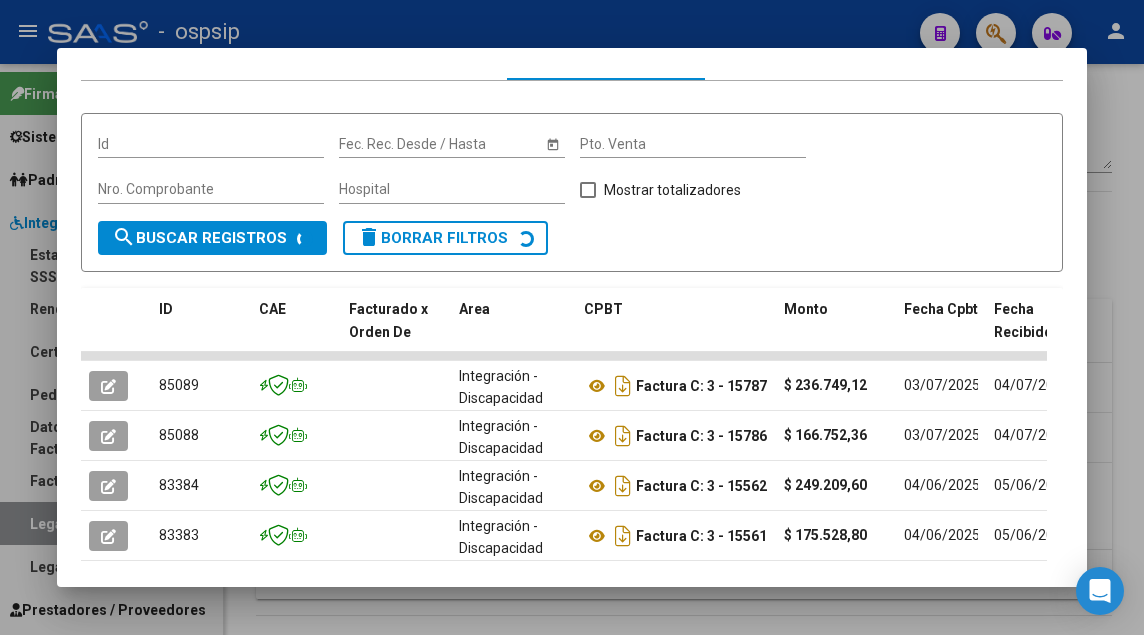 scroll, scrollTop: 449, scrollLeft: 0, axis: vertical 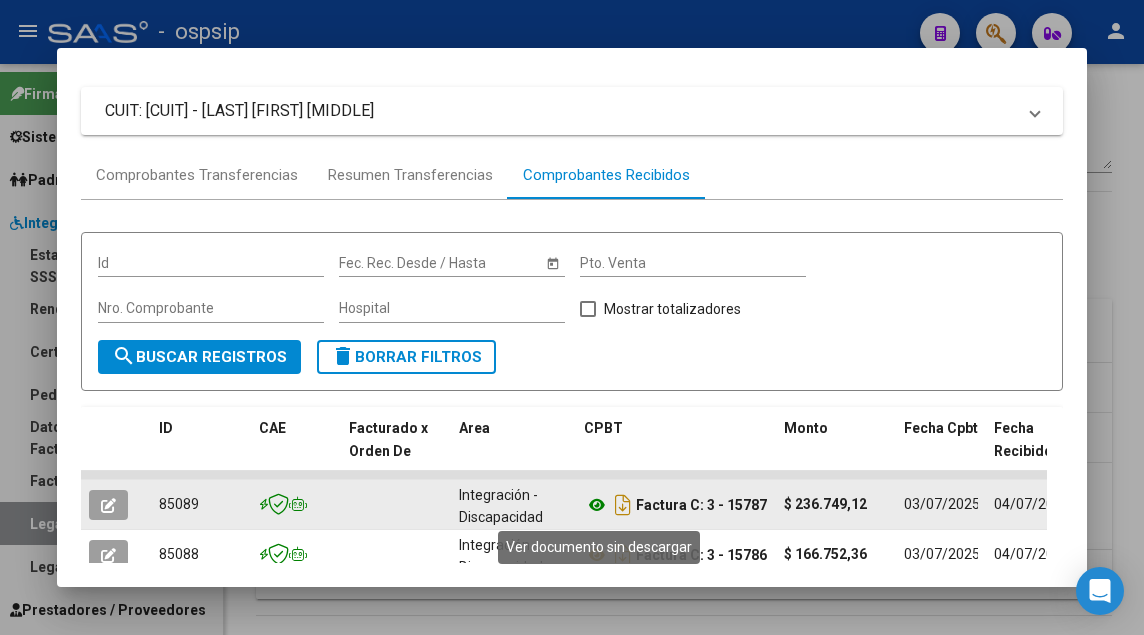 click 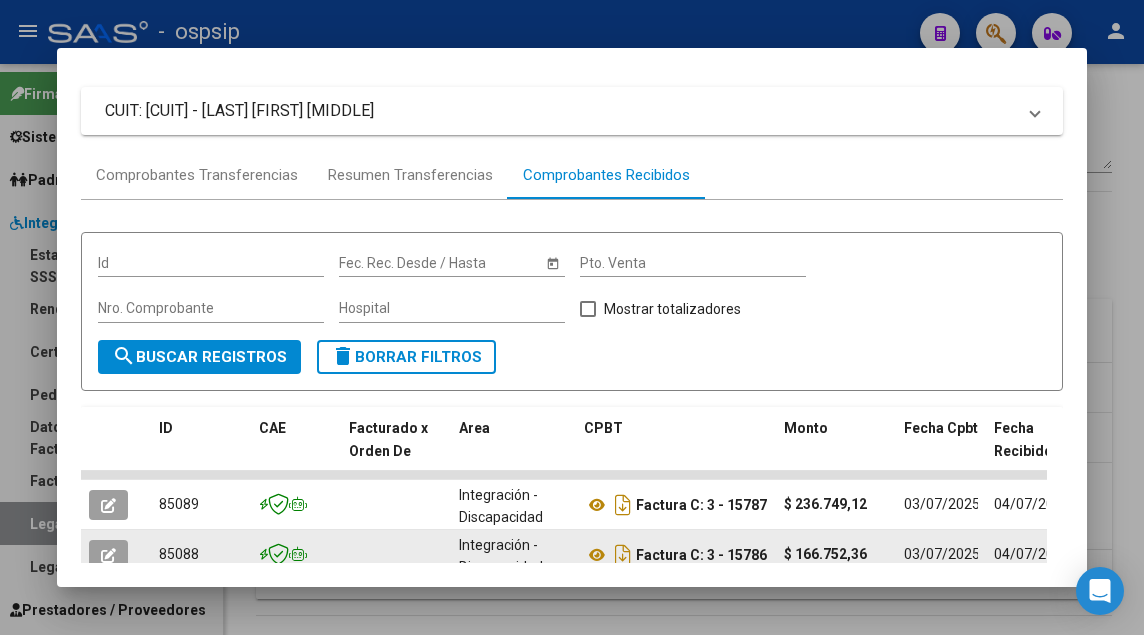 scroll, scrollTop: 349, scrollLeft: 0, axis: vertical 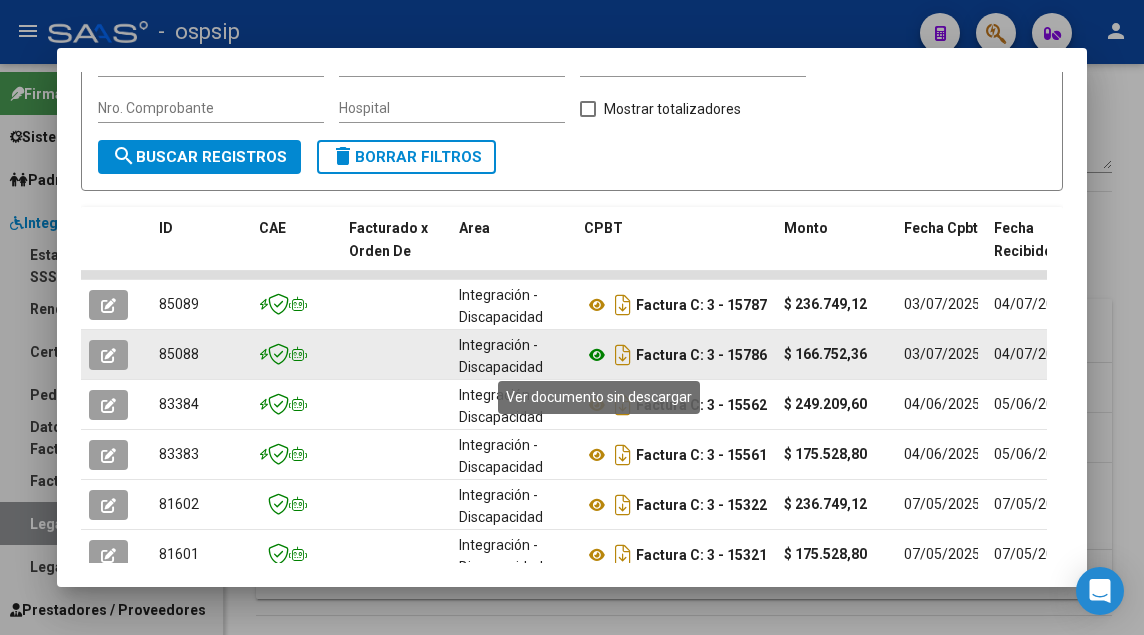 click 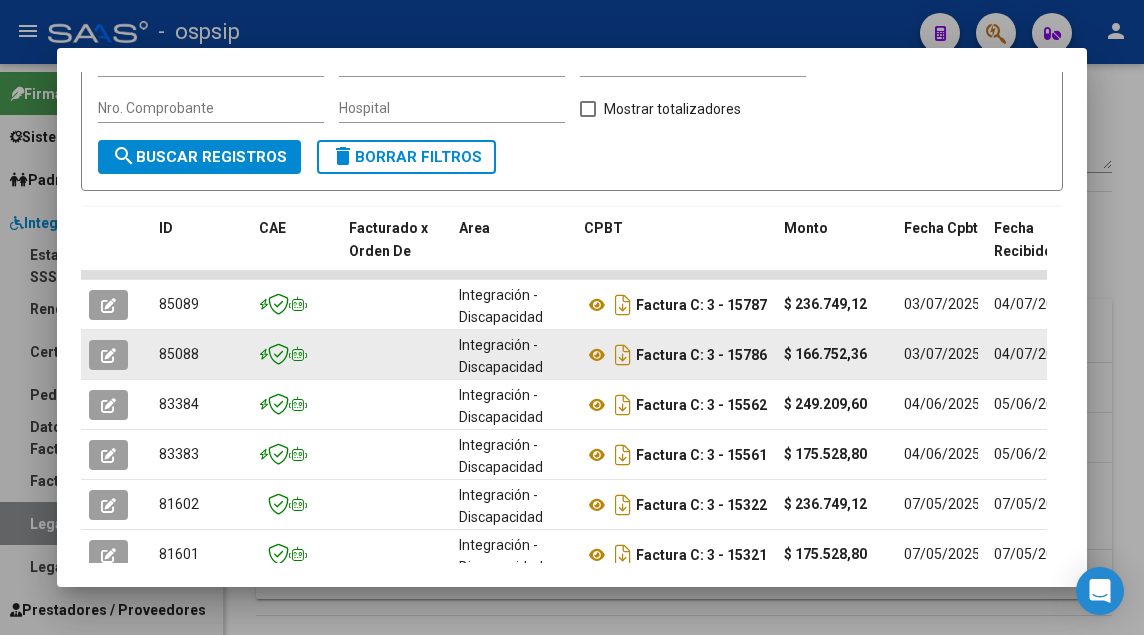 click 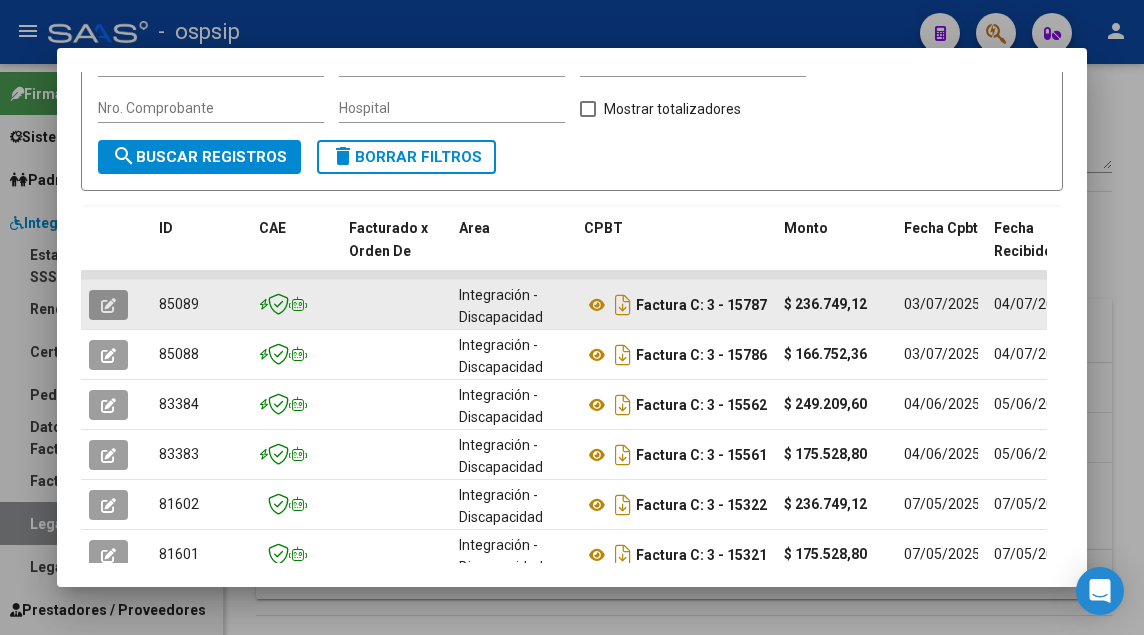 click 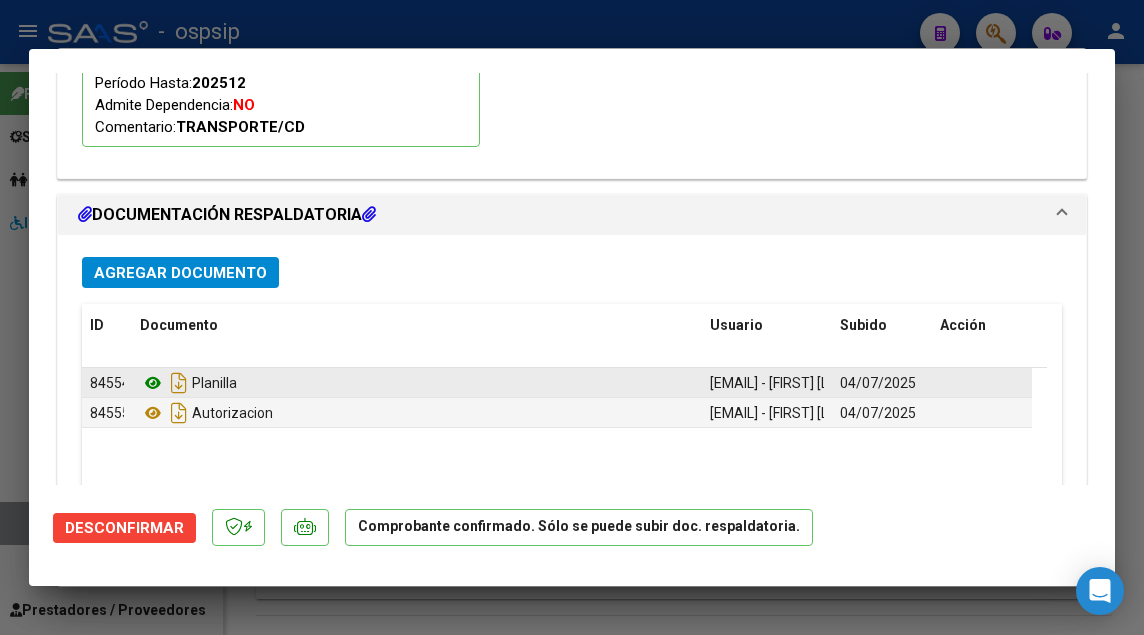scroll, scrollTop: 2000, scrollLeft: 0, axis: vertical 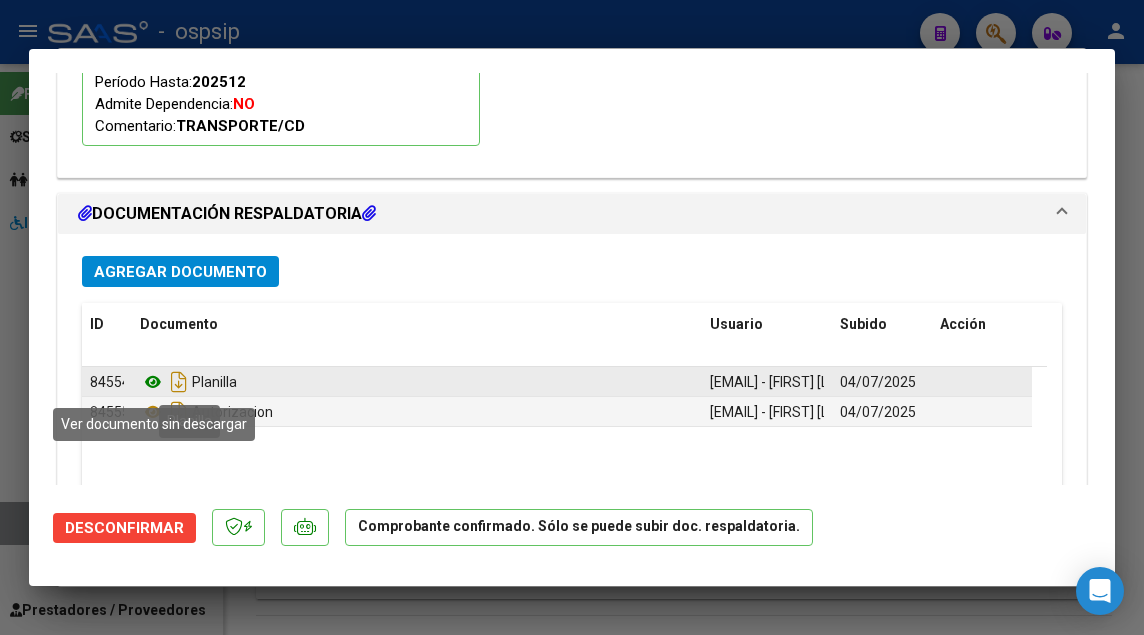 click 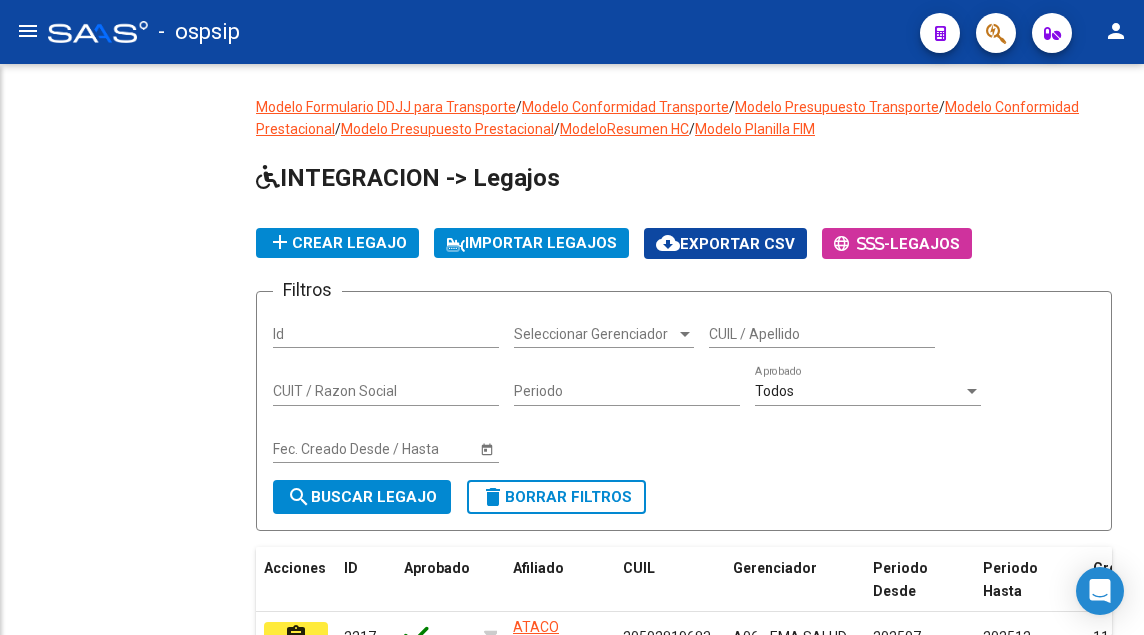 scroll, scrollTop: 0, scrollLeft: 0, axis: both 